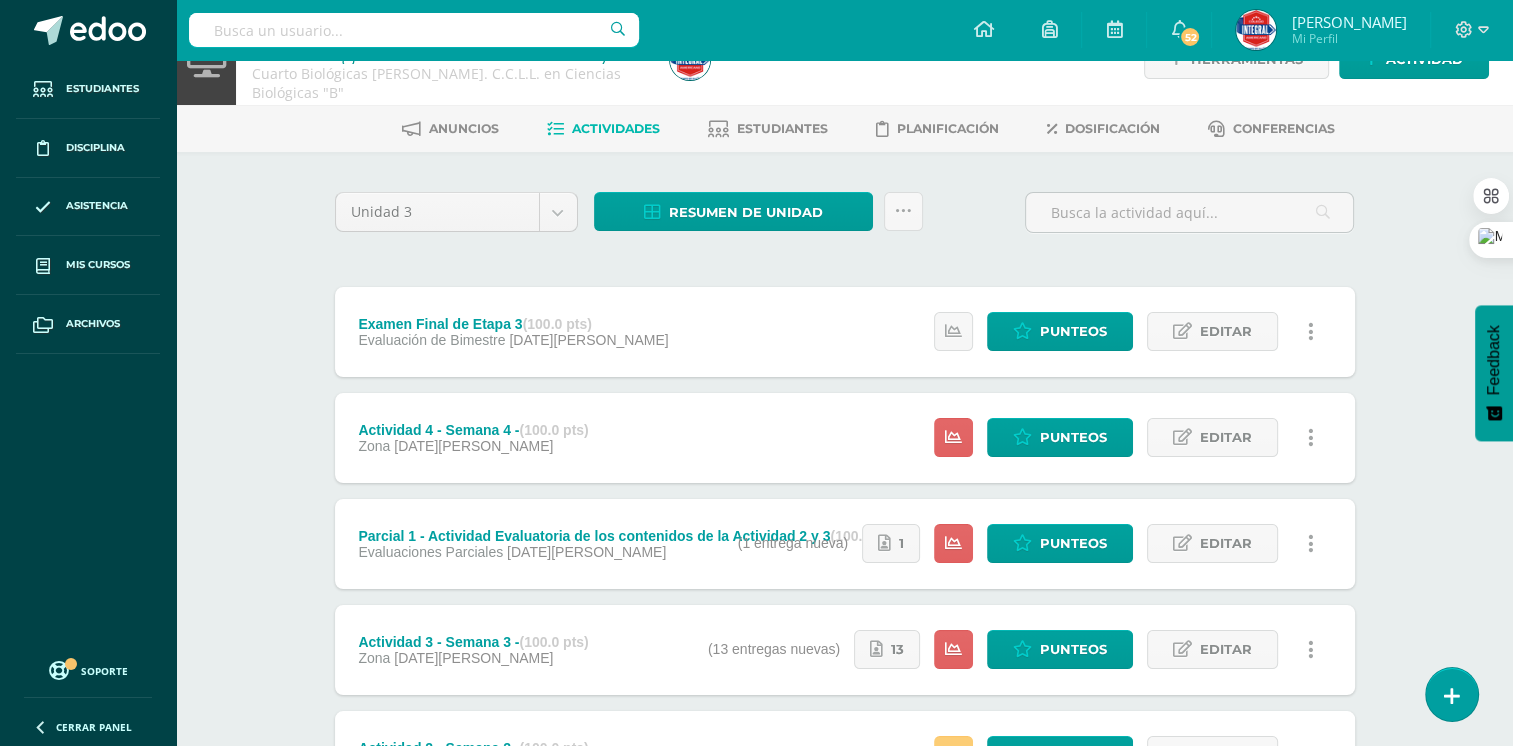scroll, scrollTop: 300, scrollLeft: 0, axis: vertical 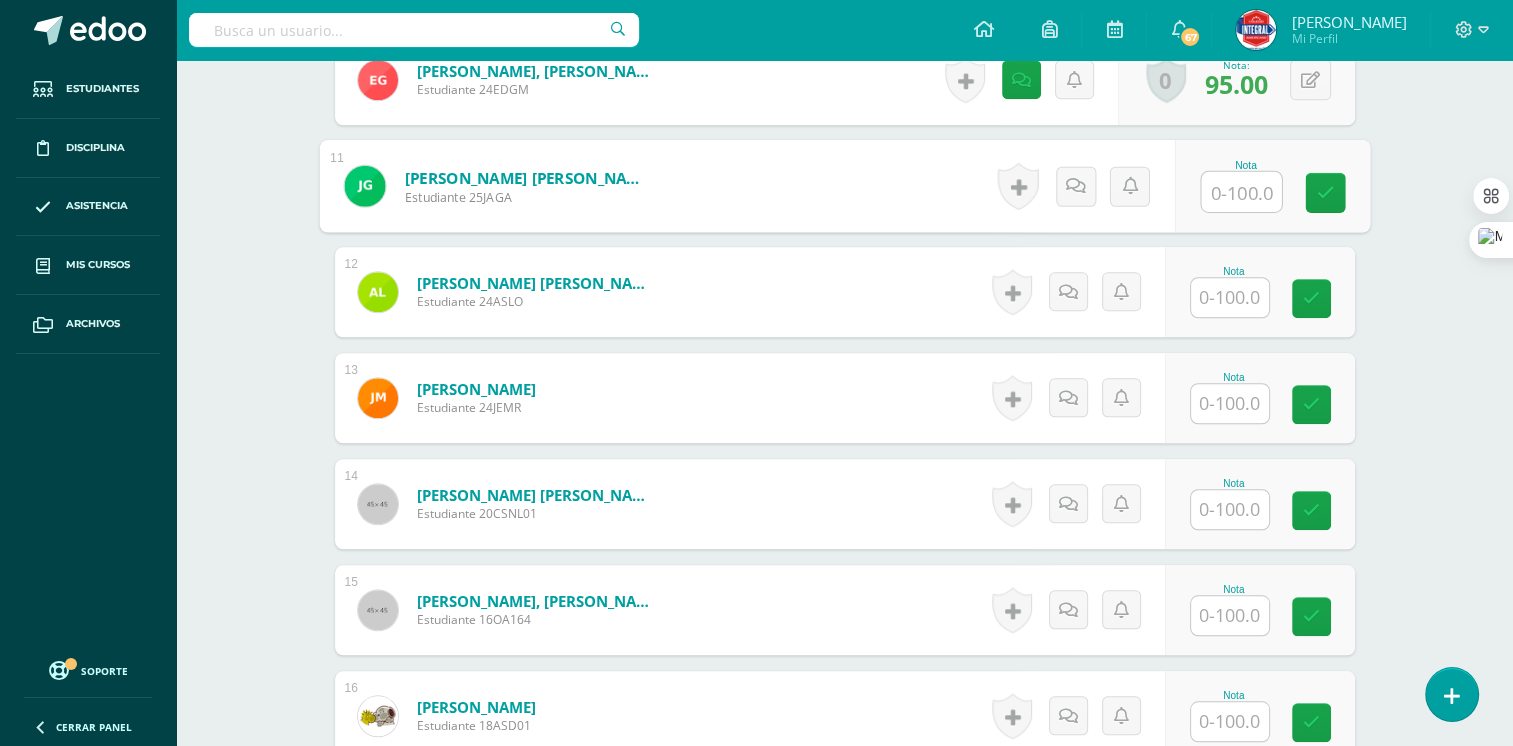 click at bounding box center (1241, 192) 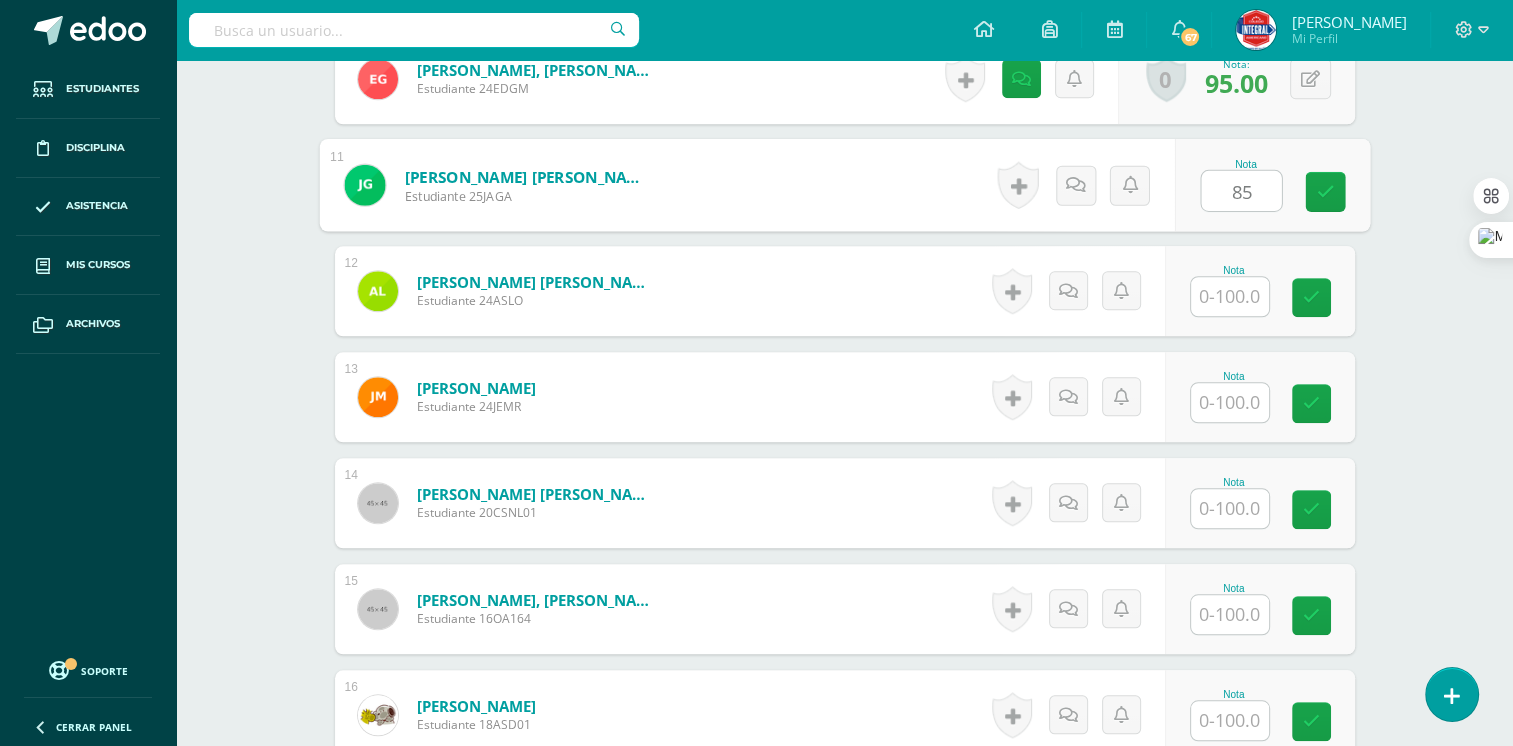 type on "85" 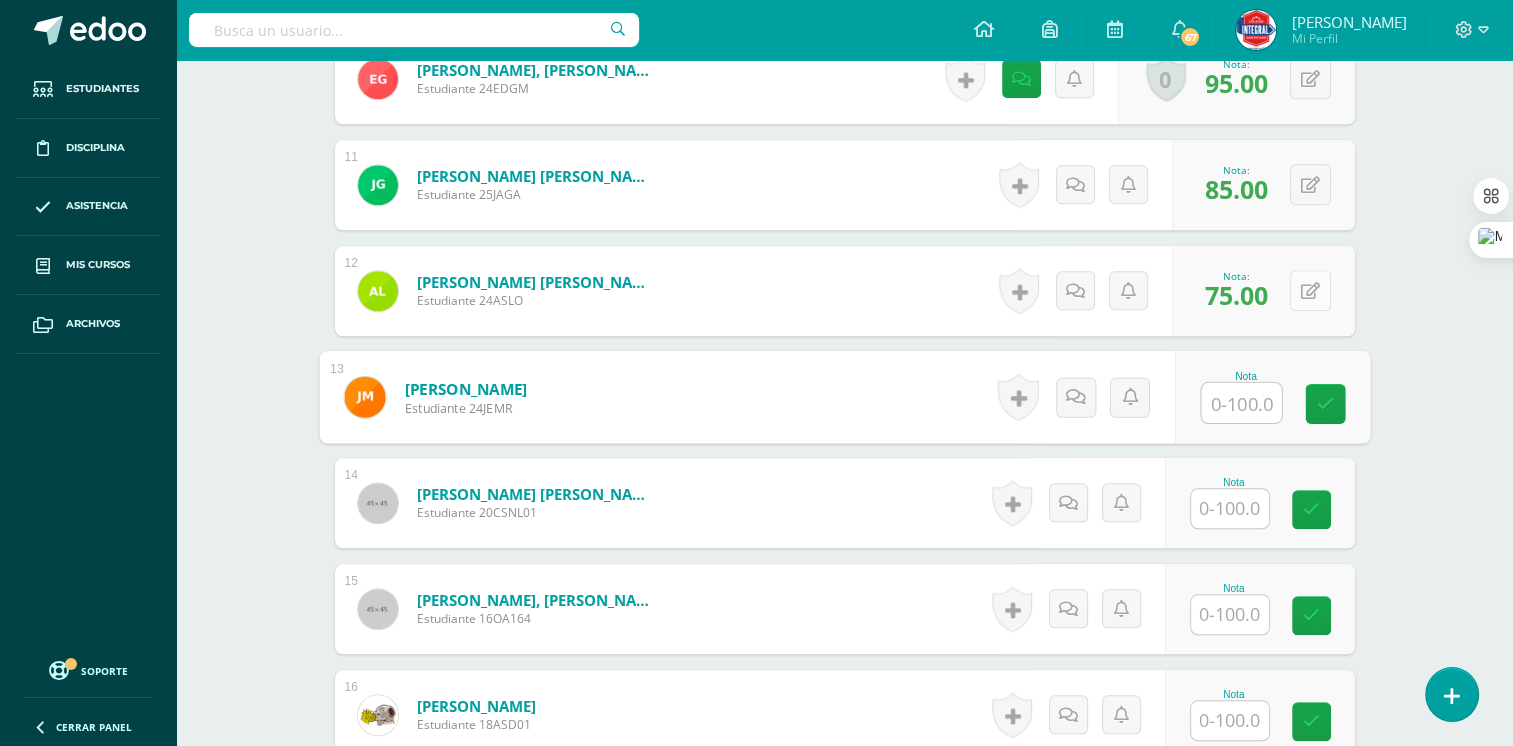 click at bounding box center (1310, 290) 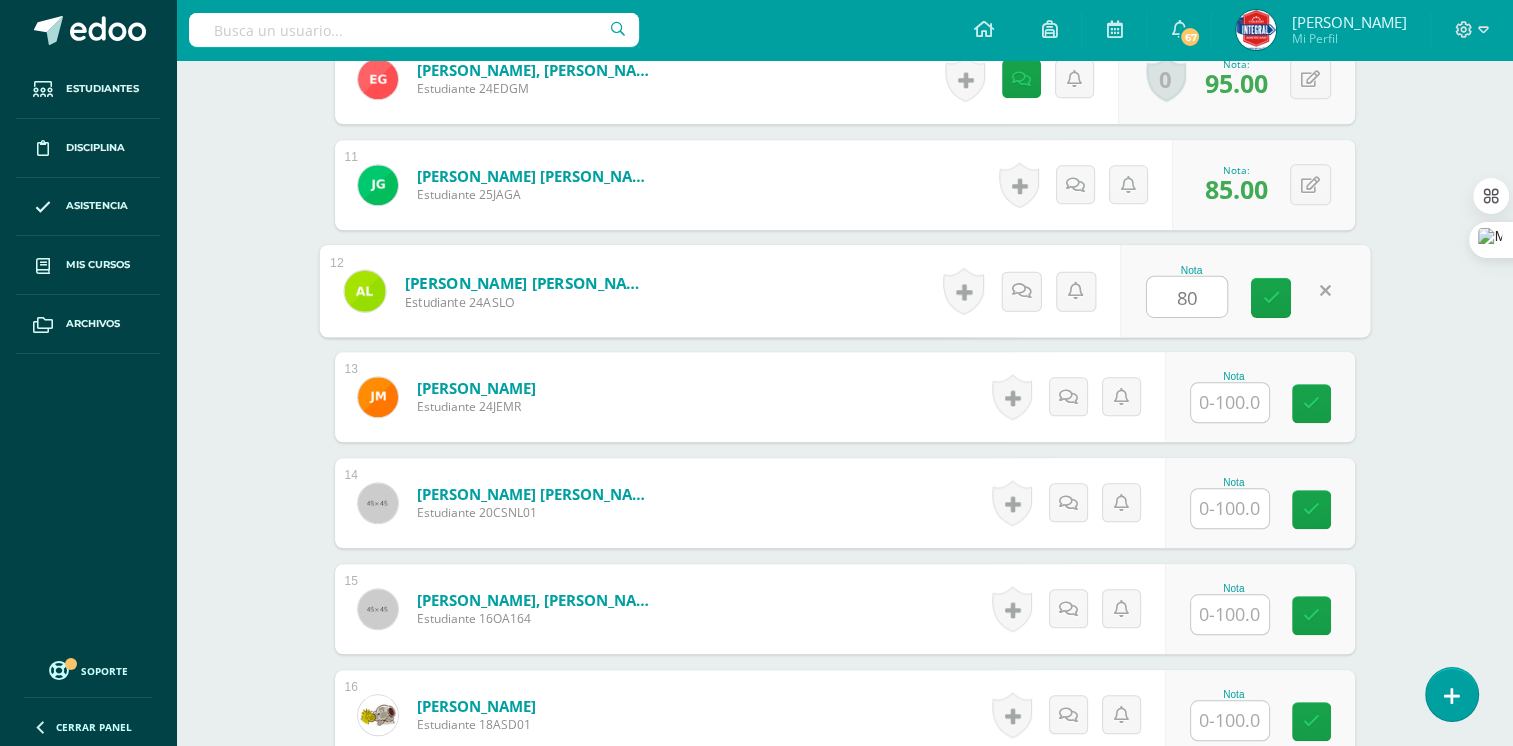 type on "80" 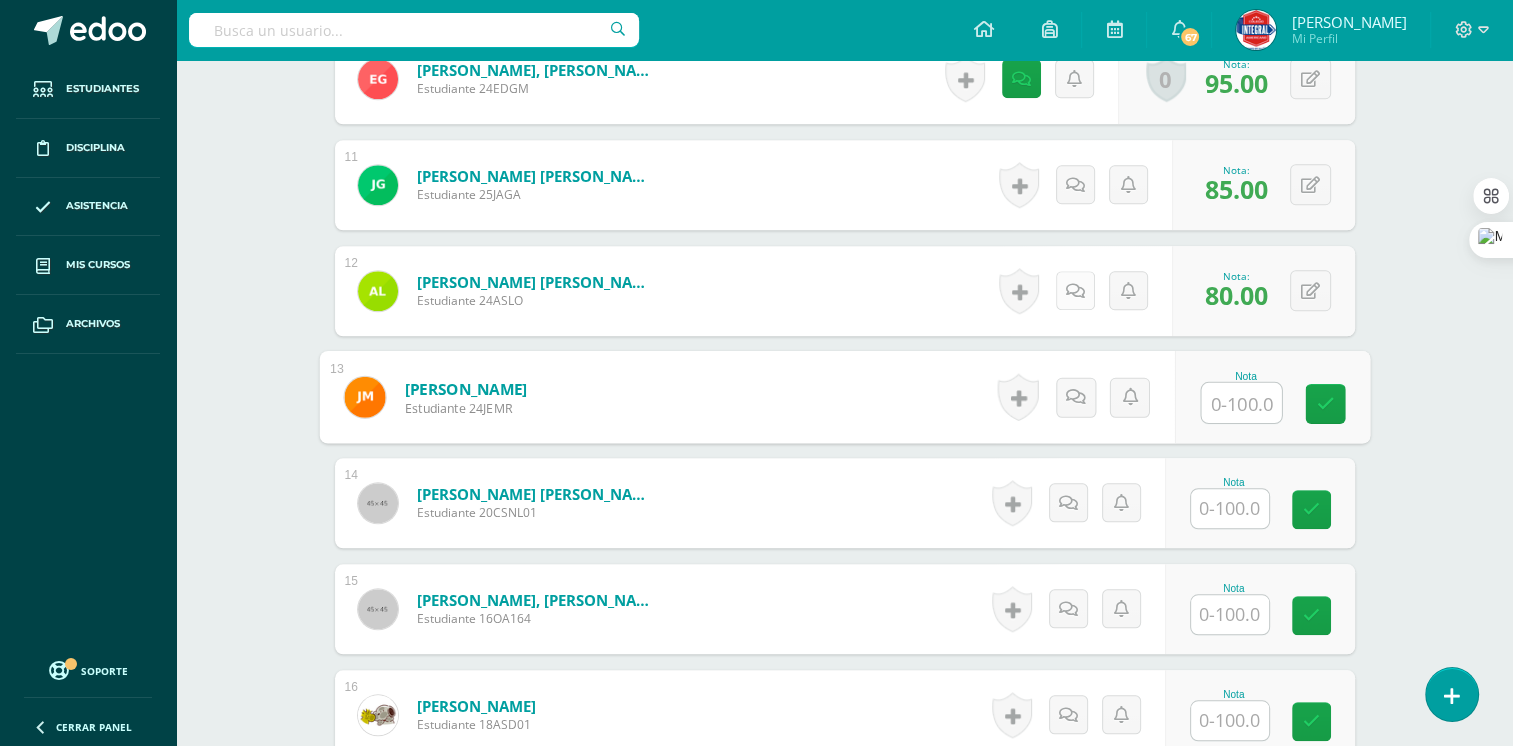 click at bounding box center (1075, 291) 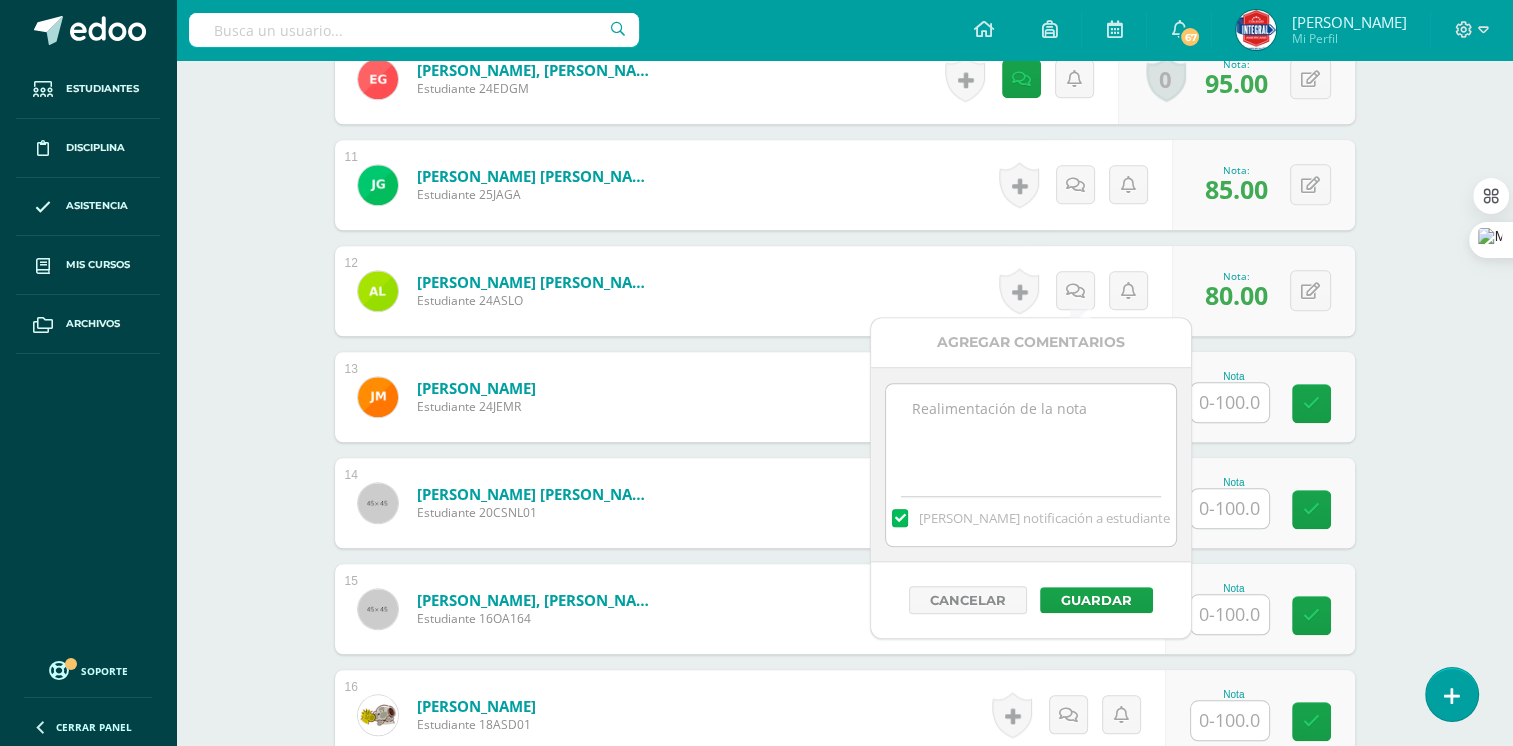 click at bounding box center (1030, 434) 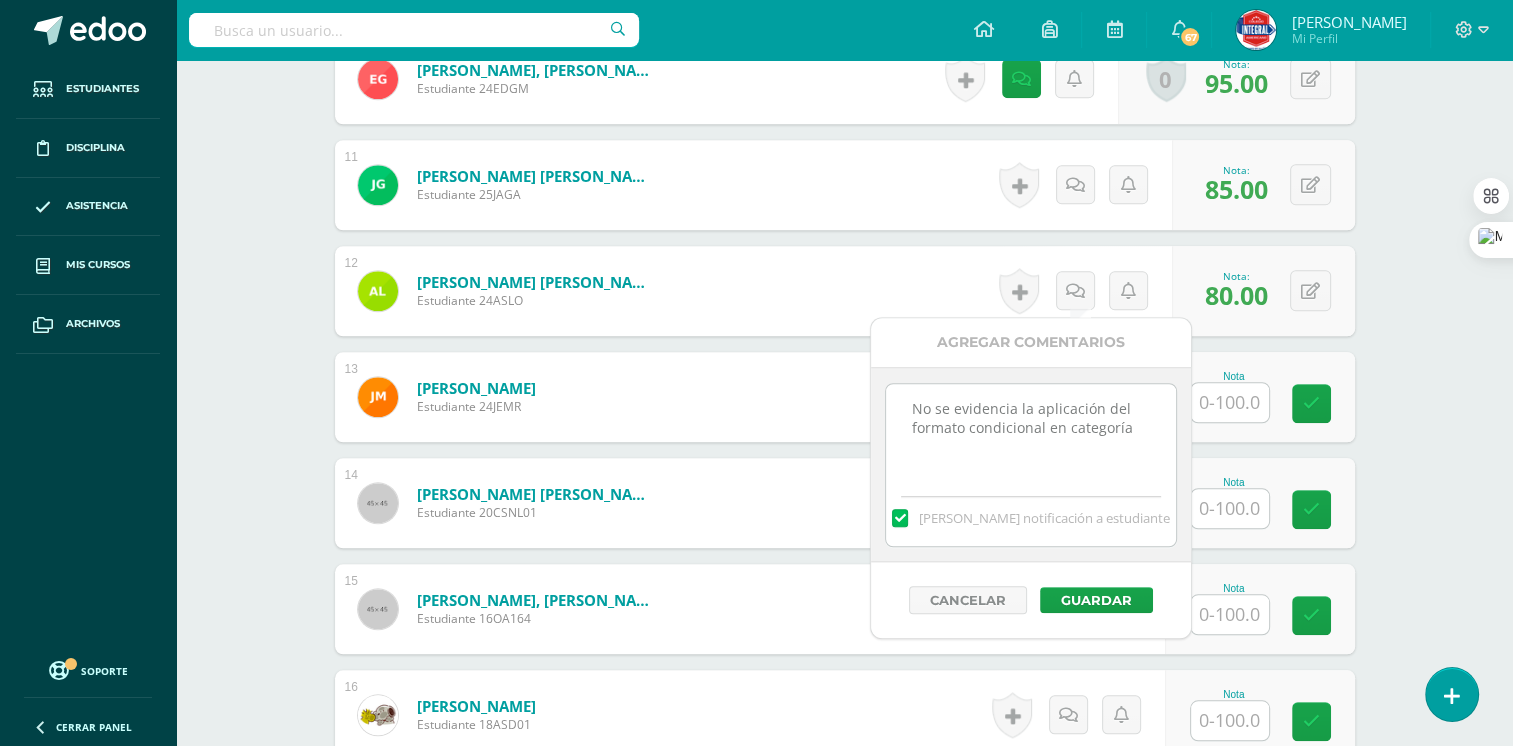 click on "No se evidencia la aplicación del formato condicional en categoría" at bounding box center (1030, 434) 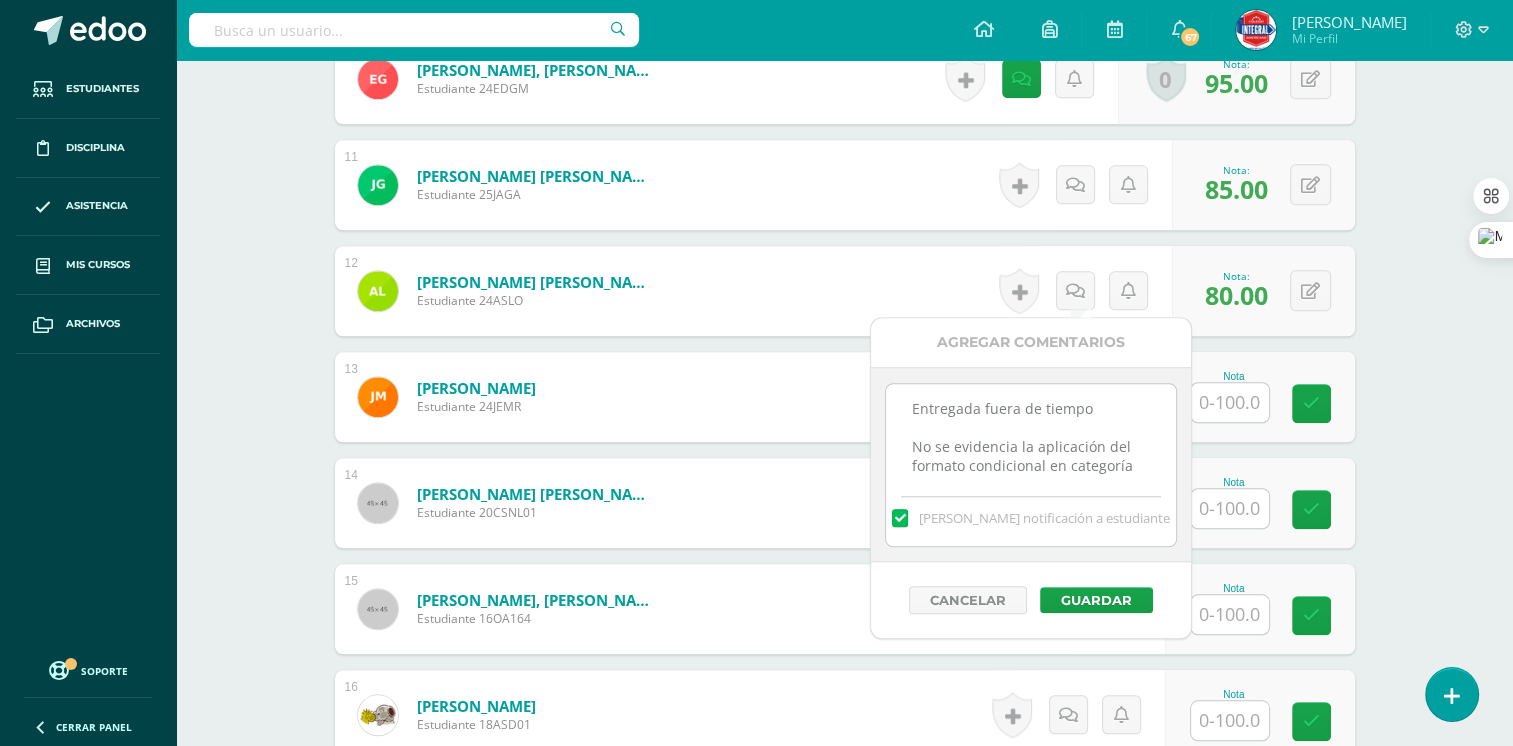 type on "Entregada fuera de tiempo
No se evidencia la aplicación del formato condicional en categoría" 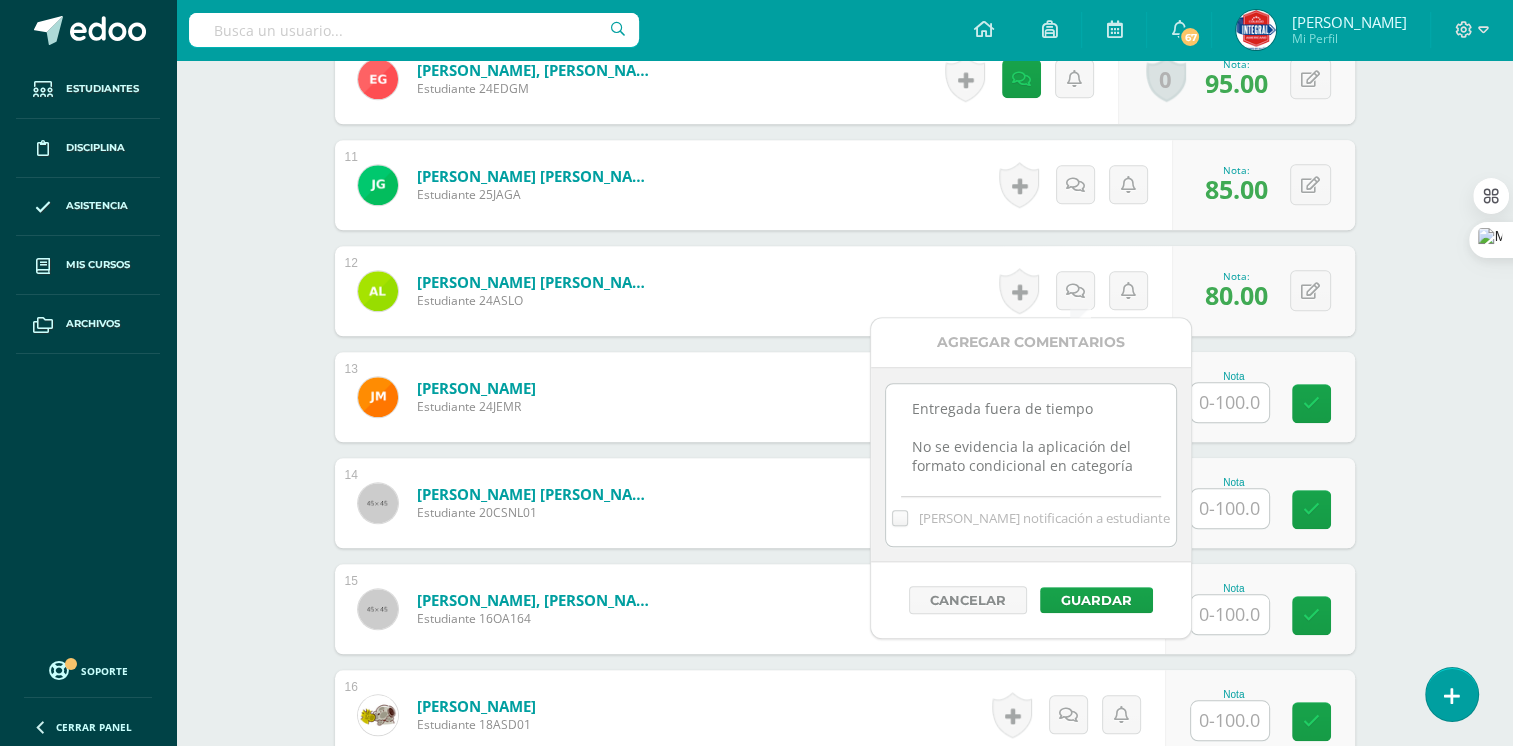 click on "[PERSON_NAME] notificación a estudiante" at bounding box center [0, 0] 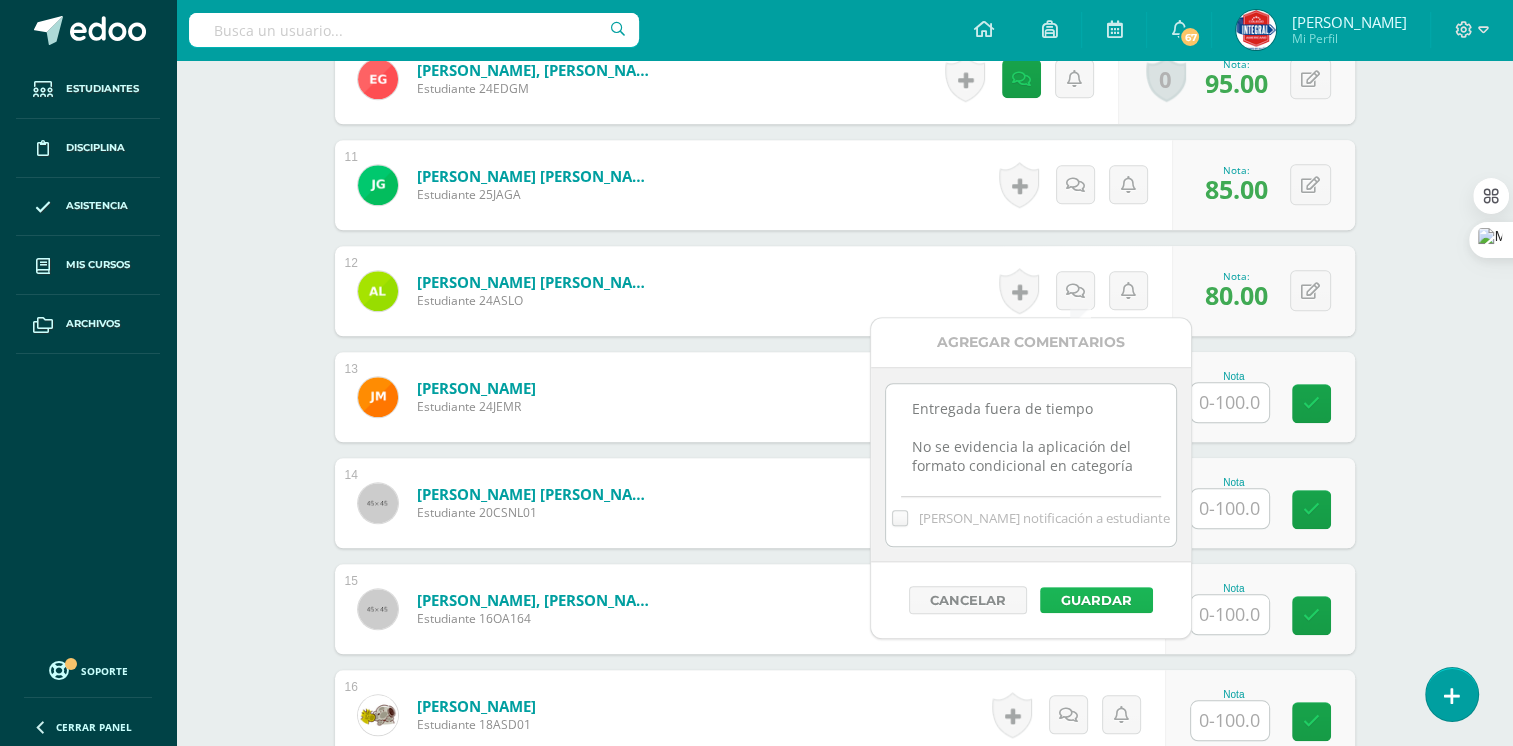 click on "Guardar" at bounding box center [1096, 600] 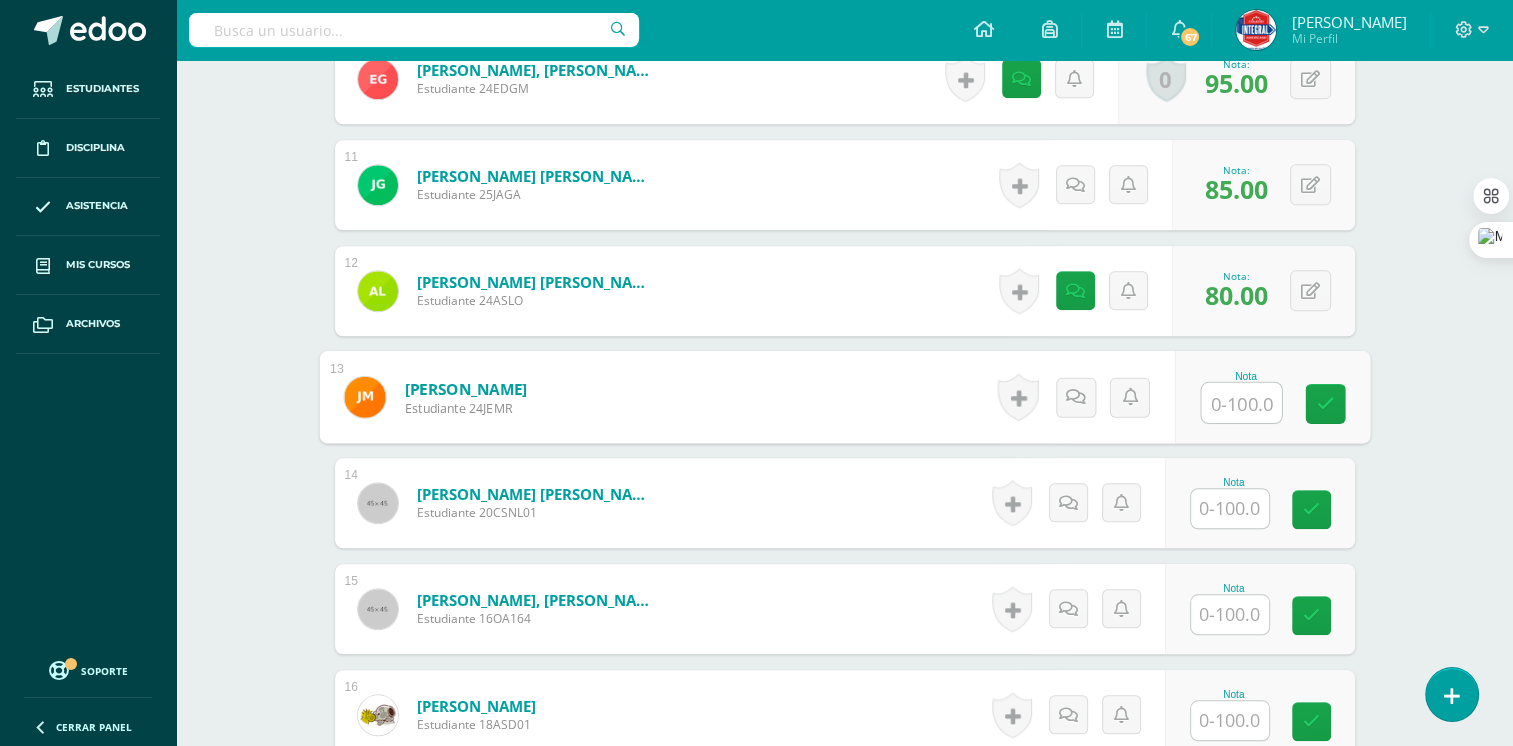 click at bounding box center [1241, 403] 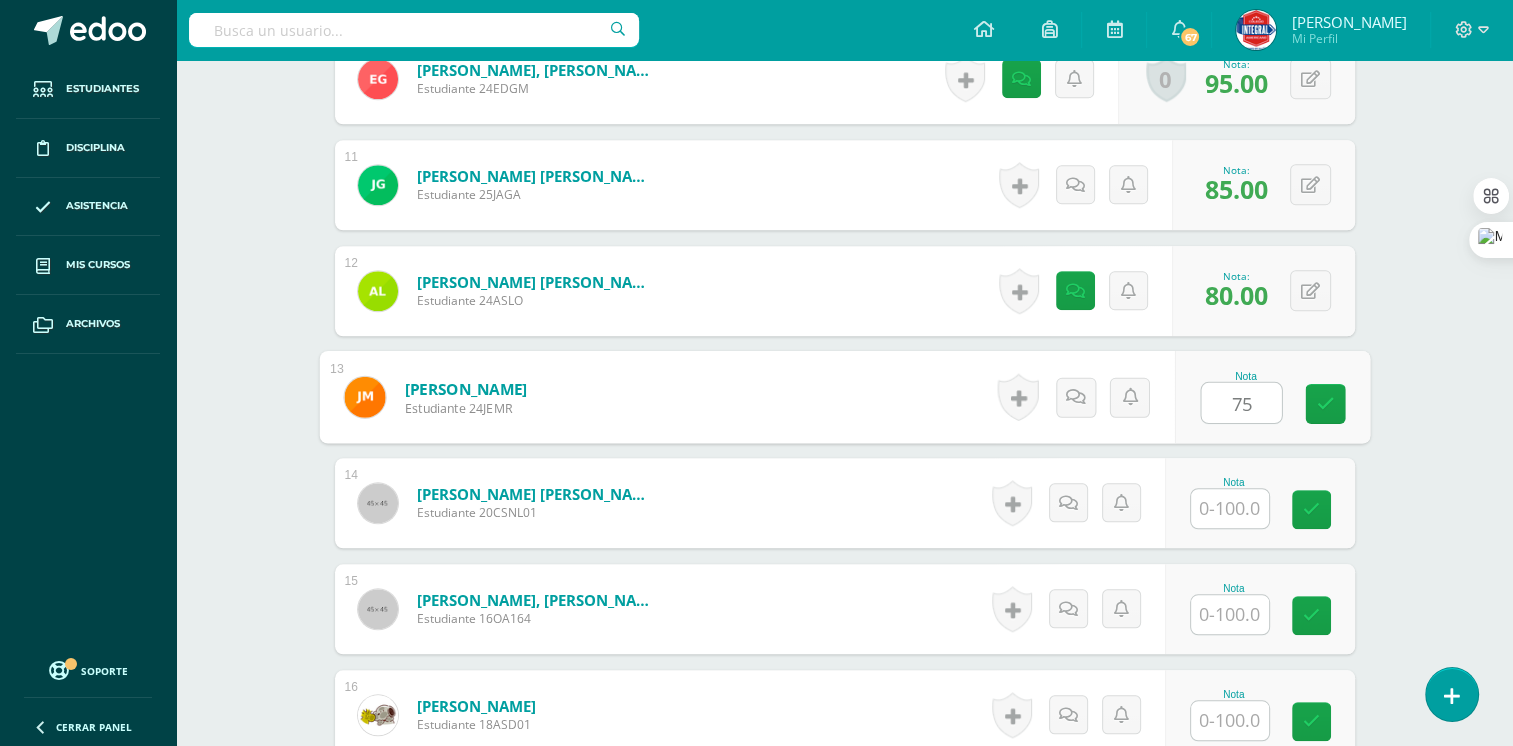 type on "75" 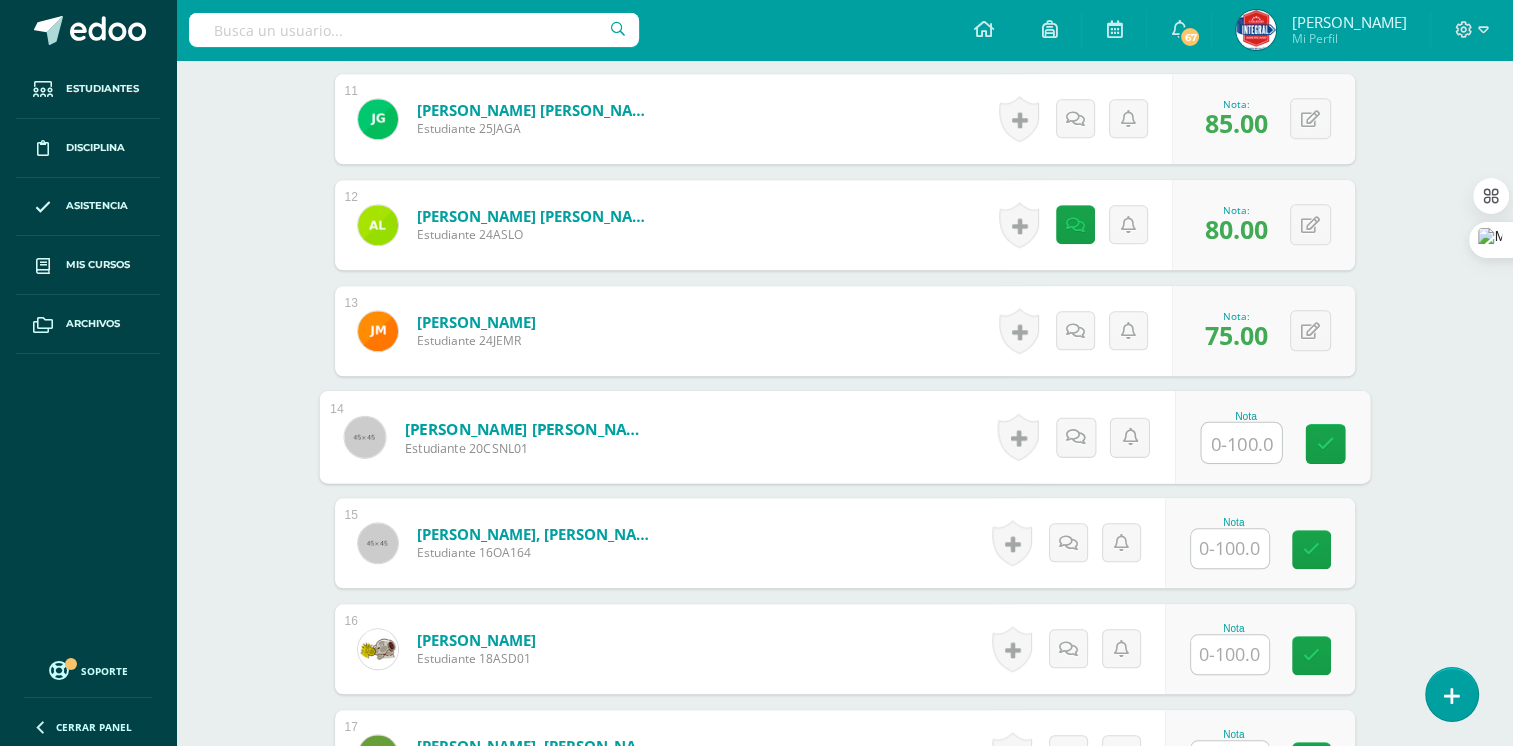 scroll, scrollTop: 1734, scrollLeft: 0, axis: vertical 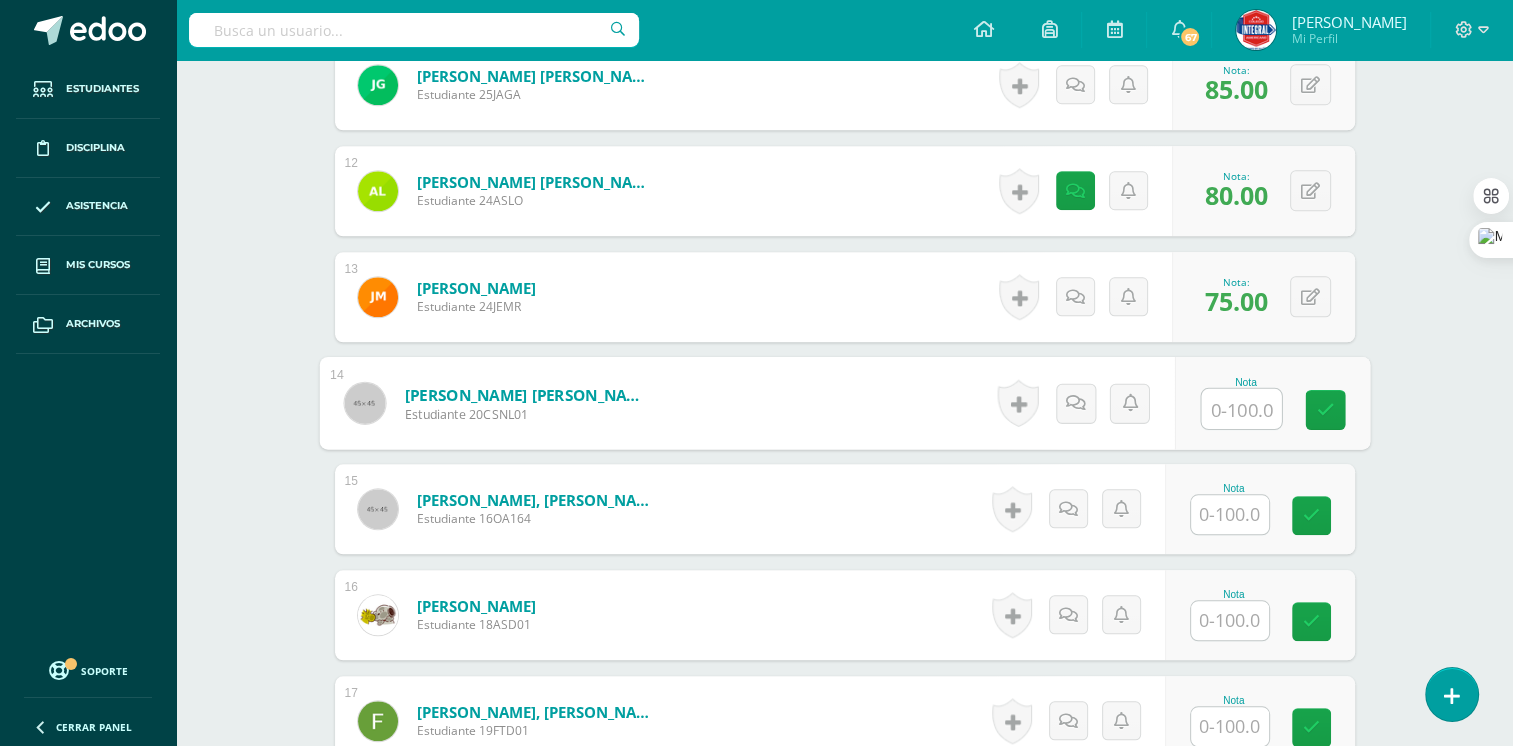 click at bounding box center [1241, 409] 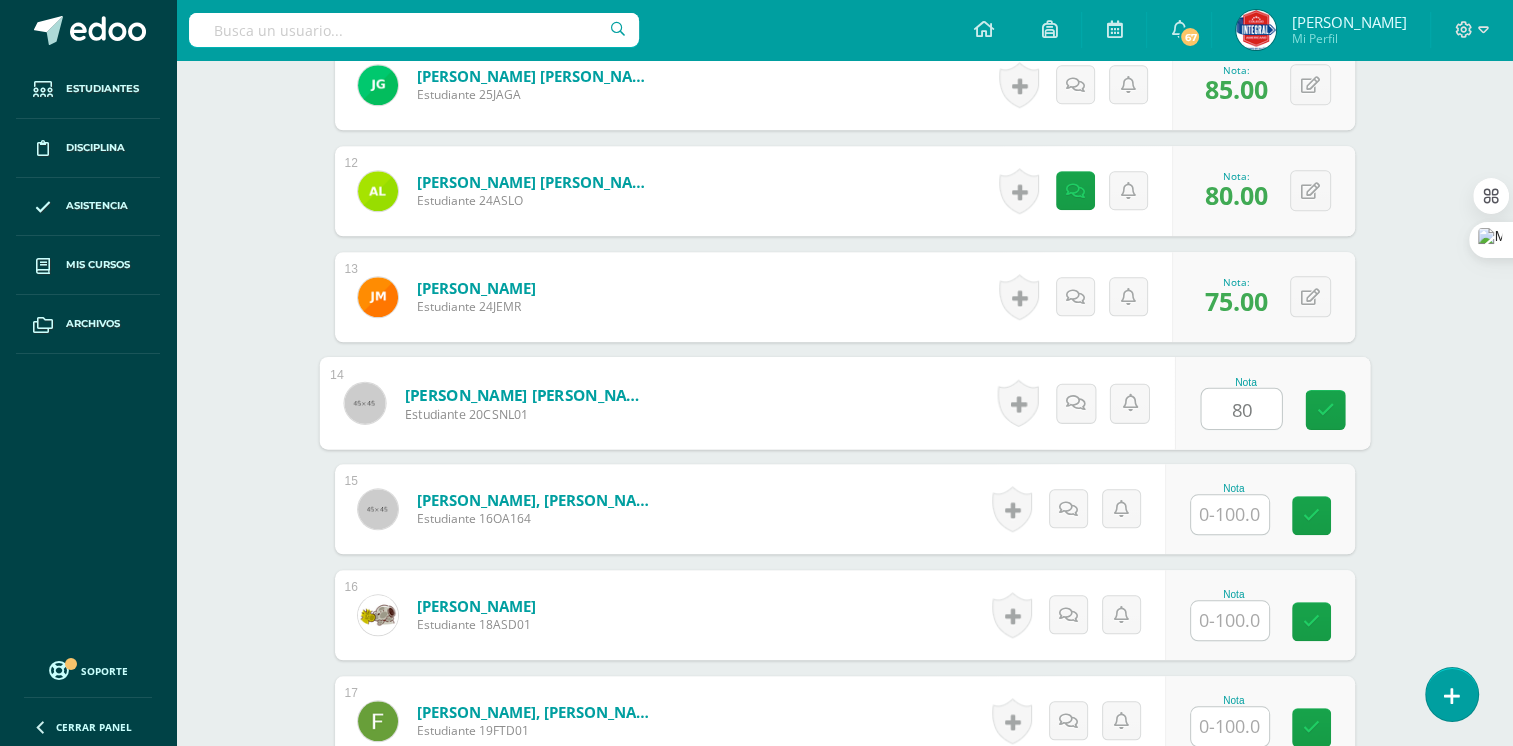 type on "80" 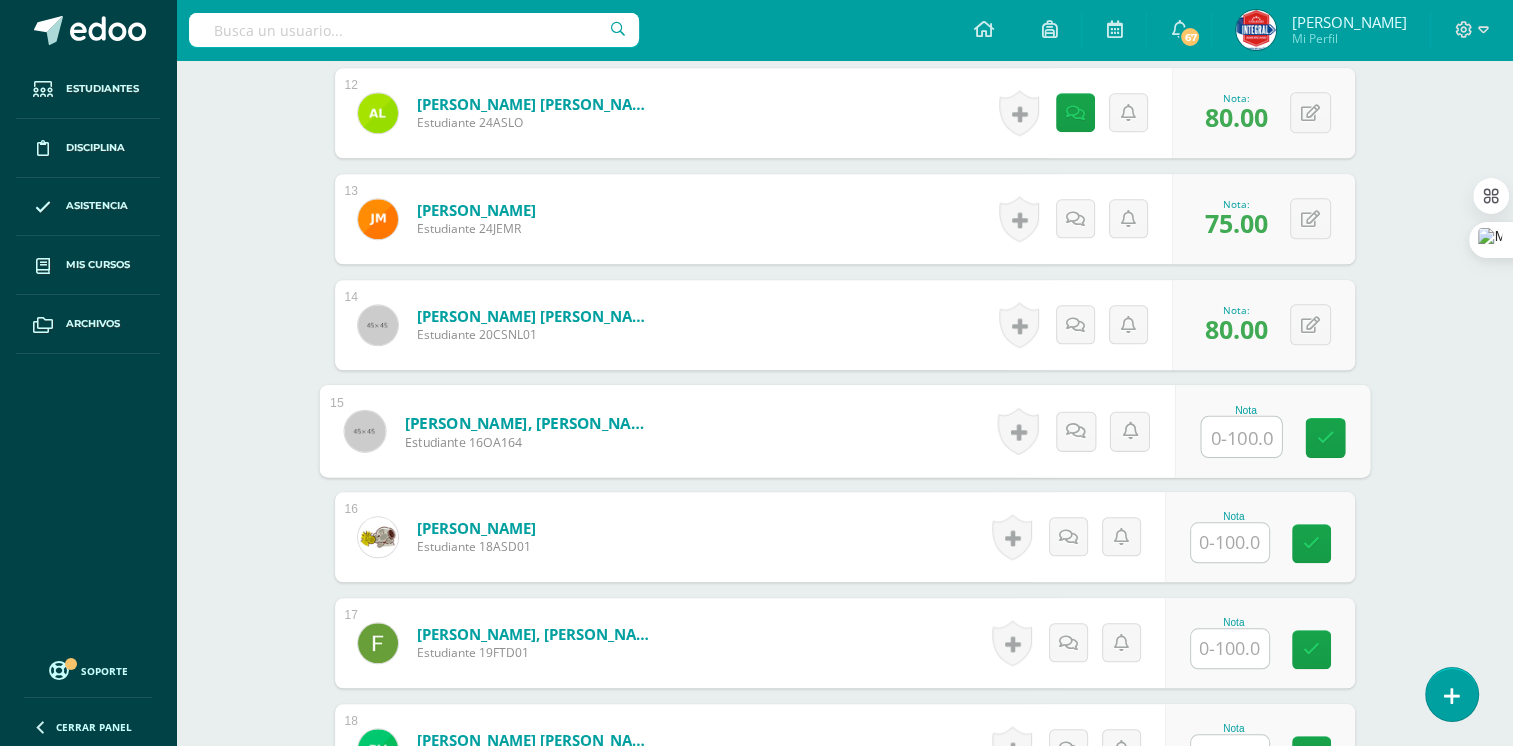 scroll, scrollTop: 1934, scrollLeft: 0, axis: vertical 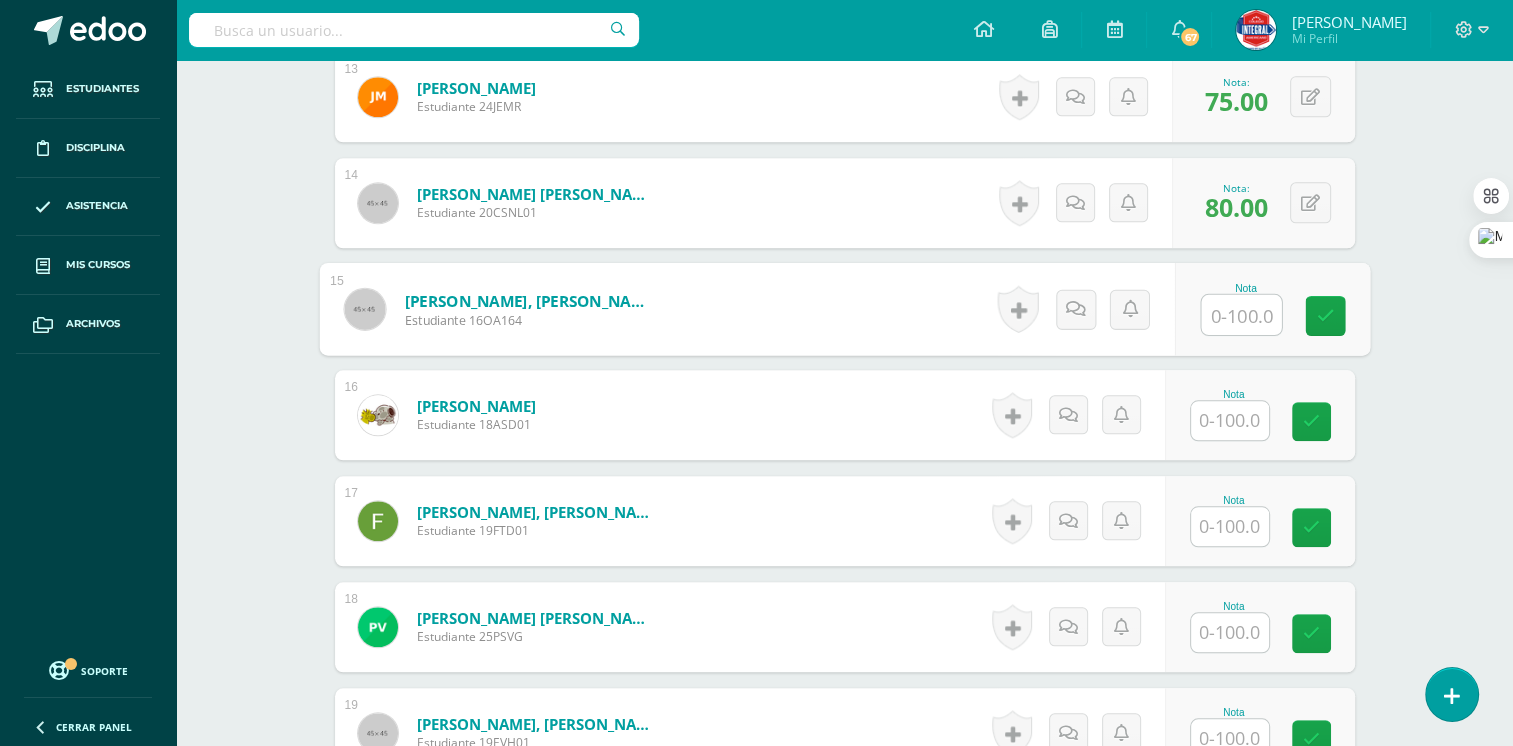click at bounding box center [1241, 315] 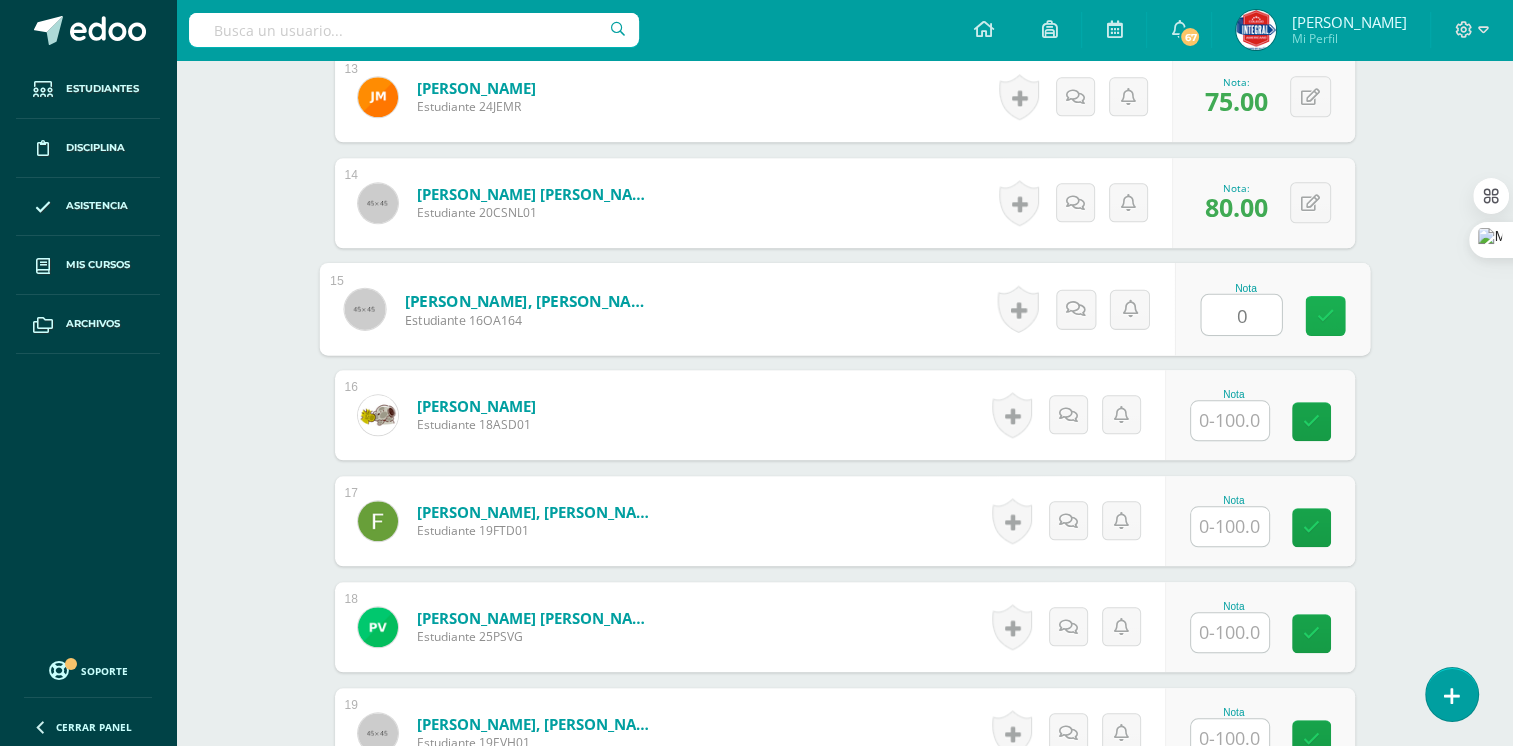 click at bounding box center (1325, 315) 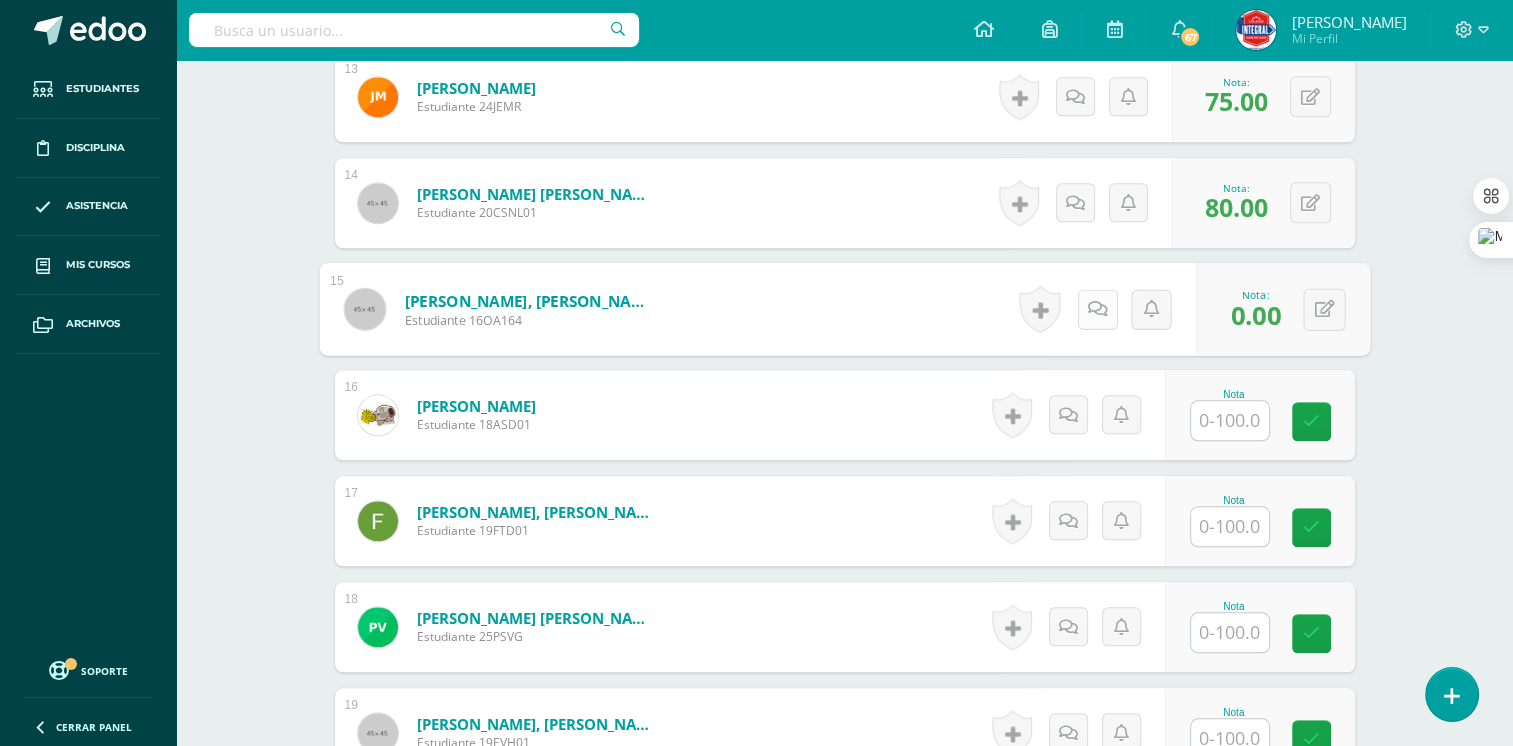 click at bounding box center [1097, 309] 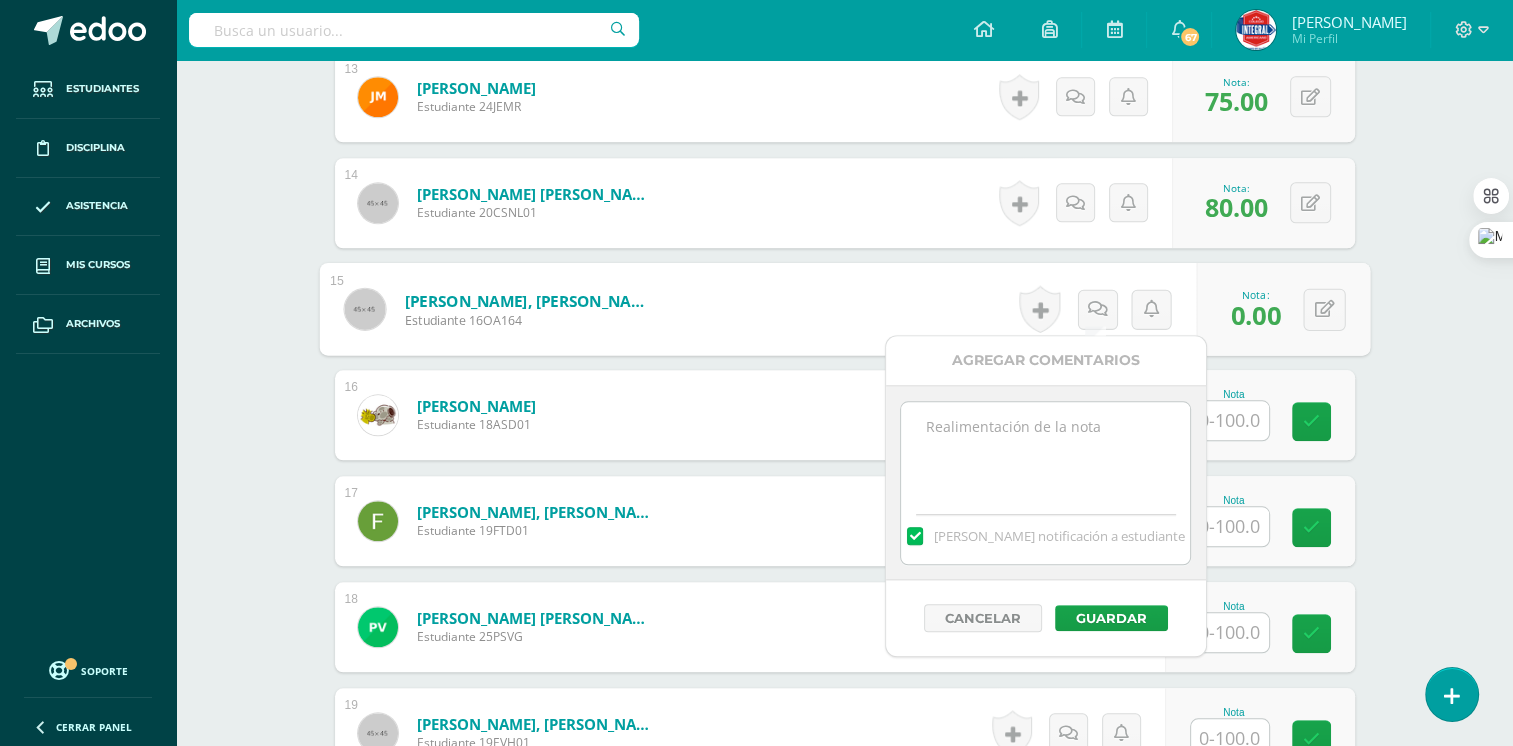 click at bounding box center (1045, 452) 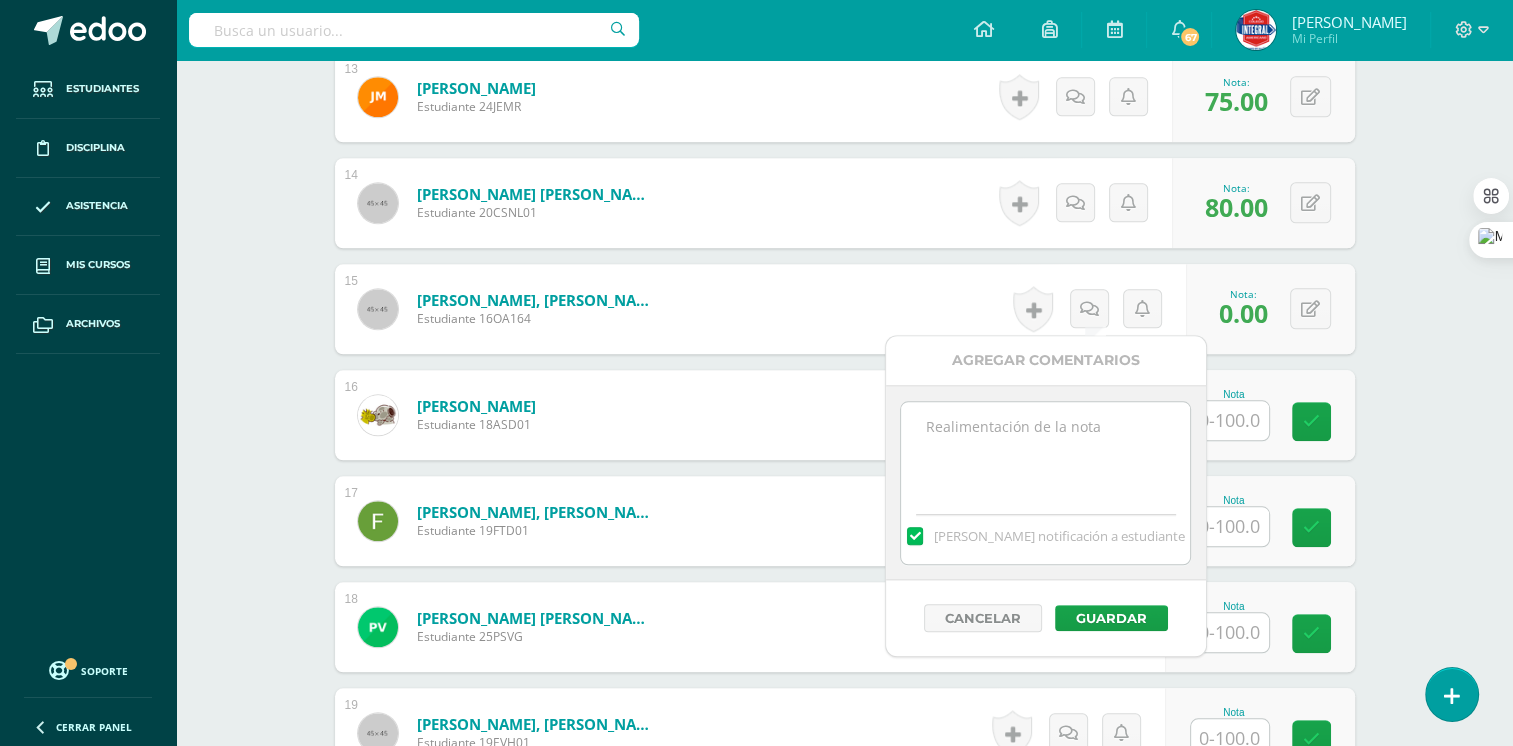 paste on "No presento Actividad 2 - de la III Unidad de Tecnología de la Información y Comunicación
Se informa que él o la estudiante no presentó la Actividad 2 de la III Etapa Tecnología de la Información y Comunicación correspondiente a la III Unidad/Etapa, se le solicita al o la estudiante enviar la actividad al correo del profesor barenas@integralamericano.edu.gt a más tardar el 16/07/2025 antes de las 18:00 hrs.  Se recibirá según reglamento de evaluación, Se le anima al o la estudiante a ser mas responsable en la entrega de las actividades.
att. Prof. Byron Arenas" 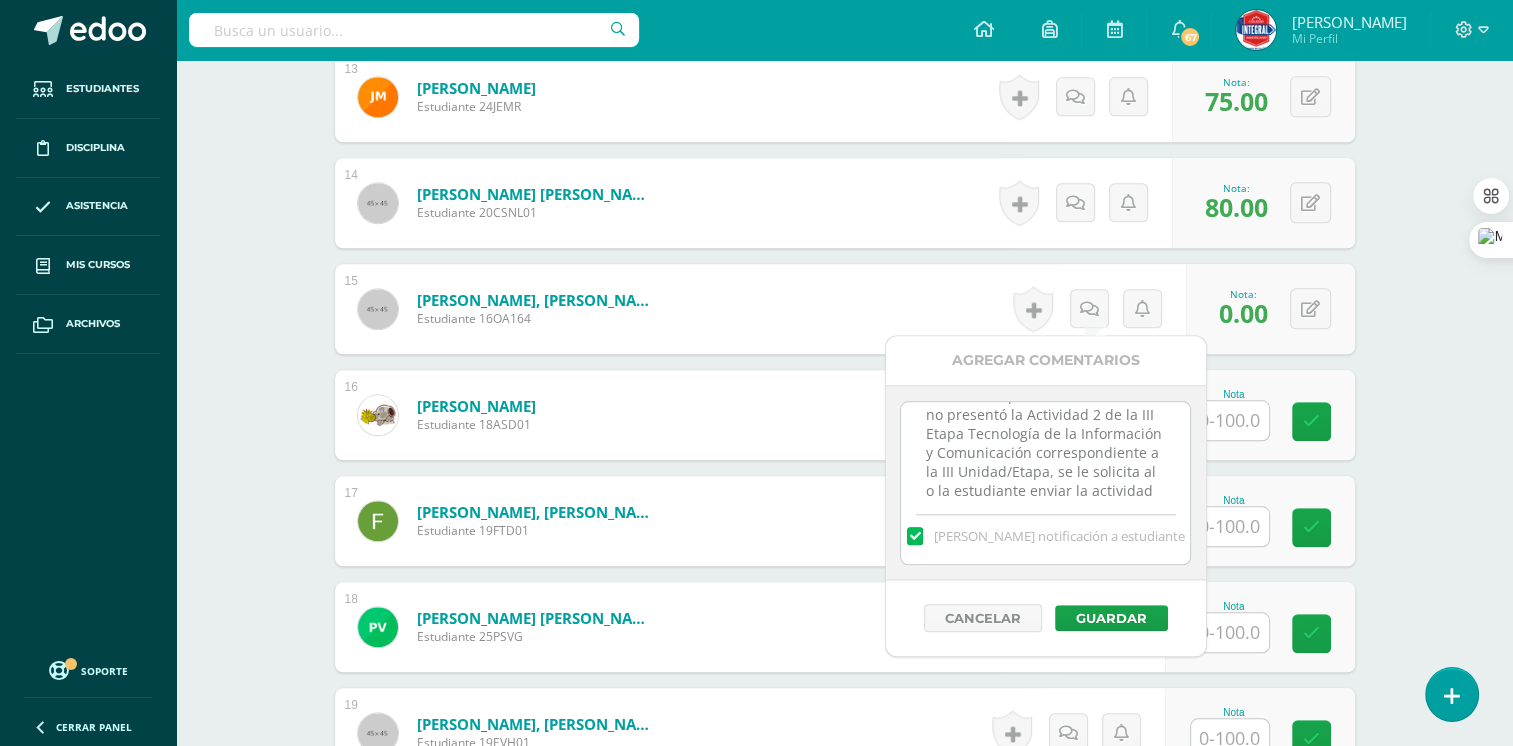 scroll, scrollTop: 0, scrollLeft: 0, axis: both 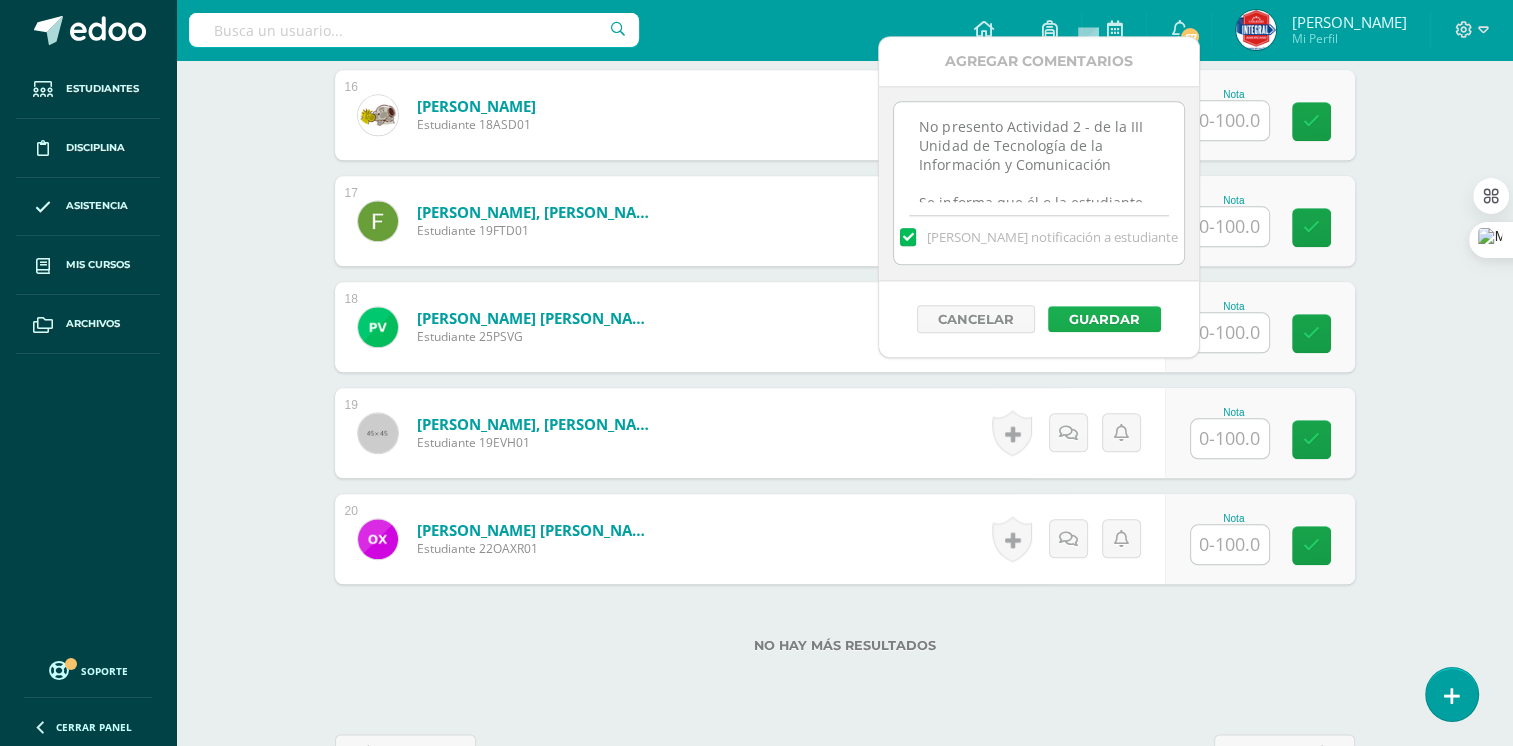 type on "No presento Actividad 2 - de la III Unidad de Tecnología de la Información y Comunicación
Se informa que él o la estudiante no presentó la Actividad 2 de la III Etapa Tecnología de la Información y Comunicación correspondiente a la III Unidad/Etapa, se le solicita al o la estudiante enviar la actividad al correo del profesor barenas@integralamericano.edu.gt a más tardar el 16/07/2025 antes de las 18:00 hrs.  Se recibirá según reglamento de evaluación, Se le anima al o la estudiante a ser mas responsable en la entrega de las actividades.
att. Prof. Byron Arenas" 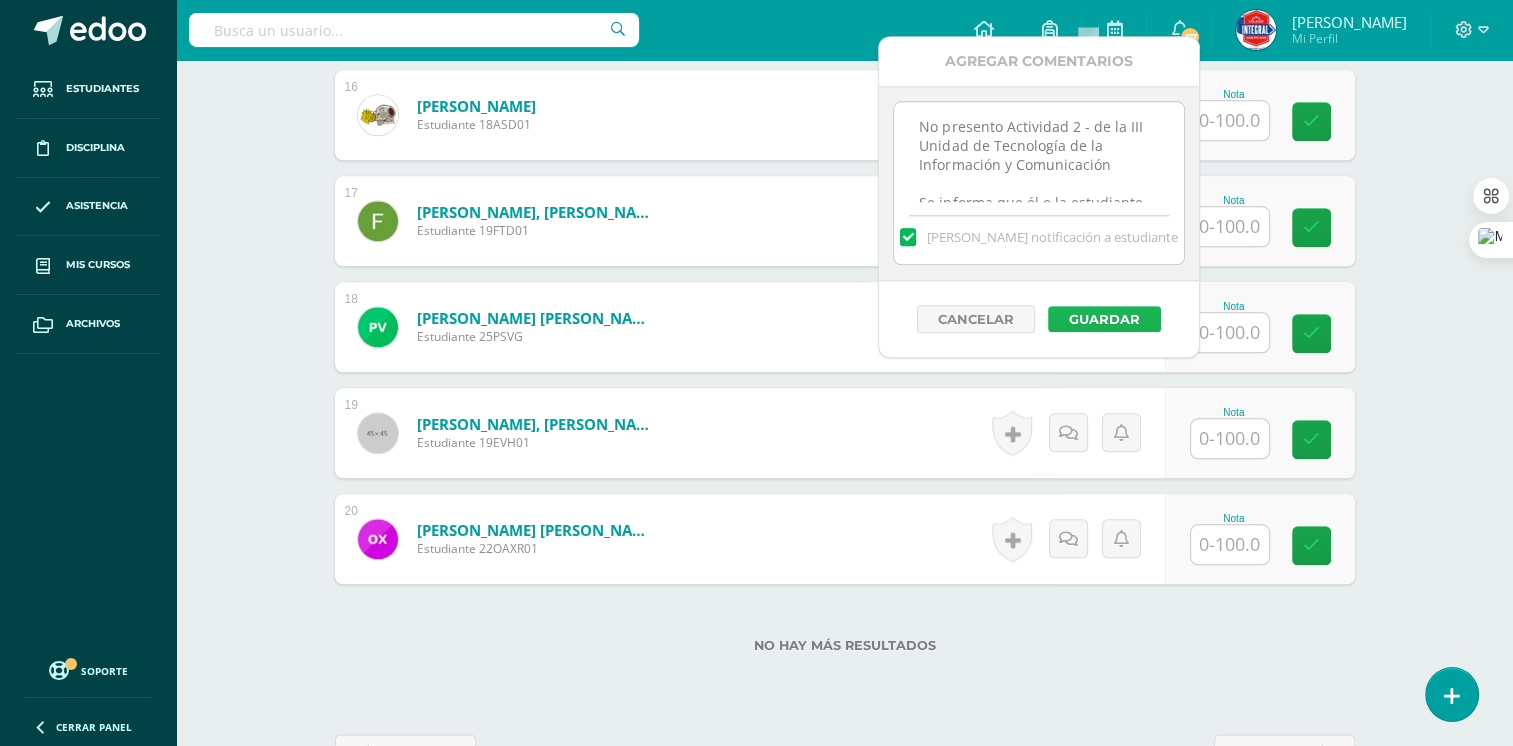 click on "Guardar" at bounding box center (1104, 319) 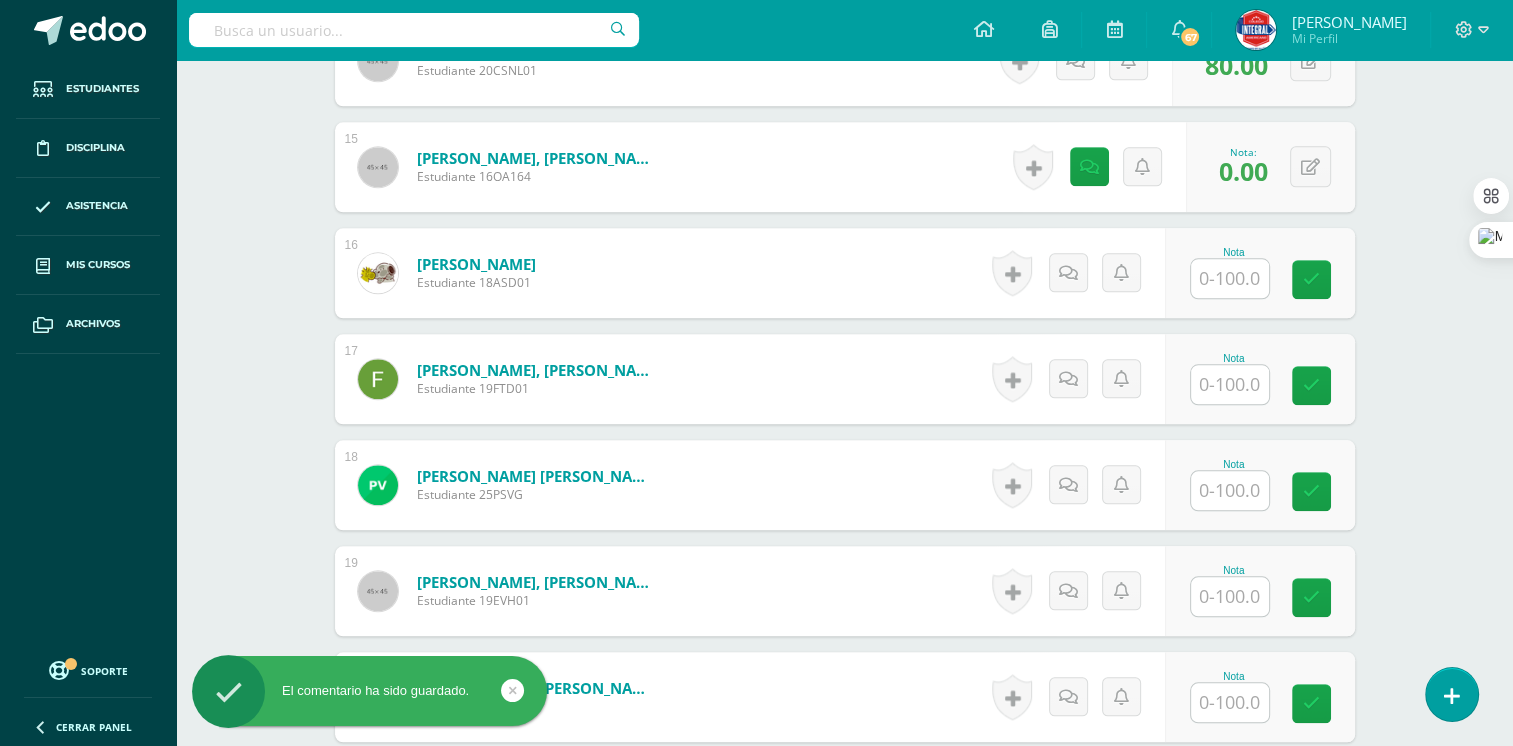 scroll, scrollTop: 1934, scrollLeft: 0, axis: vertical 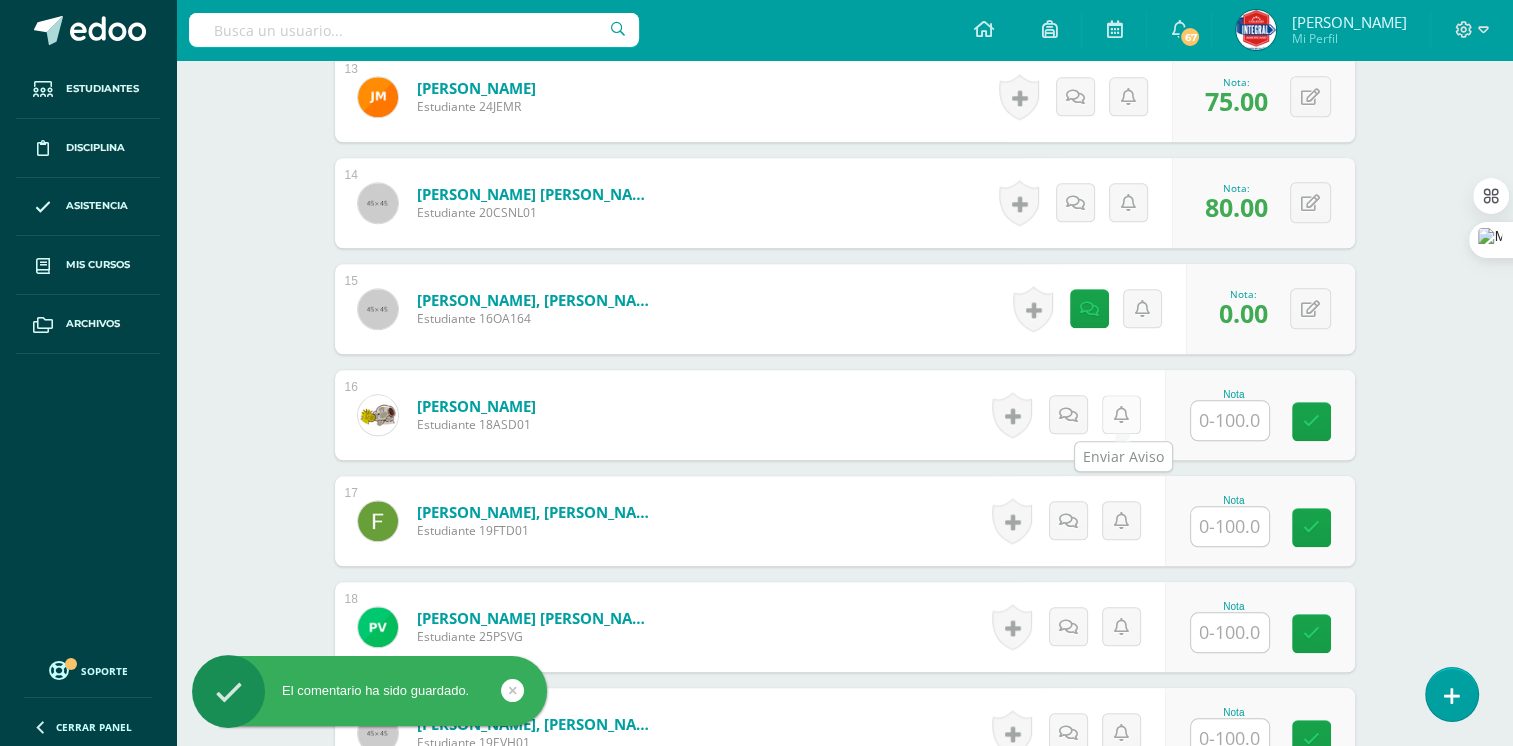 click at bounding box center (1121, 415) 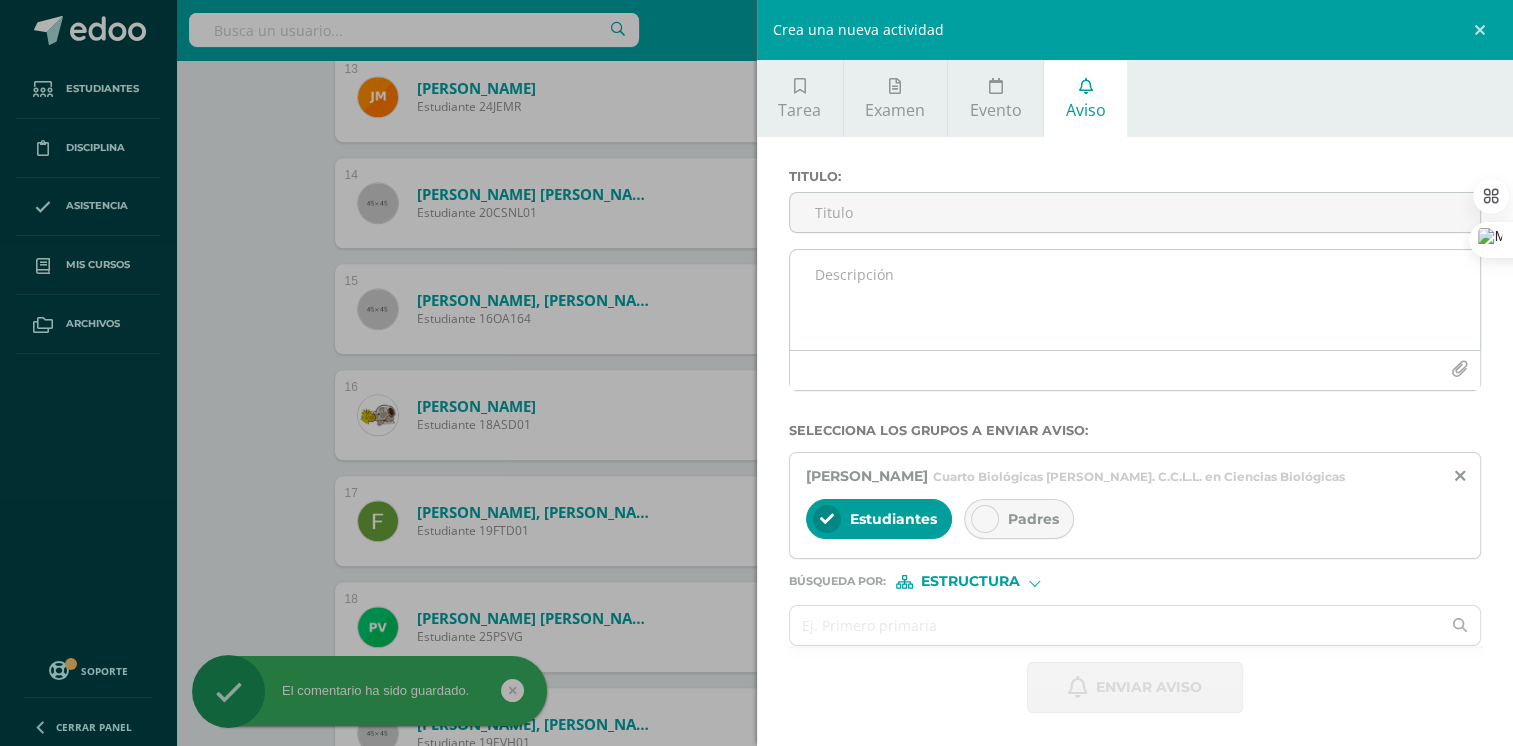 click at bounding box center (1135, 300) 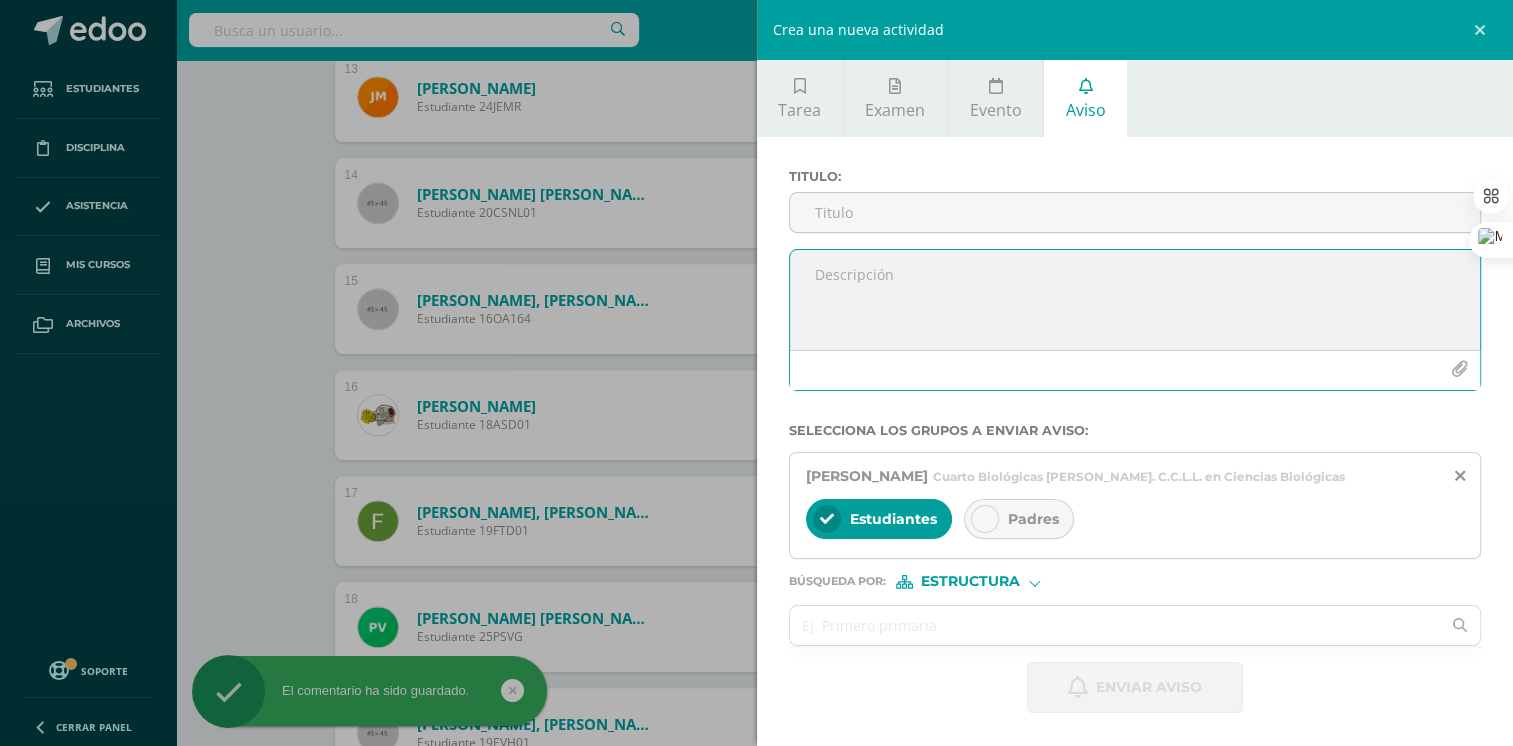 paste on "No presento Actividad 2 - de la III Unidad de Tecnología de la Información y Comunicación
Se informa que él o la estudiante no presentó la Actividad 2 de la III Etapa Tecnología de la Información y Comunicación correspondiente a la III Unidad/Etapa, se le solicita al o la estudiante enviar la actividad al correo del profesor barenas@integralamericano.edu.gt a más tardar el 16/07/2025 antes de las 18:00 hrs.  Se recibirá según reglamento de evaluación, Se le anima al o la estudiante a ser mas responsable en la entrega de las actividades.
att. Prof. Byron Arenas" 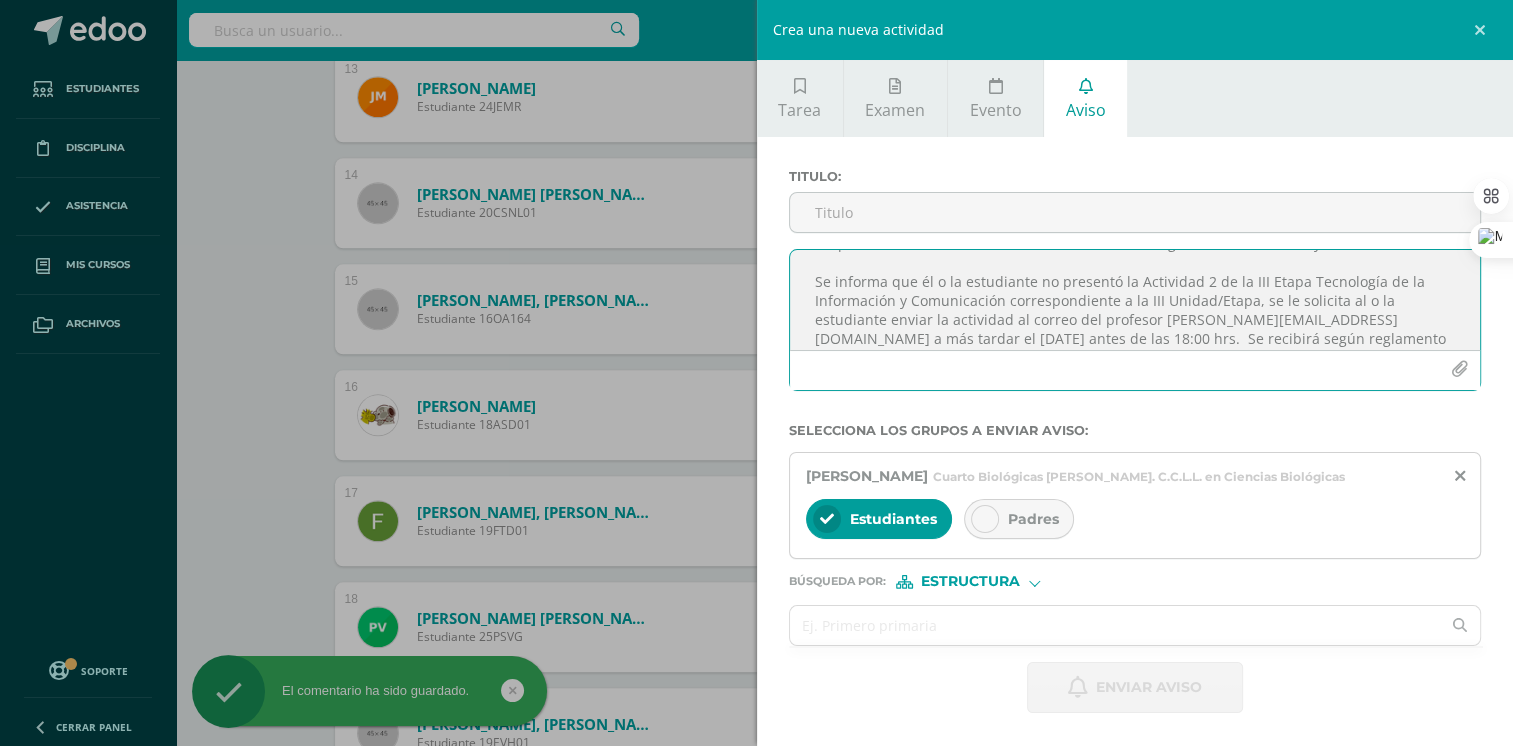 scroll, scrollTop: 0, scrollLeft: 0, axis: both 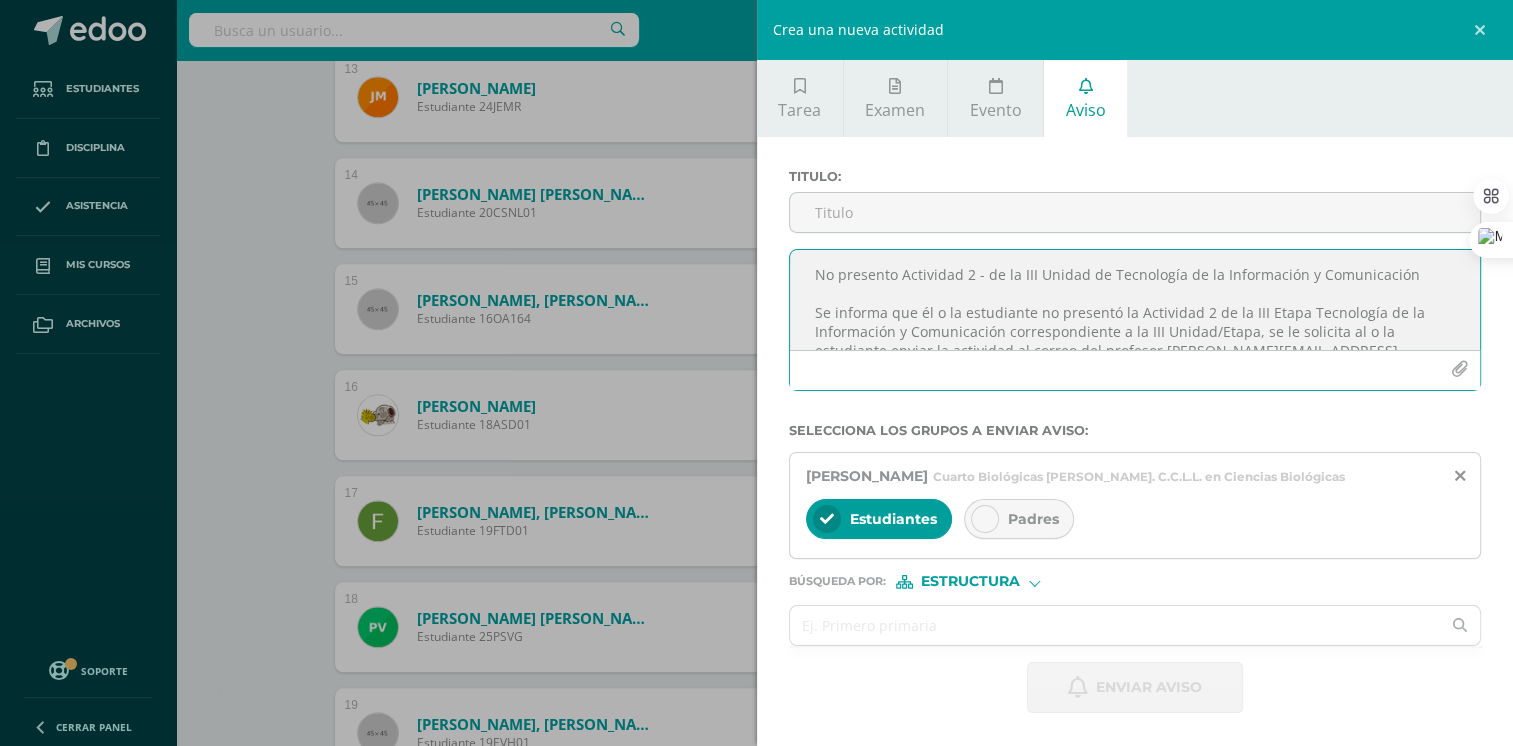drag, startPoint x: 1408, startPoint y: 272, endPoint x: 770, endPoint y: 230, distance: 639.3809 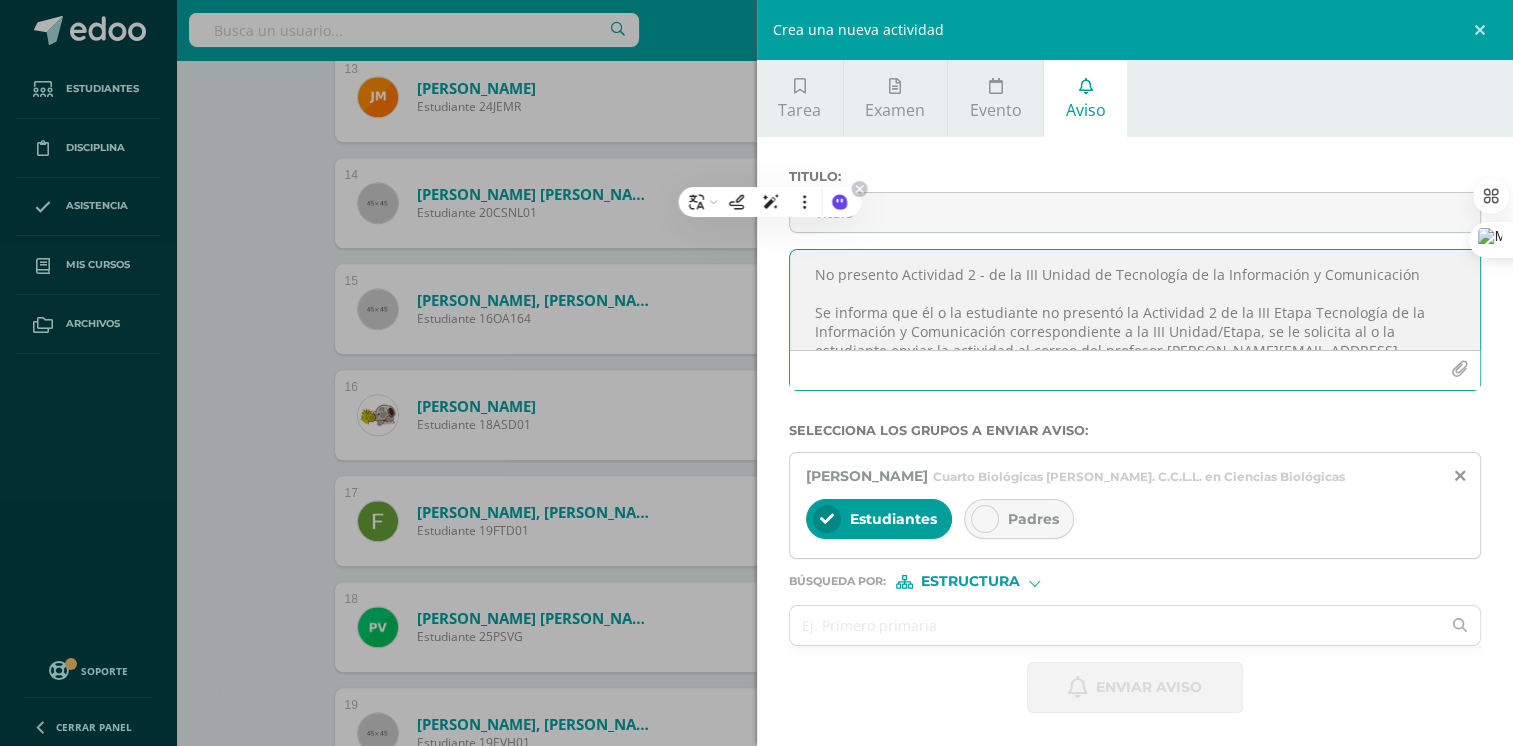 type on "No presento Actividad 2 - de la III Unidad de Tecnología de la Información y Comunicación
Se informa que él o la estudiante no presentó la Actividad 2 de la III Etapa Tecnología de la Información y Comunicación correspondiente a la III Unidad/Etapa, se le solicita al o la estudiante enviar la actividad al correo del profesor barenas@integralamericano.edu.gt a más tardar el 16/07/2025 antes de las 18:00 hrs.  Se recibirá según reglamento de evaluación, Se le anima al o la estudiante a ser mas responsable en la entrega de las actividades.
att. Prof. Byron Arenas" 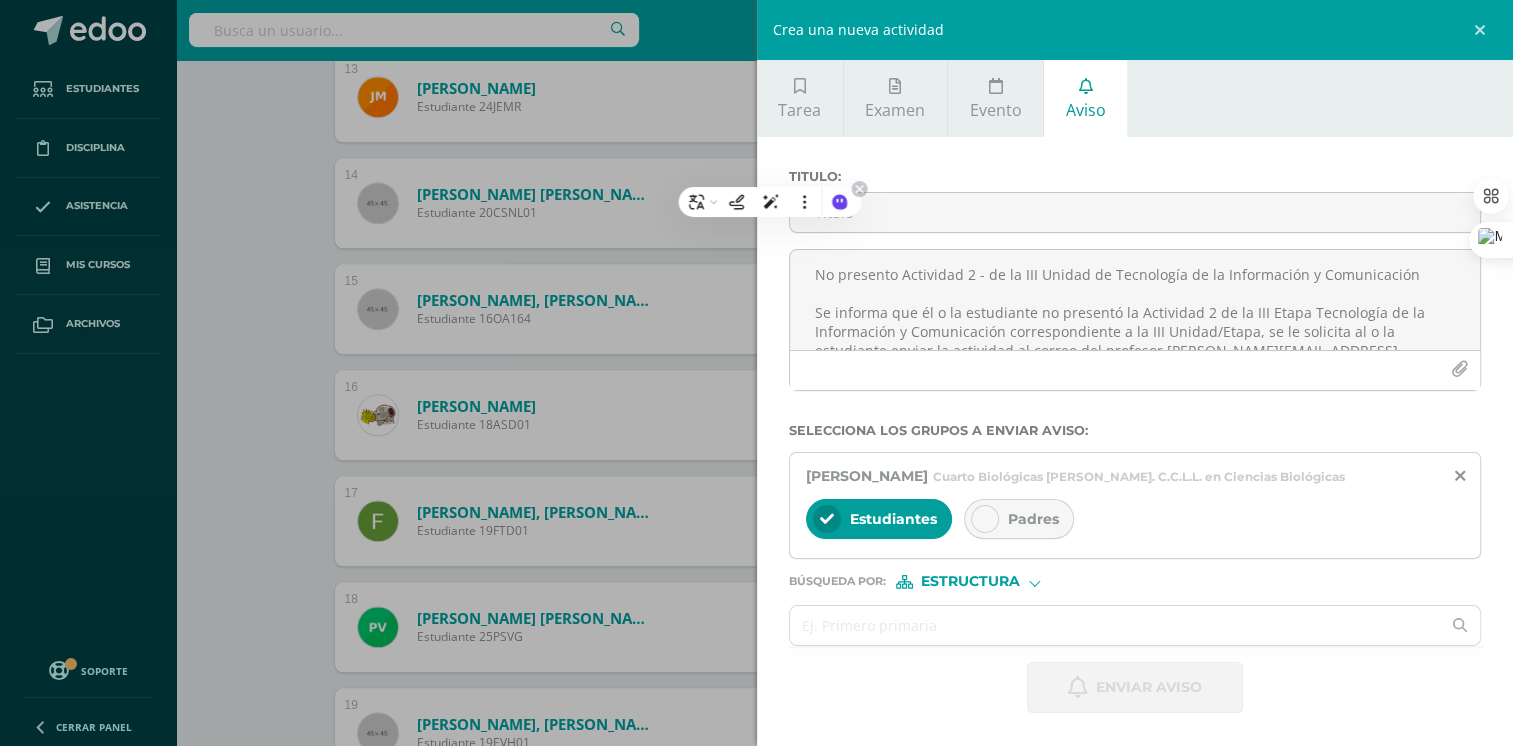 click on "Reformularlo Agregar estadísticas Agregar detalles Agregar humor Hacerlo educado Eliminar jerga Más informativo Más atractivo Más descriptivo Más persuasivo Más apologetico Hacerlo sincero Hacerlo conciso Traducir a: malayo Continuar escribiendo Acortarlo Mejorarlo Agregar acción rápida Gestionar acción" at bounding box center [770, 202] 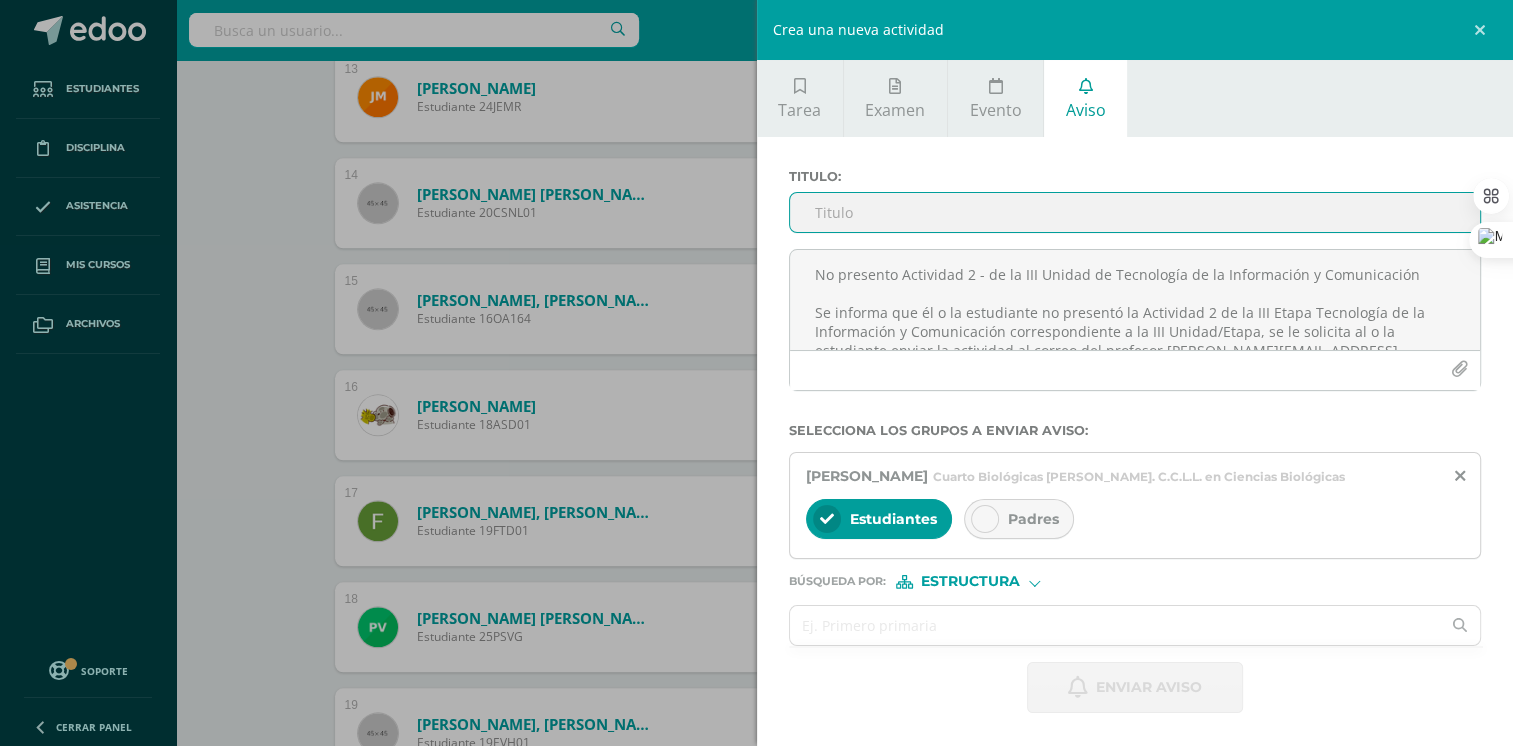 click on "Titulo :" at bounding box center (1135, 212) 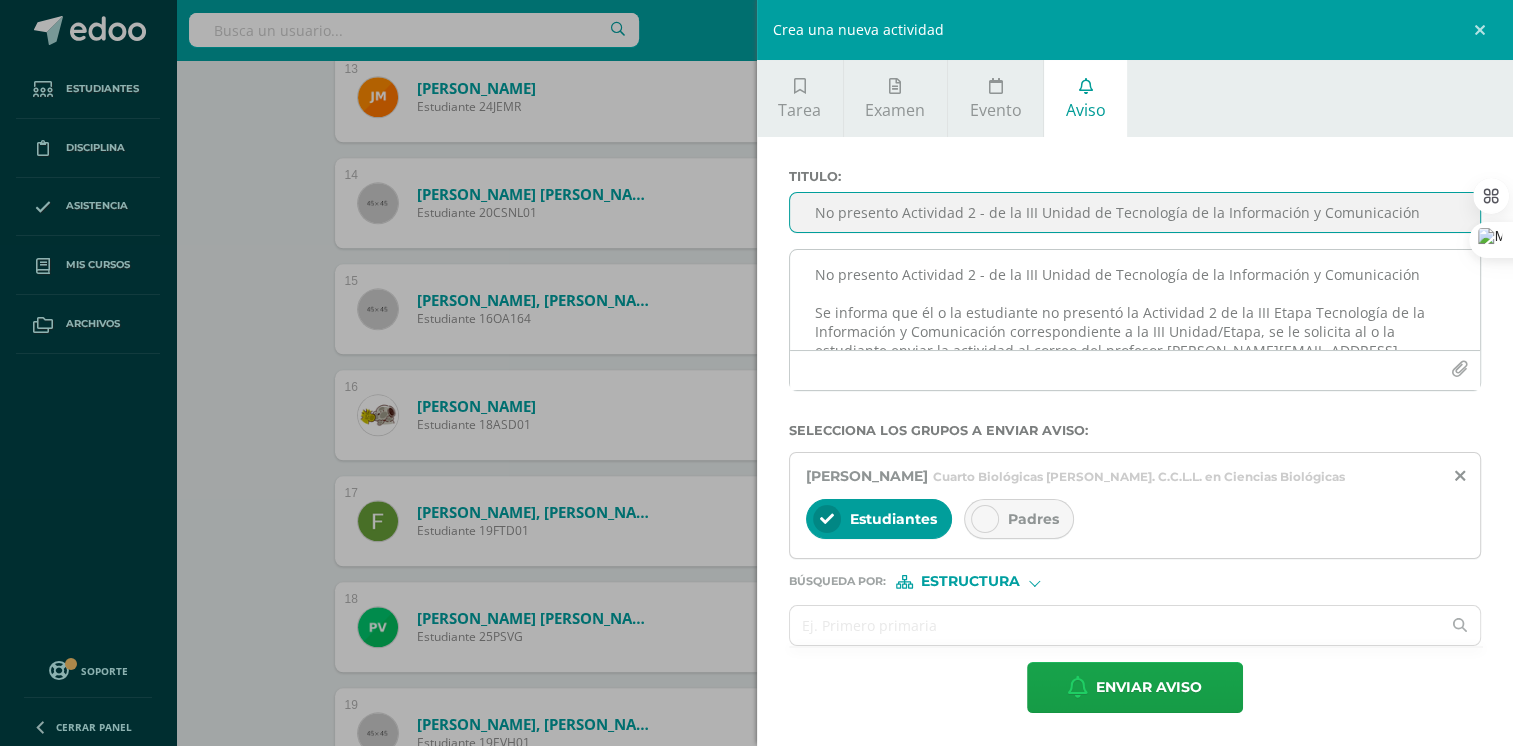 type on "No presento Actividad 2 - de la III Unidad de Tecnología de la Información y Comunicación" 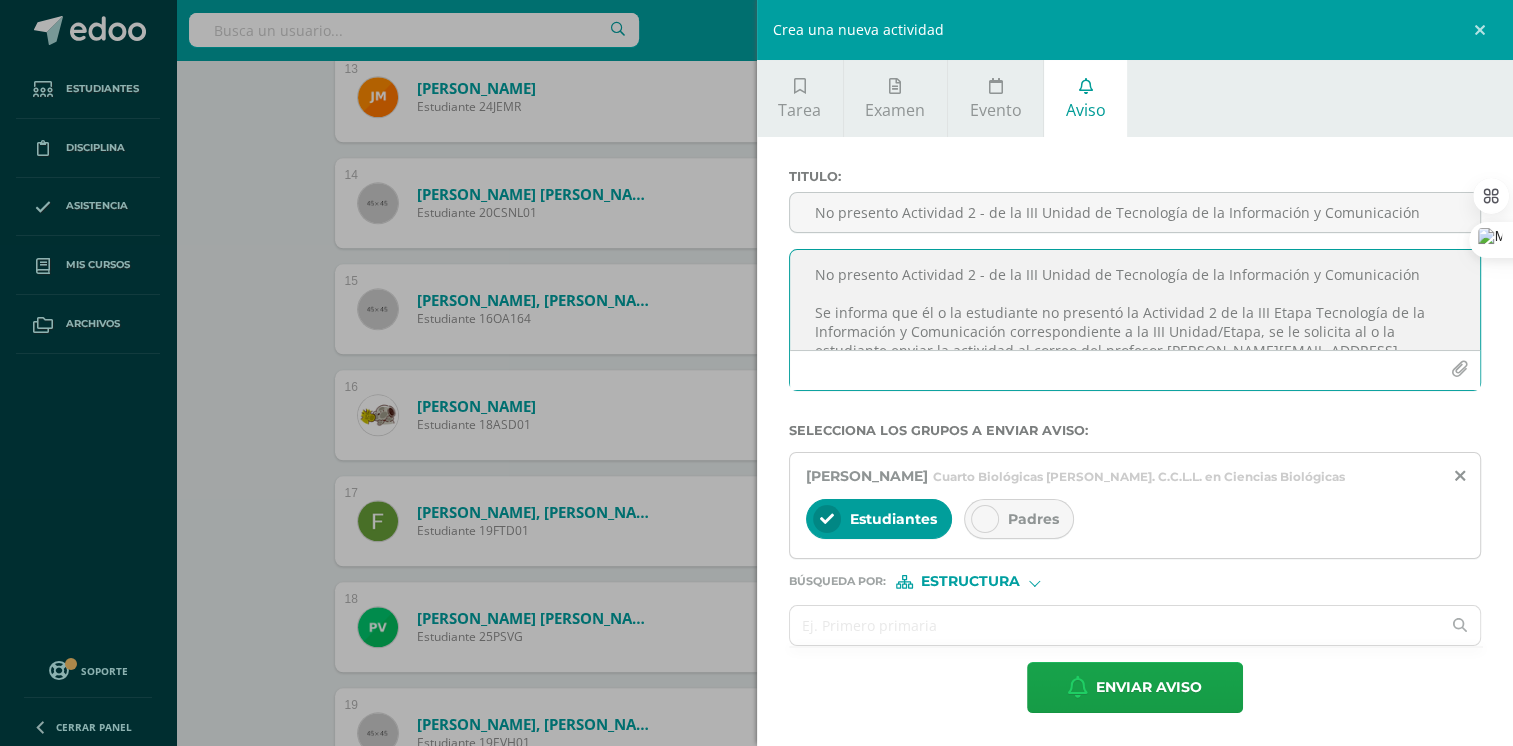 drag, startPoint x: 1136, startPoint y: 309, endPoint x: 1075, endPoint y: 410, distance: 117.99152 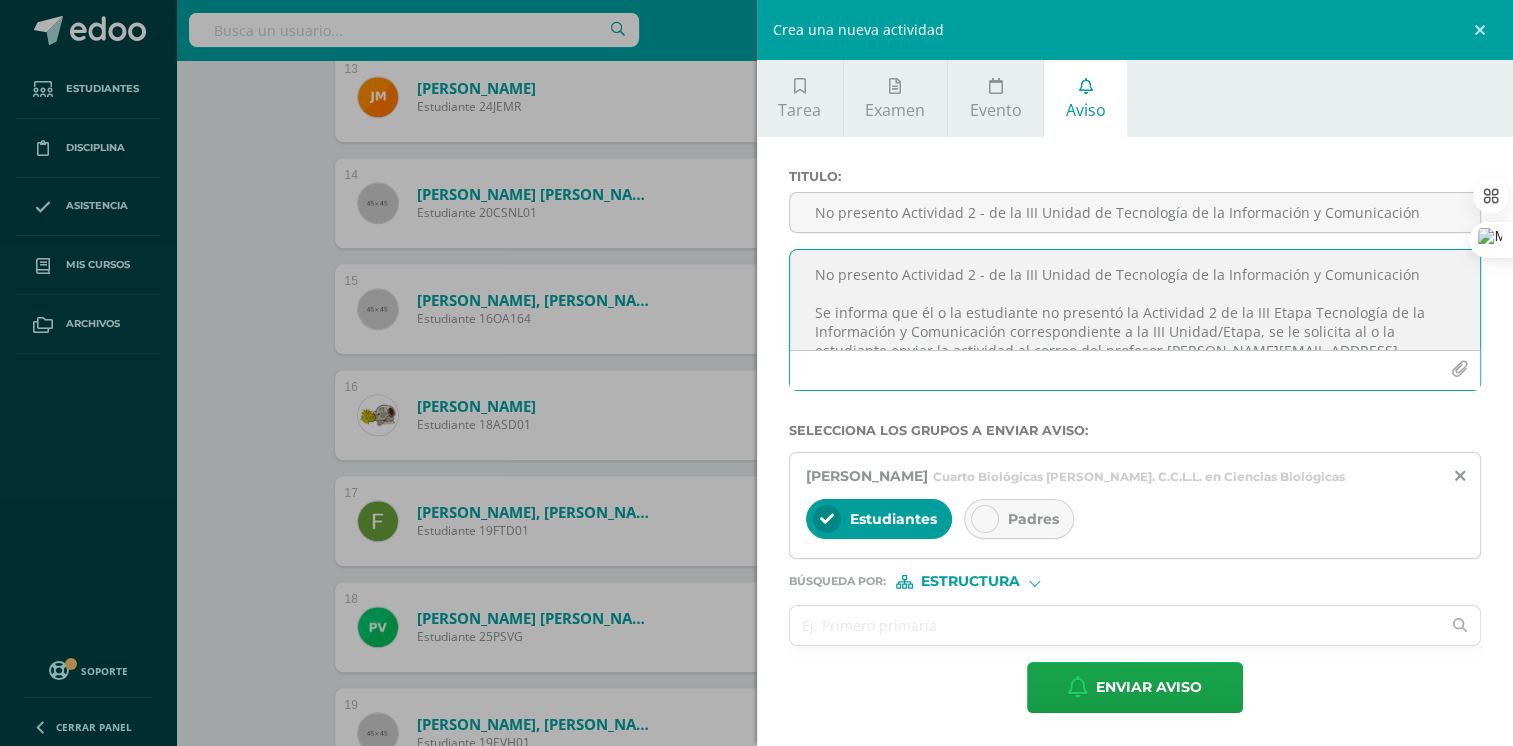click on "No presento Actividad 2 - de la III Unidad de Tecnología de la Información y Comunicación
Se informa que él o la estudiante no presentó la Actividad 2 de la III Etapa Tecnología de la Información y Comunicación correspondiente a la III Unidad/Etapa, se le solicita al o la estudiante enviar la actividad al correo del profesor barenas@integralamericano.edu.gt a más tardar el 16/07/2025 antes de las 18:00 hrs.  Se recibirá según reglamento de evaluación, Se le anima al o la estudiante a ser mas responsable en la entrega de las actividades.
att. Prof. Byron Arenas" at bounding box center [1135, 300] 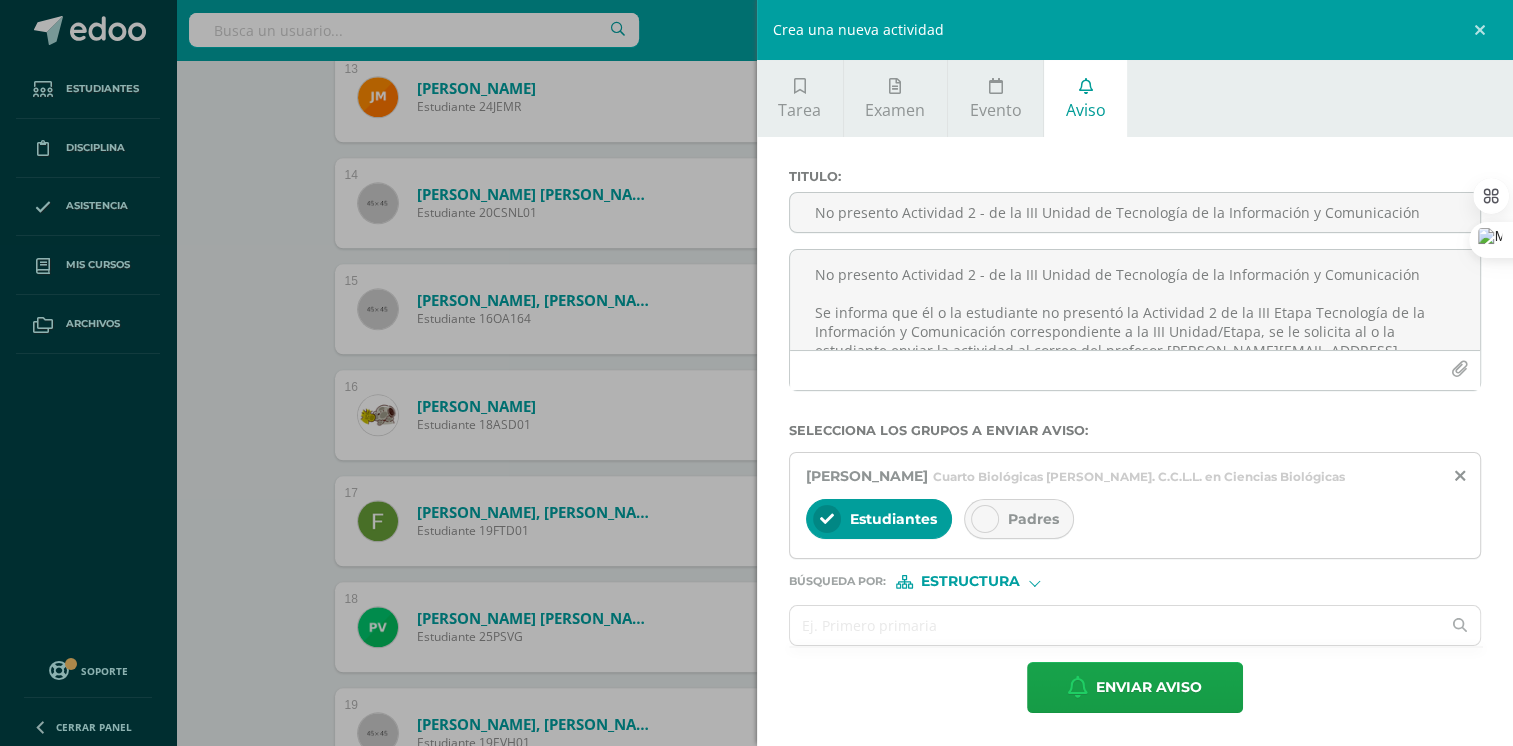 click at bounding box center [985, 519] 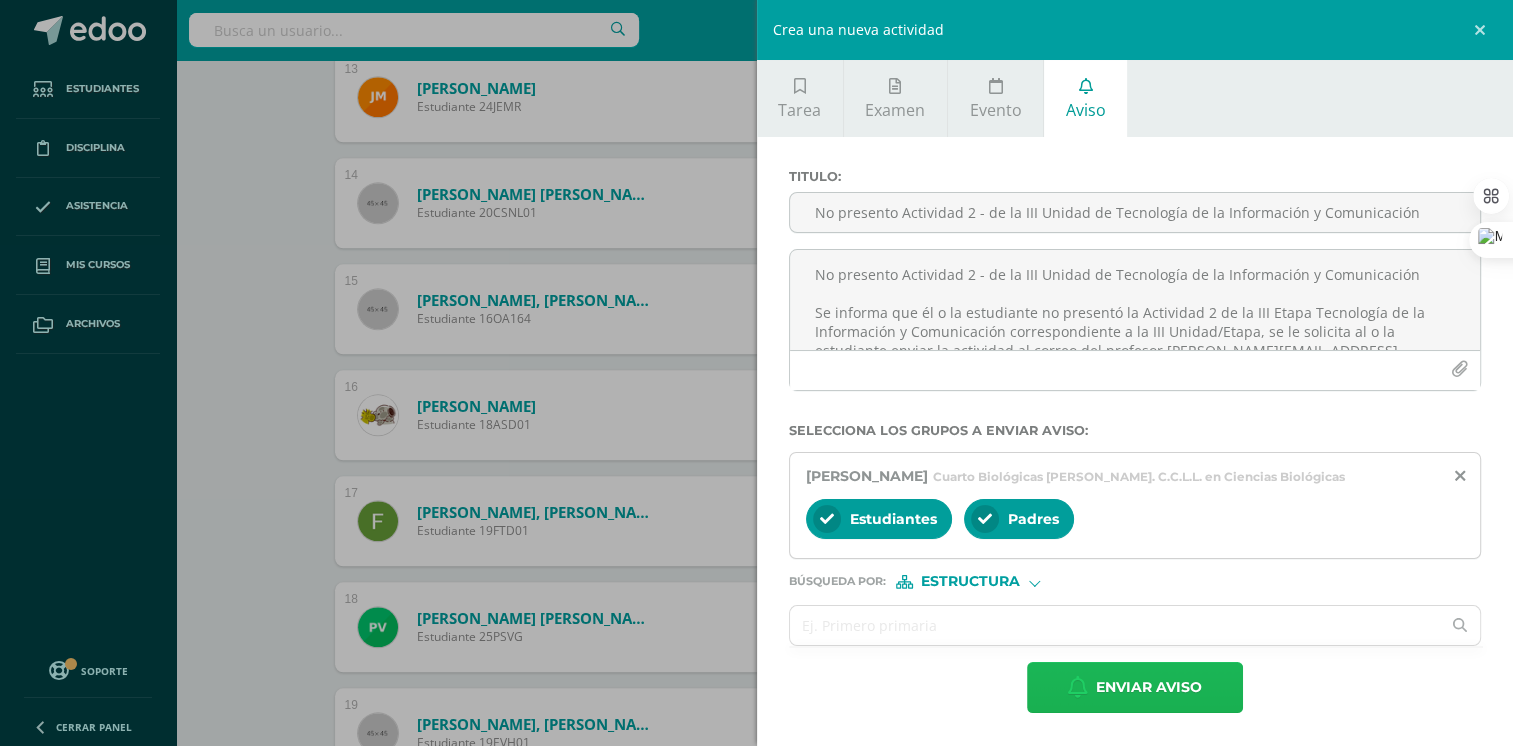 click on "Enviar aviso" at bounding box center (1149, 687) 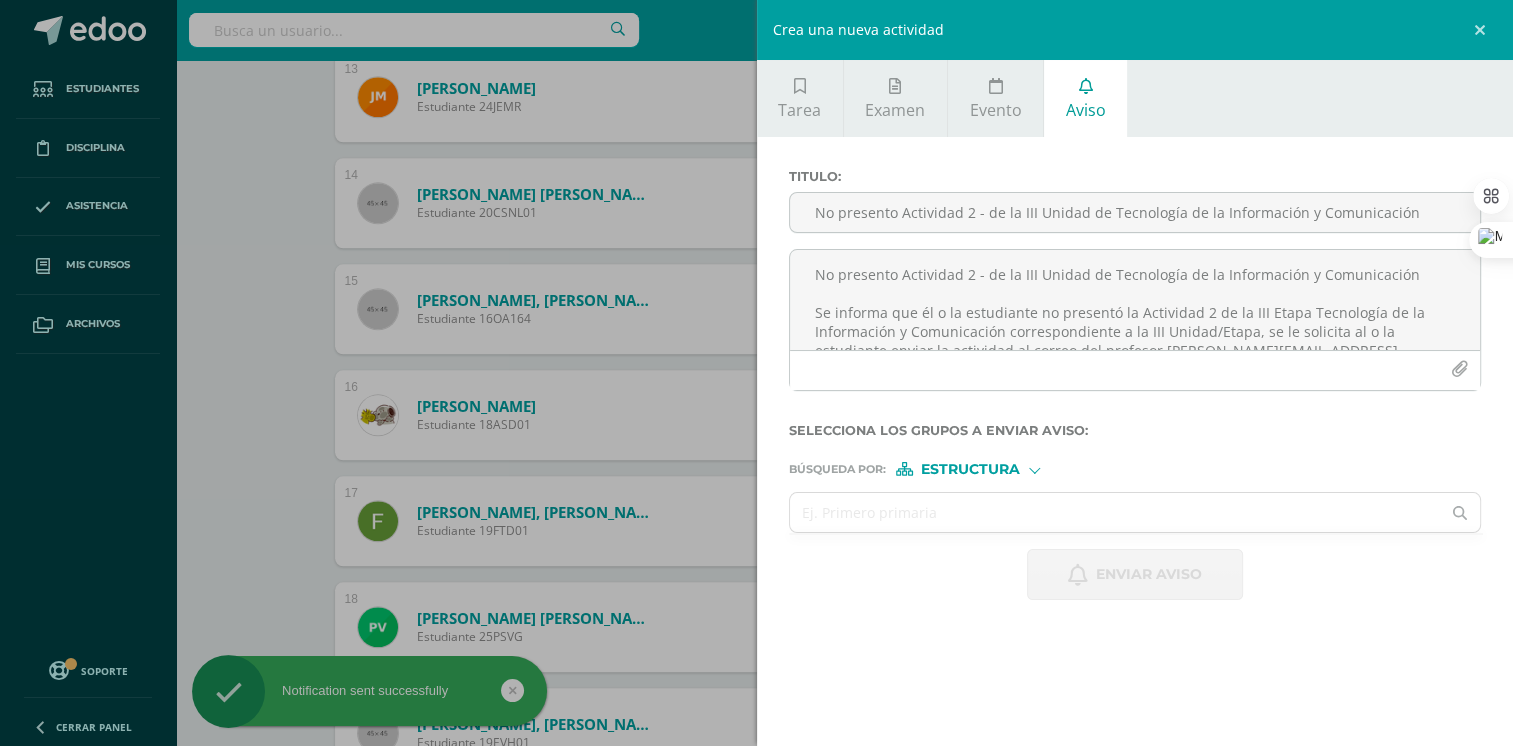 click on "Crea una nueva actividad
Tarea Examen Evento Aviso Título: Fecha: 2025-07-14 20:00:00 La tarea se asignará a:
Tecnologías de la Información y la Comunicación I 'B'
Cuarto Biológicas Bach. C.C.L.L.  en Ciencias Biológicas
Computación Aplicada 'A'
Computación I 'A'
Diplomado  en Desarrollo Web 'A'
Laboratorio I 'A'
Sistemas e instalación de Software 'A'
Tecnologías de la Información y la Comunicación 'A'
Tecnologías de la Información y la Comunicación 4 'A'
Tecnologías de la Información y la Comunicación I 'A'
Tecnologías de la Información y la Comunicación I 'B'" at bounding box center (756, 373) 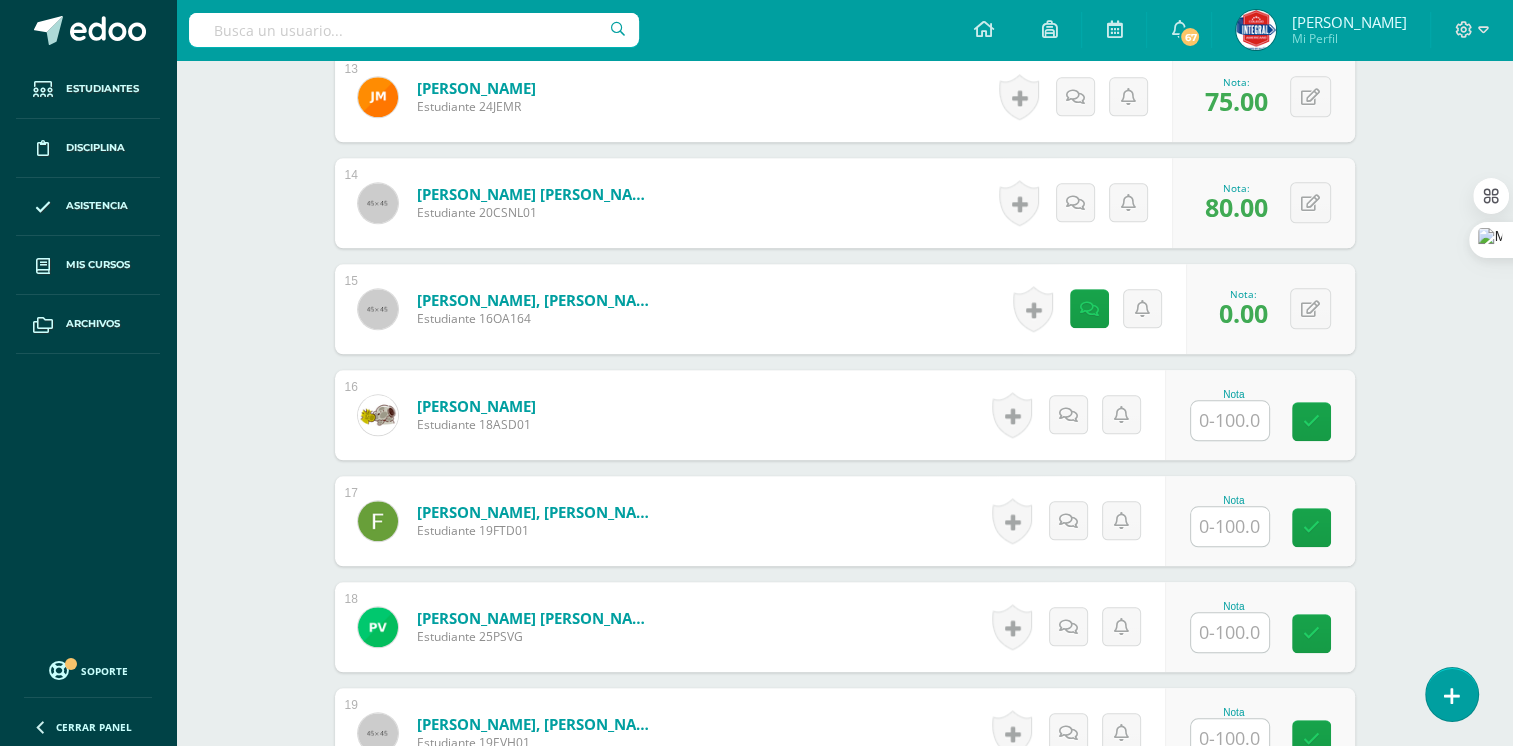 scroll, scrollTop: 2134, scrollLeft: 0, axis: vertical 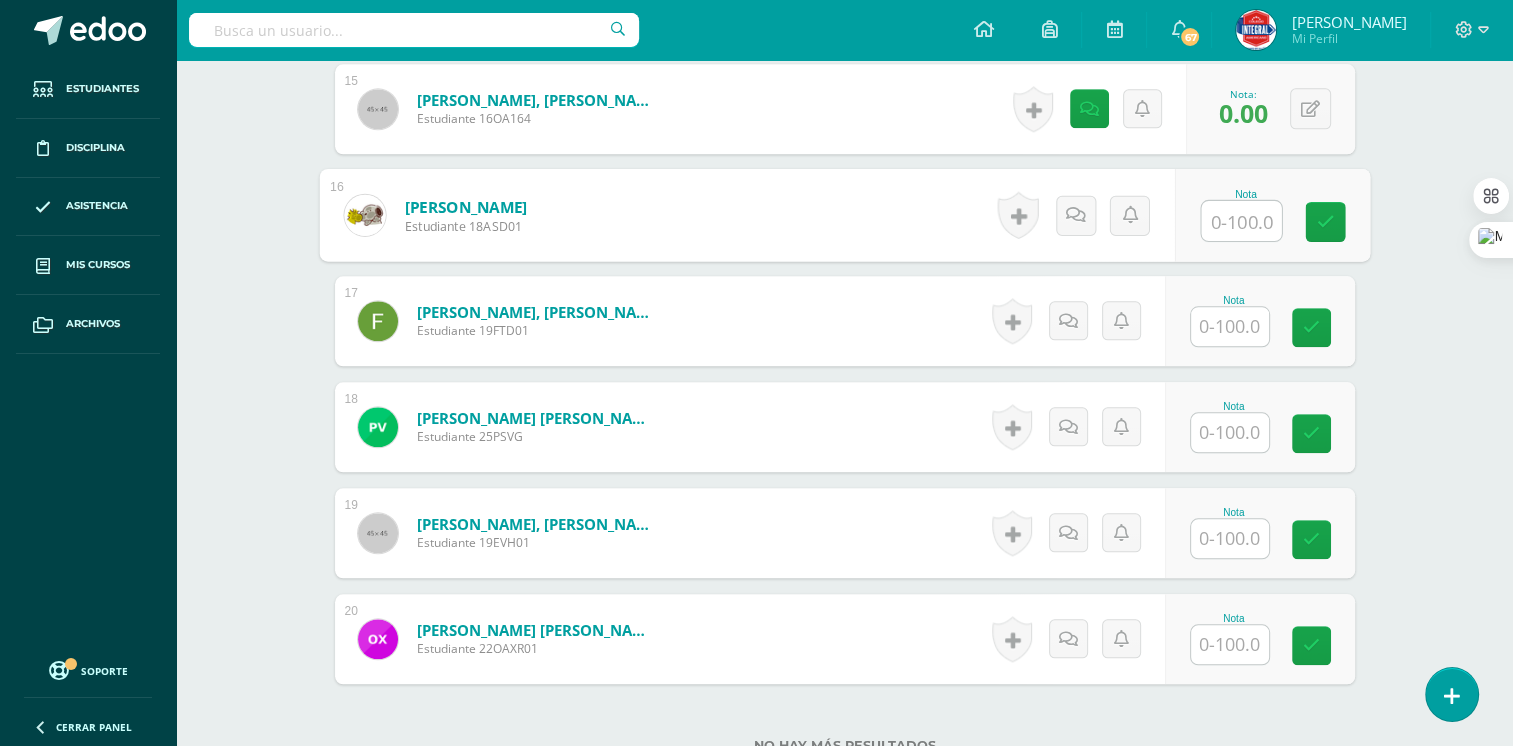 click at bounding box center [1241, 221] 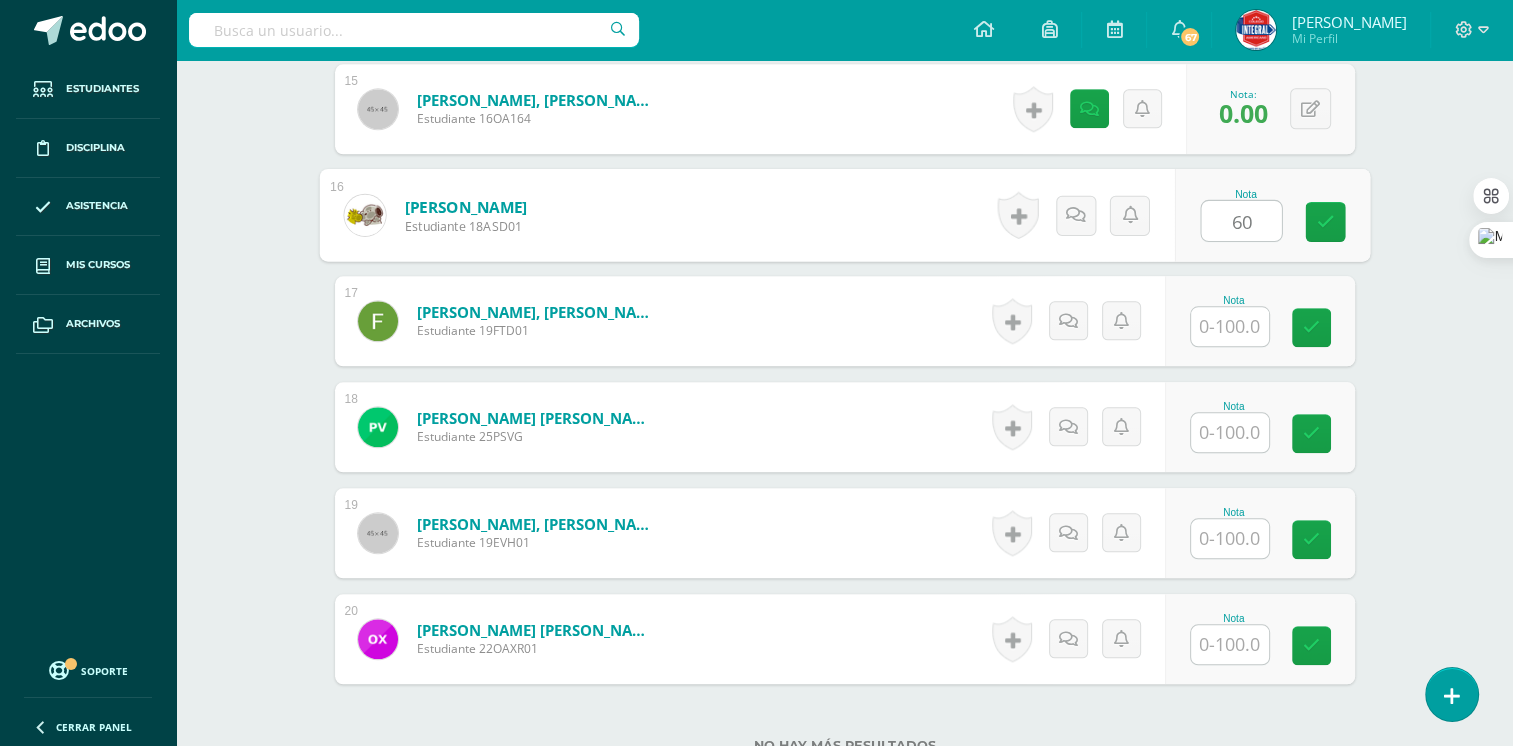 type on "60" 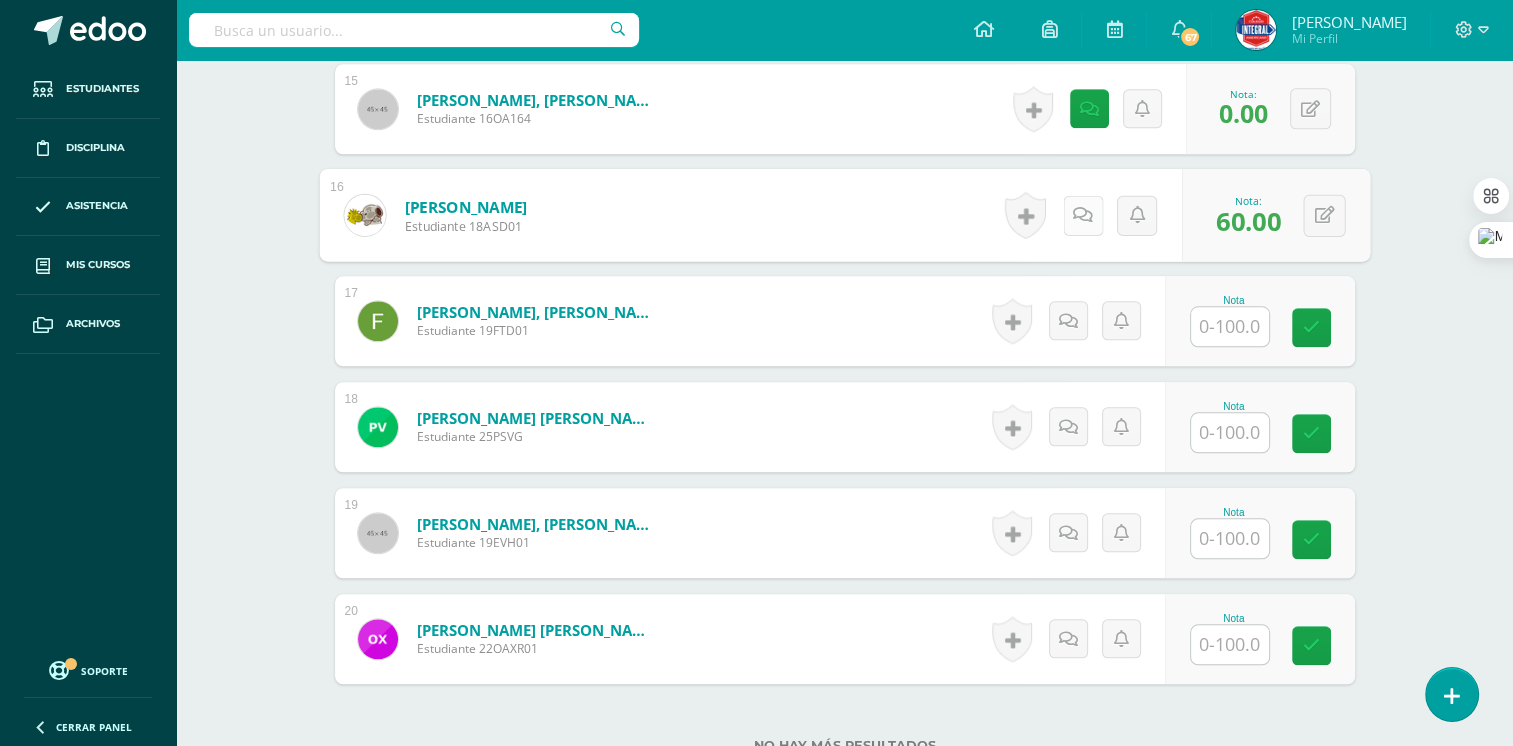 click at bounding box center (1083, 214) 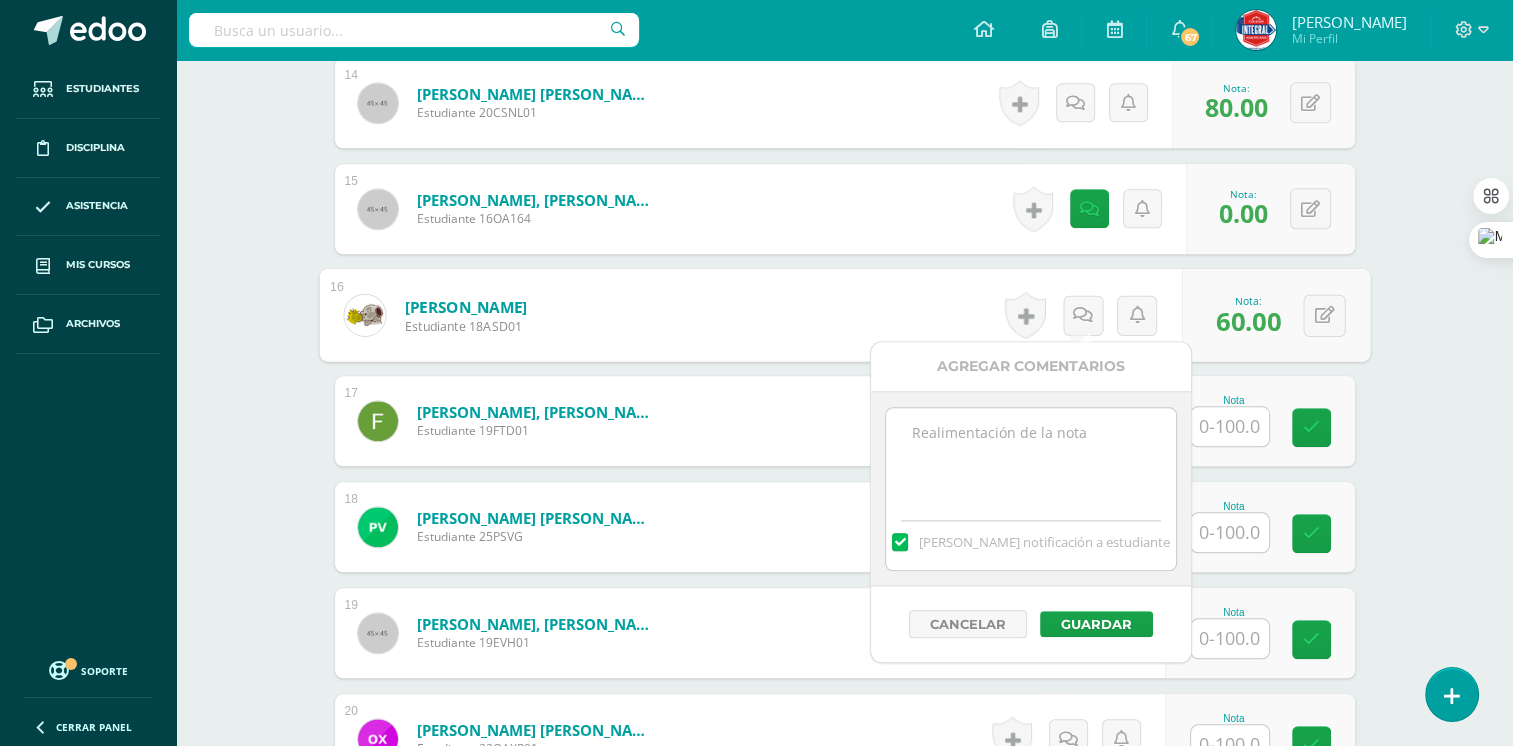 click on "¿Estás seguro que quieres  eliminar  esta actividad?
Esto borrará la actividad y cualquier nota que hayas registrado
permanentemente. Esta acción no se puede revertir. Cancelar Eliminar
Administración de escalas de valoración
escala de valoración
Aún no has creado una escala de valoración.
Cancelar Agregar nueva escala de valoración: Agrega una división a la escala de valoración  (ej. Ortografía, redacción, trabajo en equipo, etc.)
Agregar
Cancelar Crear escala de valoración
Agrega listas de cotejo
Mostrar todos                             Mostrar todos Mis listas Generales Comunicación y Lenguaje Matemática Ciencia Estudios Sociales Arte Robótica" at bounding box center (845, -412) 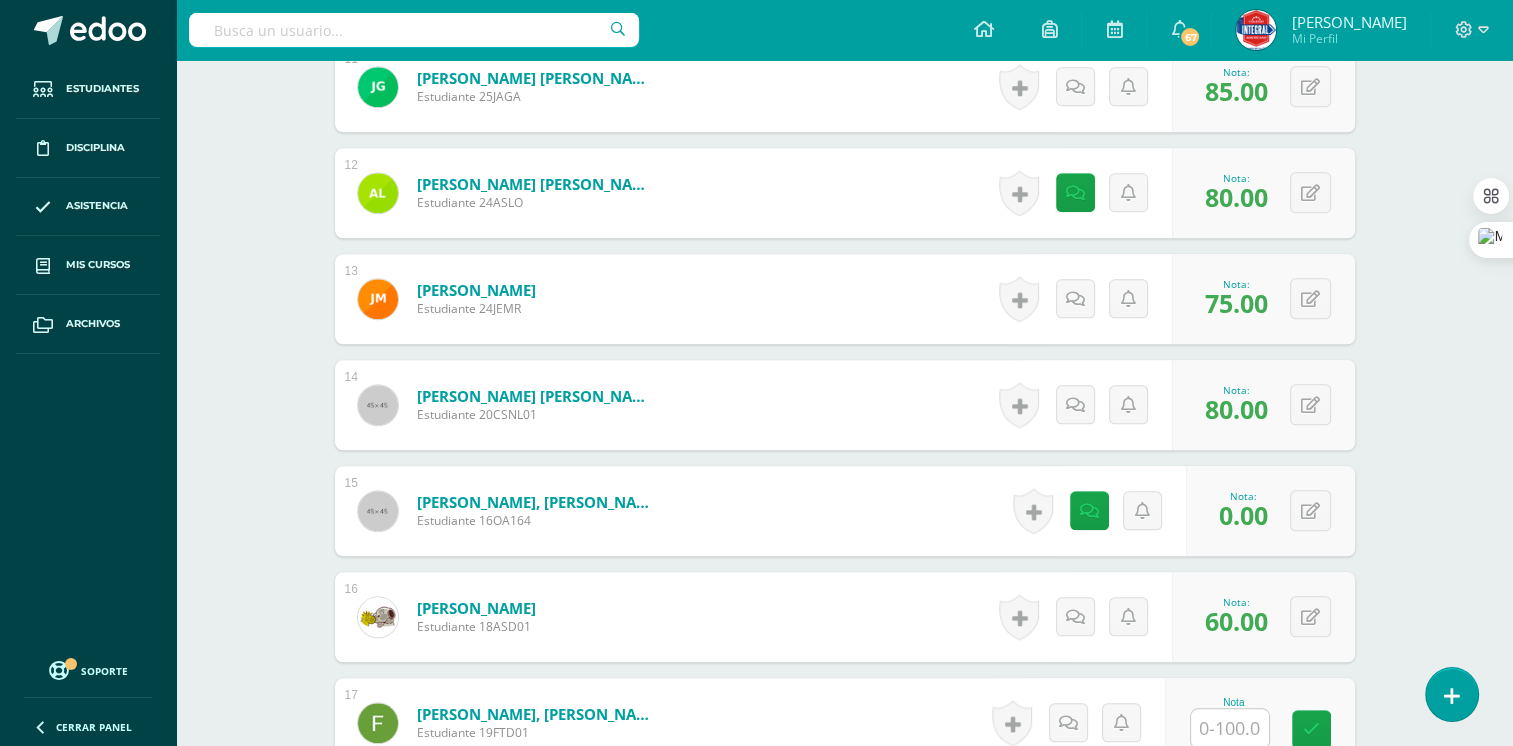 scroll, scrollTop: 1634, scrollLeft: 0, axis: vertical 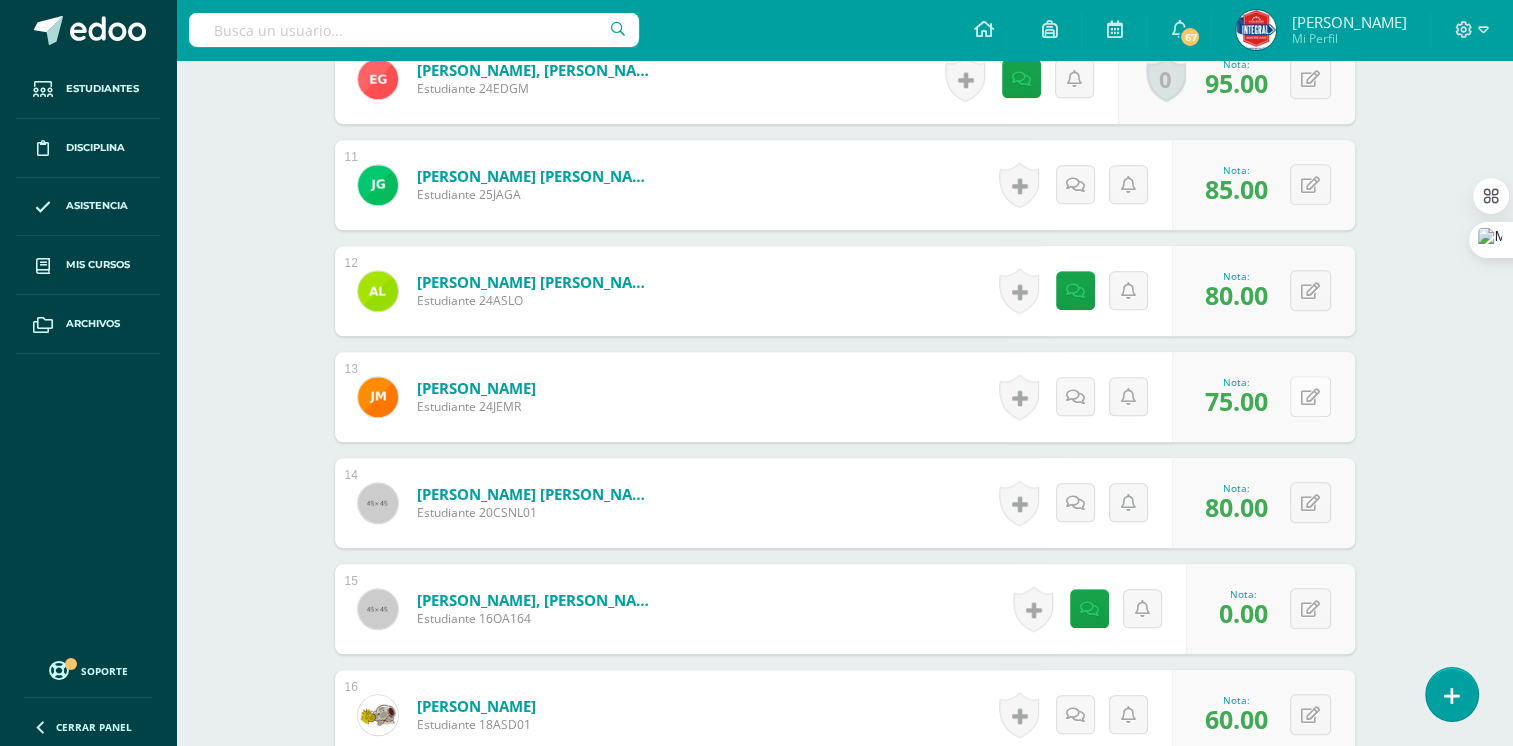 click at bounding box center [1310, 396] 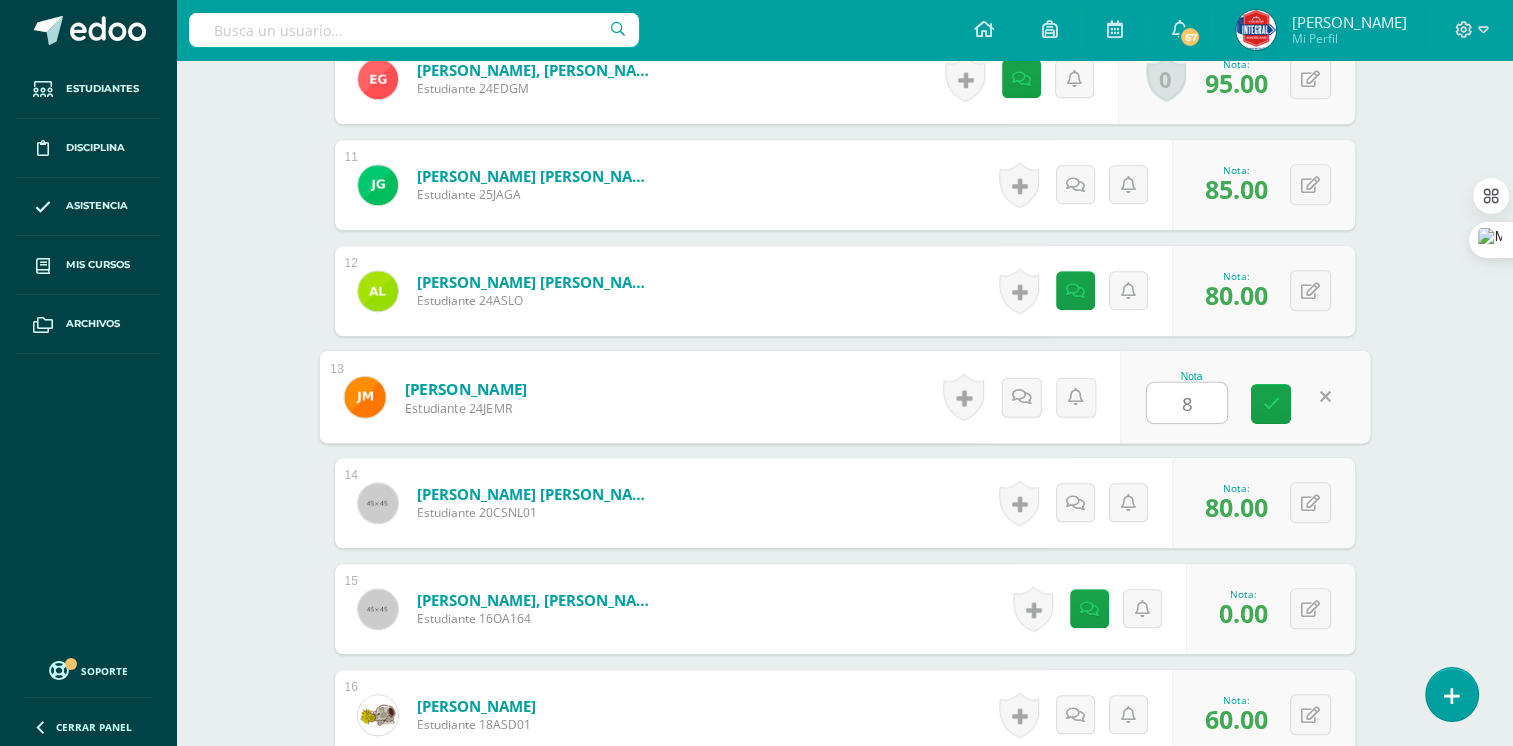 type on "80" 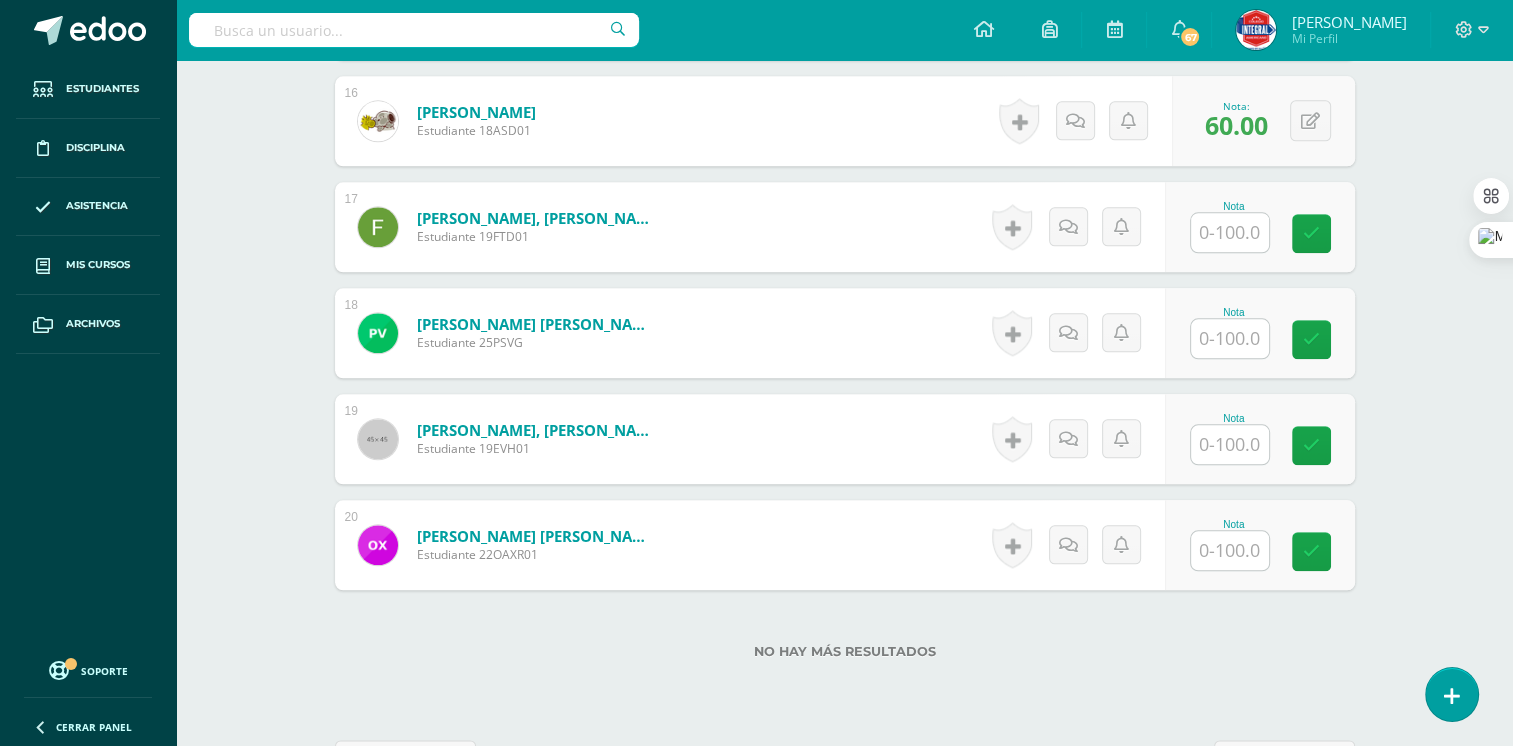 scroll, scrollTop: 2234, scrollLeft: 0, axis: vertical 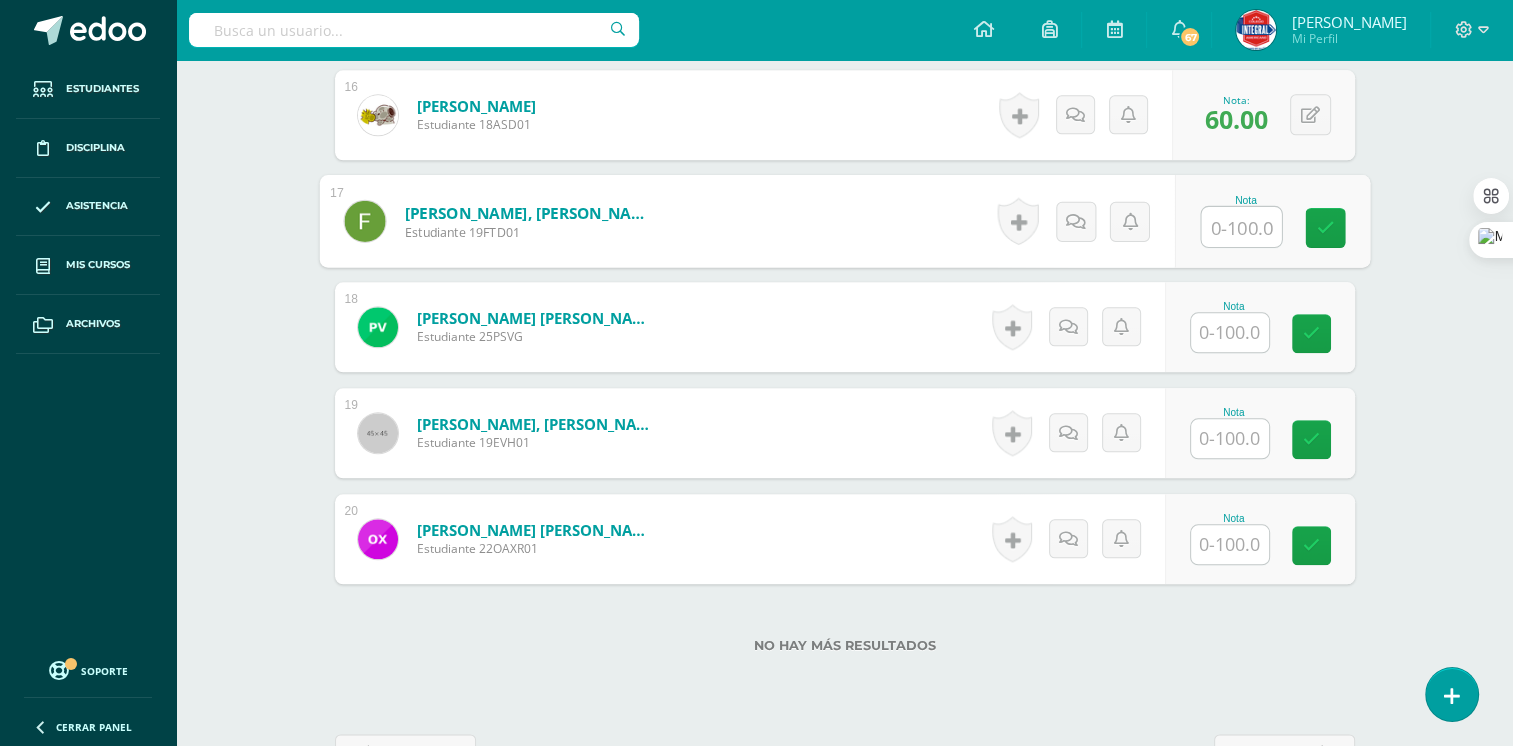 click at bounding box center (1241, 227) 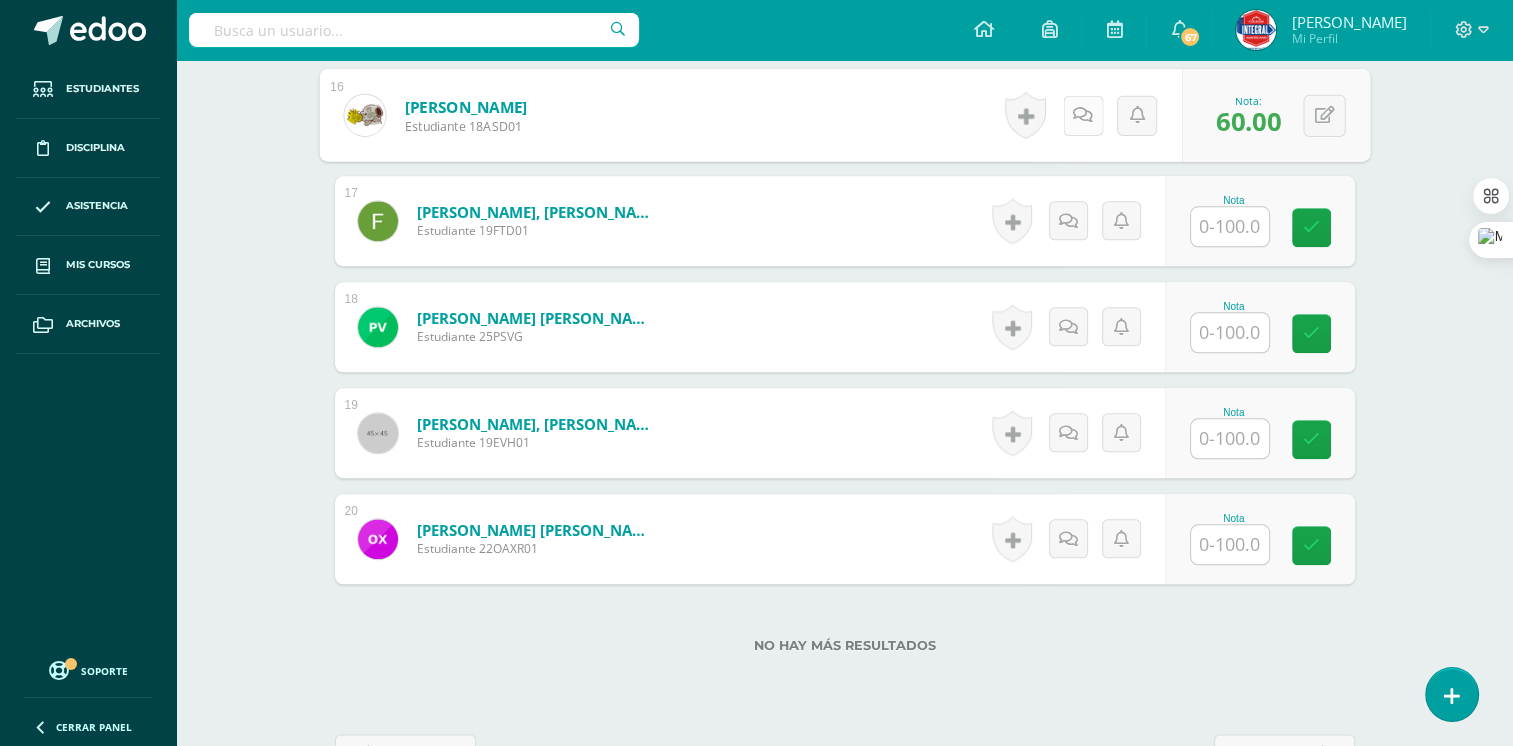 click at bounding box center [1083, 114] 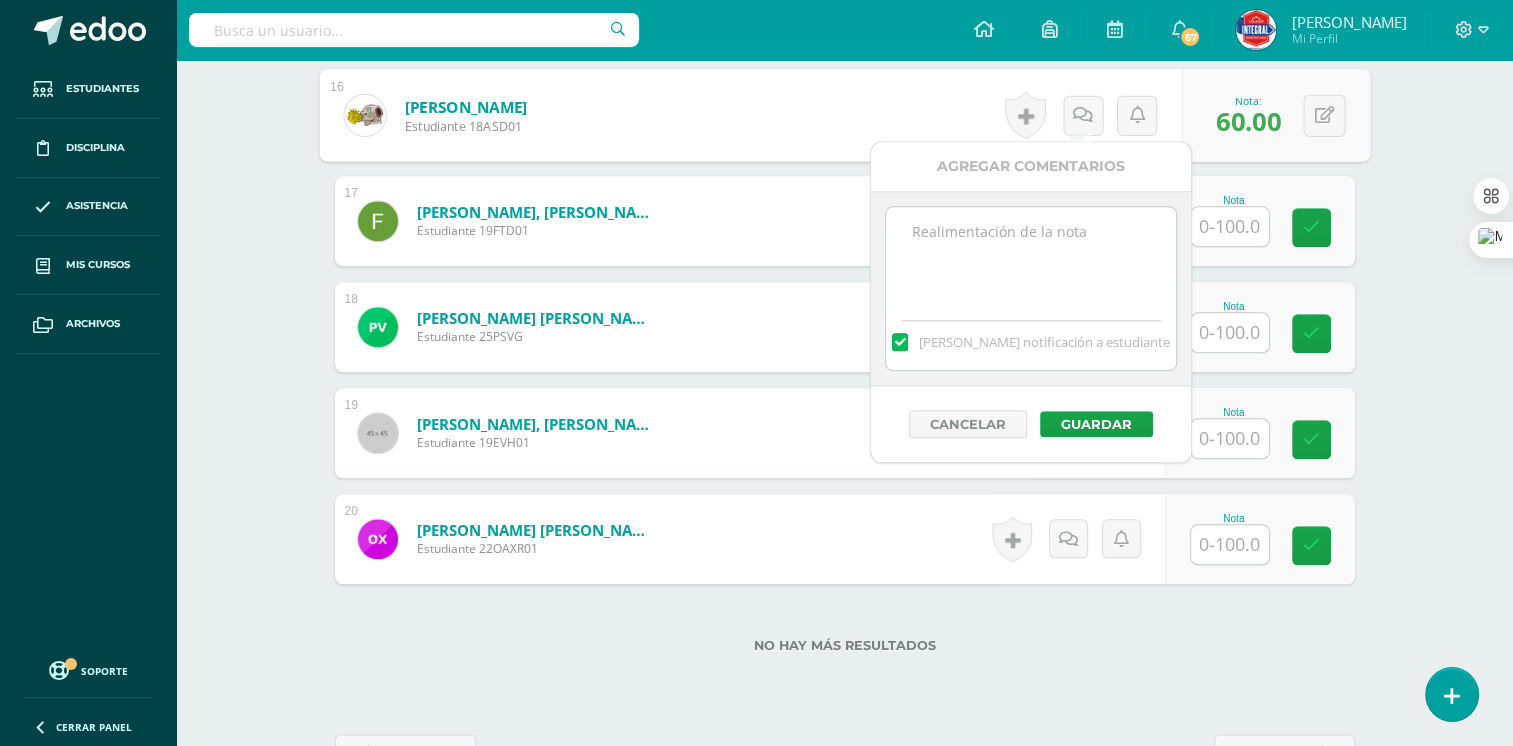 click at bounding box center (1030, 257) 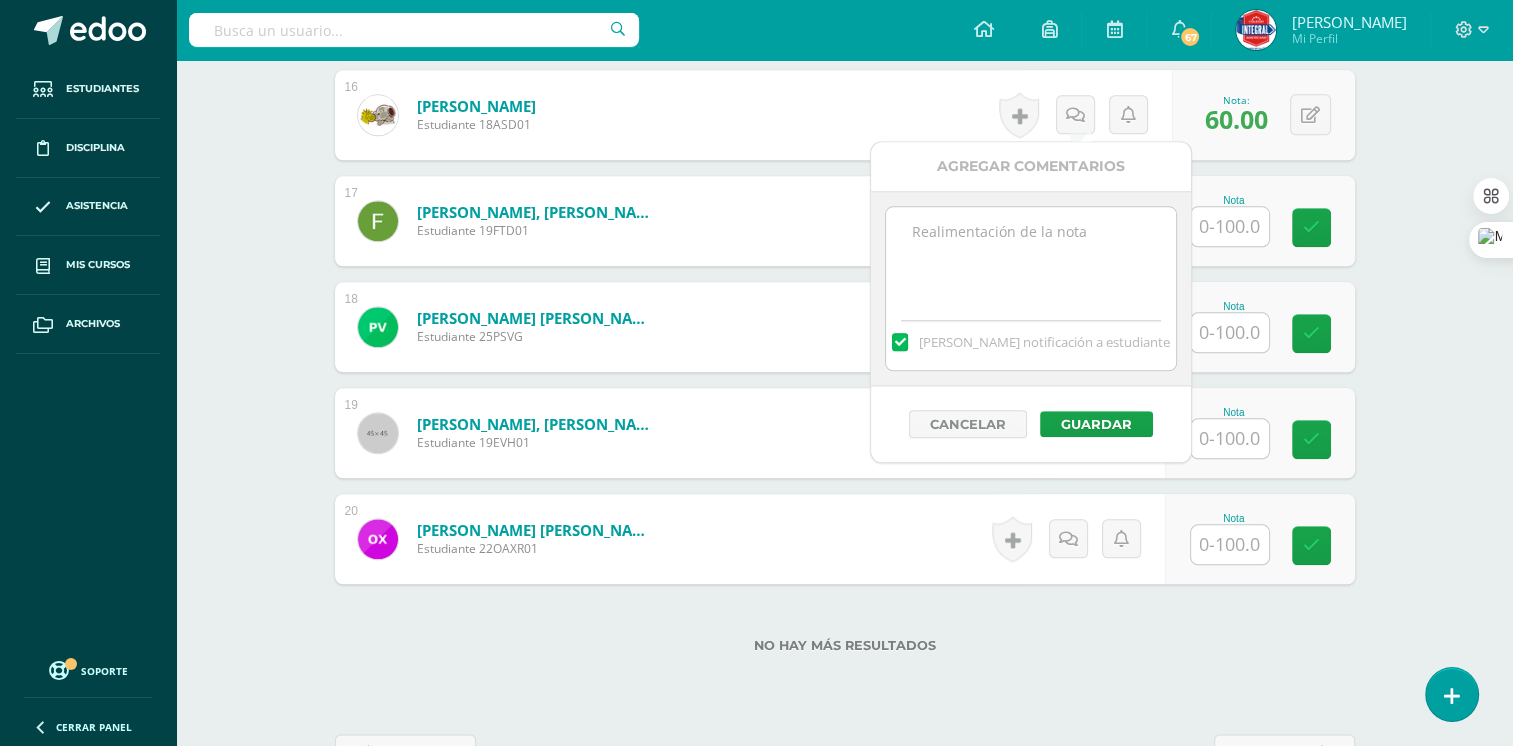 paste on "No se evidencia la aplicación de la función autosuma, promedio o una de las dos.
No se evidencia el agregado de los gráficos solicitados.
No se evidencia la aplicación de la función Sumar.Si
No se evidencia la aplicación del formato condicional en categoría" 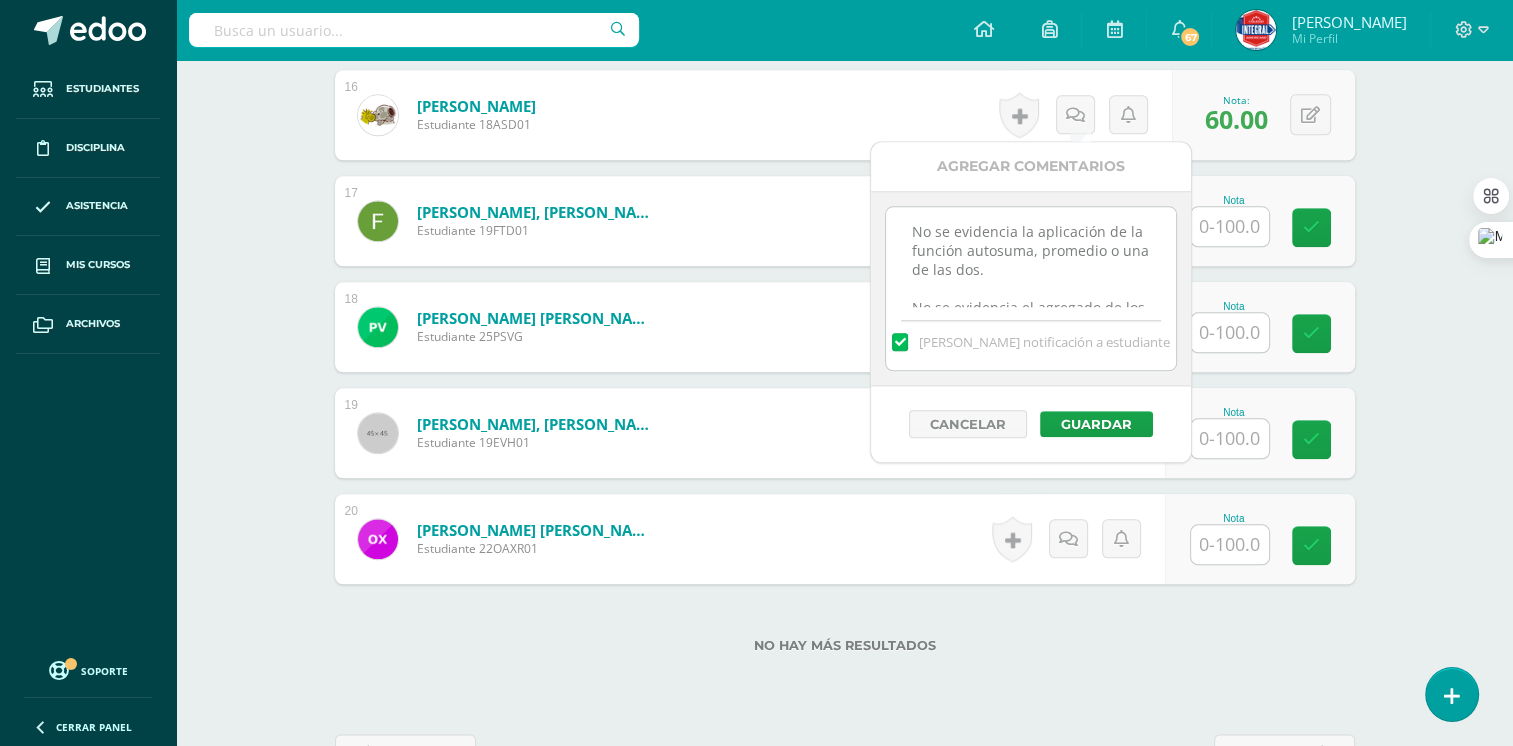 scroll, scrollTop: 164, scrollLeft: 0, axis: vertical 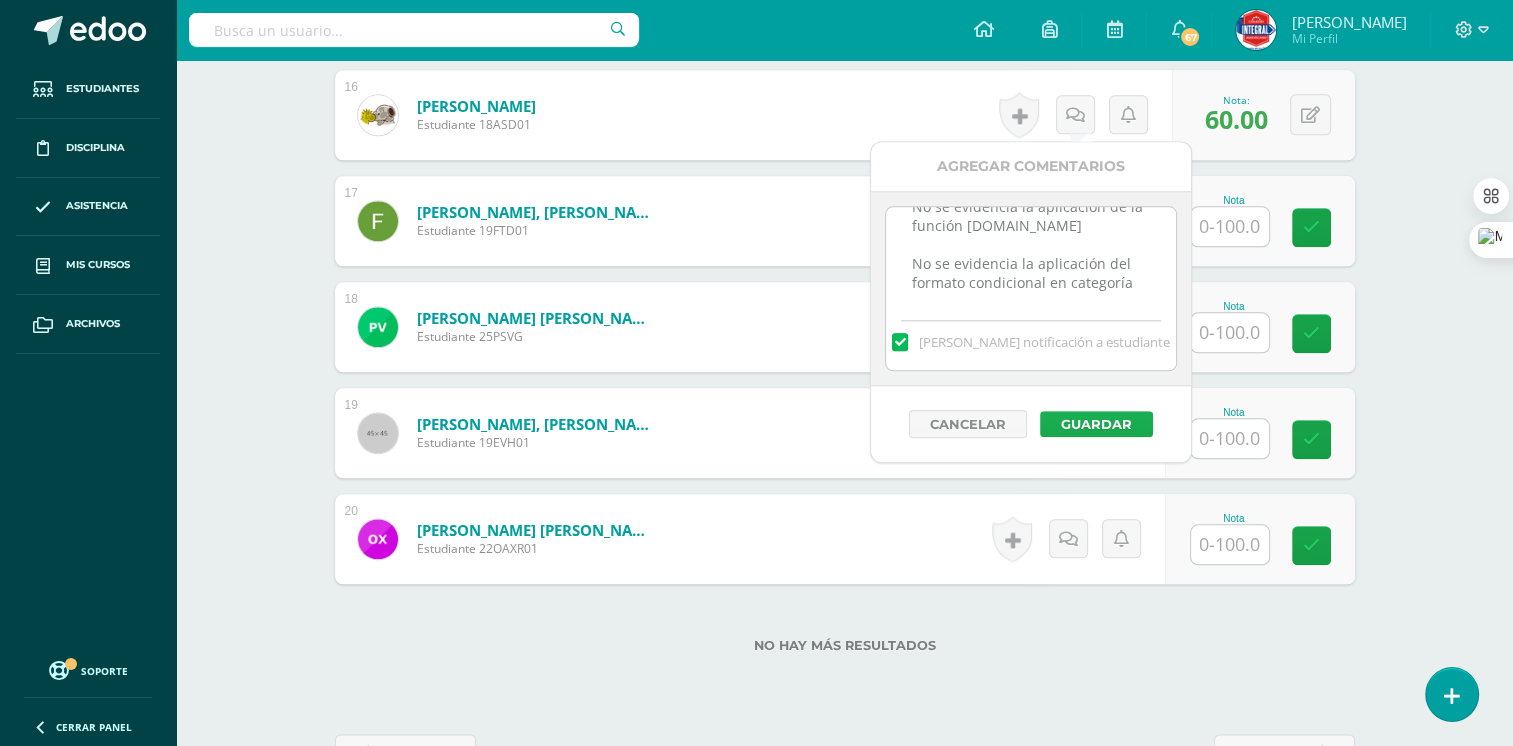 type on "No se evidencia la aplicación de la función autosuma, promedio o una de las dos.
No se evidencia el agregado de los gráficos solicitados.
No se evidencia la aplicación de la función Sumar.Si
No se evidencia la aplicación del formato condicional en categoría" 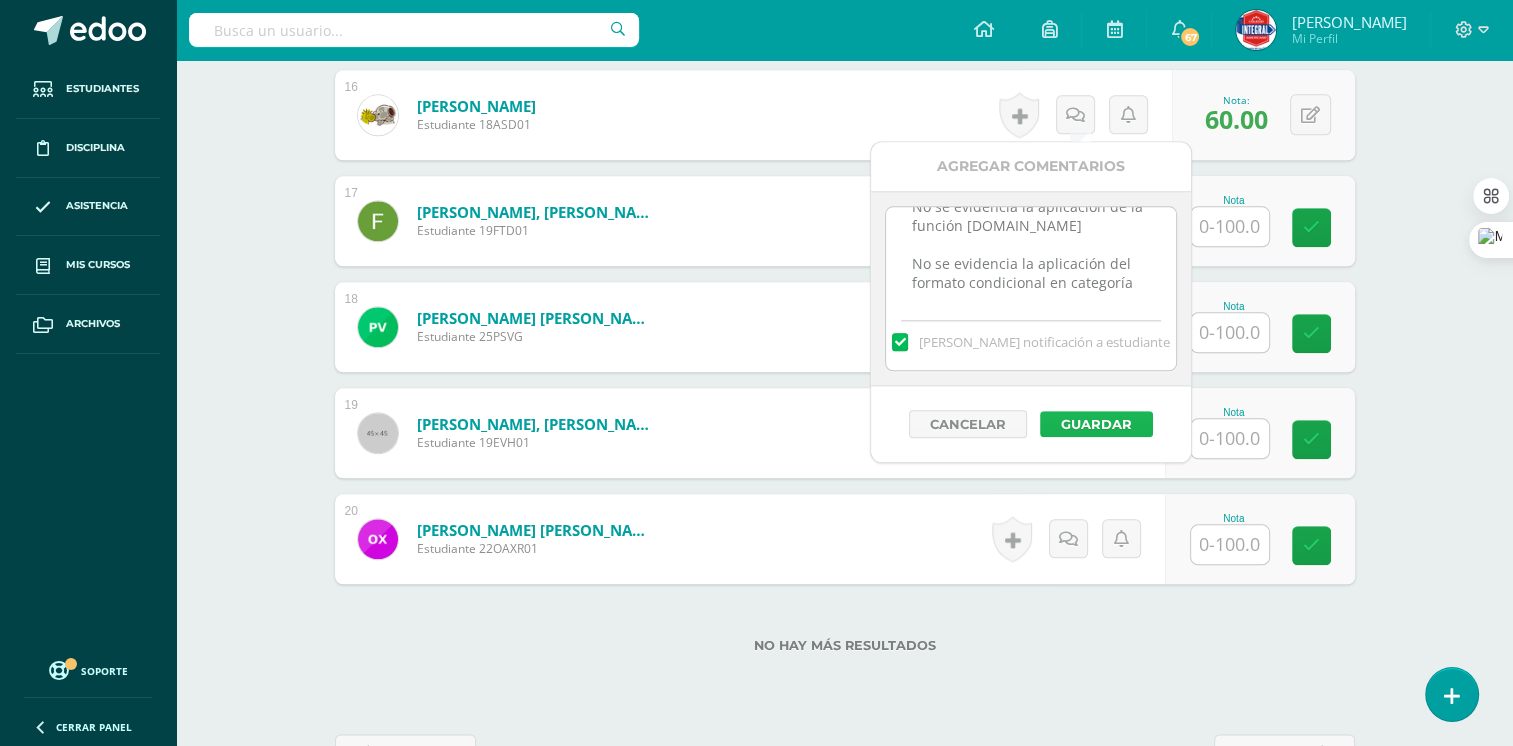 click on "Guardar" at bounding box center (1096, 424) 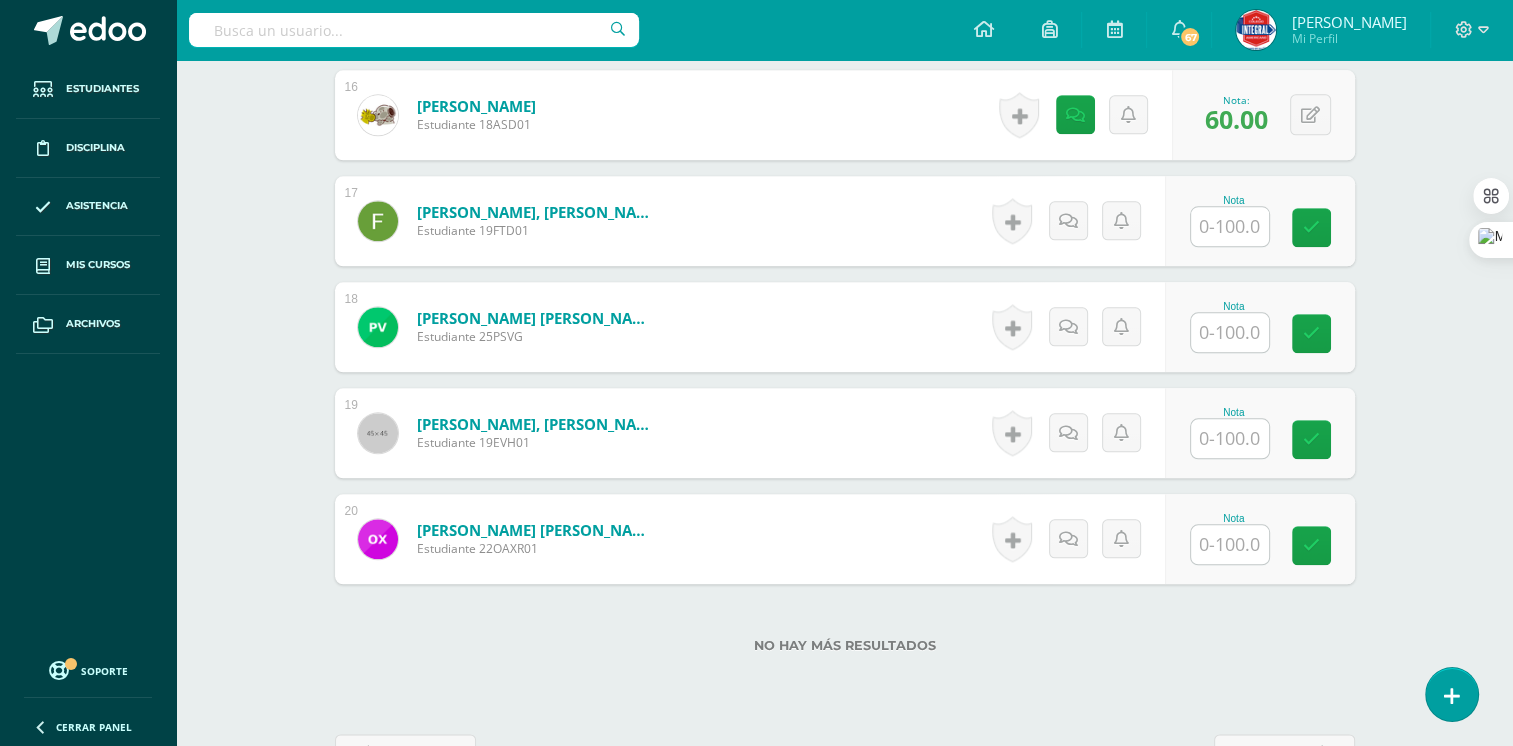 click on "¿Estás seguro que quieres  eliminar  esta actividad?
Esto borrará la actividad y cualquier nota que hayas registrado
permanentemente. Esta acción no se puede revertir. Cancelar Eliminar
Administración de escalas de valoración
escala de valoración
Aún no has creado una escala de valoración.
Cancelar Agregar nueva escala de valoración: Agrega una división a la escala de valoración  (ej. Ortografía, redacción, trabajo en equipo, etc.)
Agregar
Cancelar Crear escala de valoración
Agrega listas de cotejo
Mostrar todos                             Mostrar todos Mis listas Generales Comunicación y Lenguaje Matemática Ciencia Estudios Sociales Arte Robótica" at bounding box center [845, -612] 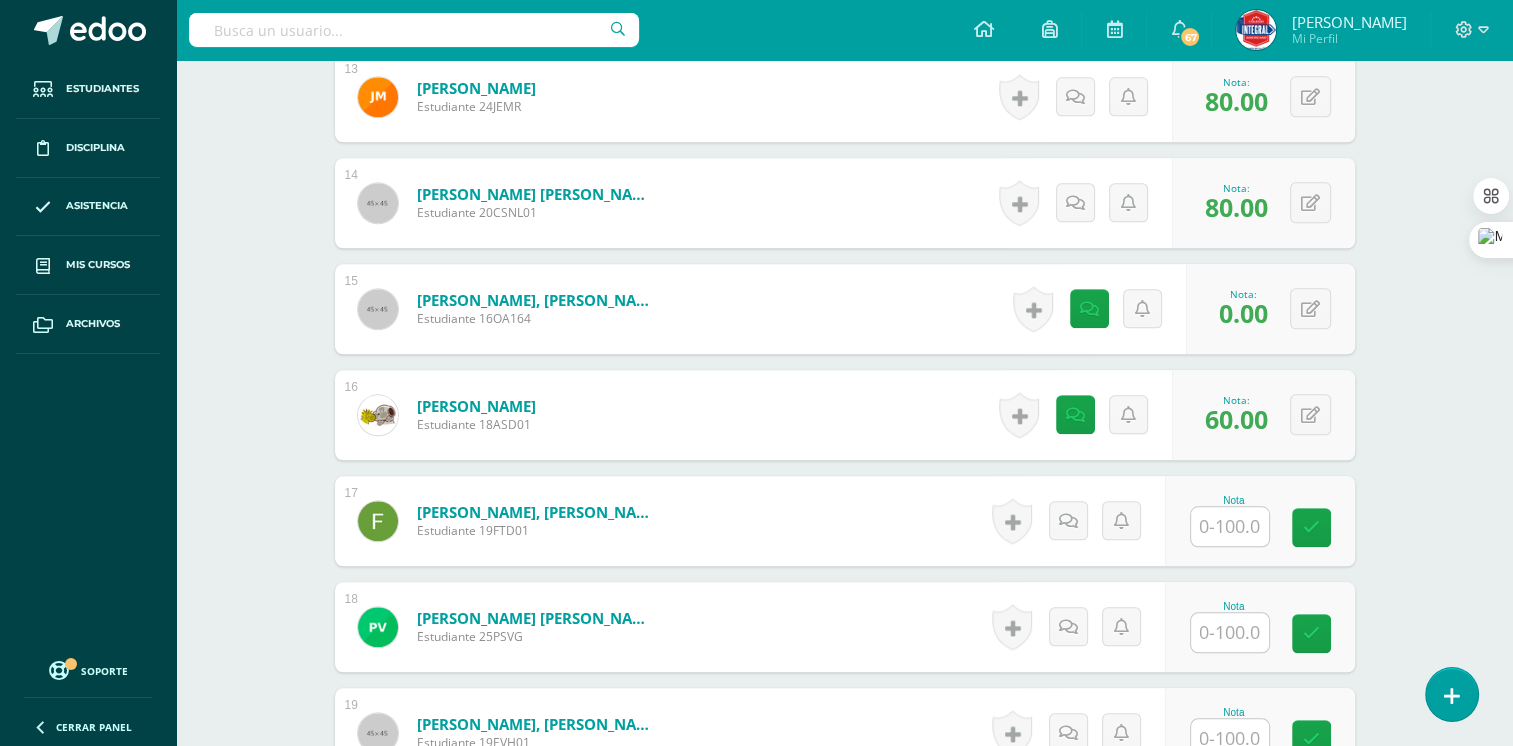 scroll, scrollTop: 2234, scrollLeft: 0, axis: vertical 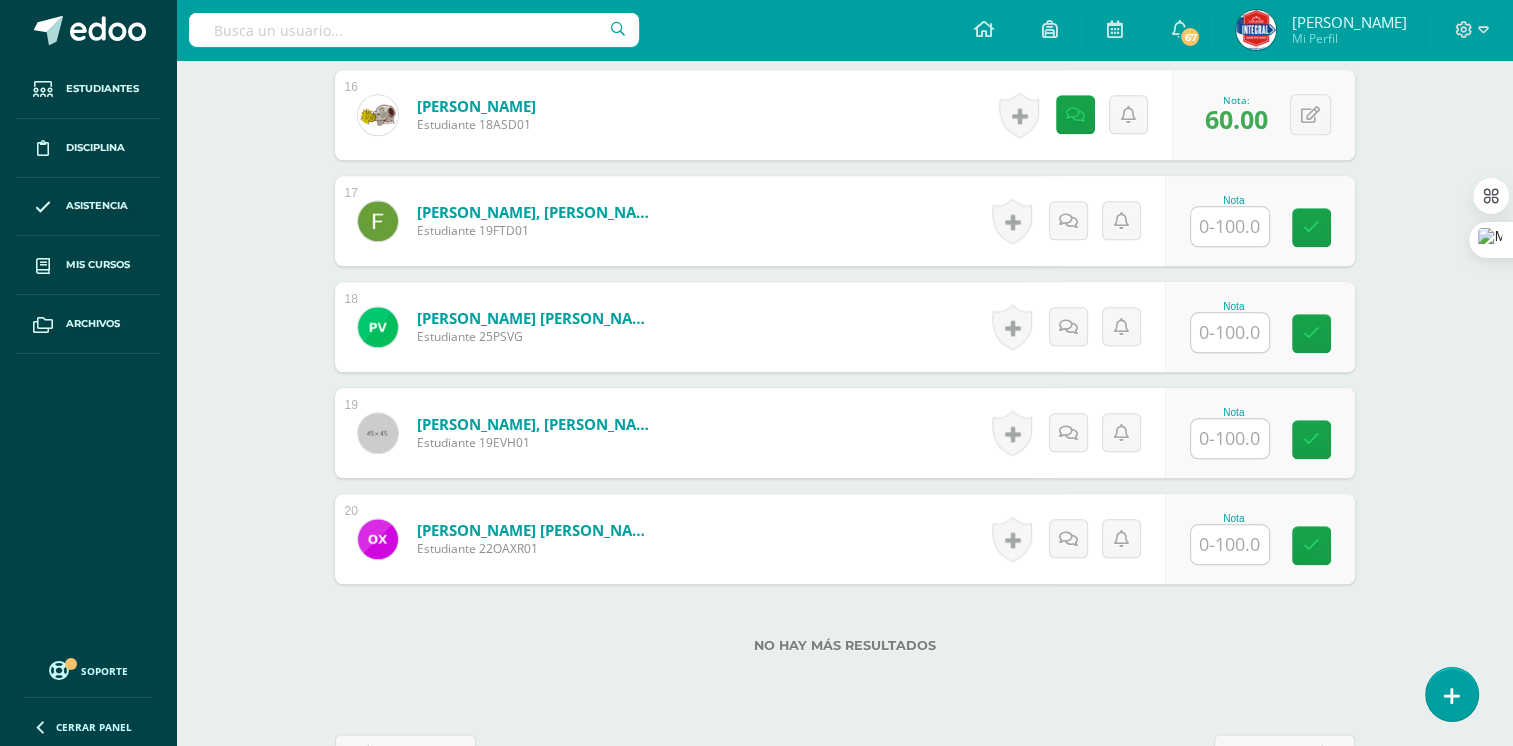 click at bounding box center [1230, 226] 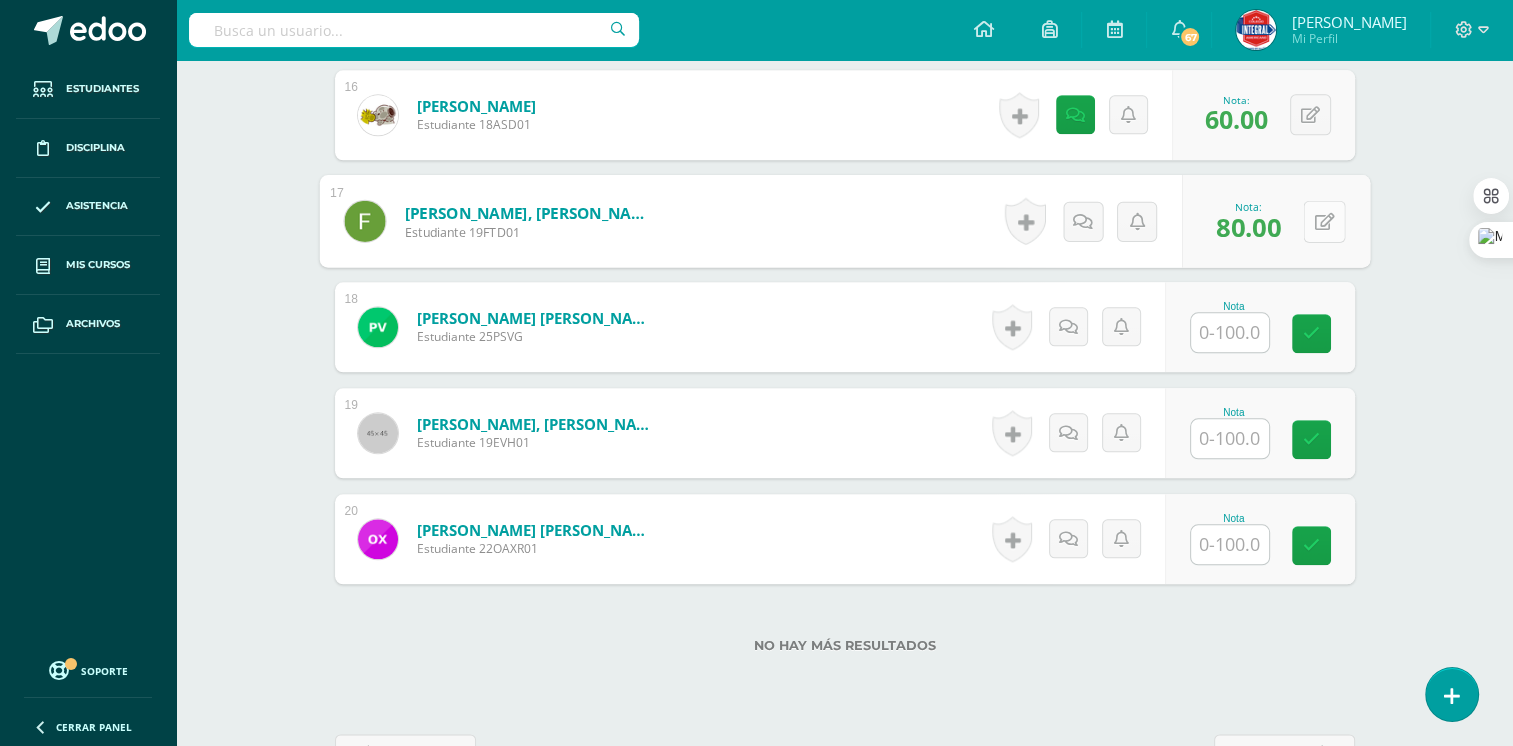 click at bounding box center [1324, 221] 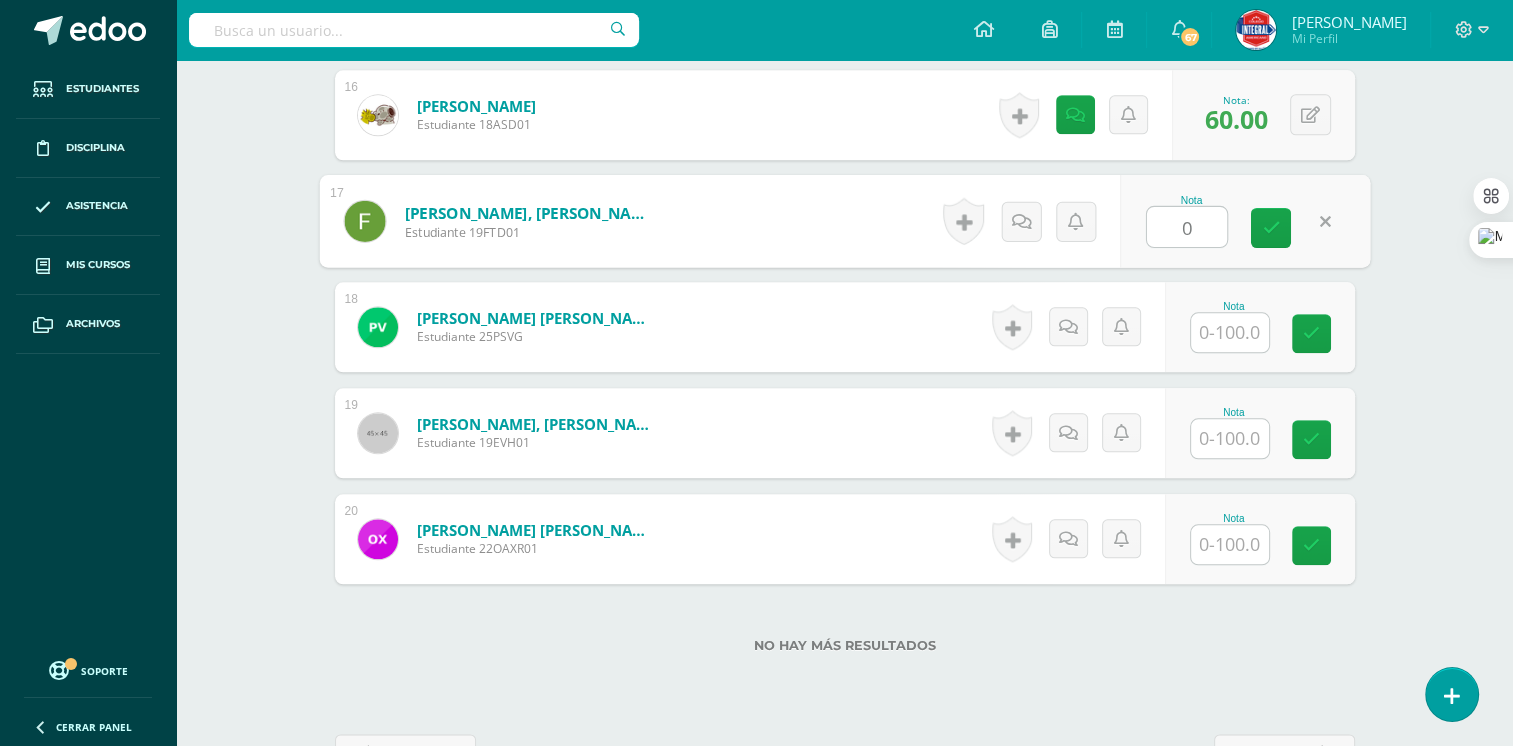 type on "0" 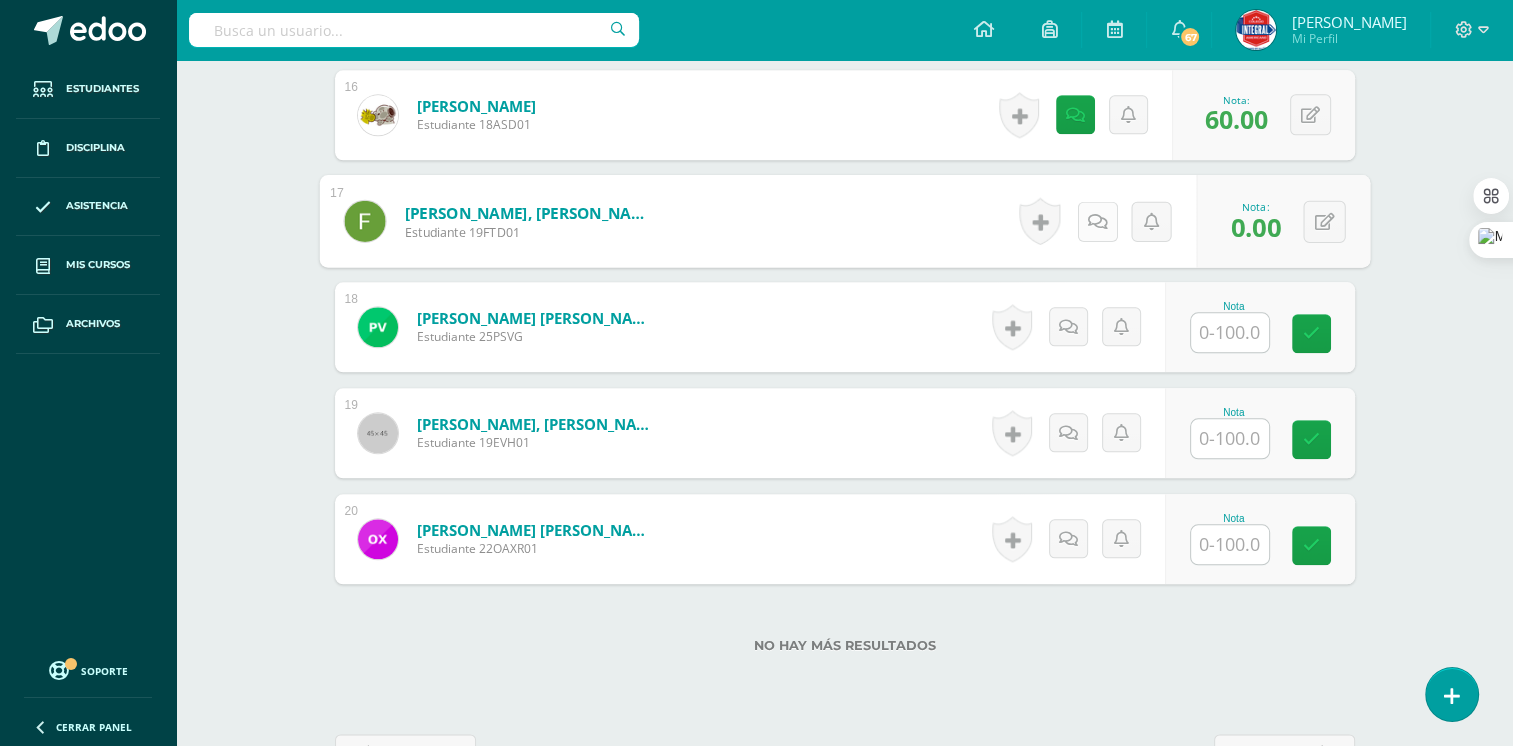 click at bounding box center (1097, 220) 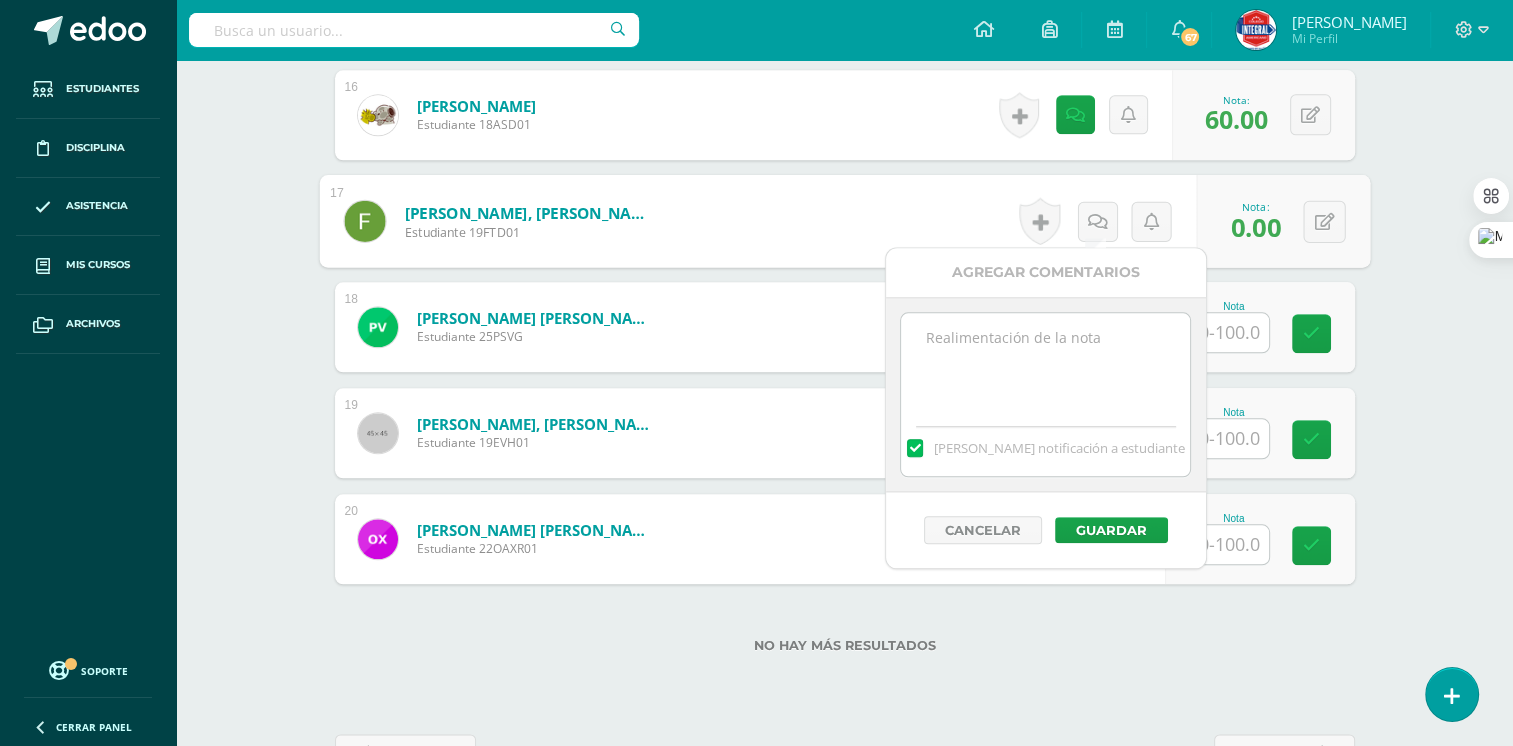 click at bounding box center (1045, 363) 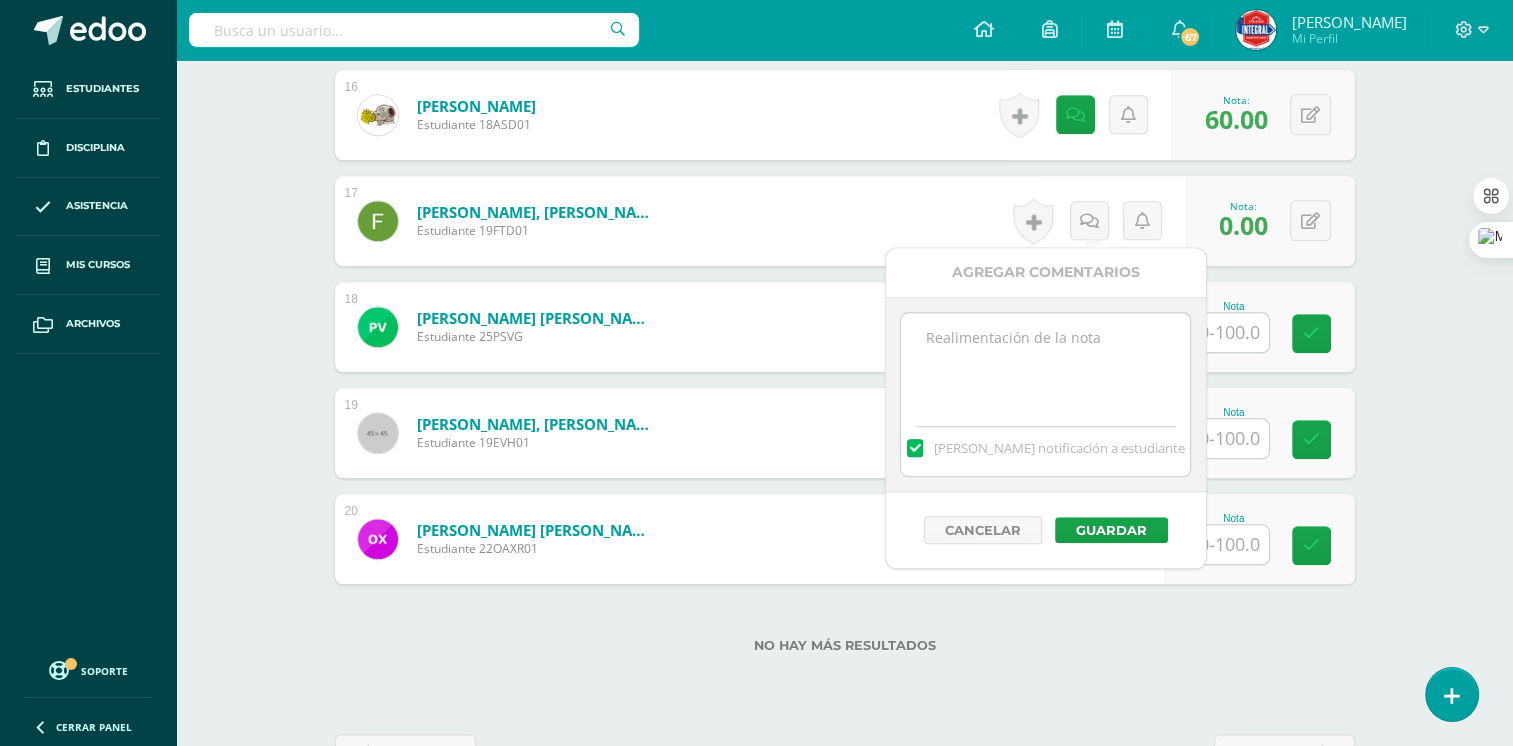 paste on "No presento Actividad 2 - de la III Unidad de Tecnología de la Información y Comunicación
Se informa que él o la estudiante no presentó la Actividad 2 de la III Etapa Tecnología de la Información y Comunicación correspondiente a la III Unidad/Etapa, se le solicita al o la estudiante enviar la actividad al correo del profesor barenas@integralamericano.edu.gt a más tardar el 16/07/2025 antes de las 18:00 hrs.  Se recibirá según reglamento de evaluación, Se le anima al o la estudiante a ser mas responsable en la entrega de las actividades.
att. Prof. Byron Arenas" 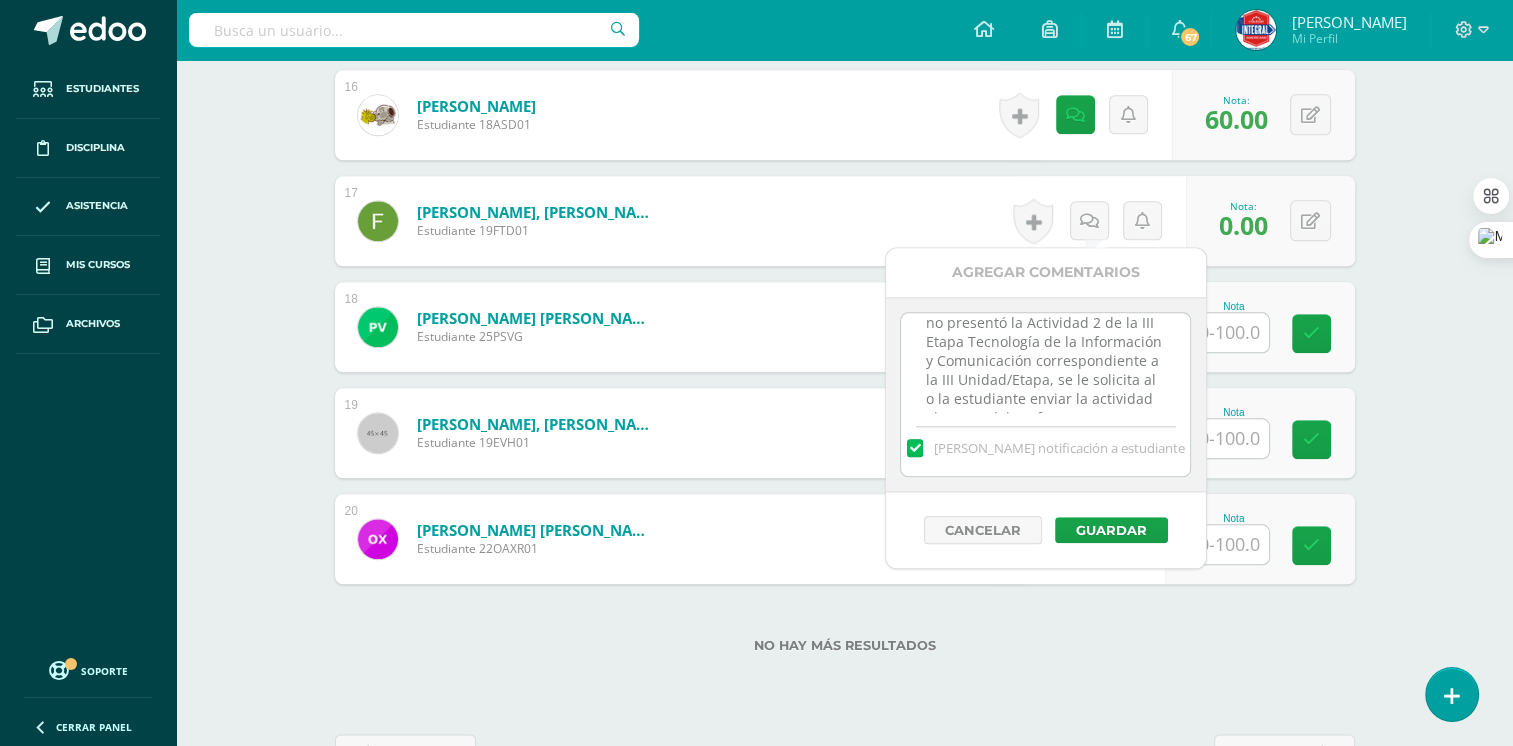 scroll, scrollTop: 52, scrollLeft: 0, axis: vertical 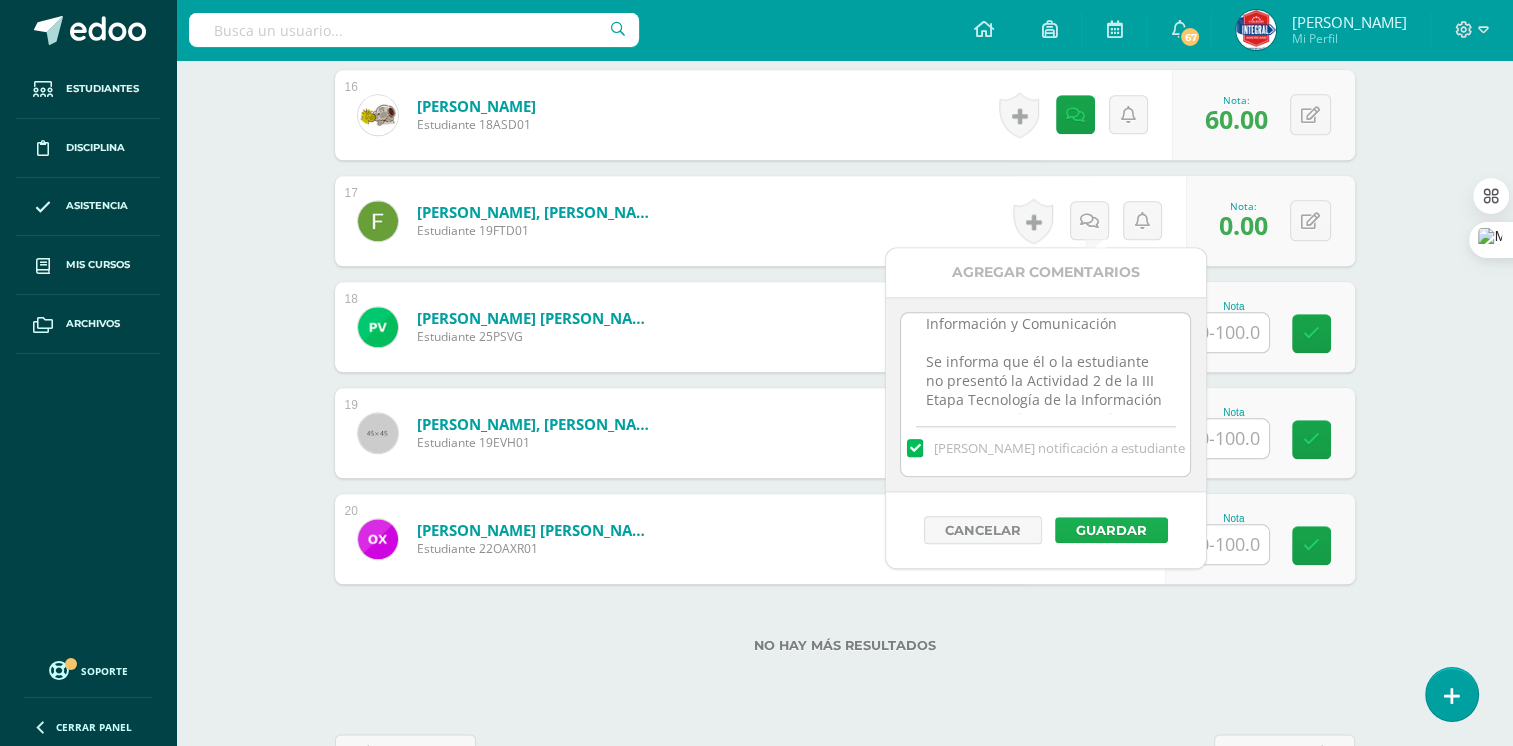 type on "No presento Actividad 2 - de la III Unidad de Tecnología de la Información y Comunicación
Se informa que él o la estudiante no presentó la Actividad 2 de la III Etapa Tecnología de la Información y Comunicación correspondiente a la III Unidad/Etapa, se le solicita al o la estudiante enviar la actividad al correo del profesor barenas@integralamericano.edu.gt a más tardar el 16/07/2025 antes de las 18:00 hrs.  Se recibirá según reglamento de evaluación, Se le anima al o la estudiante a ser mas responsable en la entrega de las actividades.
att. Prof. Byron Arenas" 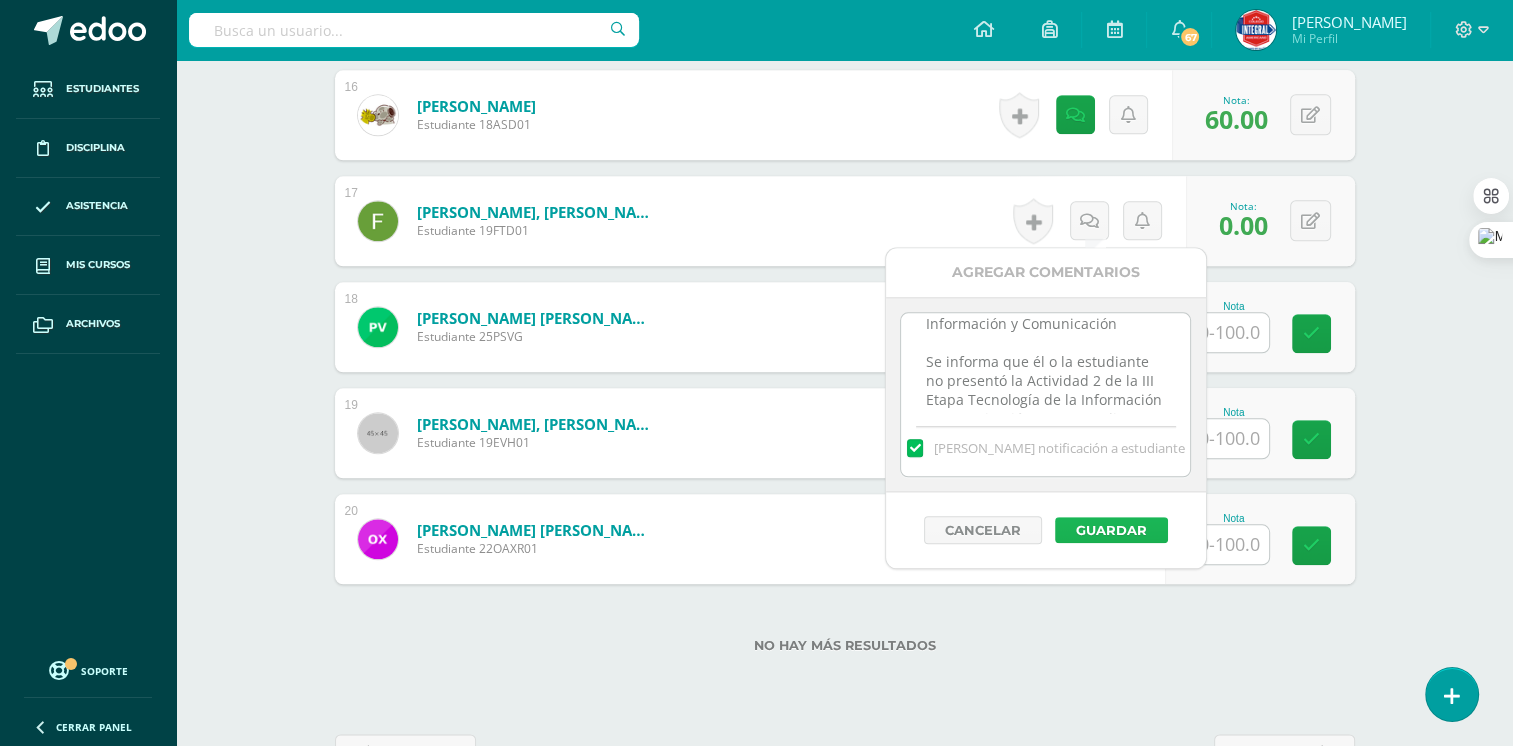 click on "Guardar" at bounding box center [1111, 530] 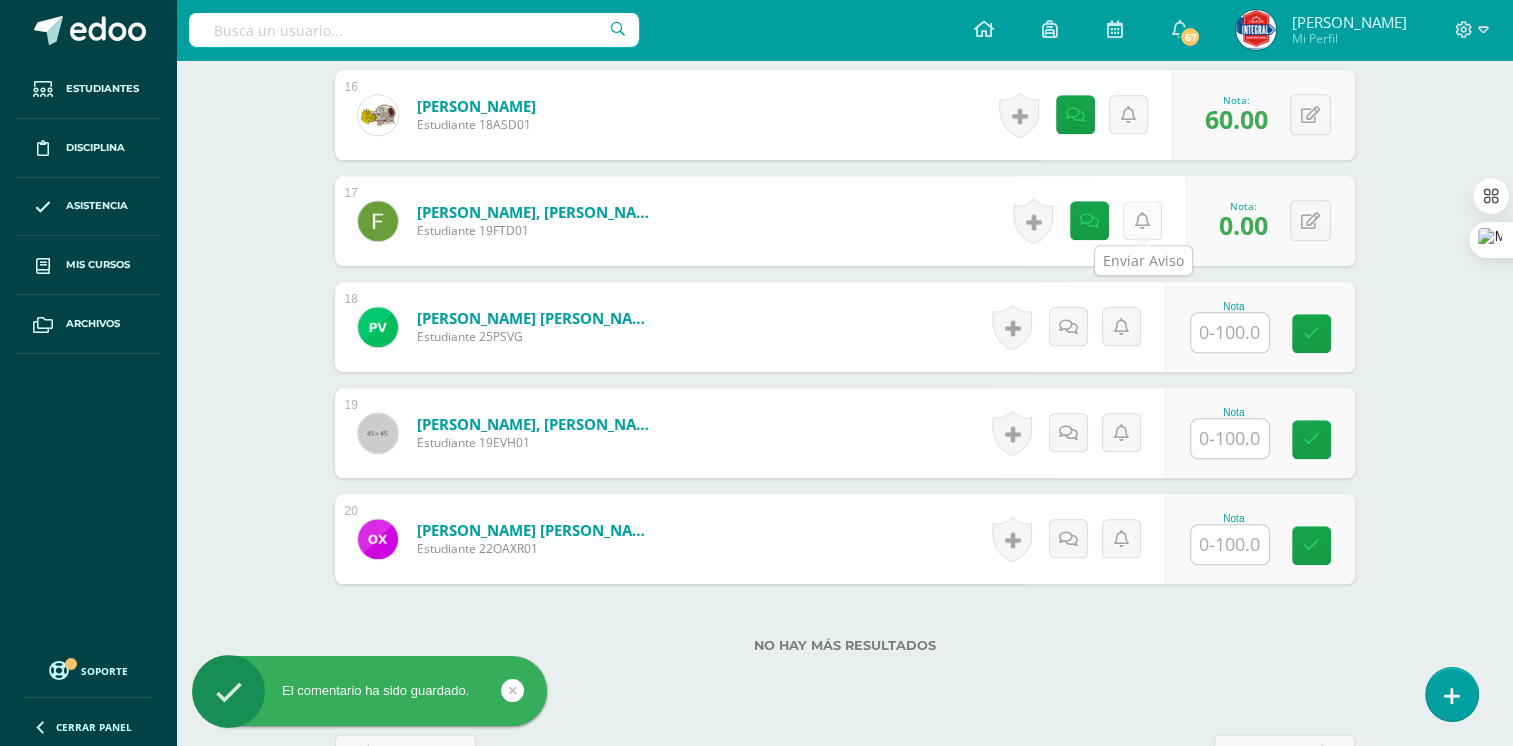 click at bounding box center [1142, 220] 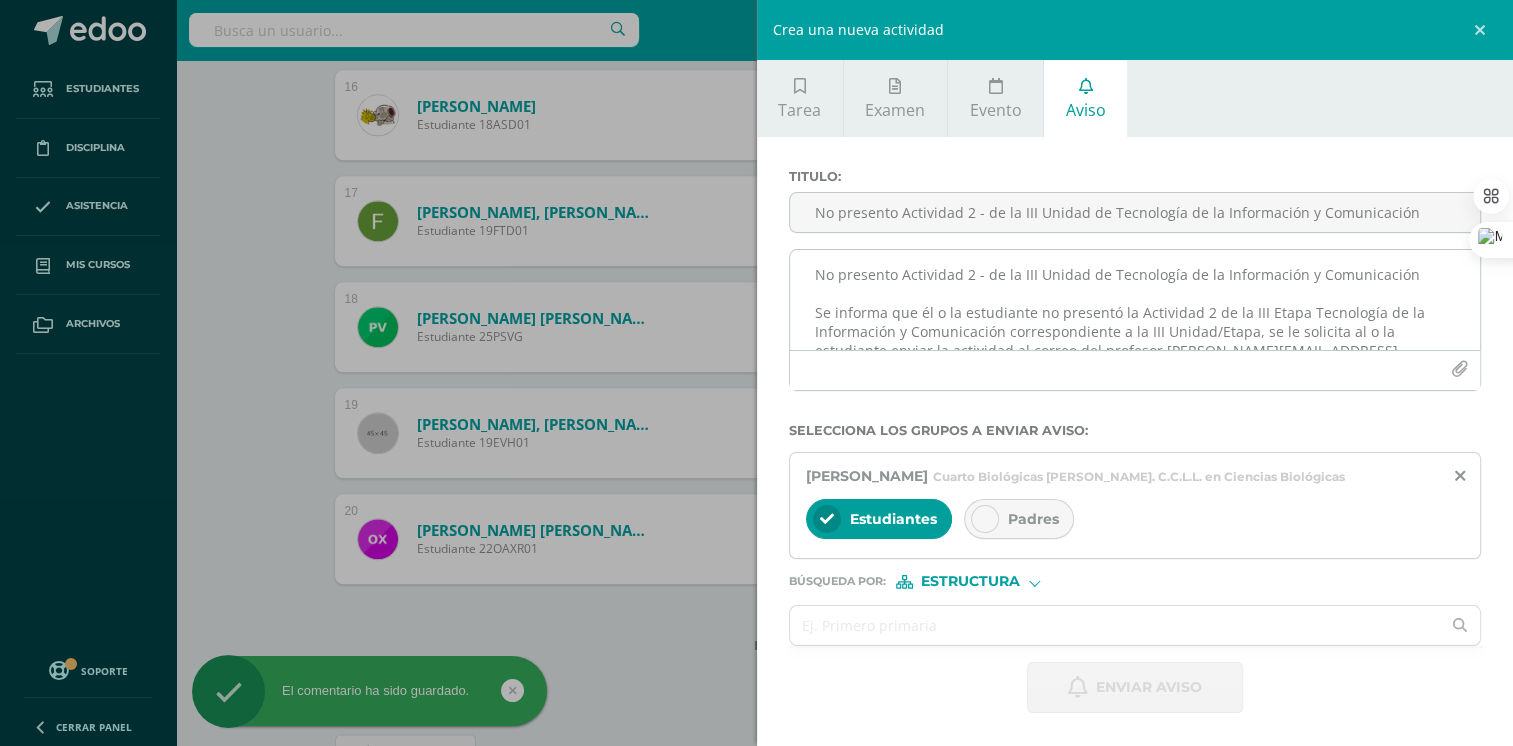 click on "No presento Actividad 2 - de la III Unidad de Tecnología de la Información y Comunicación
Se informa que él o la estudiante no presentó la Actividad 2 de la III Etapa Tecnología de la Información y Comunicación correspondiente a la III Unidad/Etapa, se le solicita al o la estudiante enviar la actividad al correo del profesor barenas@integralamericano.edu.gt a más tardar el 16/07/2025 antes de las 18:00 hrs.  Se recibirá según reglamento de evaluación, Se le anima al o la estudiante a ser mas responsable en la entrega de las actividades.
att. Prof. Byron Arenas" at bounding box center [1135, 300] 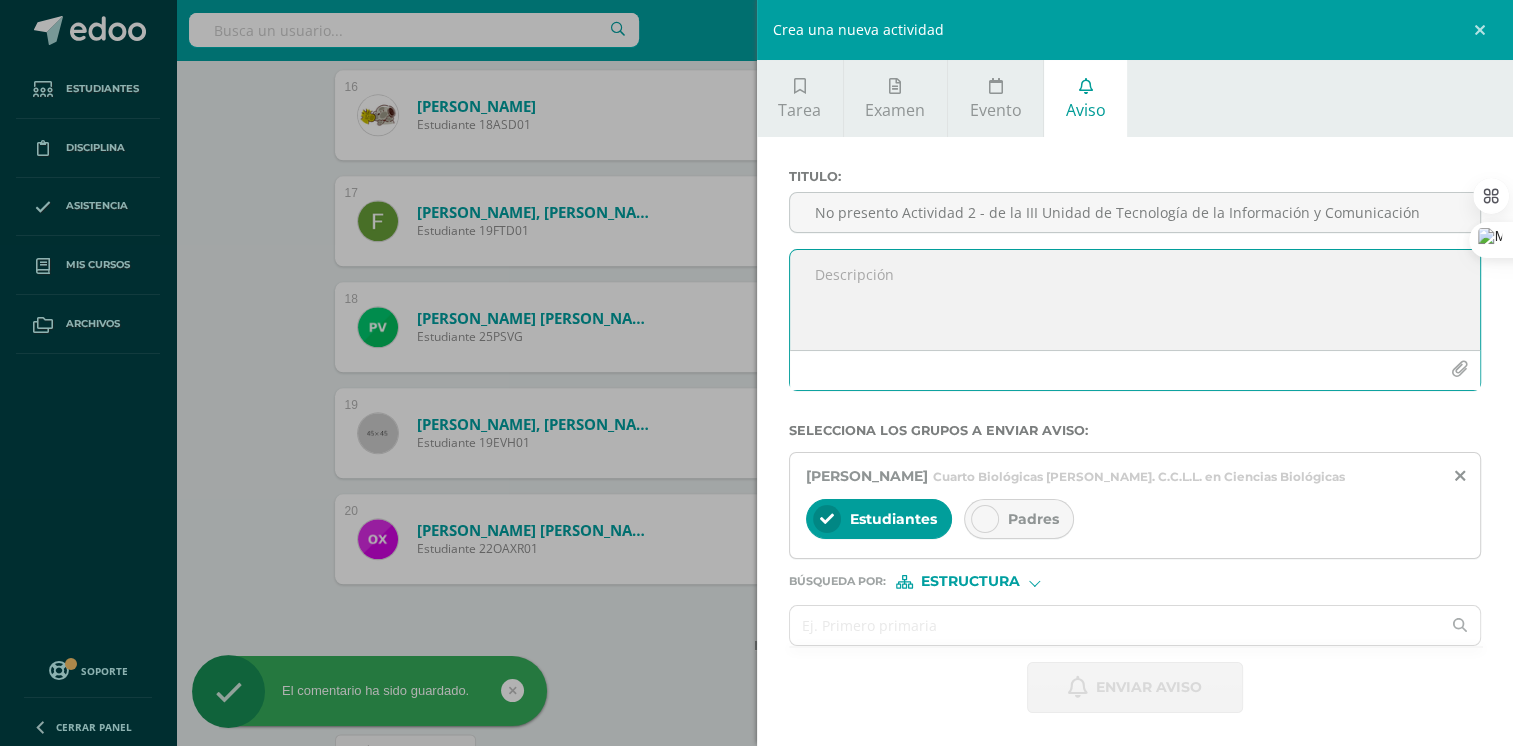 paste on "No presento Actividad 2 - de la III Unidad de Tecnología de la Información y Comunicación
Se informa que él o la estudiante no presentó la Actividad 2 de la III Etapa Tecnología de la Información y Comunicación correspondiente a la III Unidad/Etapa, se le solicita al o la estudiante enviar la actividad al correo del profesor barenas@integralamericano.edu.gt a más tardar el 16/07/2025 antes de las 18:00 hrs.  Se recibirá según reglamento de evaluación, Se le anima al o la estudiante a ser mas responsable en la entrega de las actividades.
att. Prof. Byron Arenas" 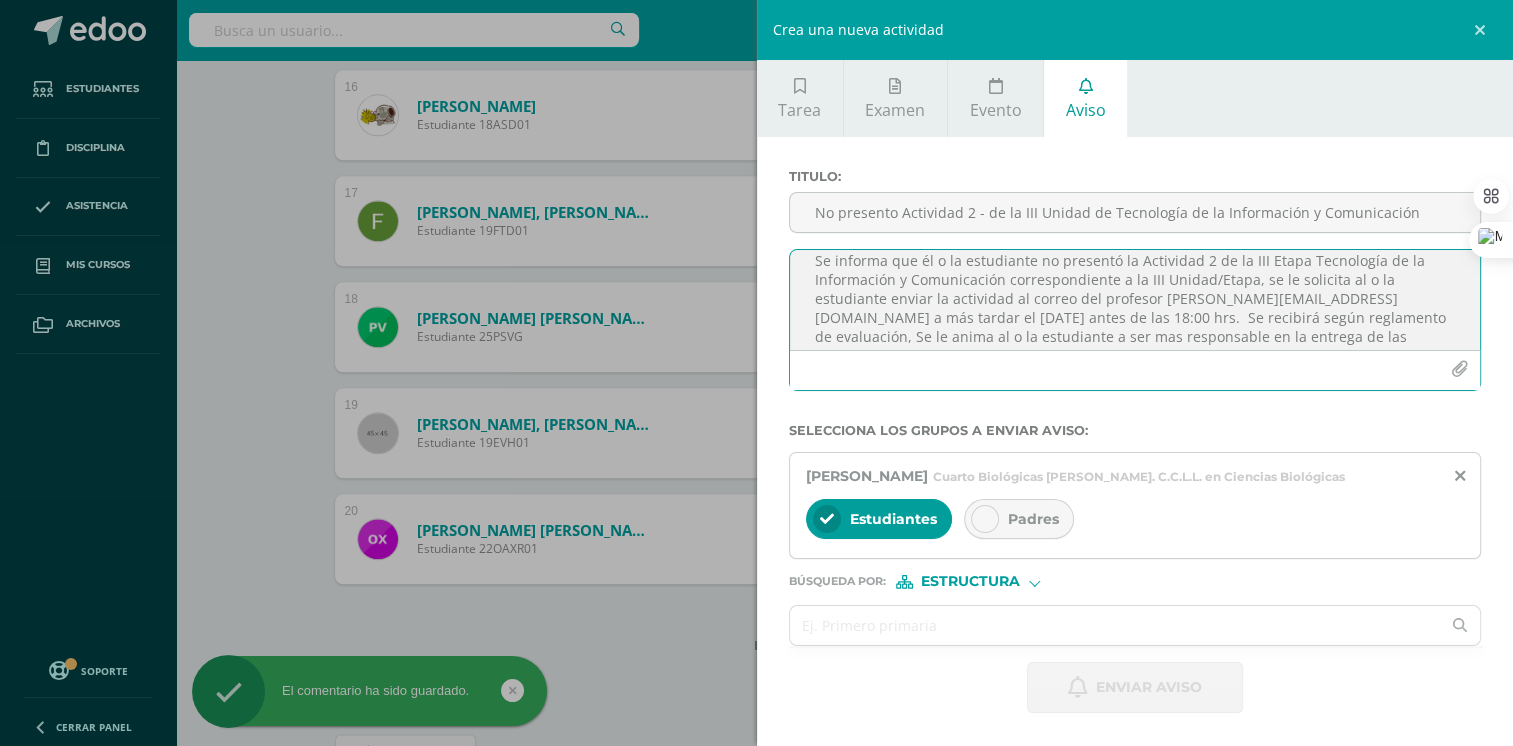 scroll, scrollTop: 0, scrollLeft: 0, axis: both 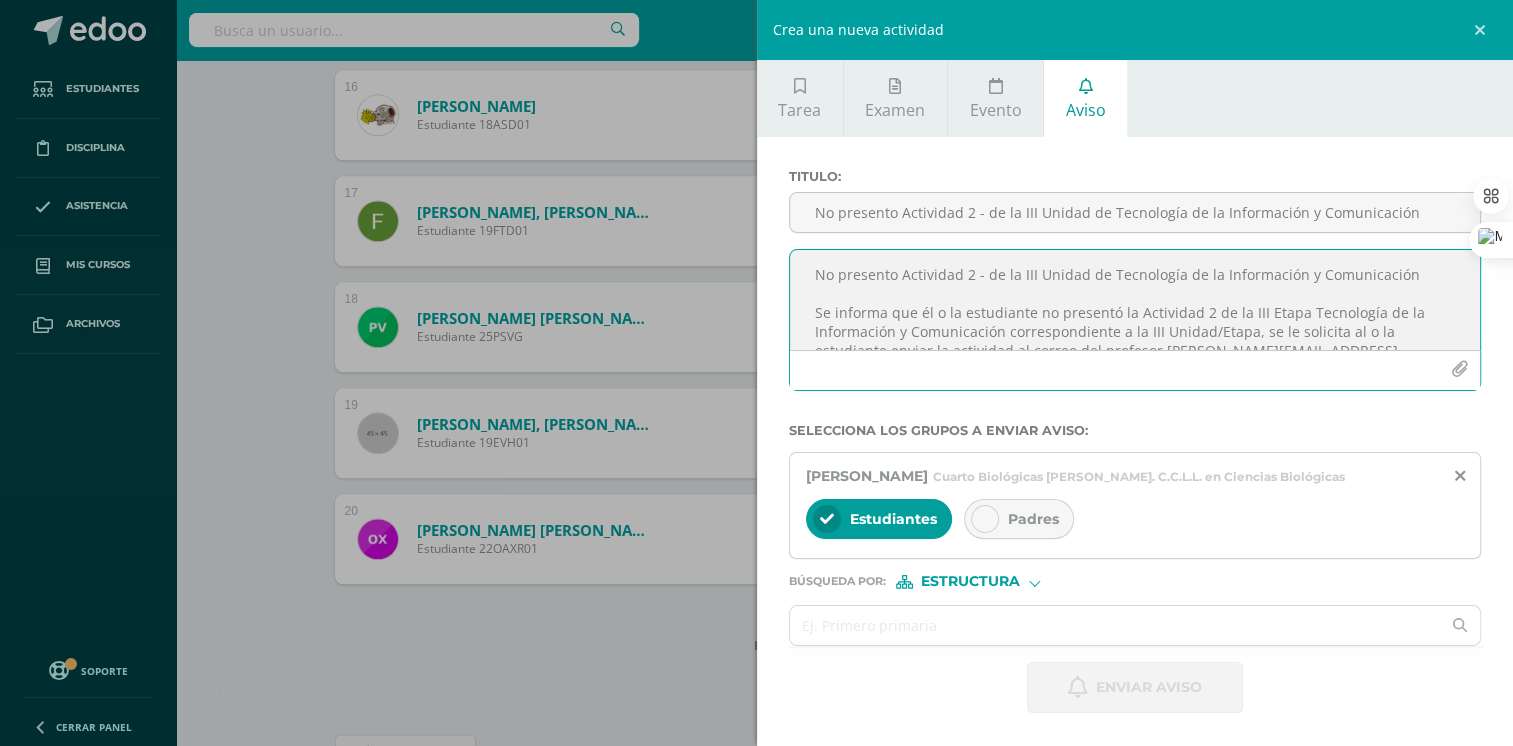drag, startPoint x: 1418, startPoint y: 274, endPoint x: 761, endPoint y: 220, distance: 659.21545 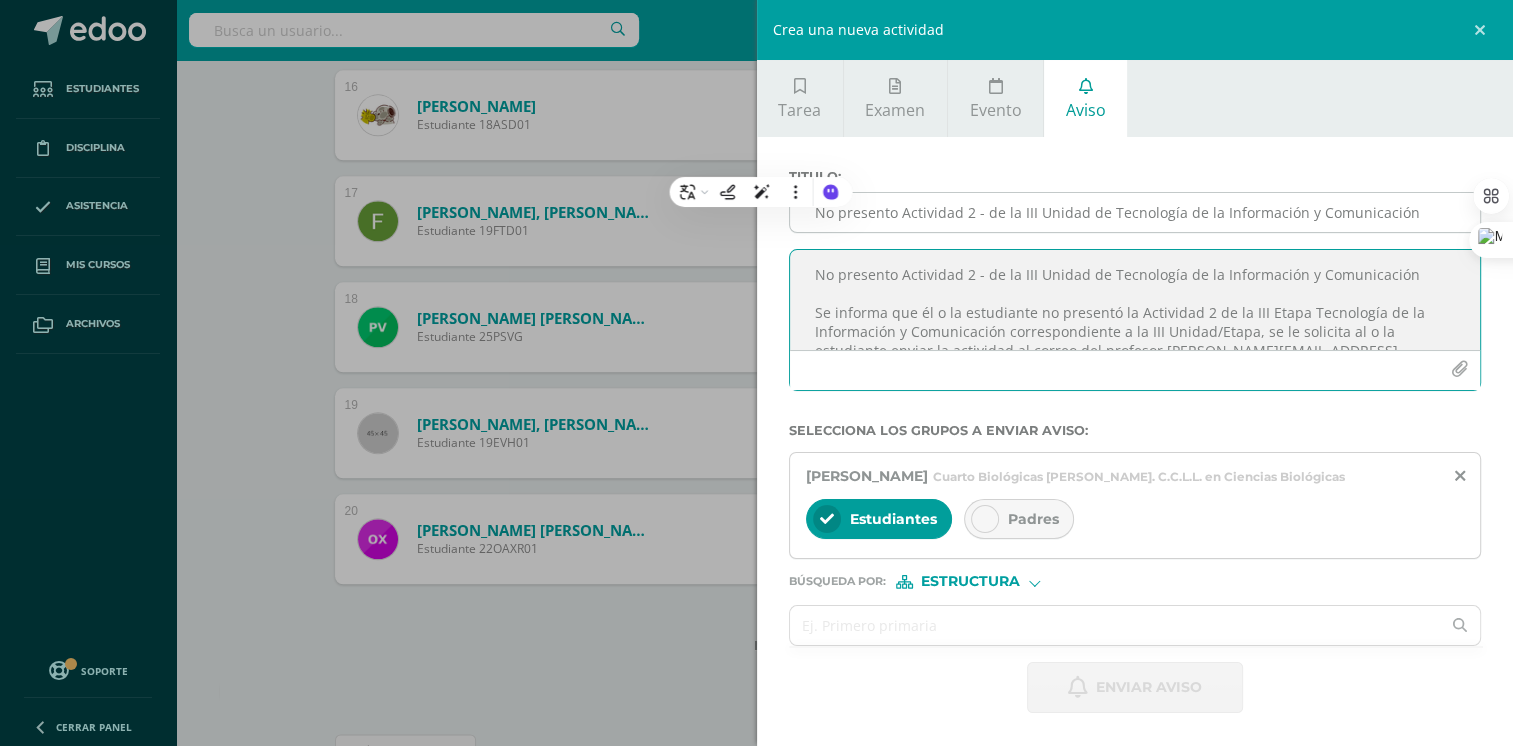 type on "No presento Actividad 2 - de la III Unidad de Tecnología de la Información y Comunicación
Se informa que él o la estudiante no presentó la Actividad 2 de la III Etapa Tecnología de la Información y Comunicación correspondiente a la III Unidad/Etapa, se le solicita al o la estudiante enviar la actividad al correo del profesor barenas@integralamericano.edu.gt a más tardar el 16/07/2025 antes de las 18:00 hrs.  Se recibirá según reglamento de evaluación, Se le anima al o la estudiante a ser mas responsable en la entrega de las actividades.
att. Prof. Byron Arenas" 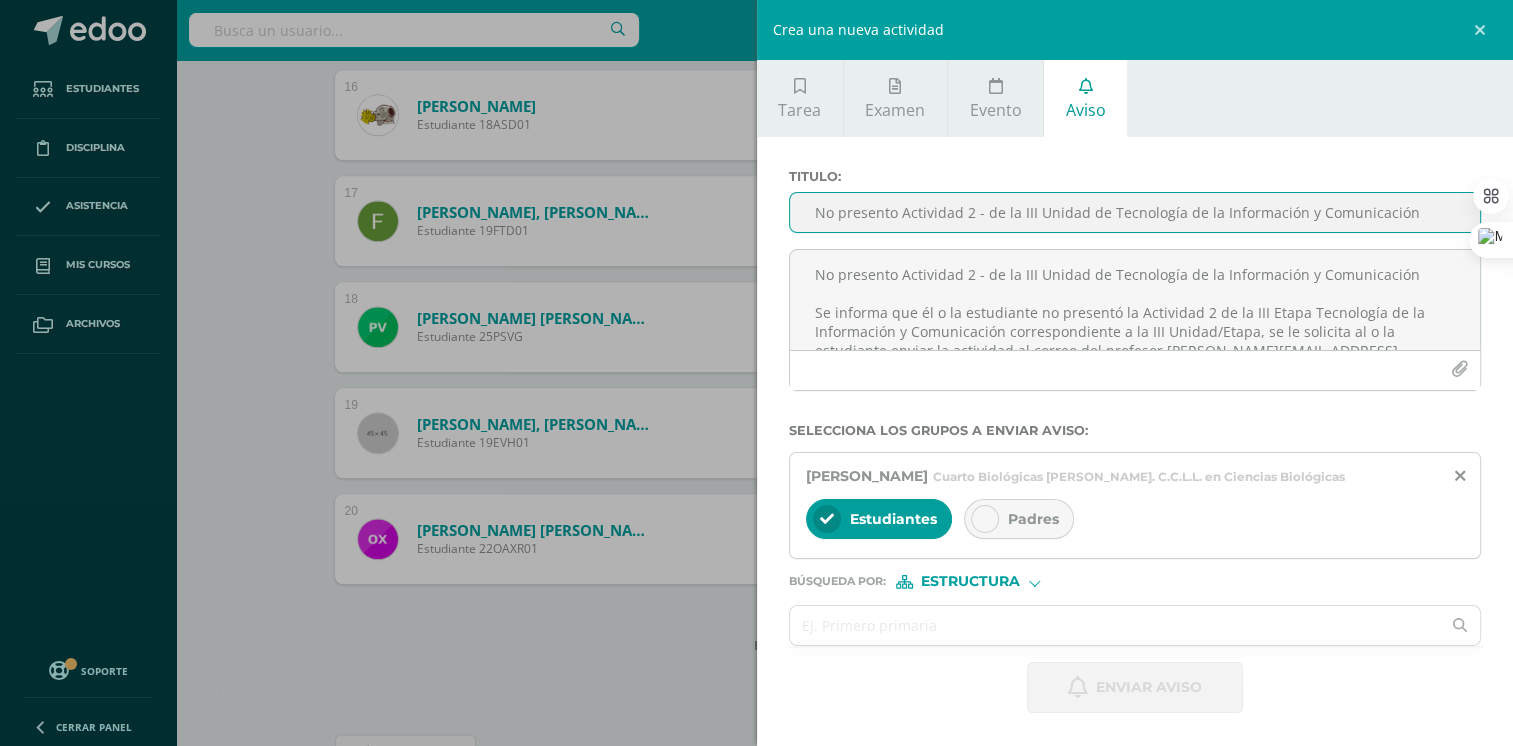 click on "No presento Actividad 2 - de la III Unidad de Tecnología de la Información y Comunicación" at bounding box center (1135, 212) 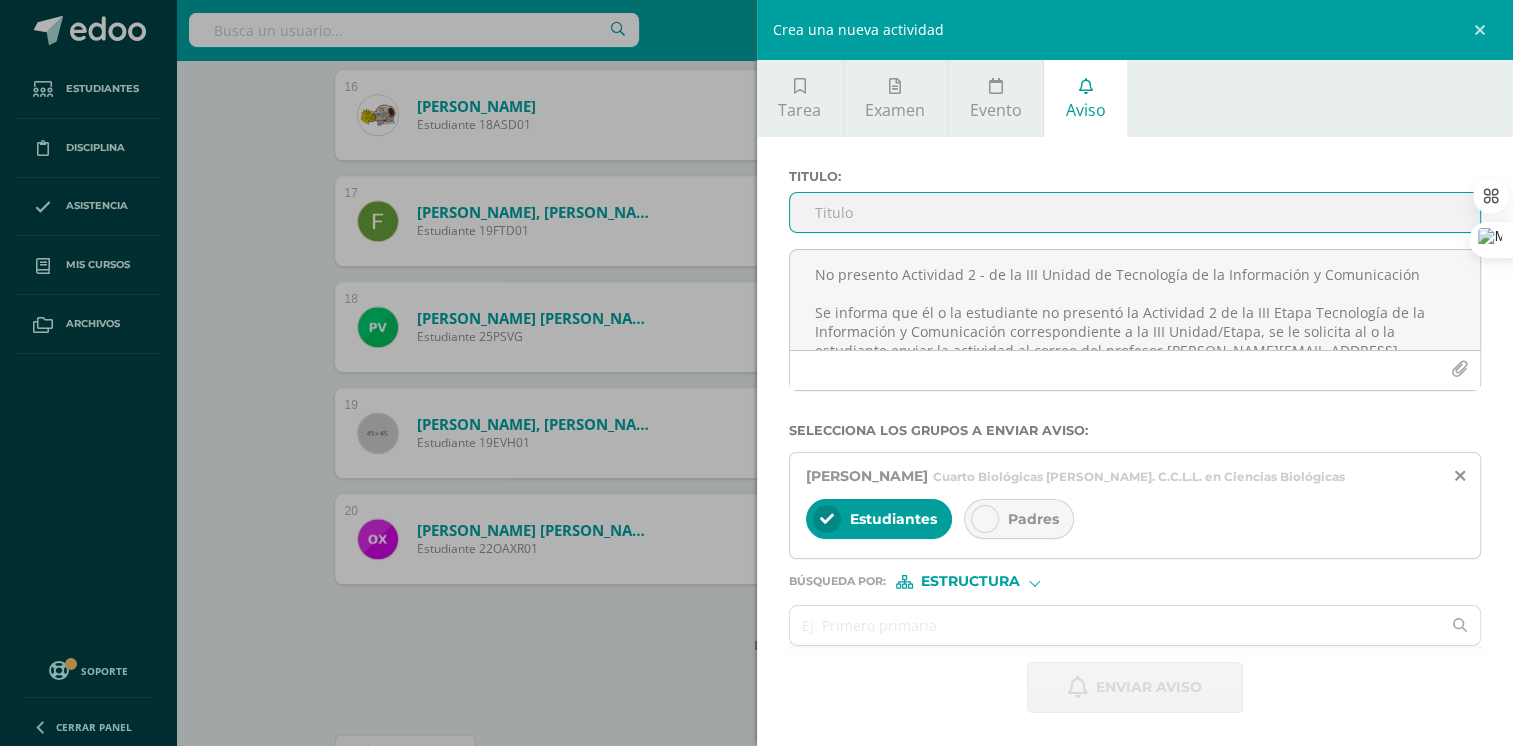 paste on "No presento Actividad 2 - de la III Unidad de Tecnología de la Información y Comunicación" 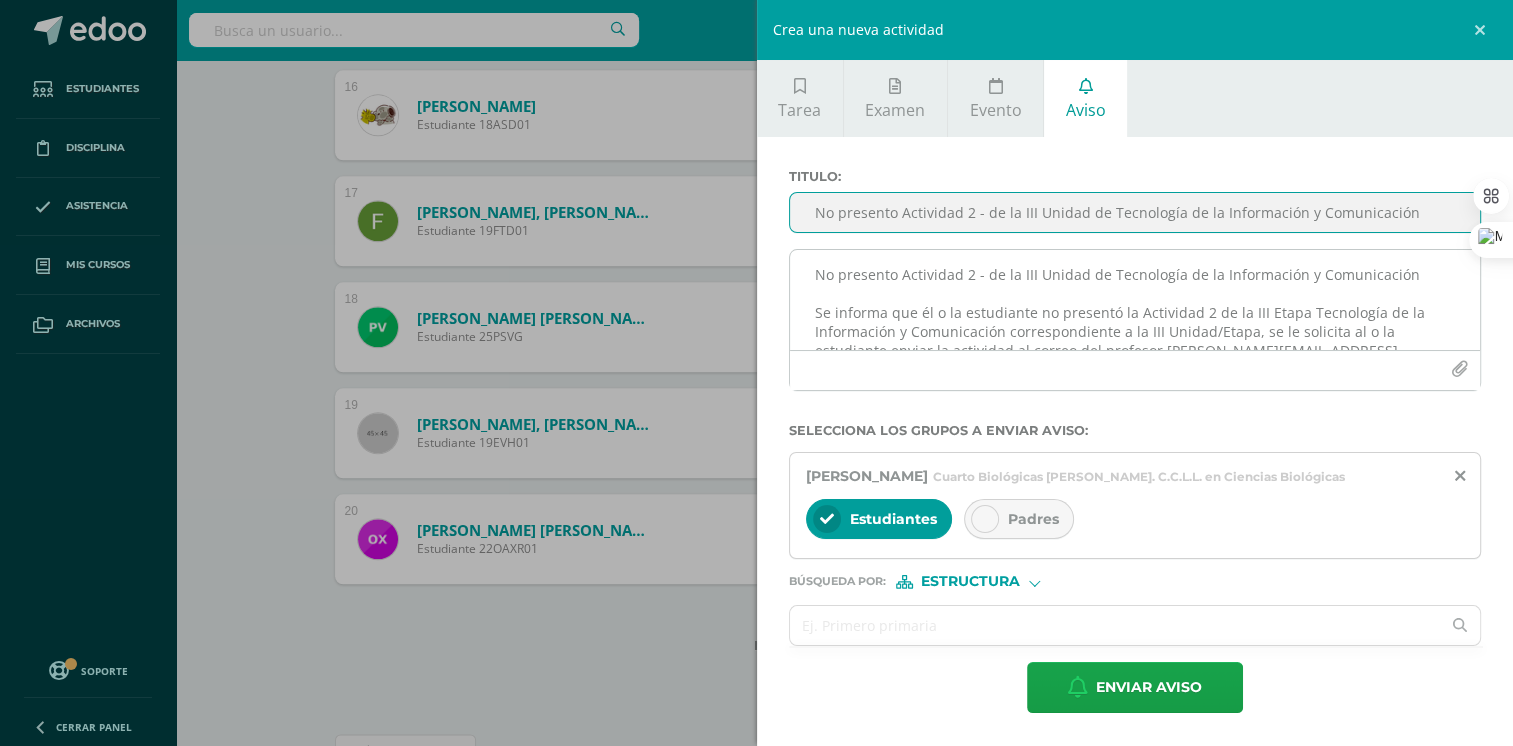 type on "No presento Actividad 2 - de la III Unidad de Tecnología de la Información y Comunicación" 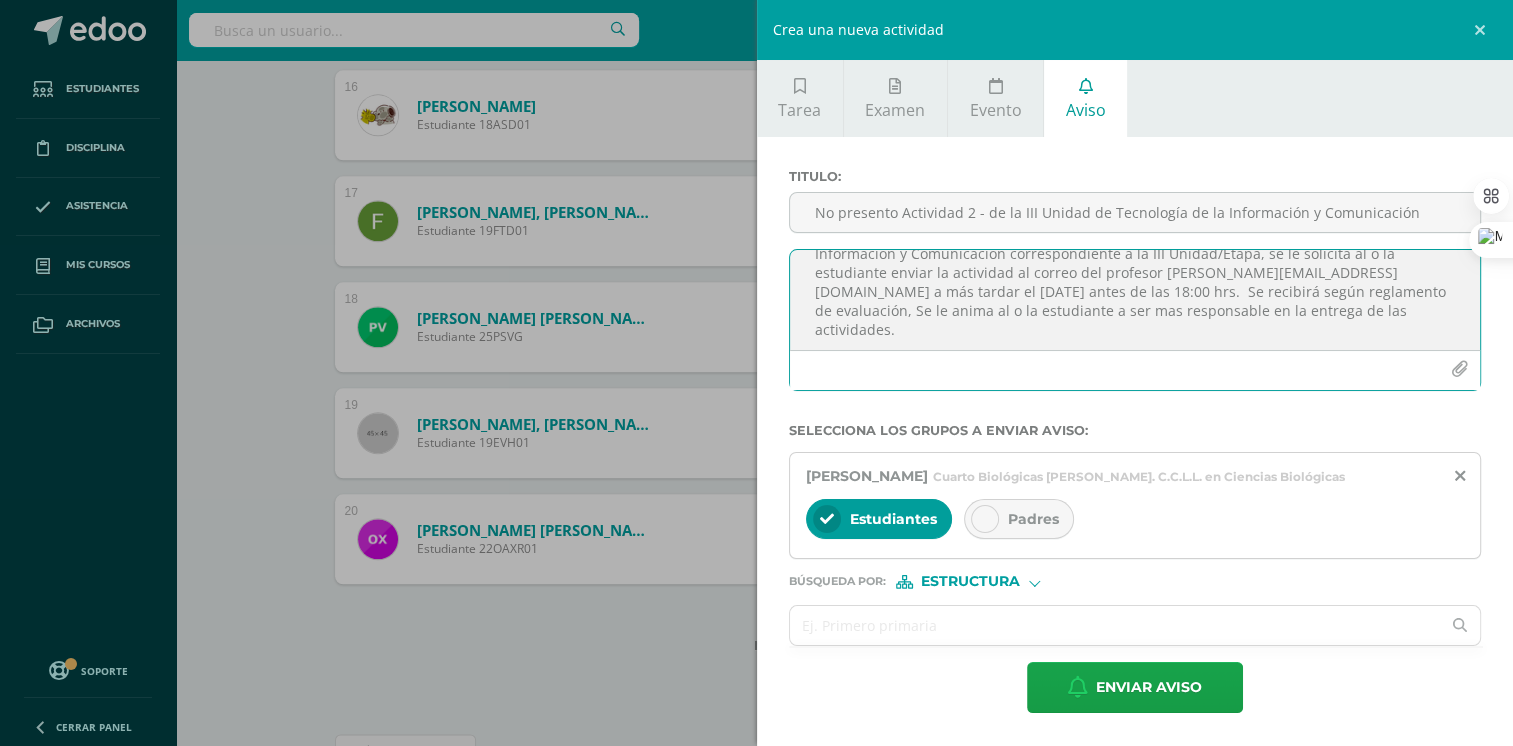 scroll, scrollTop: 121, scrollLeft: 0, axis: vertical 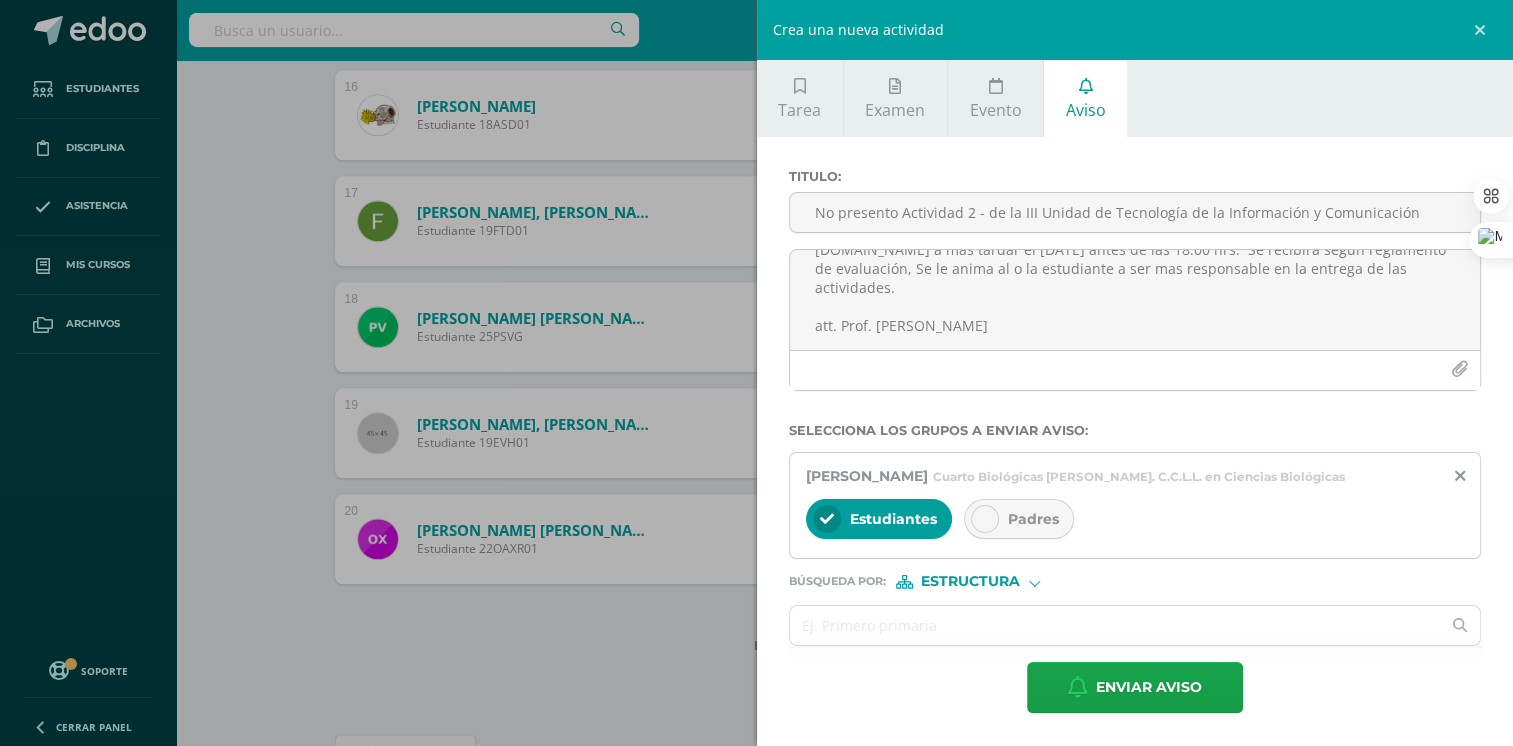 click at bounding box center [985, 519] 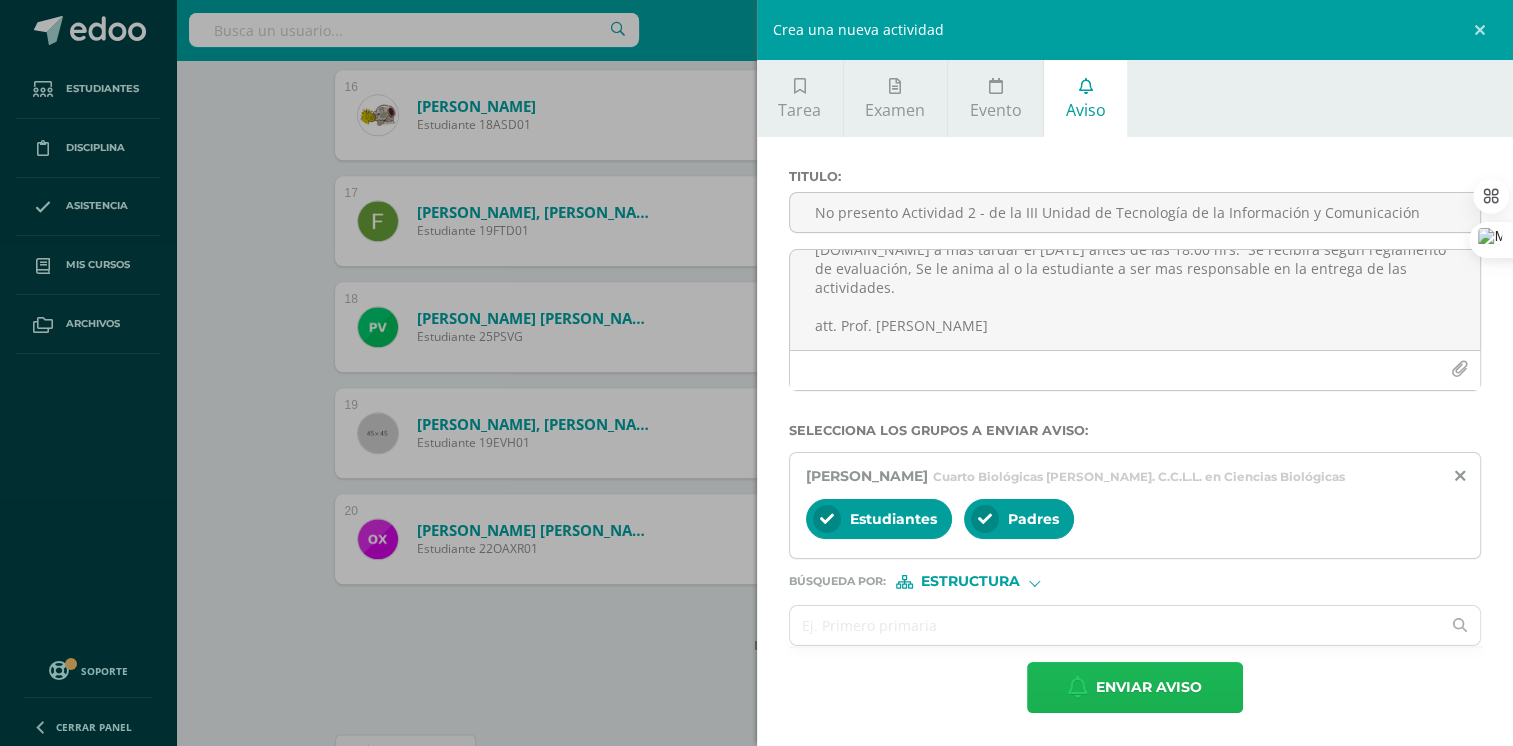 click on "Enviar aviso" at bounding box center [1149, 687] 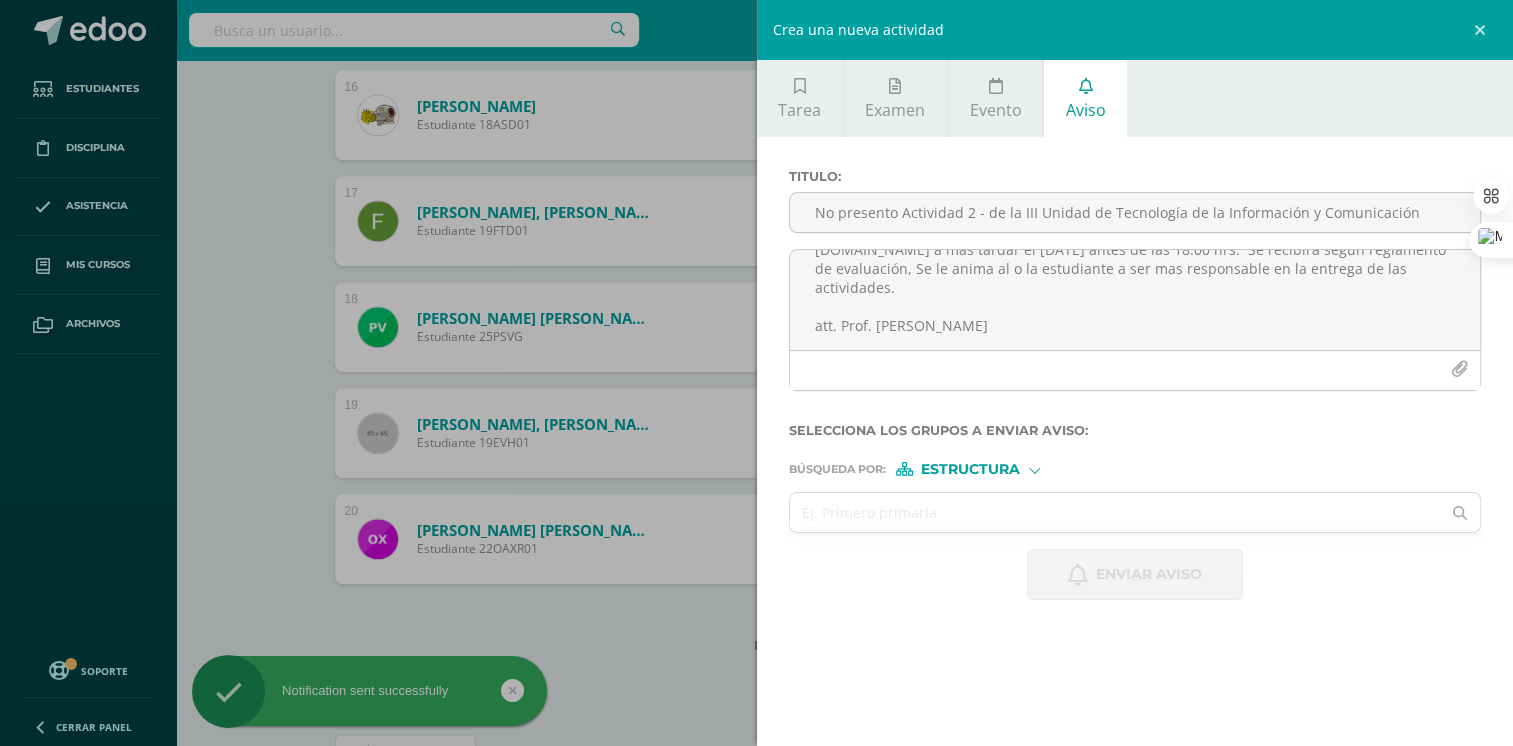scroll, scrollTop: 0, scrollLeft: 0, axis: both 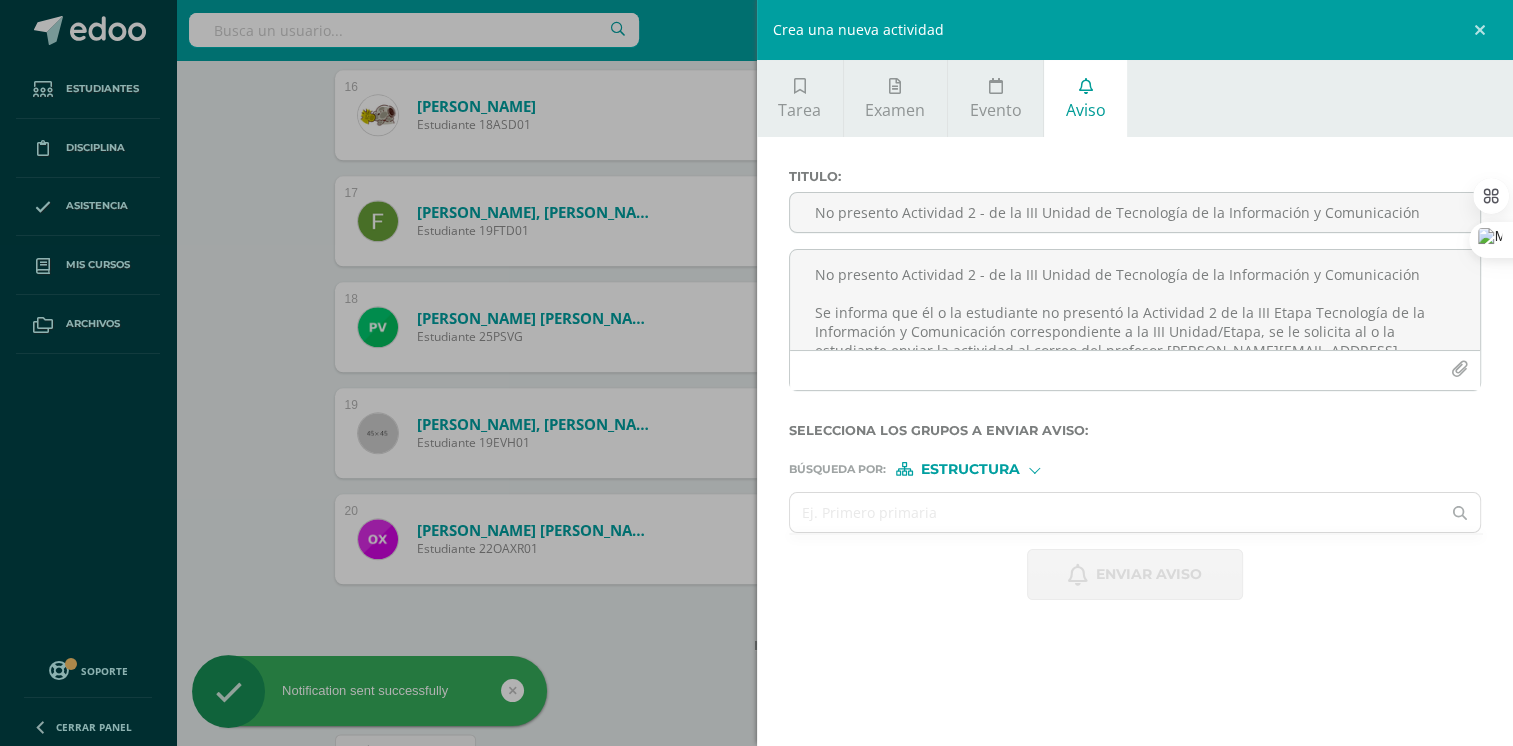 click on "Crea una nueva actividad
Tarea Examen Evento Aviso Título: Fecha: 2025-07-14 20:00:00 La tarea se asignará a:
Tecnologías de la Información y la Comunicación I 'B'
Cuarto Biológicas Bach. C.C.L.L.  en Ciencias Biológicas
Computación Aplicada 'A'
Computación I 'A'
Diplomado  en Desarrollo Web 'A'
Laboratorio I 'A'
Sistemas e instalación de Software 'A'
Tecnologías de la Información y la Comunicación 'A'
Tecnologías de la Información y la Comunicación 4 'A'
Tecnologías de la Información y la Comunicación I 'A'
Tecnologías de la Información y la Comunicación I 'B'" at bounding box center (756, 373) 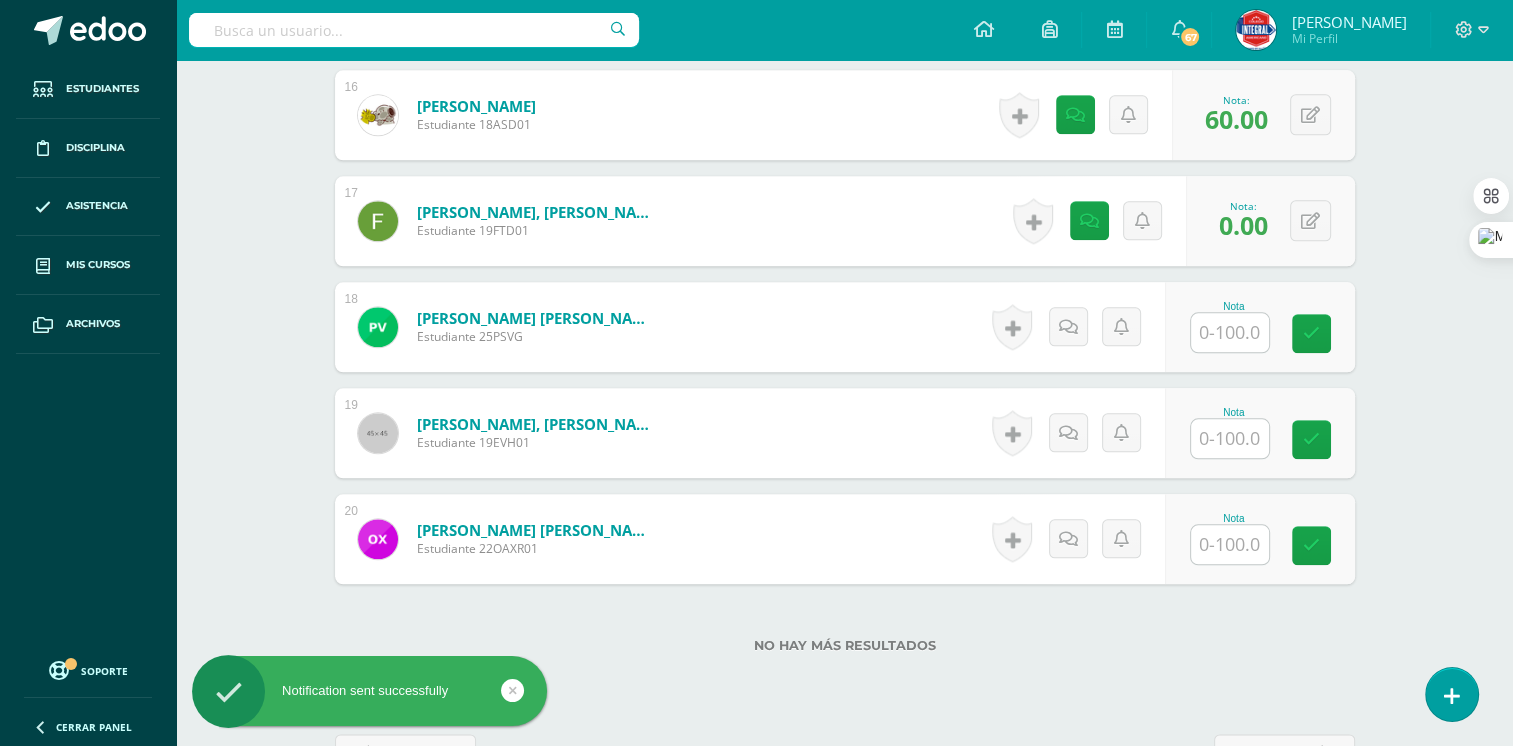 click at bounding box center (1230, 332) 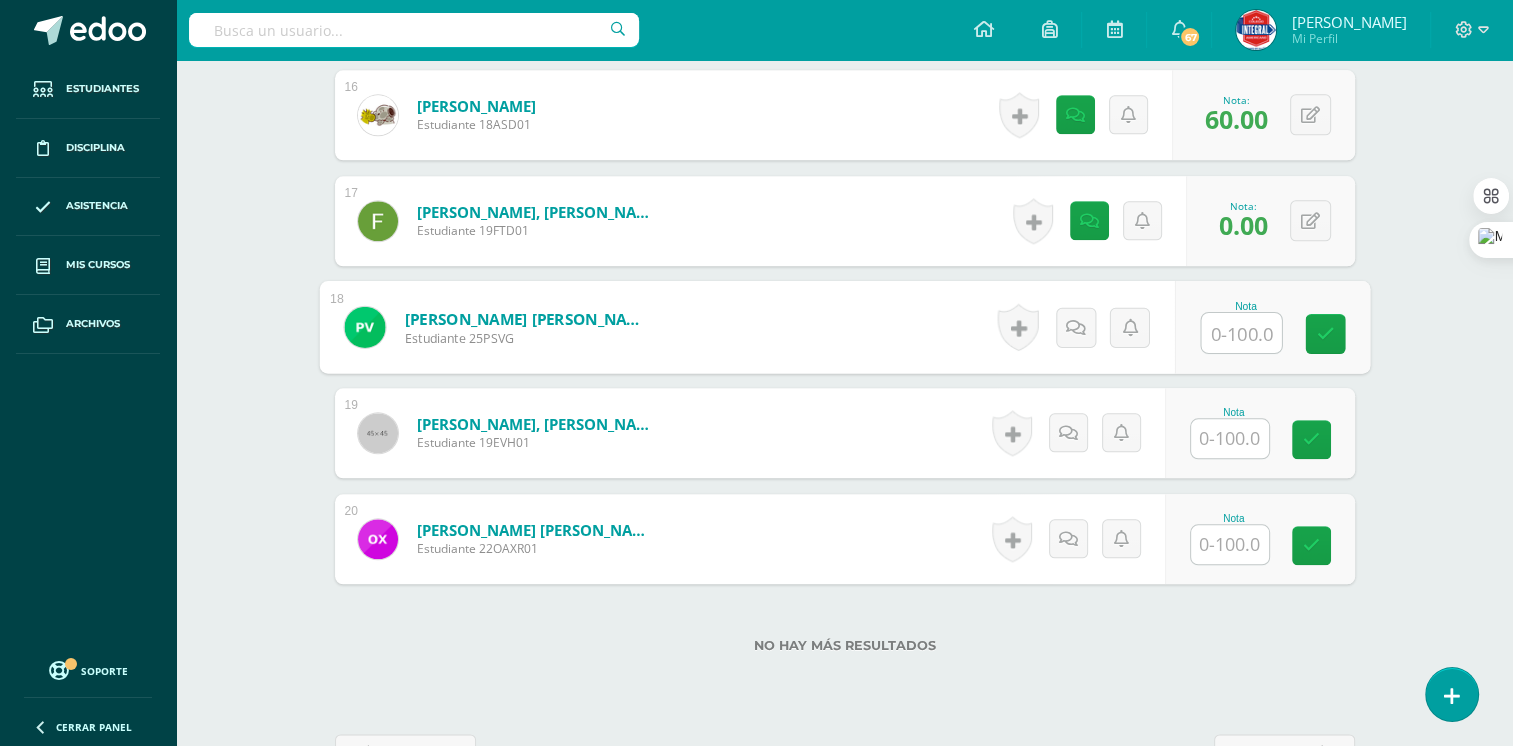 click at bounding box center [1241, 333] 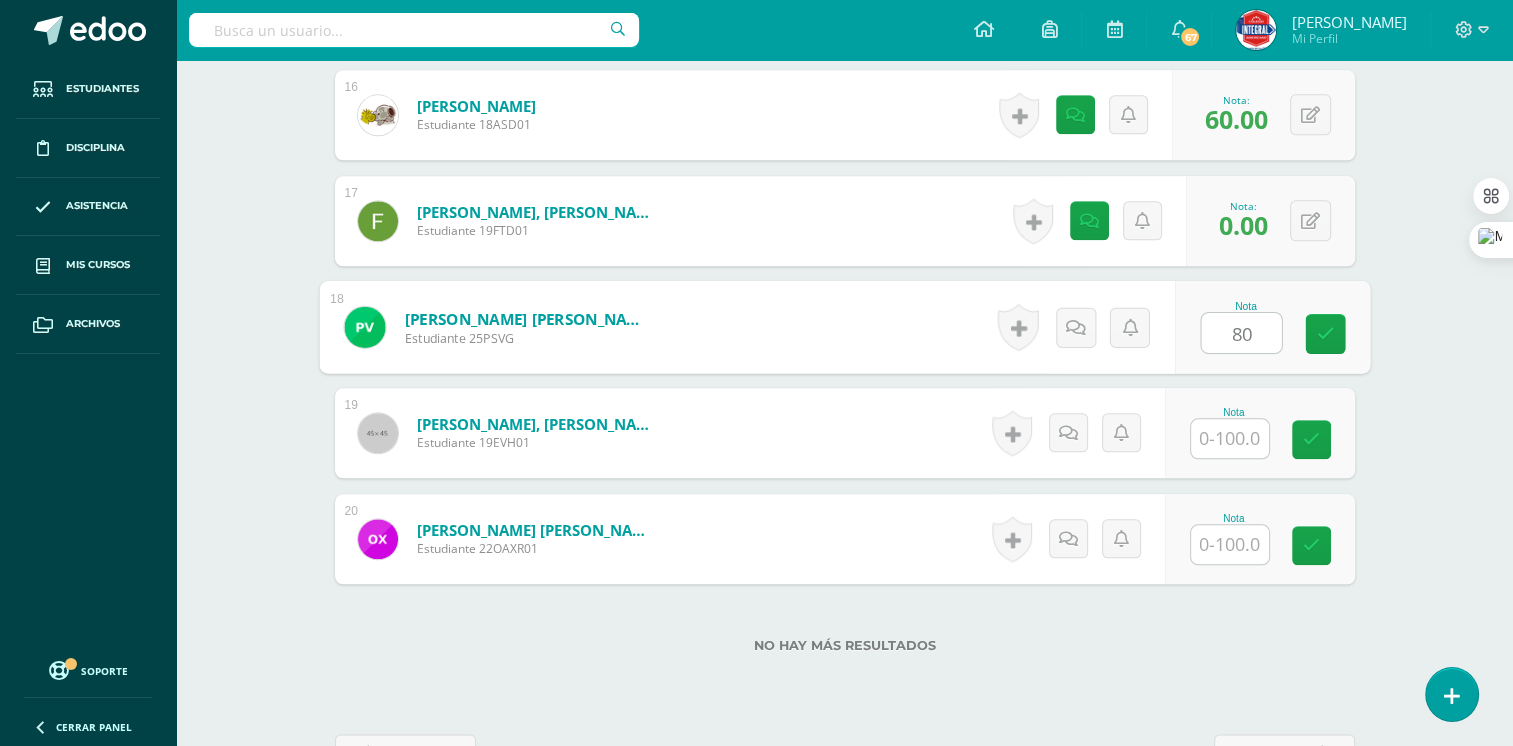 type on "80" 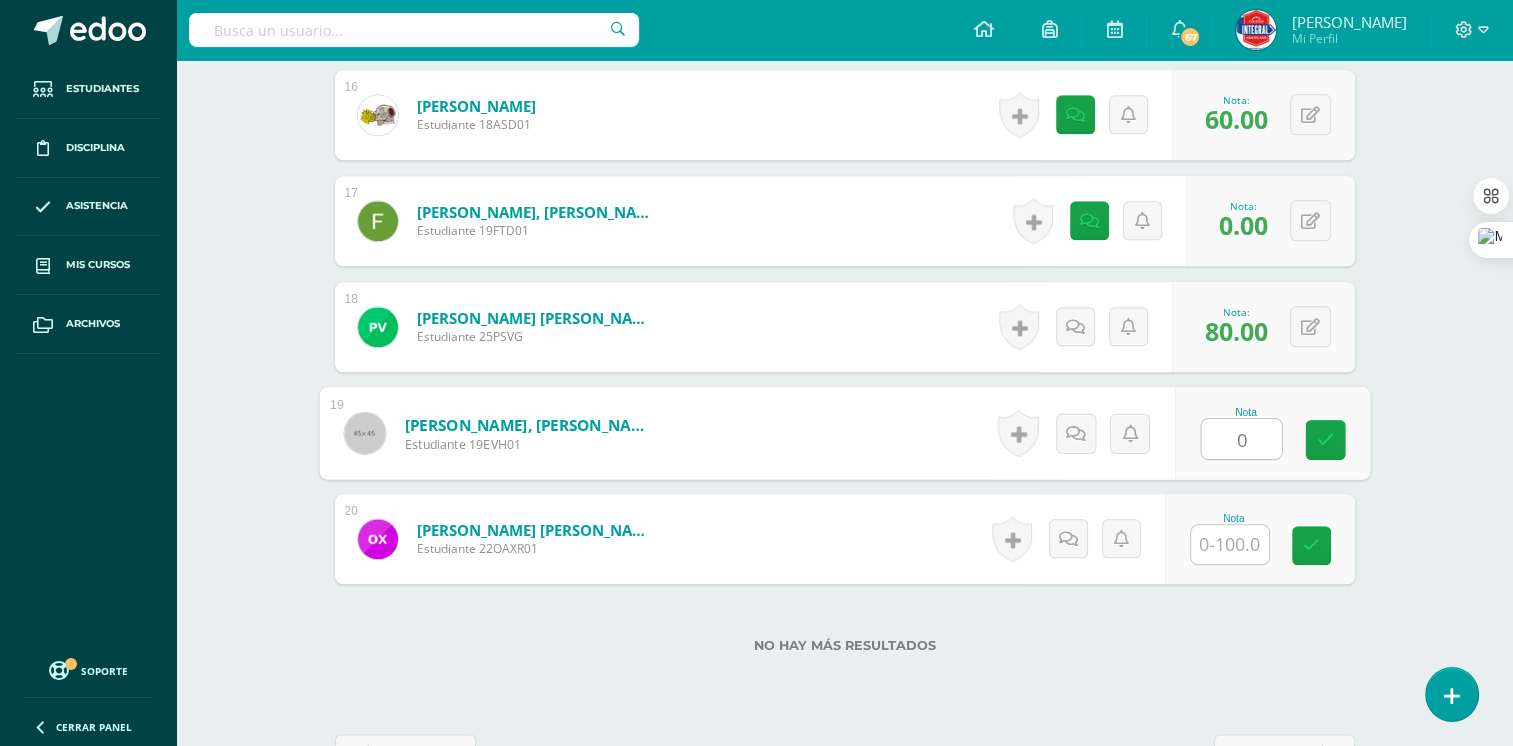 type on "0" 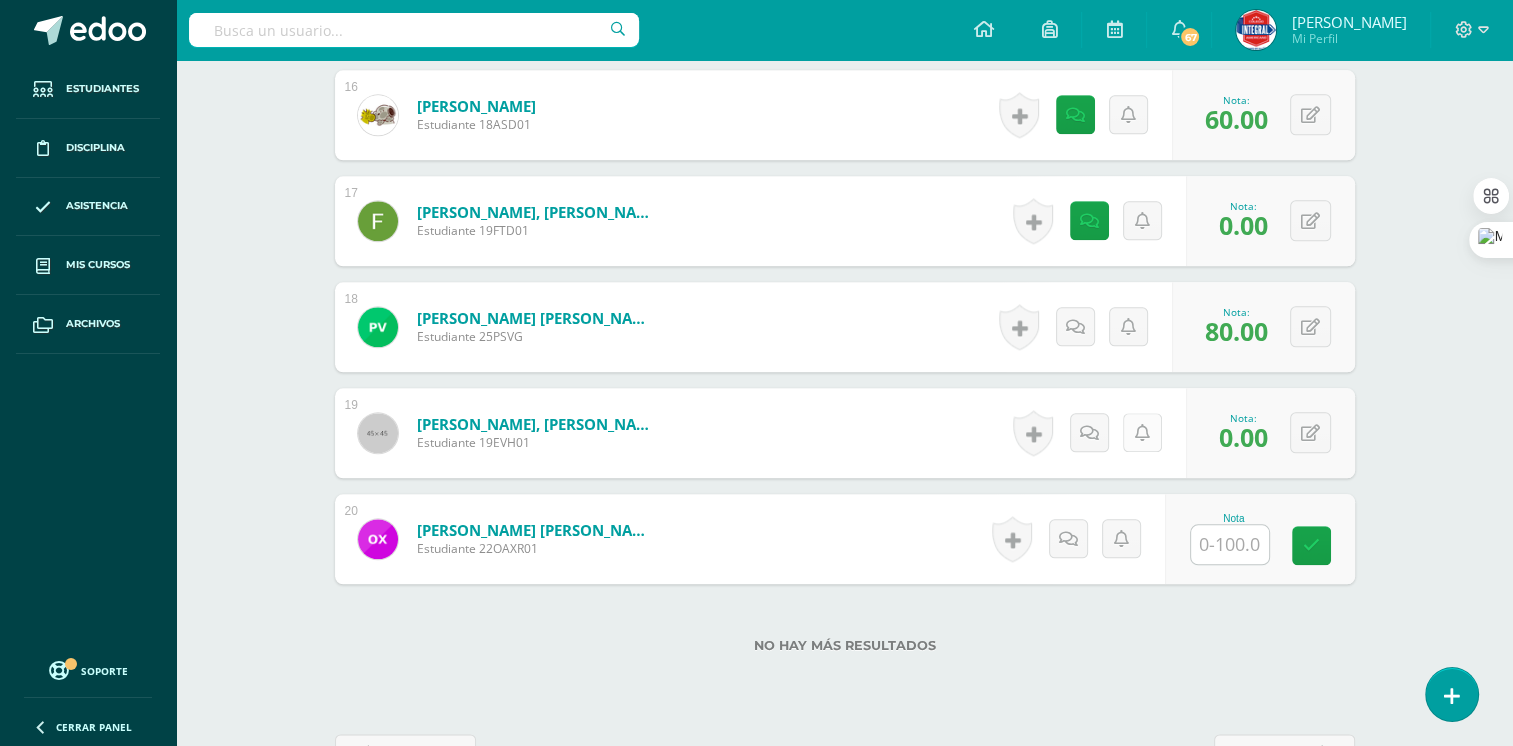 click at bounding box center (1142, 433) 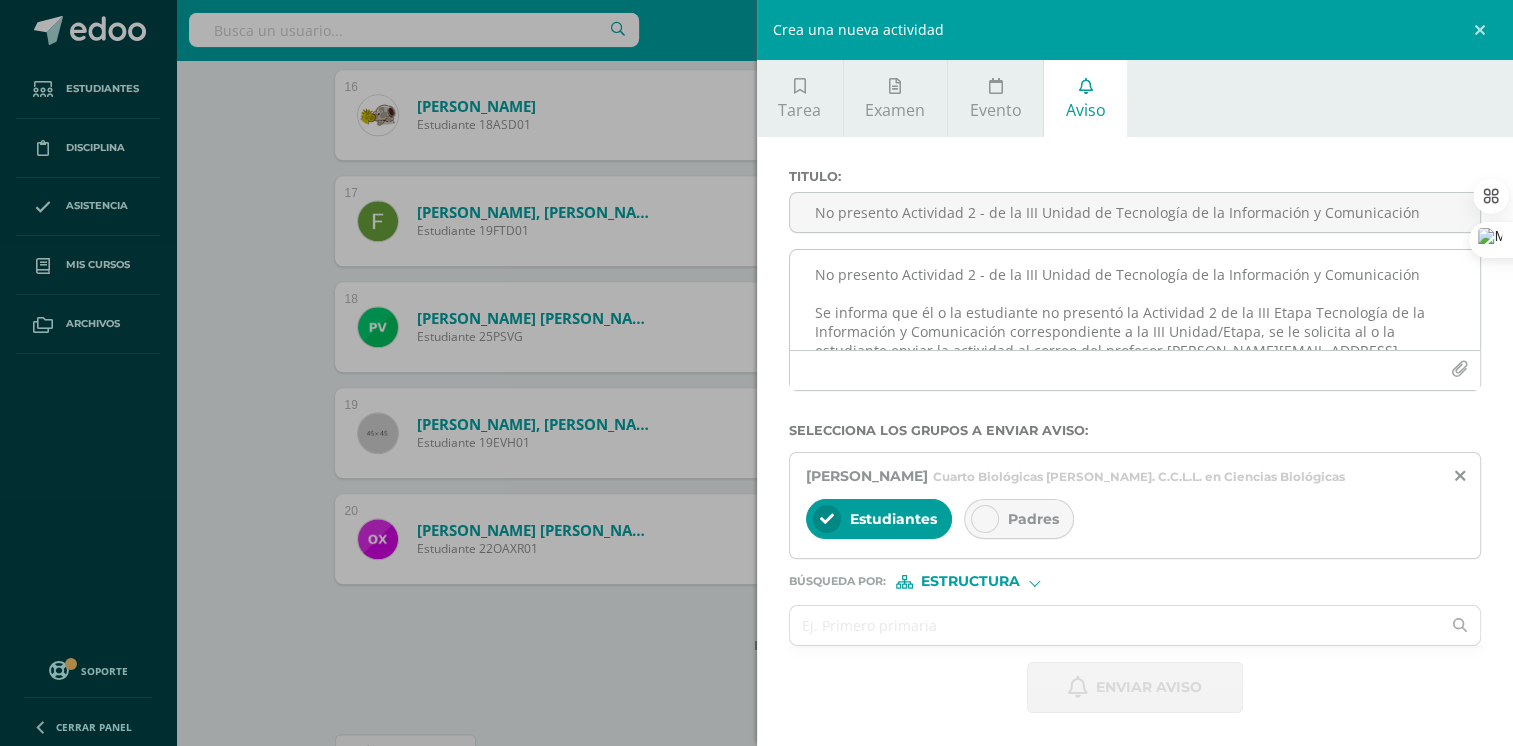 click on "No presento Actividad 2 - de la III Unidad de Tecnología de la Información y Comunicación
Se informa que él o la estudiante no presentó la Actividad 2 de la III Etapa Tecnología de la Información y Comunicación correspondiente a la III Unidad/Etapa, se le solicita al o la estudiante enviar la actividad al correo del profesor barenas@integralamericano.edu.gt a más tardar el 16/07/2025 antes de las 18:00 hrs.  Se recibirá según reglamento de evaluación, Se le anima al o la estudiante a ser mas responsable en la entrega de las actividades.
att. Prof. Byron Arenas" at bounding box center (1135, 300) 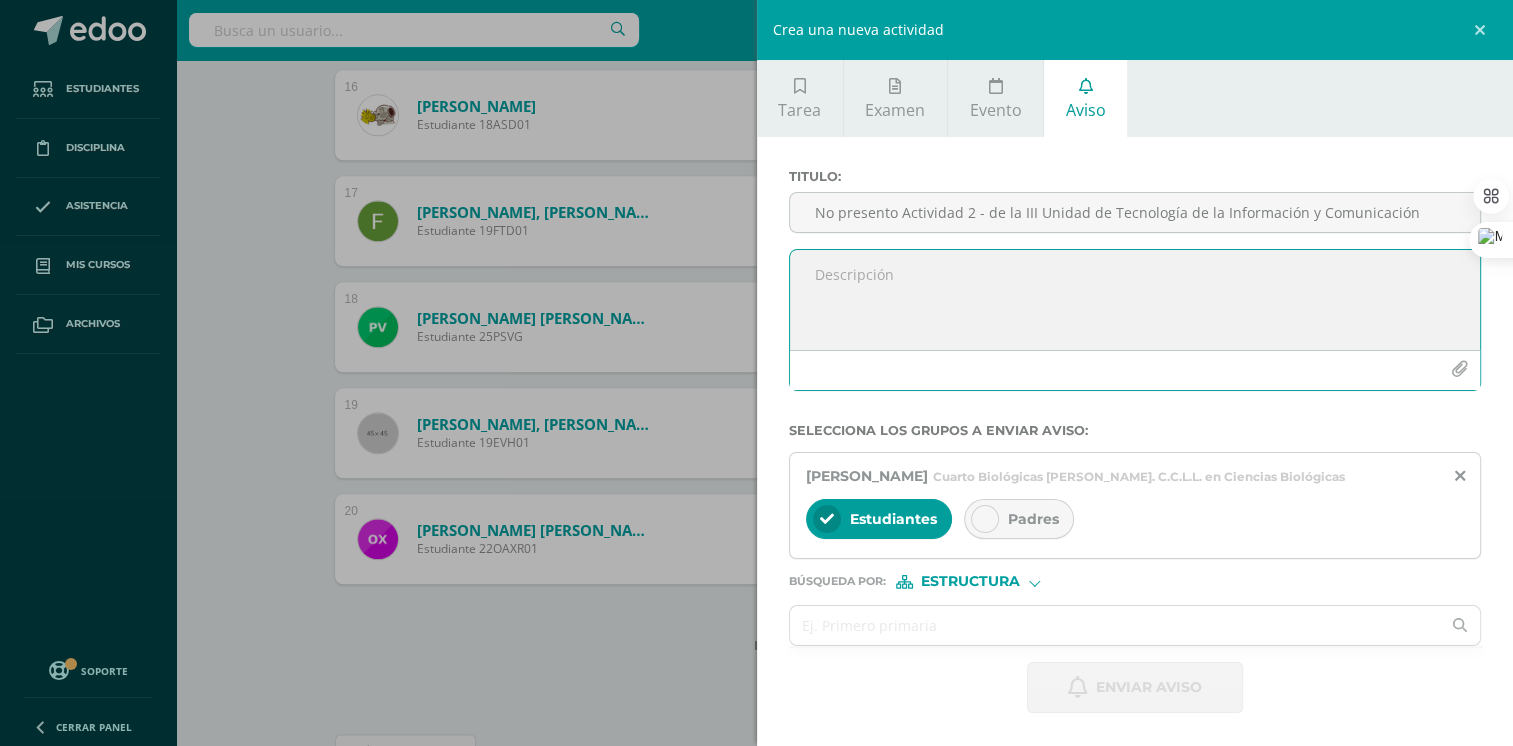 paste on "No presento Actividad 2 - de la III Unidad de Tecnología de la Información y Comunicación
Se informa que él o la estudiante no presentó la Actividad 2 de la III Etapa Tecnología de la Información y Comunicación correspondiente a la III Unidad/Etapa, se le solicita al o la estudiante enviar la actividad al correo del profesor barenas@integralamericano.edu.gt a más tardar el 16/07/2025 antes de las 18:00 hrs.  Se recibirá según reglamento de evaluación, Se le anima al o la estudiante a ser mas responsable en la entrega de las actividades.
att. Prof. Byron Arenas" 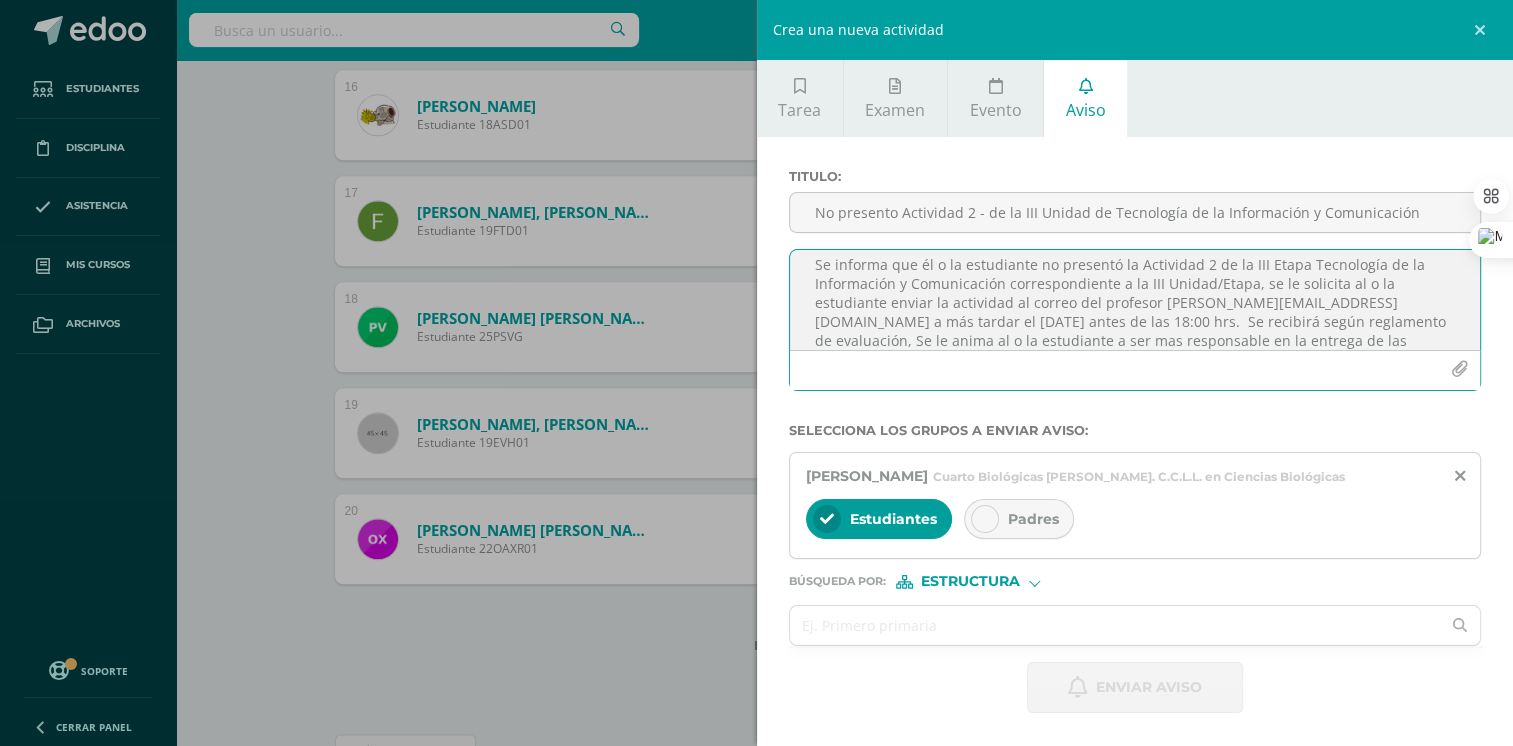 scroll, scrollTop: 0, scrollLeft: 0, axis: both 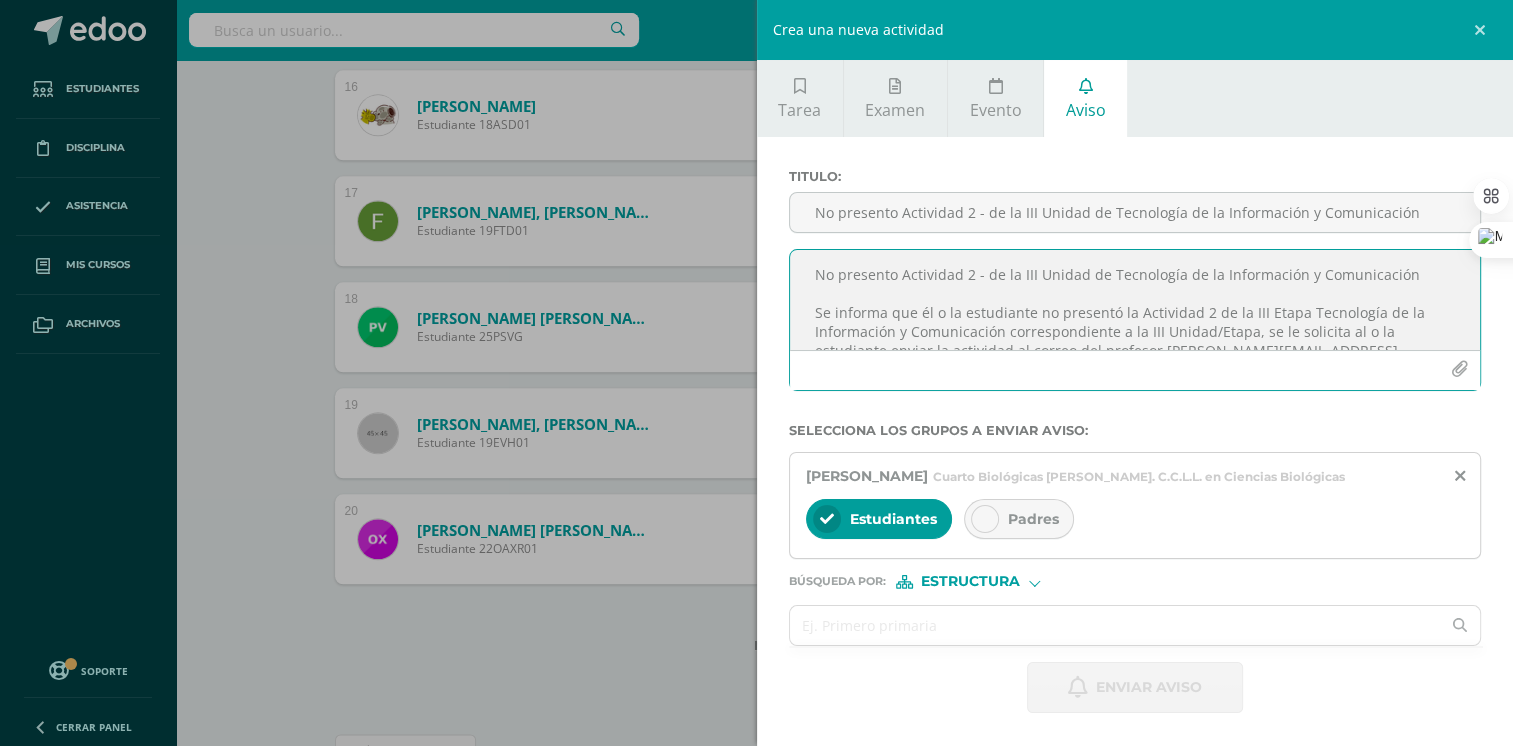 drag, startPoint x: 1405, startPoint y: 270, endPoint x: 766, endPoint y: 229, distance: 640.31396 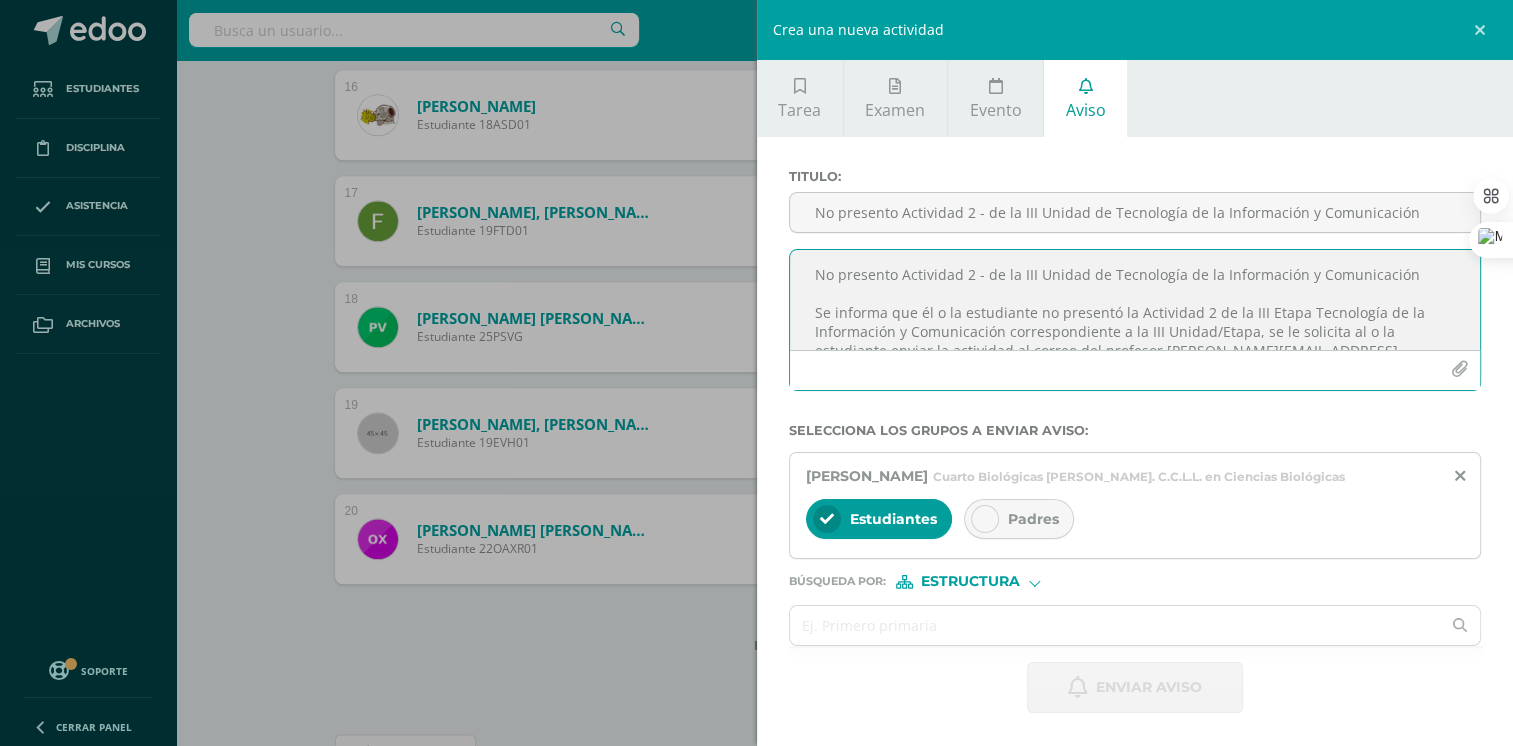 click on "Titulo : No presento Actividad 2 - de la III Unidad de Tecnología de la Información y Comunicación No presento Actividad 2 - de la III Unidad de Tecnología de la Información y Comunicación
Se informa que él o la estudiante no presentó la Actividad 2 de la III Etapa Tecnología de la Información y Comunicación correspondiente a la III Unidad/Etapa, se le solicita al o la estudiante enviar la actividad al correo del profesor barenas@integralamericano.edu.gt a más tardar el 16/07/2025 antes de las 18:00 hrs.  Se recibirá según reglamento de evaluación, Se le anima al o la estudiante a ser mas responsable en la entrega de las actividades.
att. Prof. Byron Arenas
Selecciona los grupos a enviar aviso : Ekerin Mayerly Vasquez Hernandez Cuarto Biológicas Bach. C.C.L.L.  en Ciencias Biológicas Estudiantes Padres Búsqueda por : Estructura Estructura Persona Enviar aviso" at bounding box center [1135, 441] 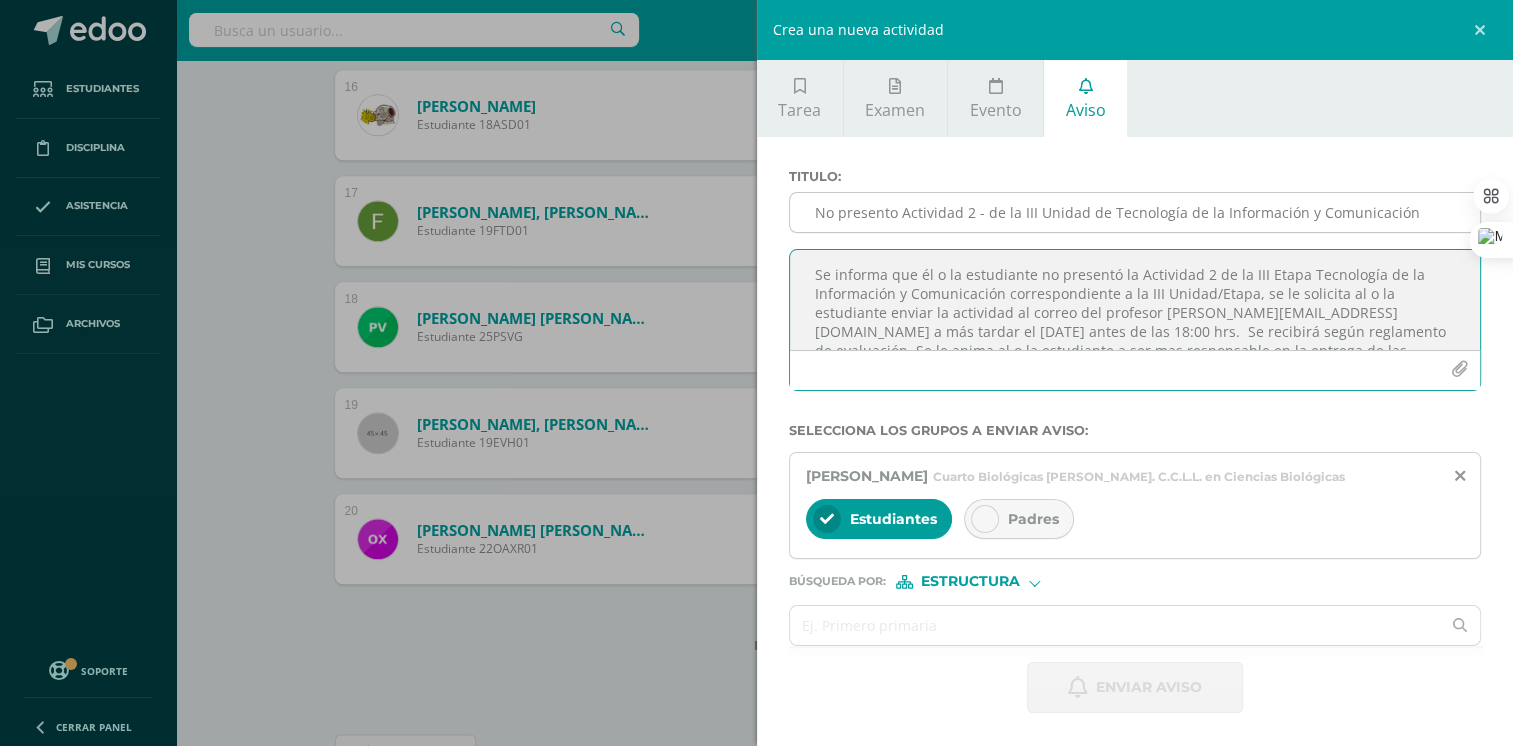 type on "Se informa que él o la estudiante no presentó la Actividad 2 de la III Etapa Tecnología de la Información y Comunicación correspondiente a la III Unidad/Etapa, se le solicita al o la estudiante enviar la actividad al correo del profesor barenas@integralamericano.edu.gt a más tardar el 16/07/2025 antes de las 18:00 hrs.  Se recibirá según reglamento de evaluación, Se le anima al o la estudiante a ser mas responsable en la entrega de las actividades.
att. Prof. Byron Arenas" 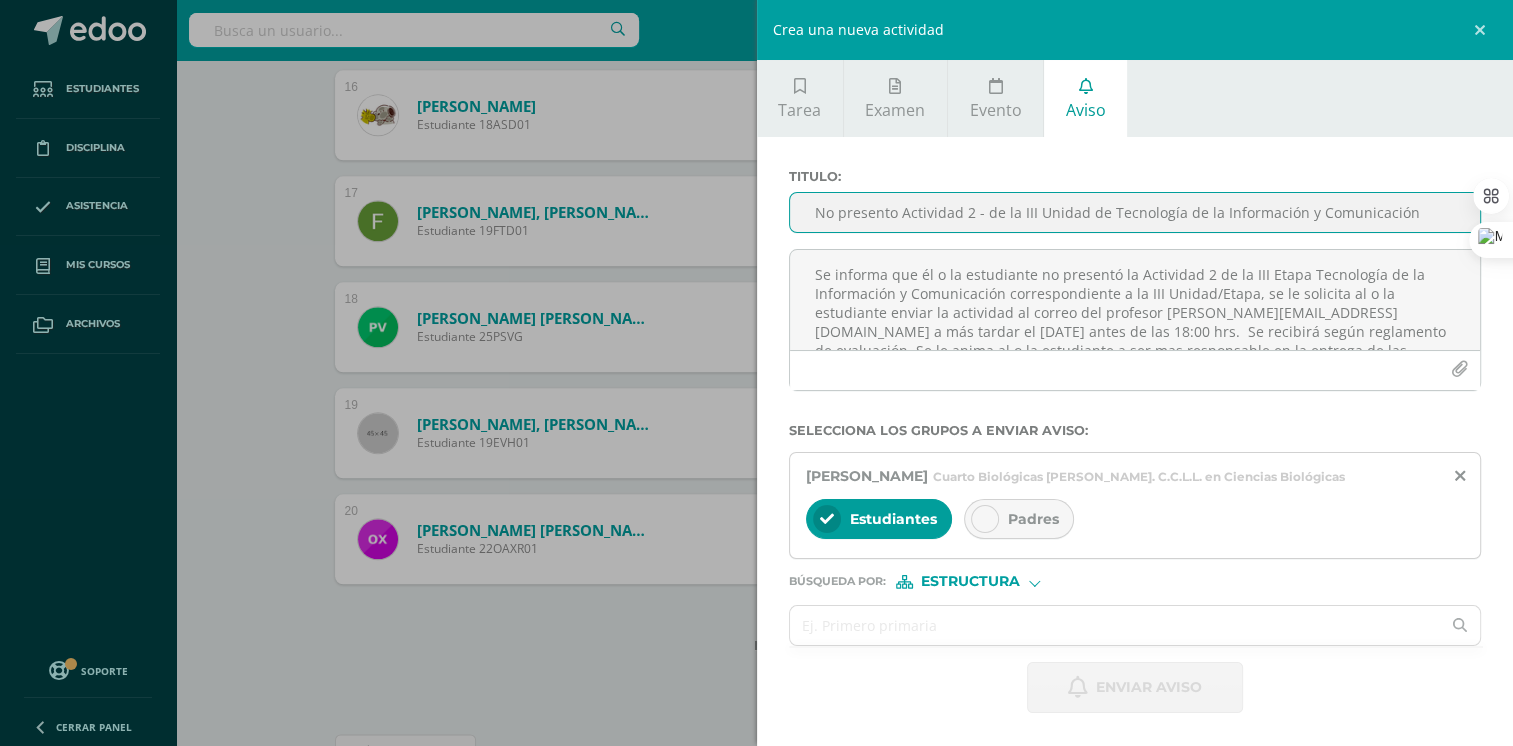 click on "No presento Actividad 2 - de la III Unidad de Tecnología de la Información y Comunicación" at bounding box center (1135, 212) 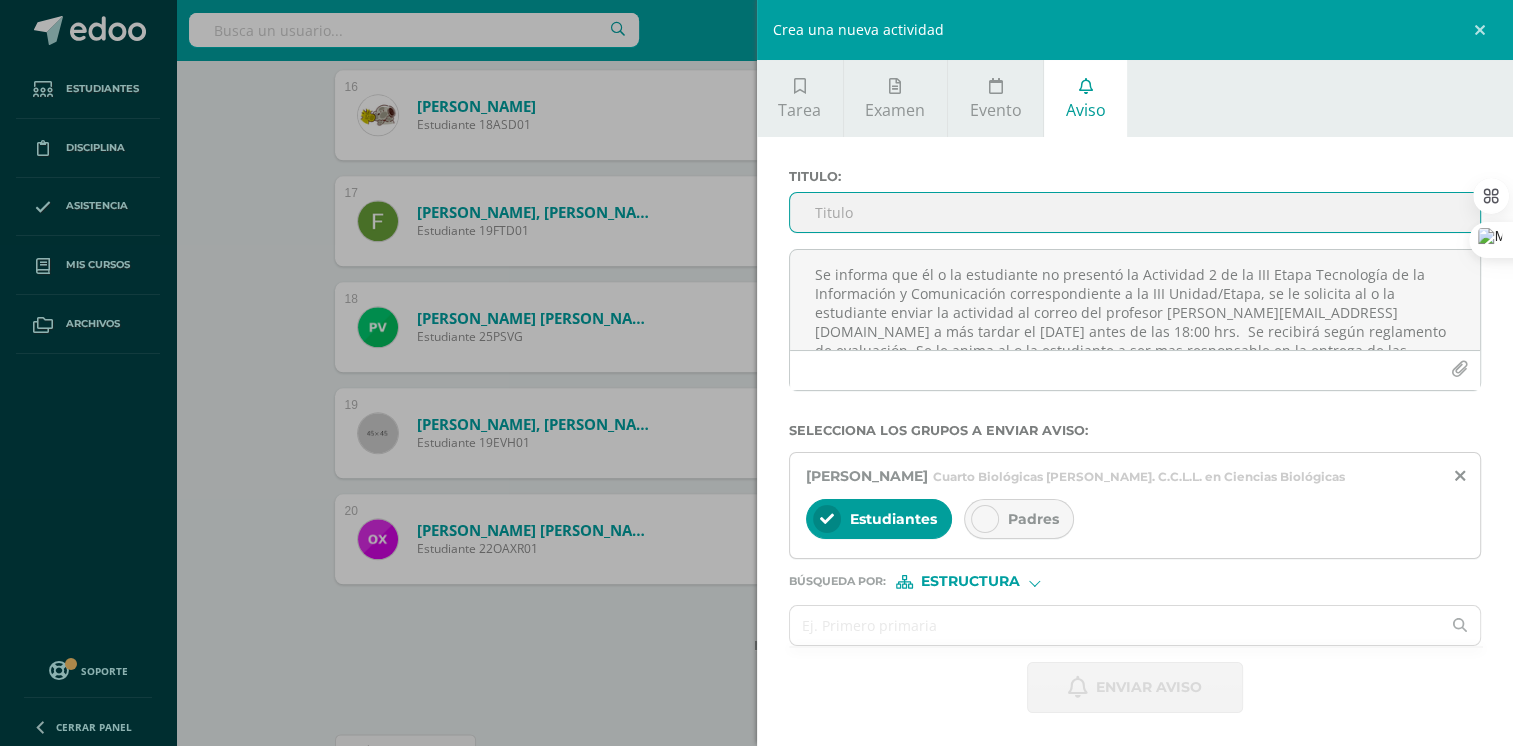 paste on "No presento Actividad 2 - de la III Unidad de Tecnología de la Información y Comunicación" 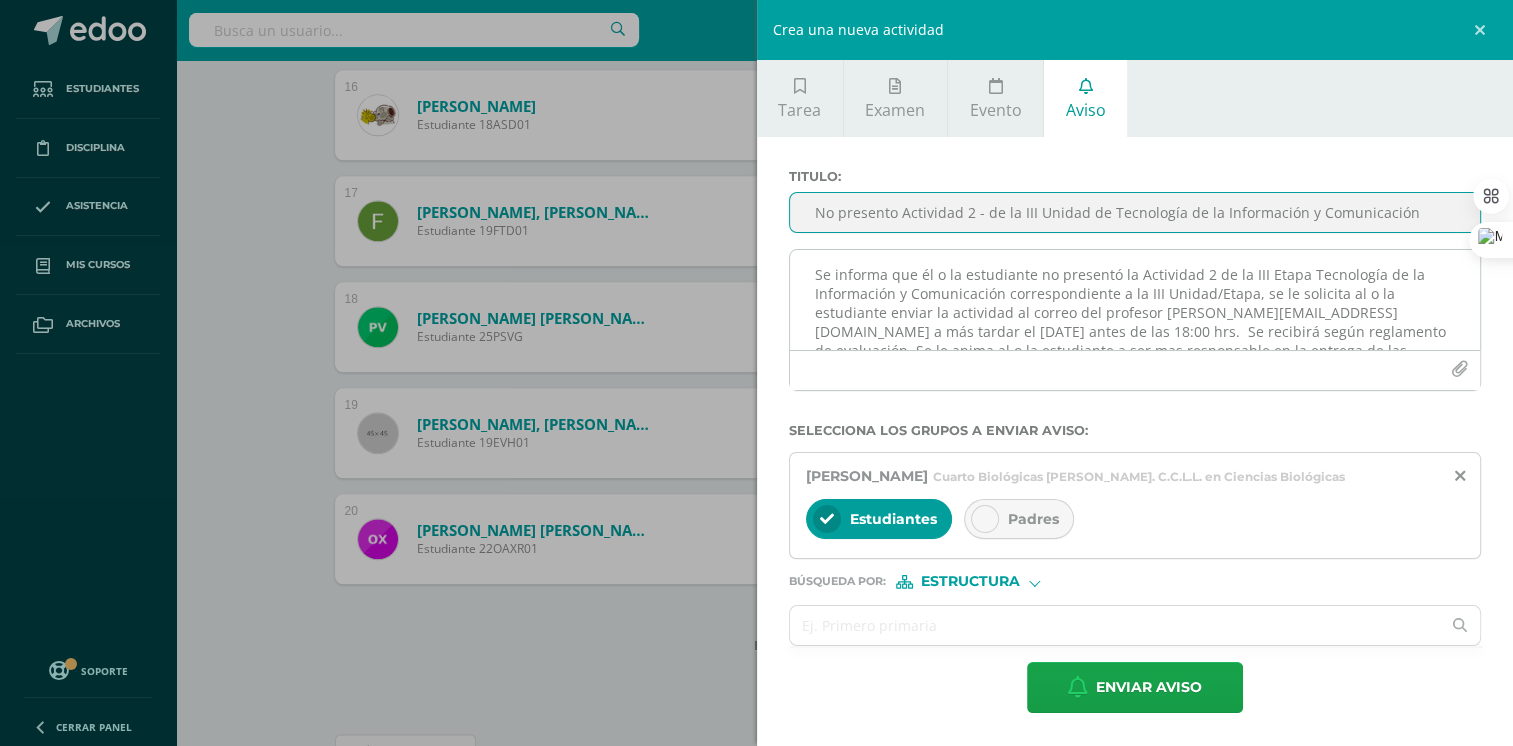 type on "No presento Actividad 2 - de la III Unidad de Tecnología de la Información y Comunicación" 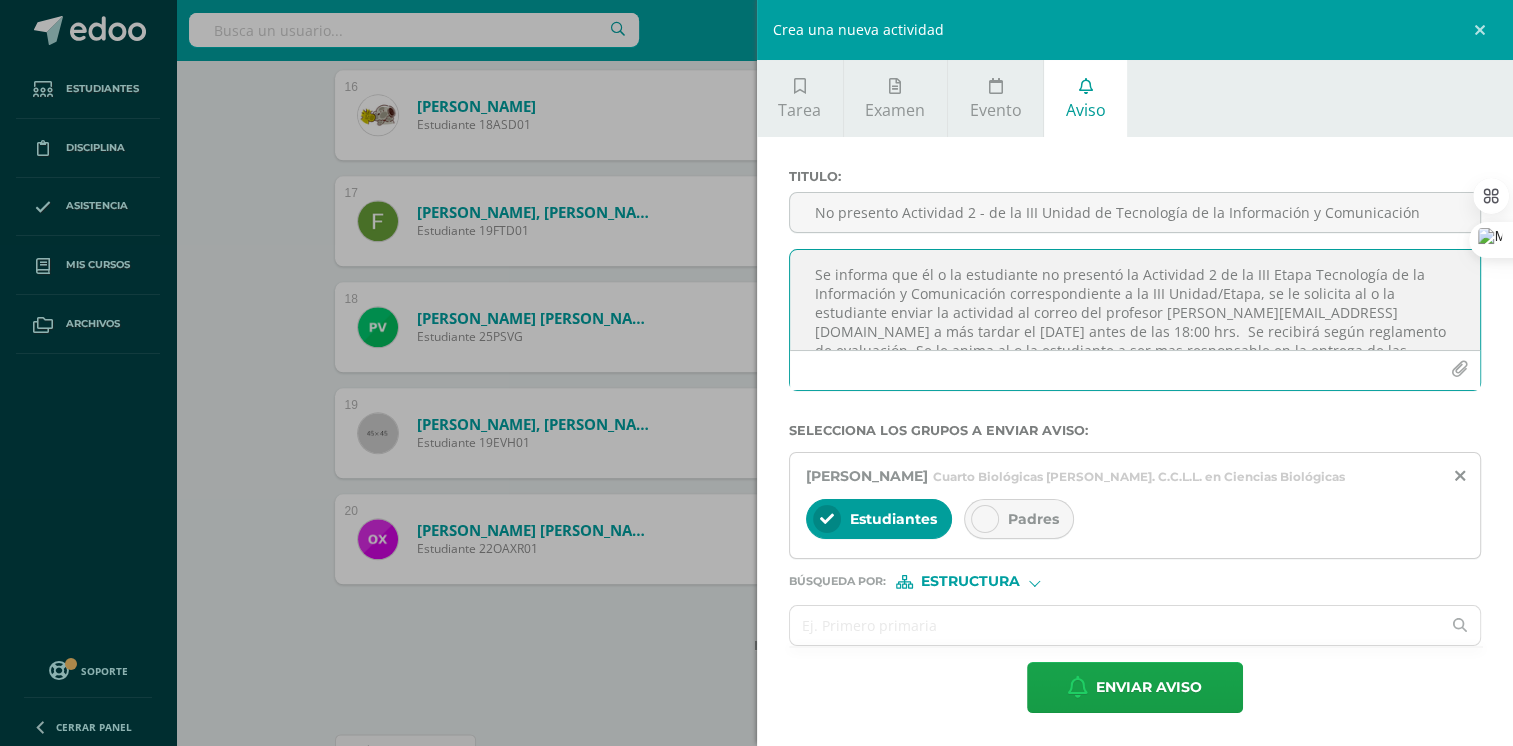 click on "Se informa que él o la estudiante no presentó la Actividad 2 de la III Etapa Tecnología de la Información y Comunicación correspondiente a la III Unidad/Etapa, se le solicita al o la estudiante enviar la actividad al correo del profesor barenas@integralamericano.edu.gt a más tardar el 16/07/2025 antes de las 18:00 hrs.  Se recibirá según reglamento de evaluación, Se le anima al o la estudiante a ser mas responsable en la entrega de las actividades.
att. Prof. Byron Arenas" at bounding box center [1135, 300] 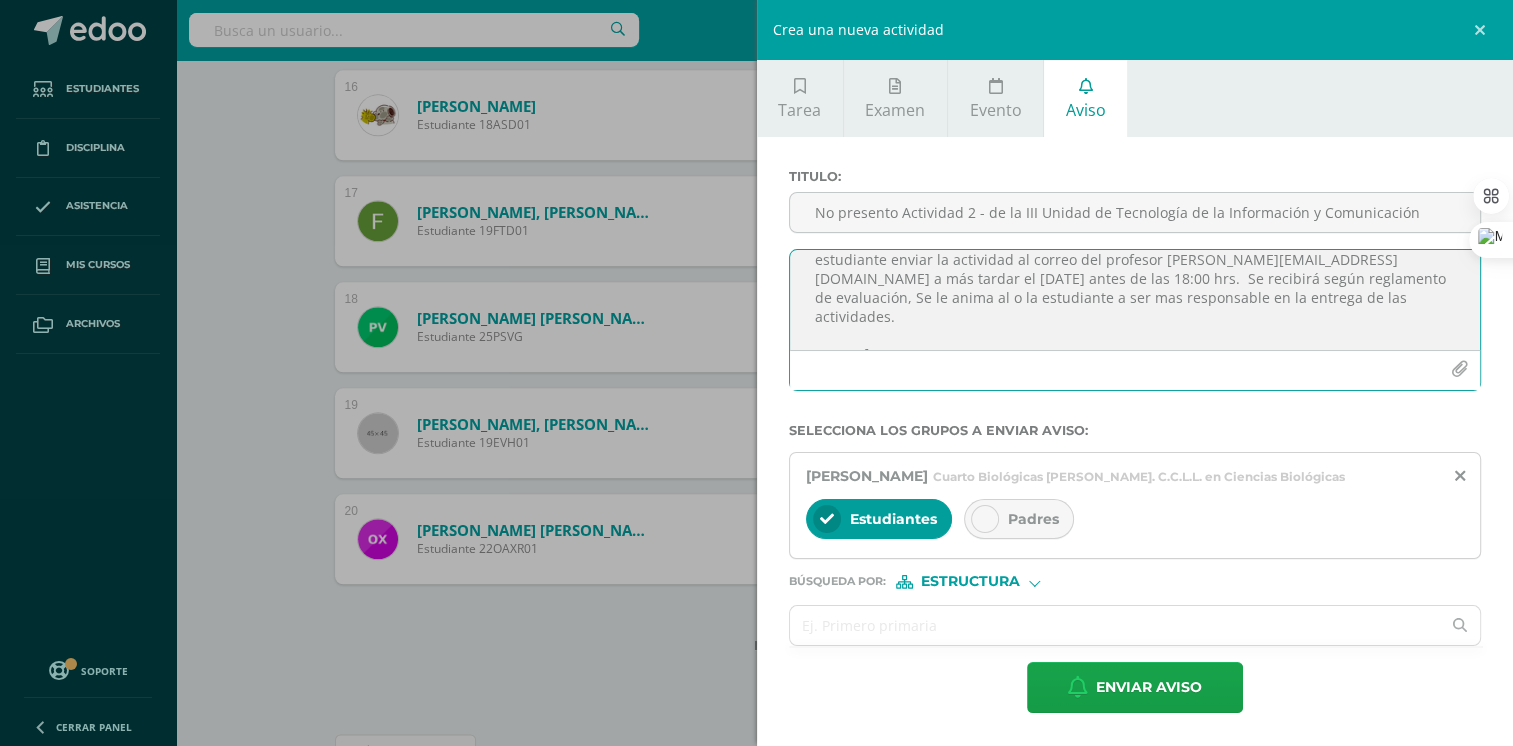 scroll, scrollTop: 83, scrollLeft: 0, axis: vertical 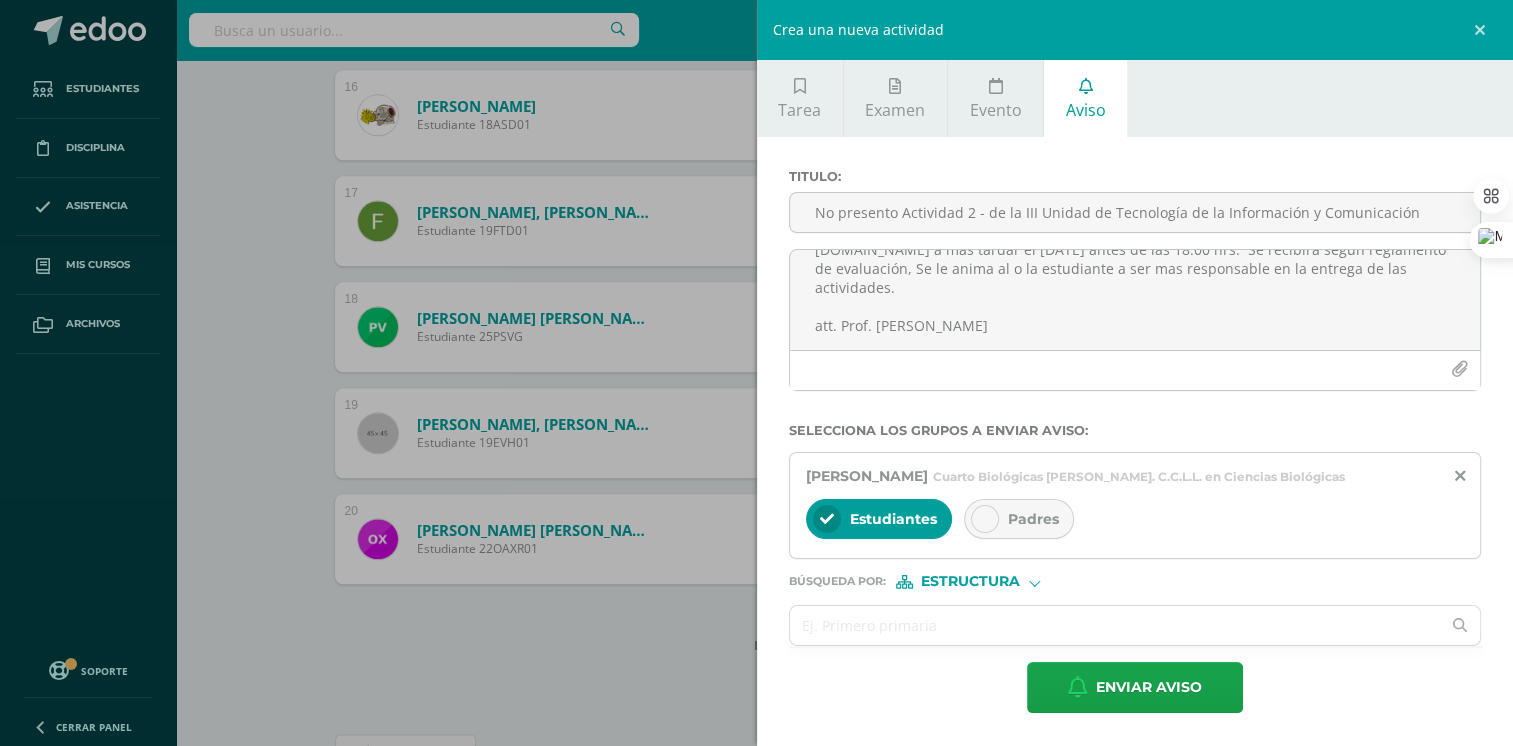 click at bounding box center [985, 519] 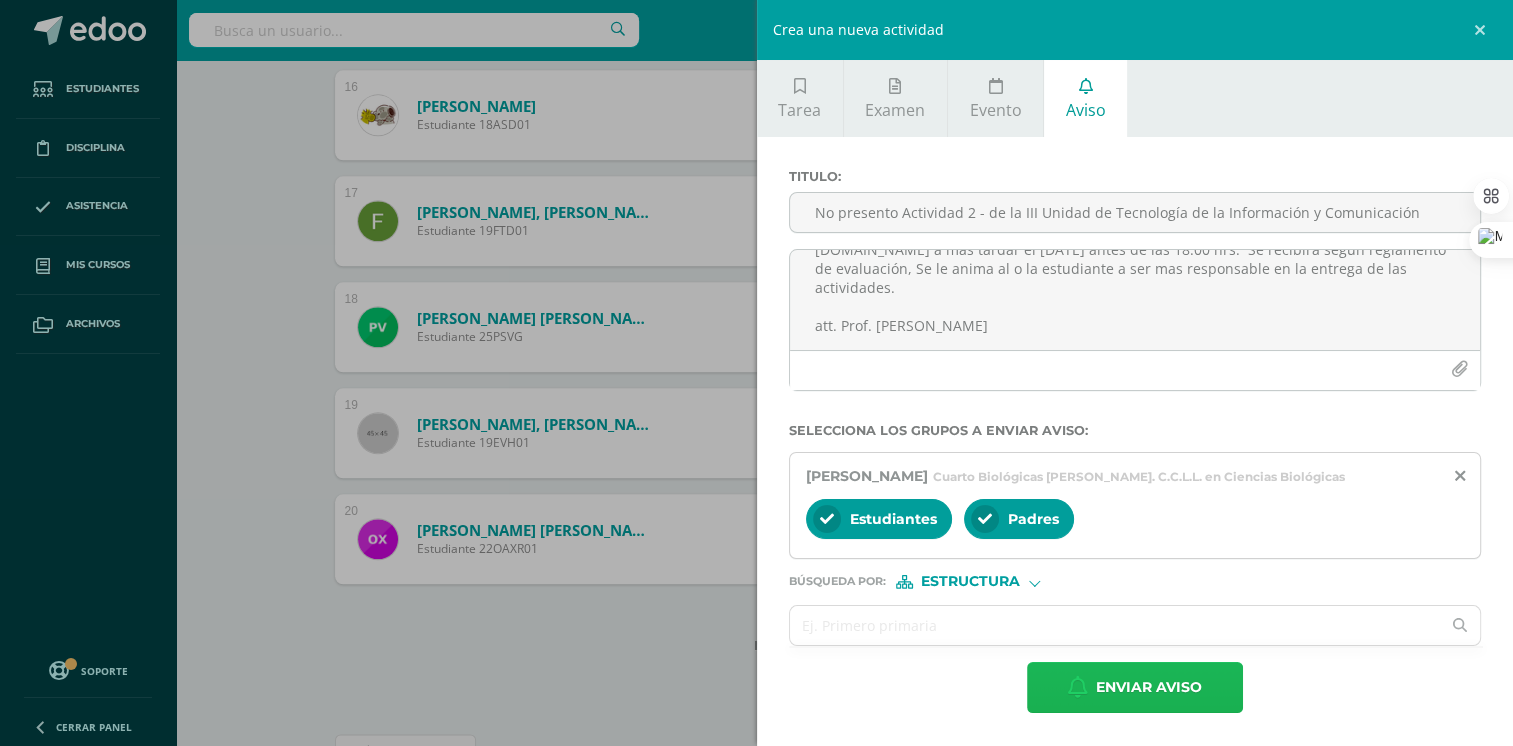 click on "Enviar aviso" at bounding box center [1149, 687] 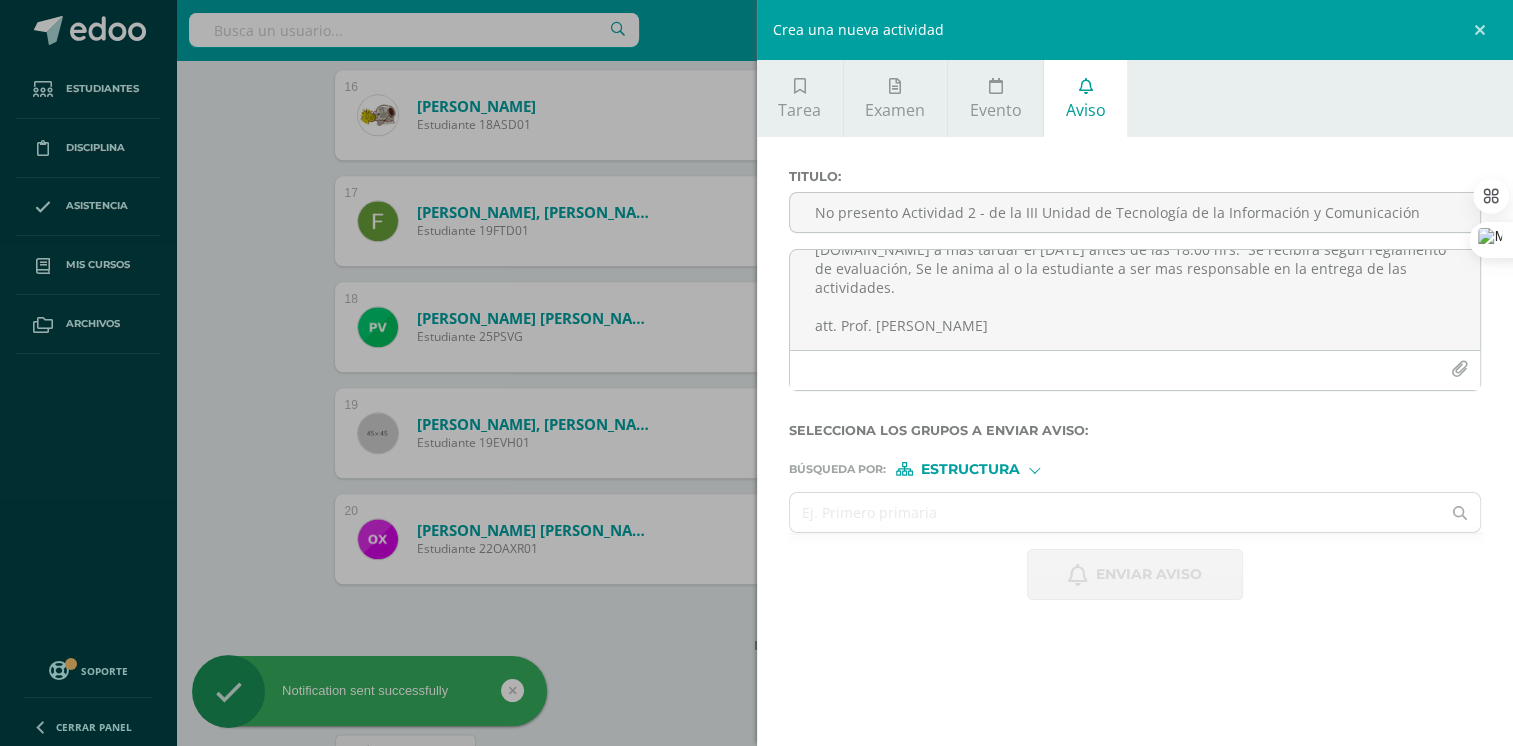 scroll, scrollTop: 0, scrollLeft: 0, axis: both 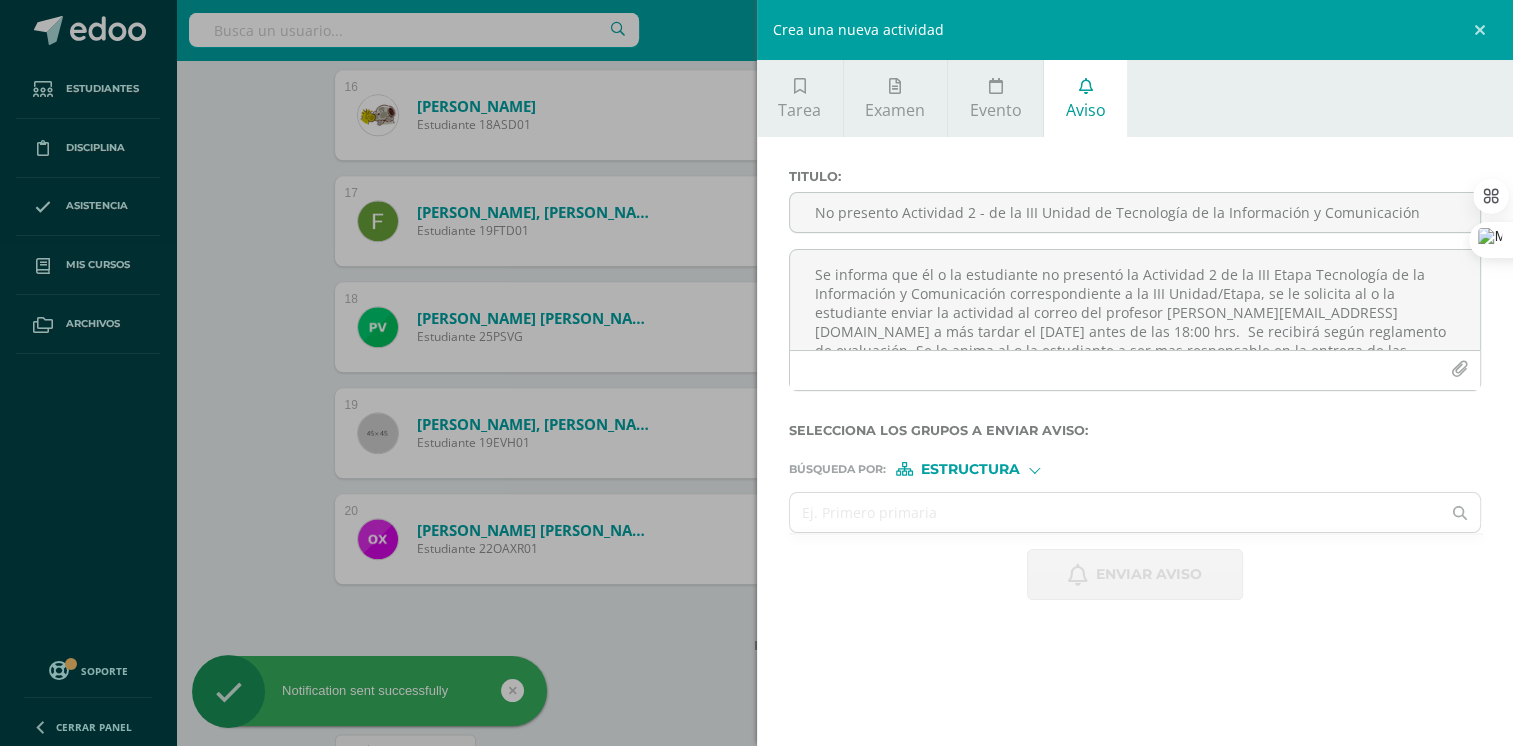 click on "Crea una nueva actividad
Tarea Examen Evento Aviso Título: Fecha: 2025-07-14 20:00:00 La tarea se asignará a:
Tecnologías de la Información y la Comunicación I 'B'
Cuarto Biológicas Bach. C.C.L.L.  en Ciencias Biológicas
Computación Aplicada 'A'
Computación I 'A'
Diplomado  en Desarrollo Web 'A'
Laboratorio I 'A'
Sistemas e instalación de Software 'A'
Tecnologías de la Información y la Comunicación 'A'
Tecnologías de la Información y la Comunicación 4 'A'
Tecnologías de la Información y la Comunicación I 'A'
Tecnologías de la Información y la Comunicación I 'B'" at bounding box center [756, 373] 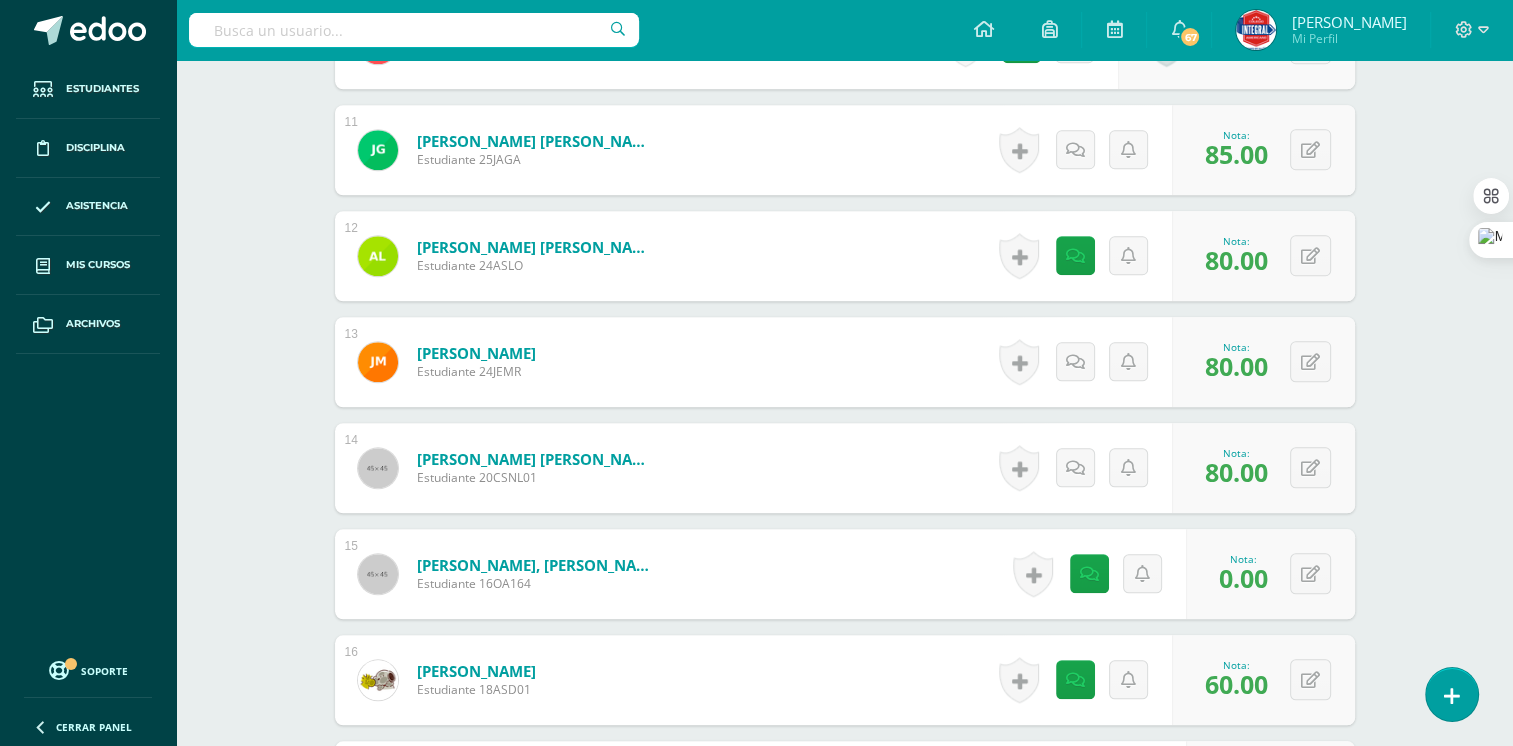 scroll, scrollTop: 1634, scrollLeft: 0, axis: vertical 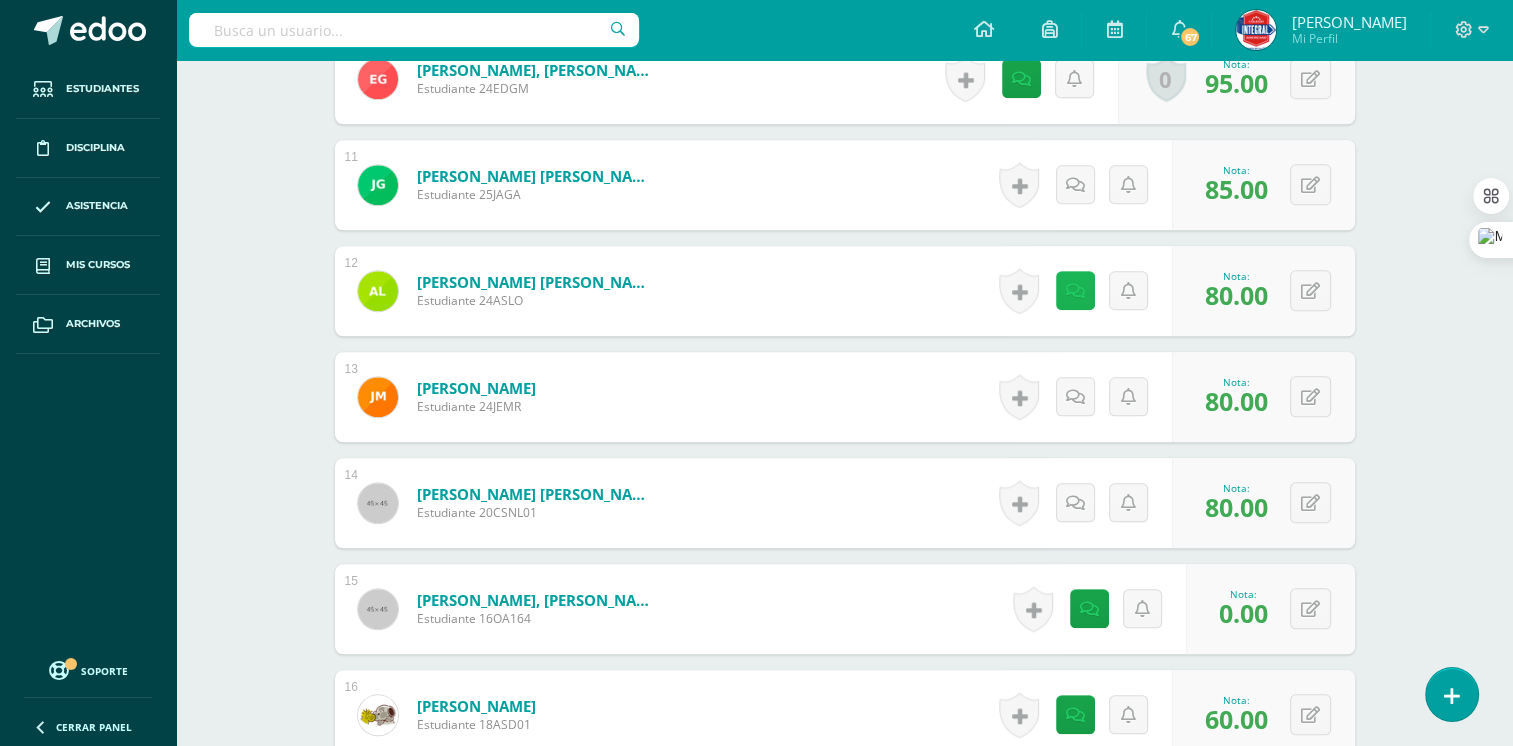 click at bounding box center (1075, 290) 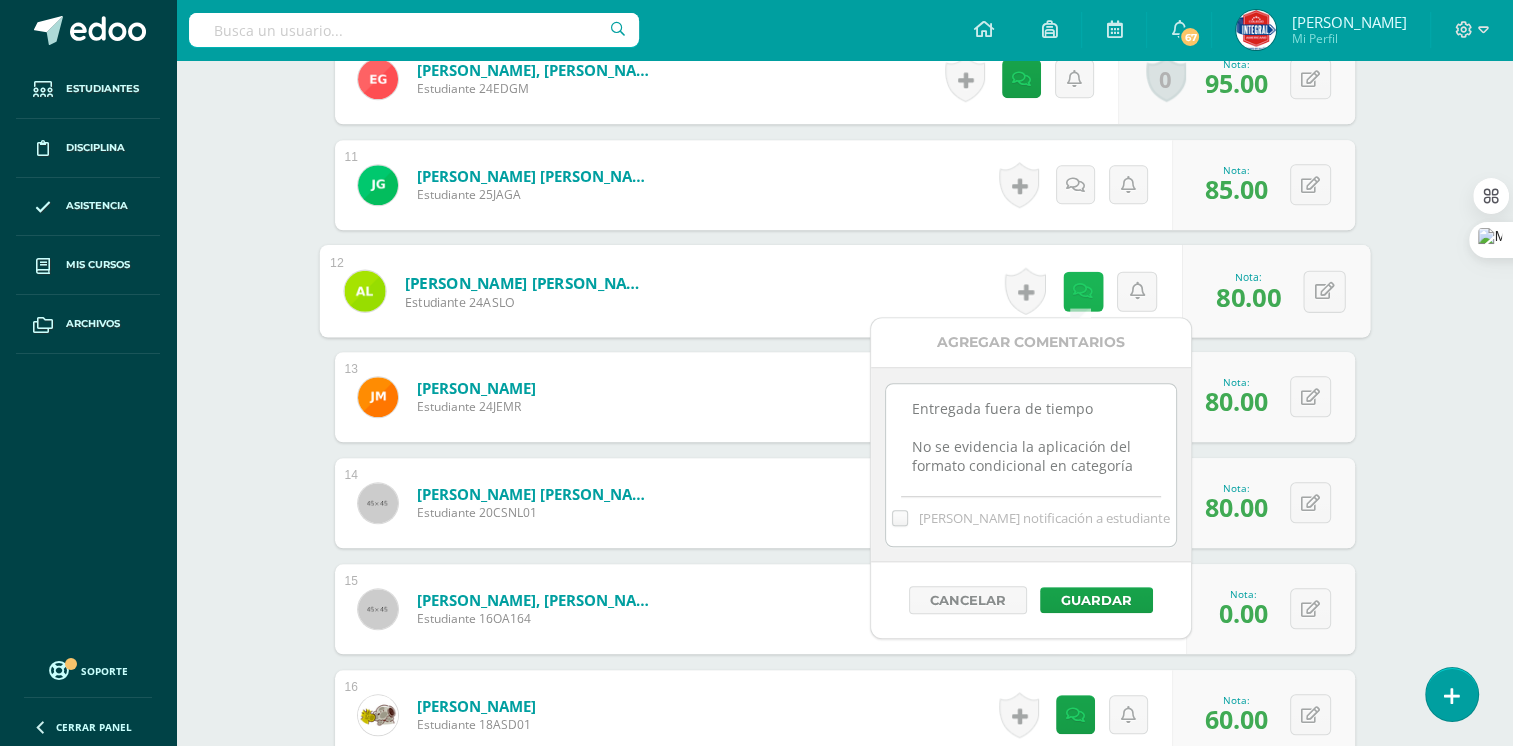 scroll, scrollTop: 26, scrollLeft: 0, axis: vertical 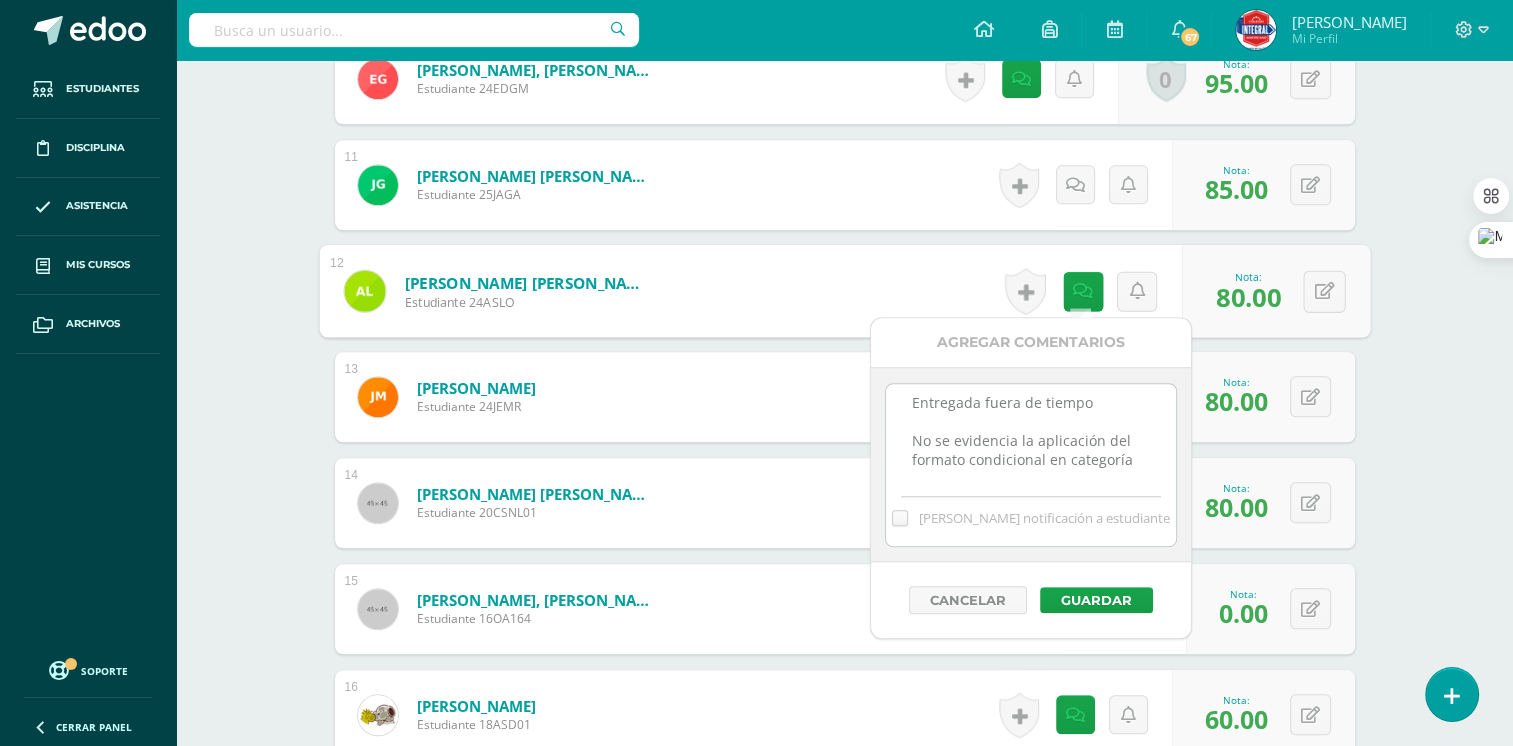 click on "Tecnologías de la Información y la Comunicación I
Cuarto Biológicas Bach. C.C.L.L.  en Ciencias Biológicas "B"
Herramientas
Detalle de asistencias
Actividad
Anuncios
Actividades
Estudiantes
Planificación
Dosificación
Conferencias
¿Estás seguro que quieres  eliminar  esta actividad?
Esto borrará la actividad y cualquier nota que hayas registrado
permanentemente. Esta acción no se puede revertir. Cancelar Eliminar
Administración de escalas de valoración
escala de valoración
Aún no has creado una escala de valoración." at bounding box center [844, -81] 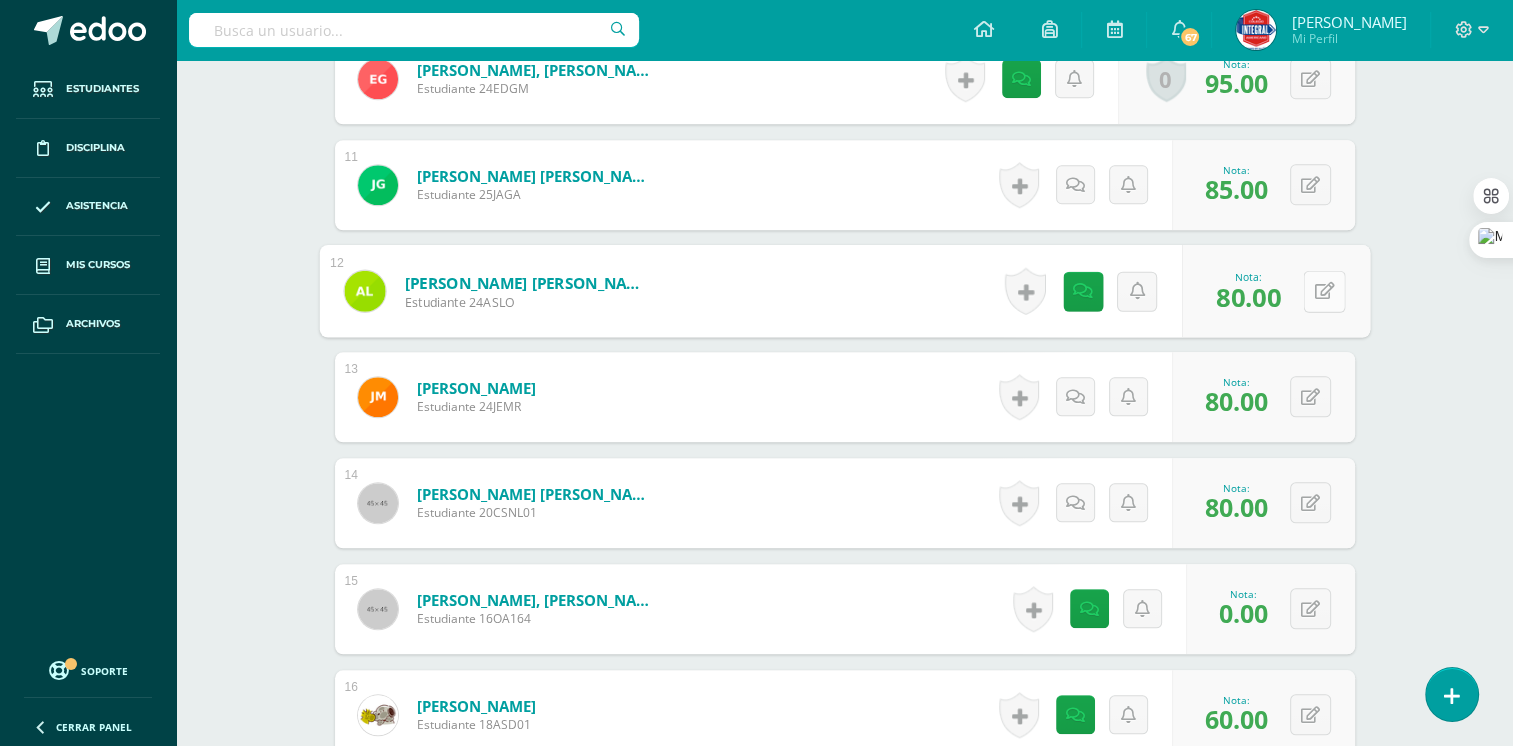 click at bounding box center (1324, 291) 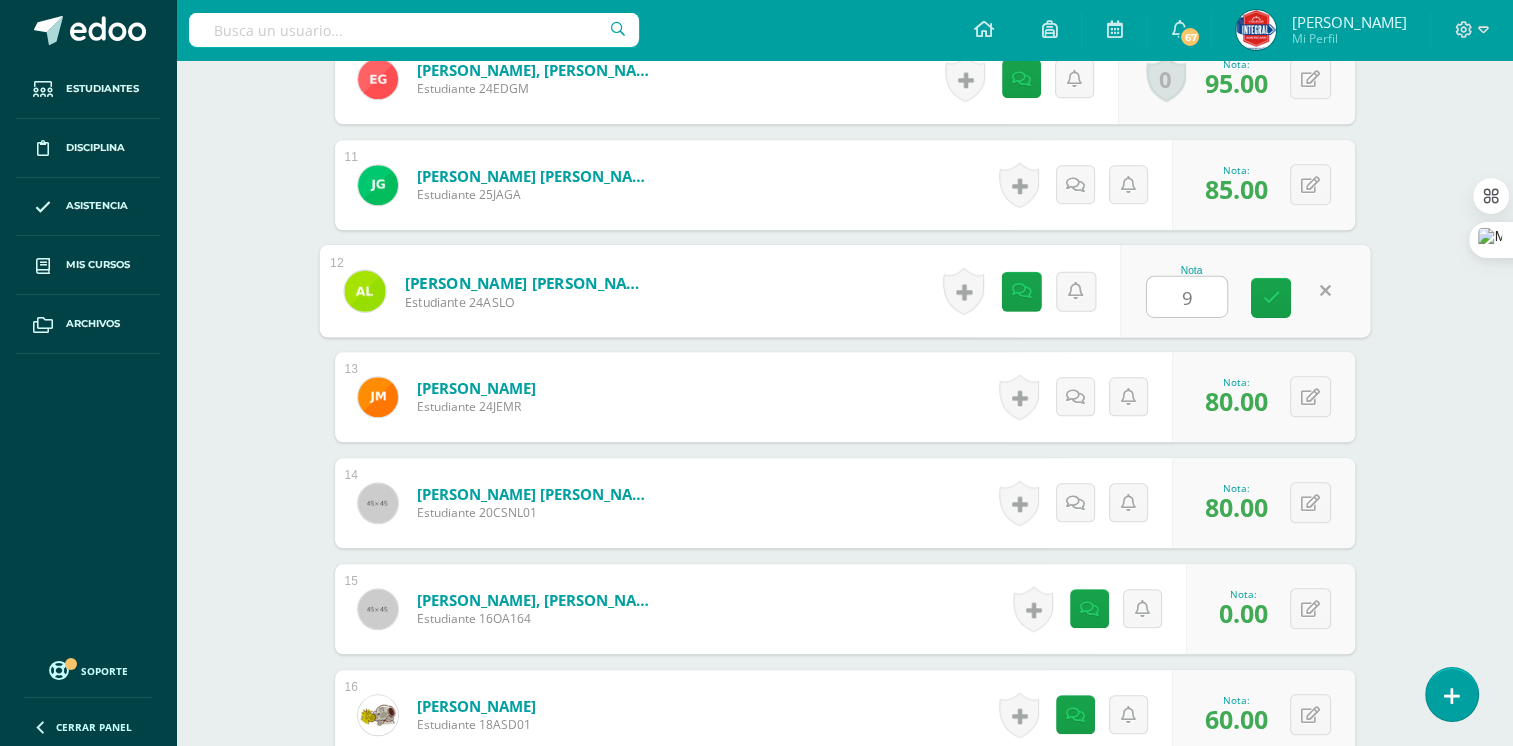 type on "90" 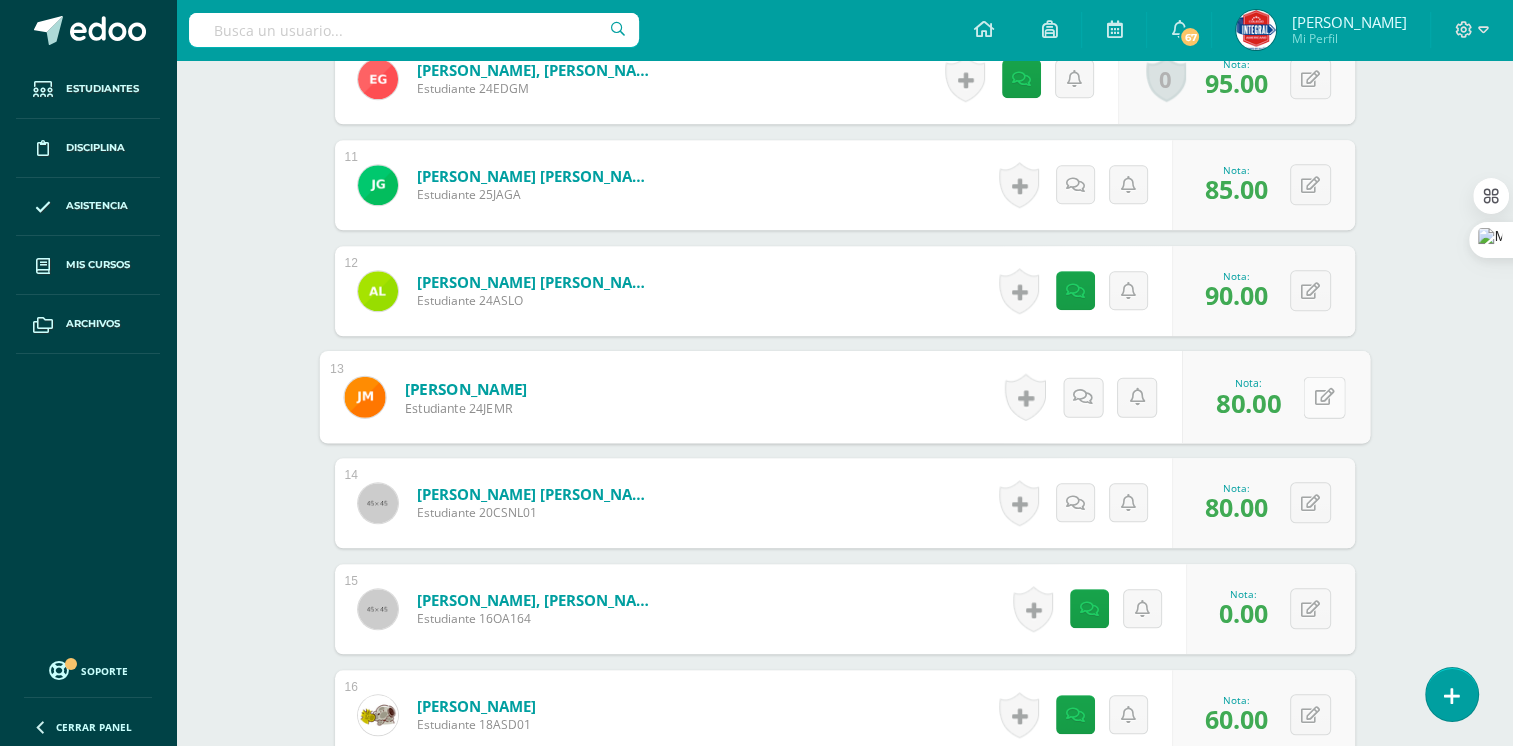 click at bounding box center (1324, 396) 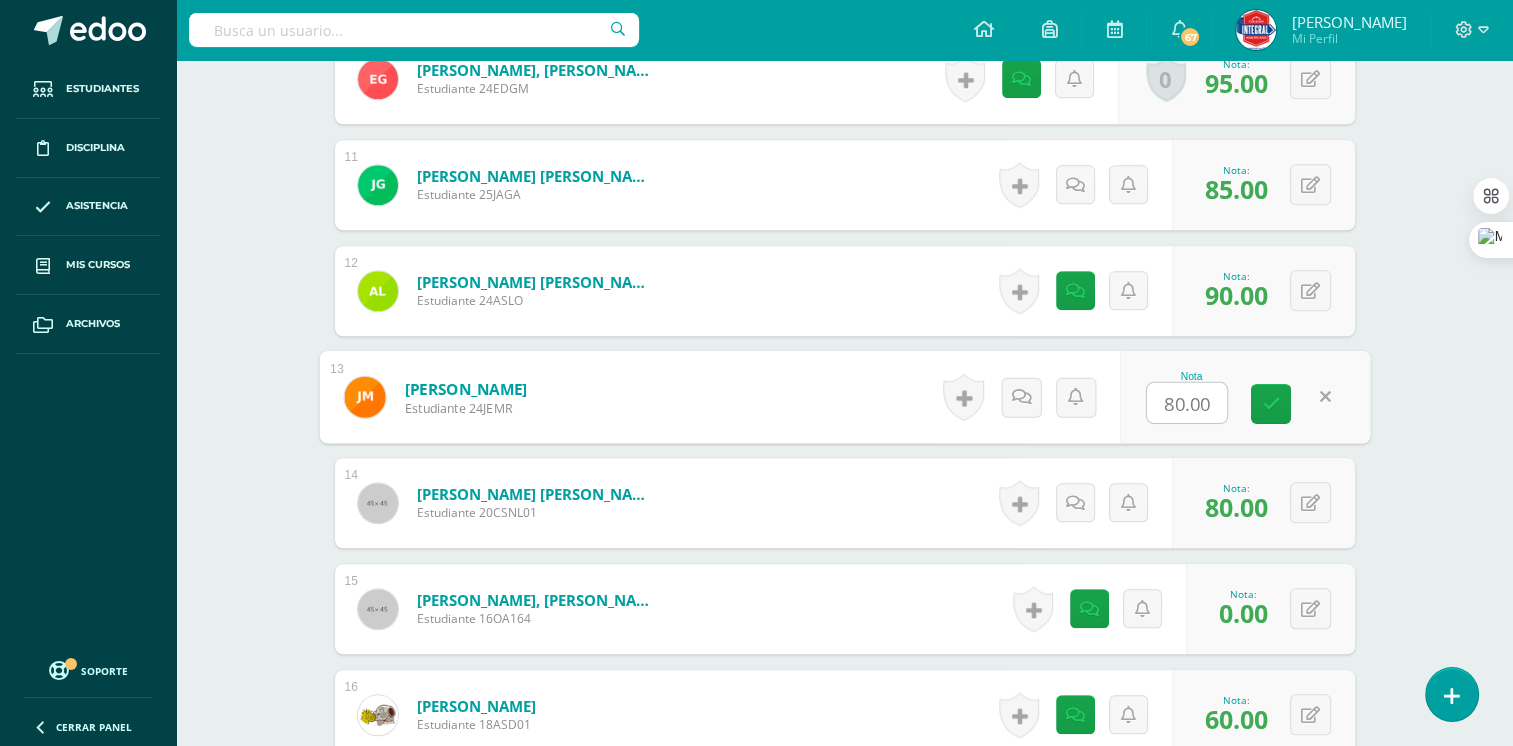 click on "Tecnologías de la Información y la Comunicación I
Cuarto Biológicas Bach. C.C.L.L.  en Ciencias Biológicas "B"
Herramientas
Detalle de asistencias
Actividad
Anuncios
Actividades
Estudiantes
Planificación
Dosificación
Conferencias
¿Estás seguro que quieres  eliminar  esta actividad?
Esto borrará la actividad y cualquier nota que hayas registrado
permanentemente. Esta acción no se puede revertir. Cancelar Eliminar
Administración de escalas de valoración
escala de valoración
Aún no has creado una escala de valoración." at bounding box center (844, -81) 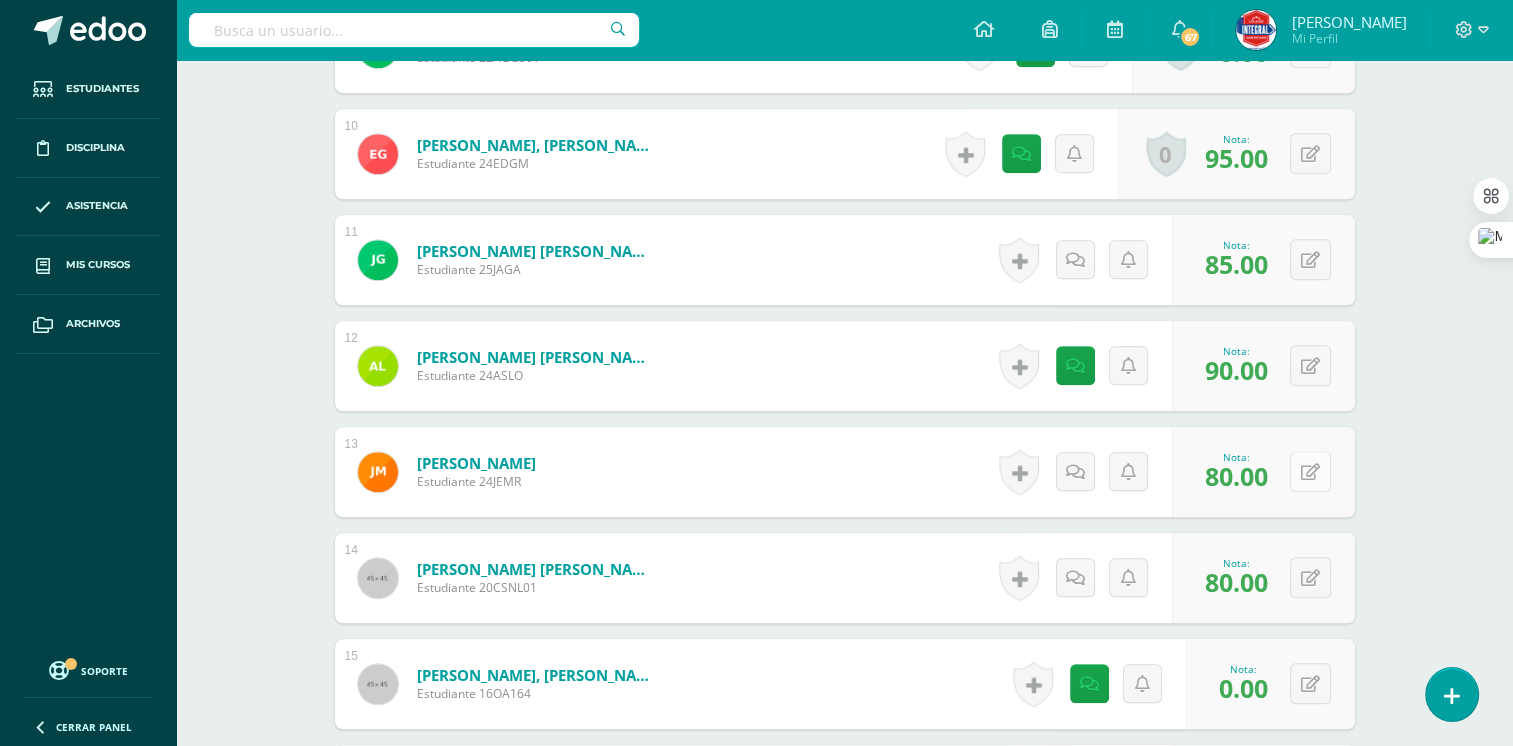 scroll, scrollTop: 1534, scrollLeft: 0, axis: vertical 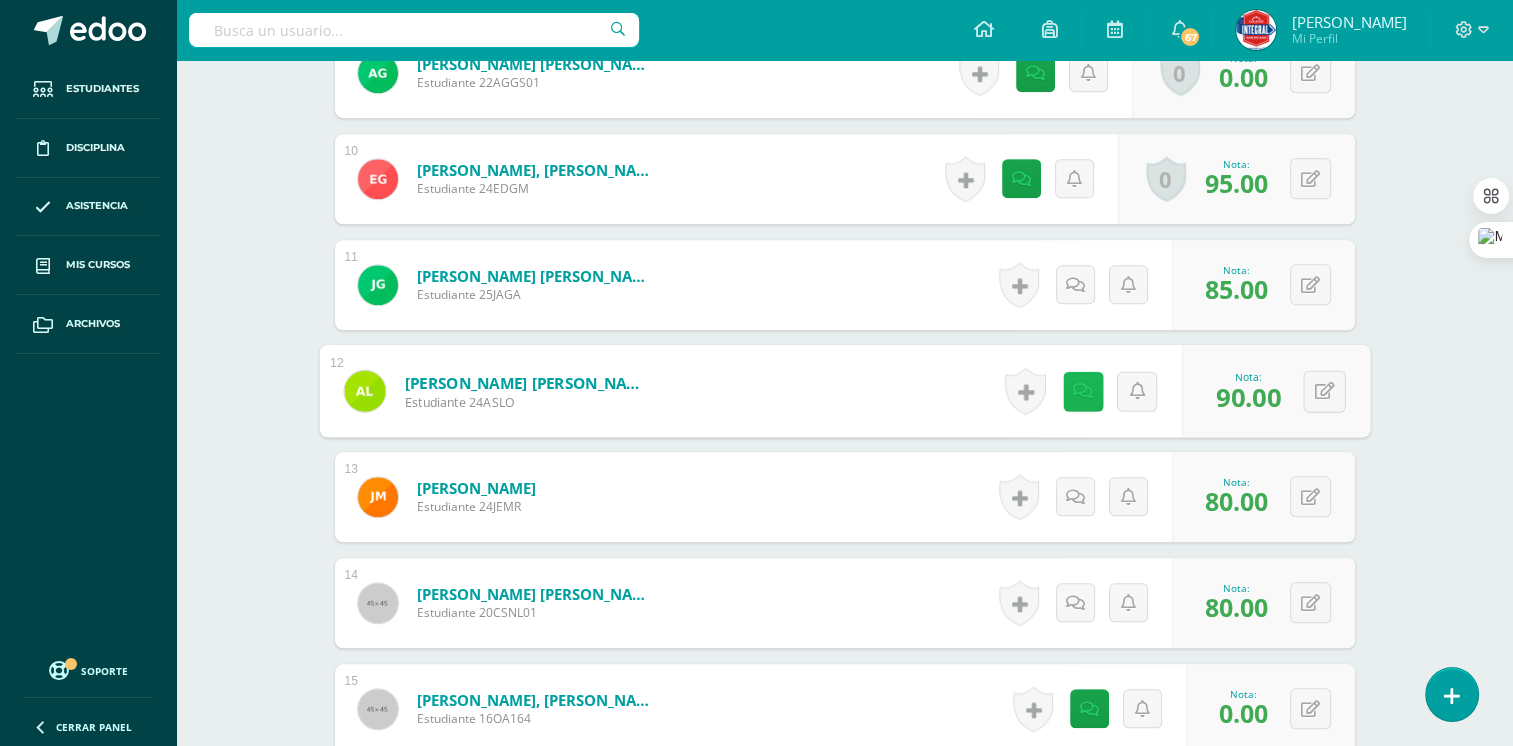 click at bounding box center [1082, 391] 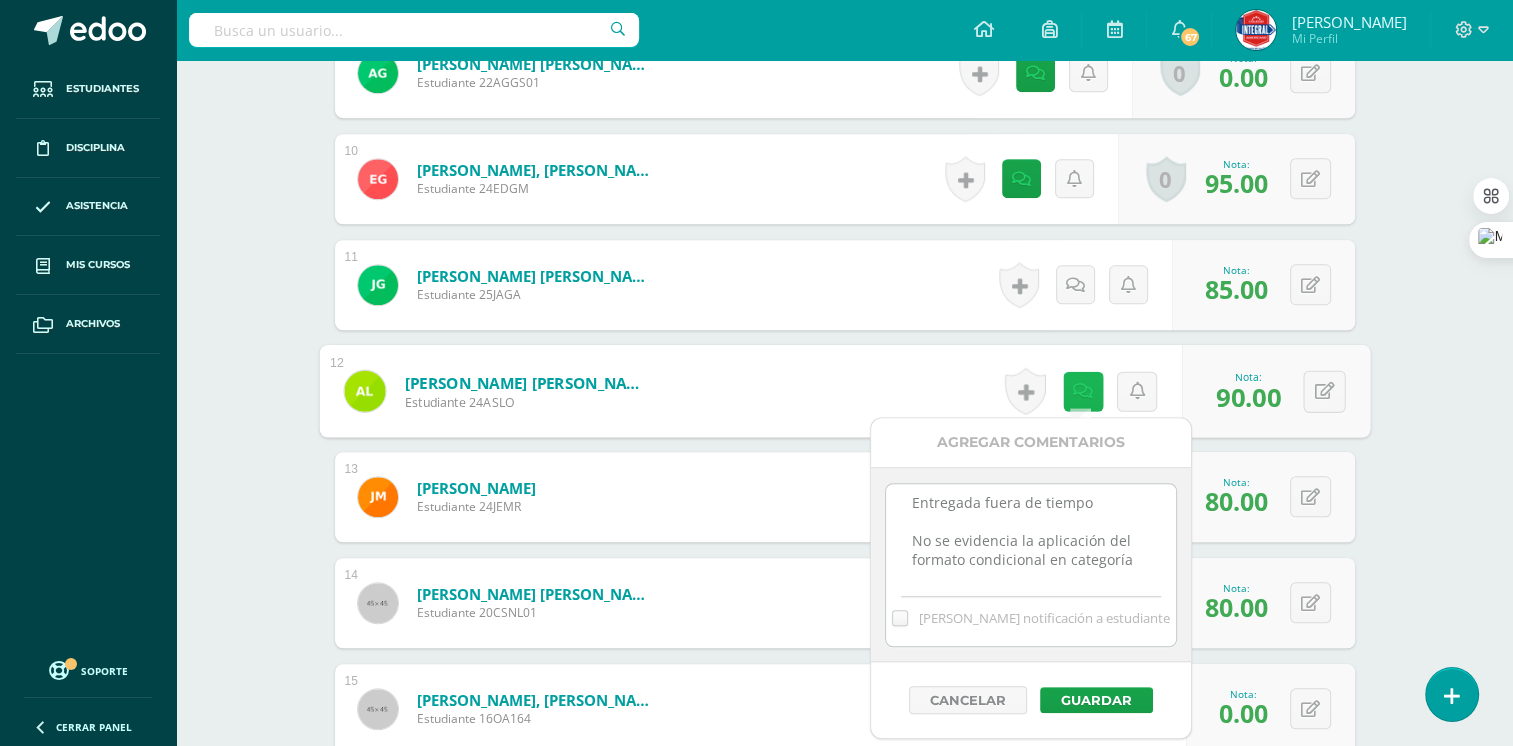scroll, scrollTop: 0, scrollLeft: 0, axis: both 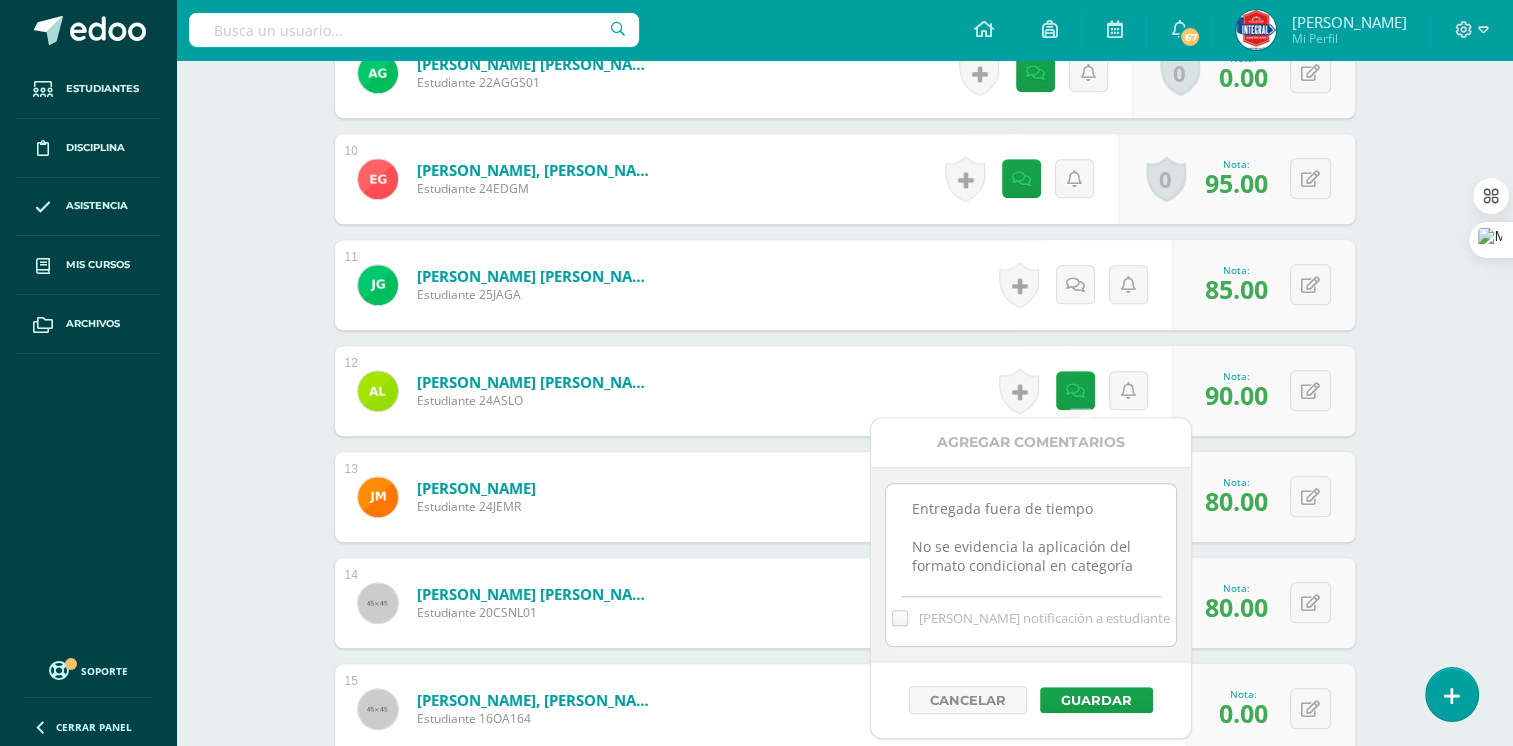 drag, startPoint x: 1128, startPoint y: 500, endPoint x: 884, endPoint y: 502, distance: 244.0082 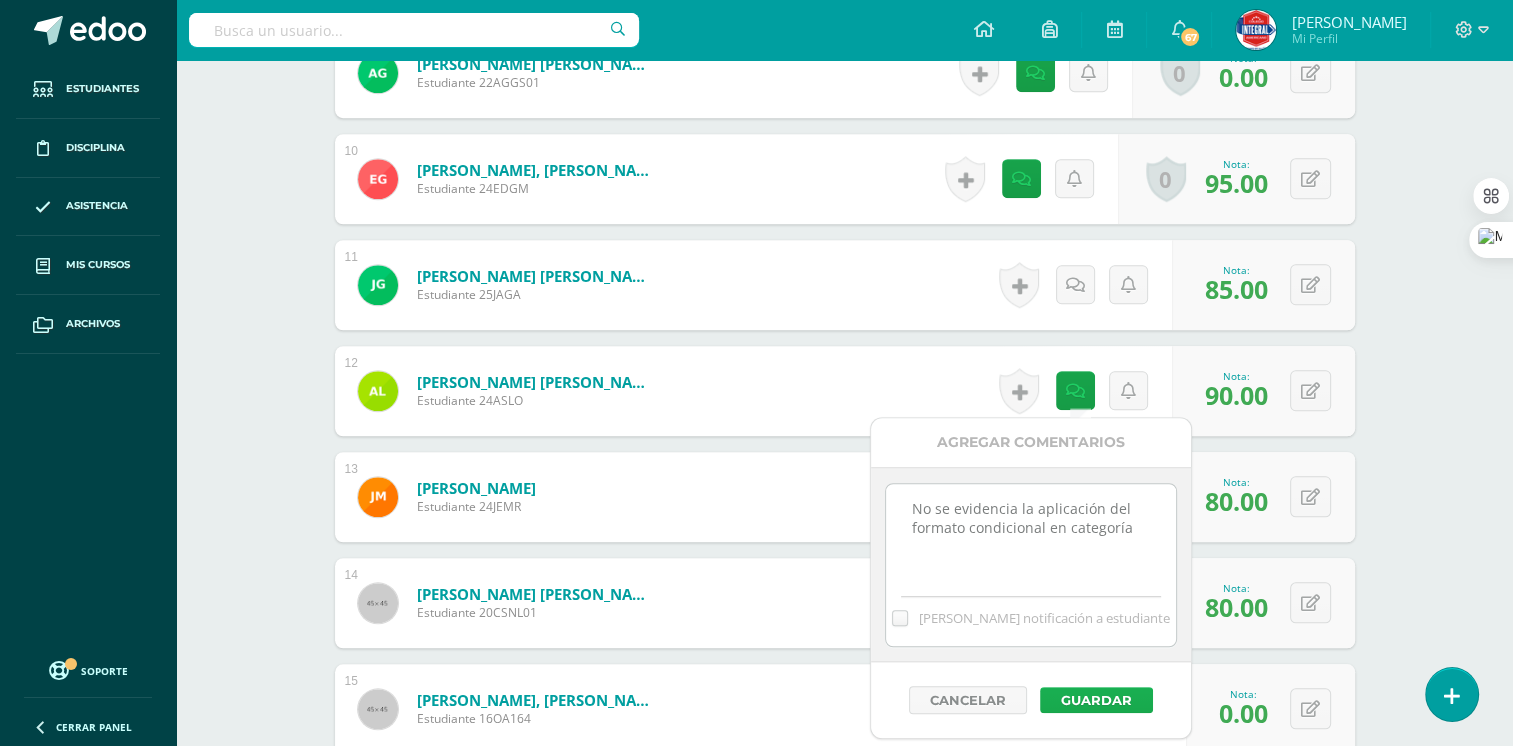type on "No se evidencia la aplicación del formato condicional en categoría" 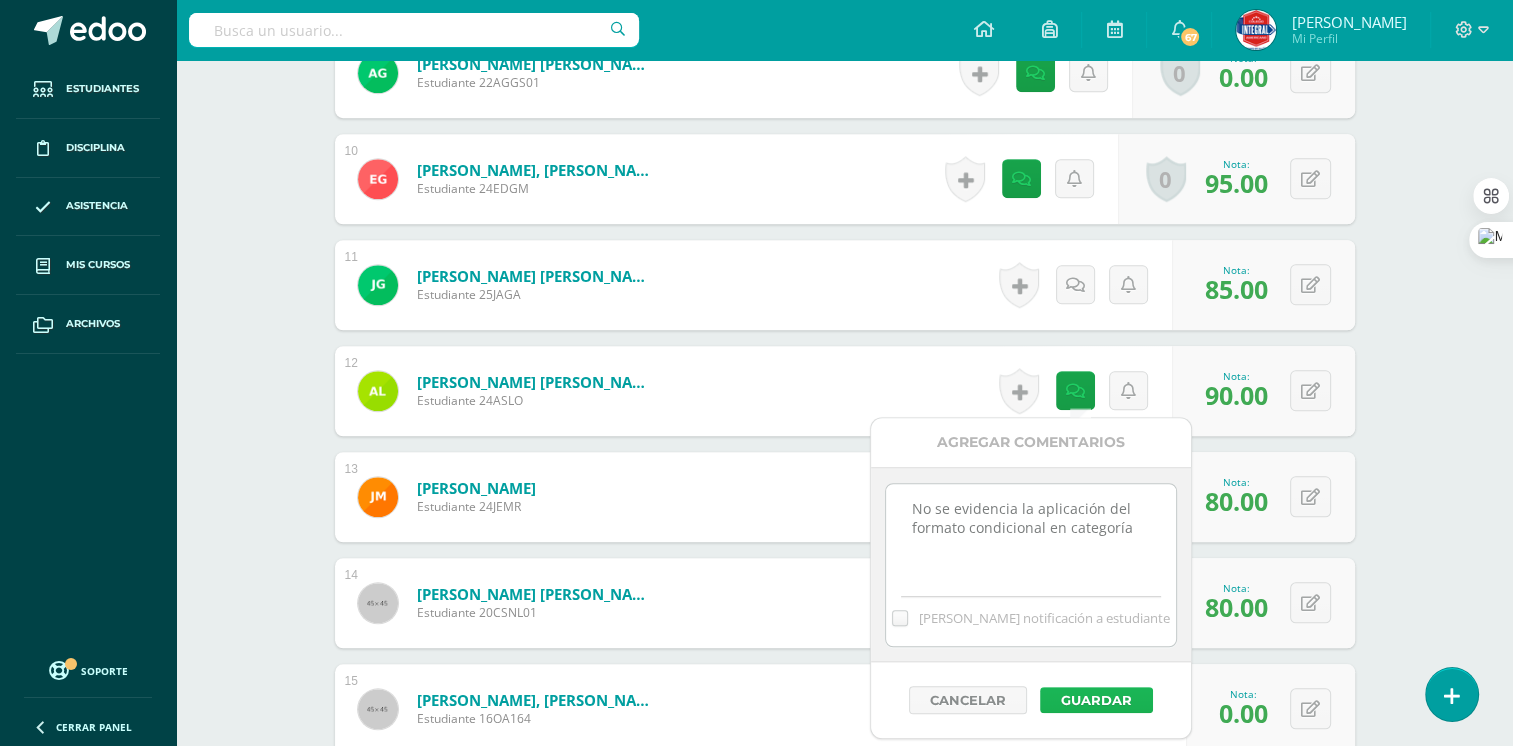 click on "Guardar" at bounding box center (1096, 700) 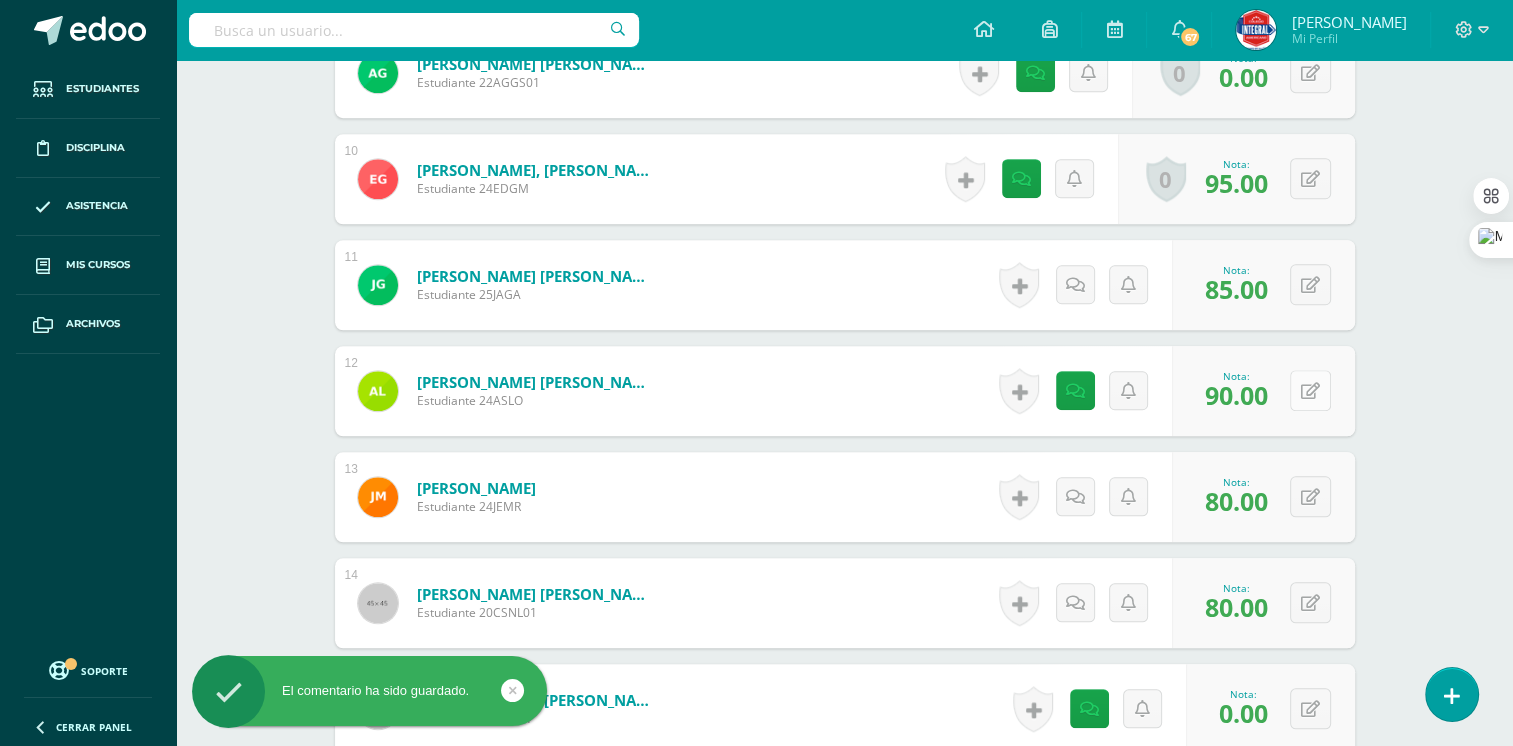 click at bounding box center [1310, 390] 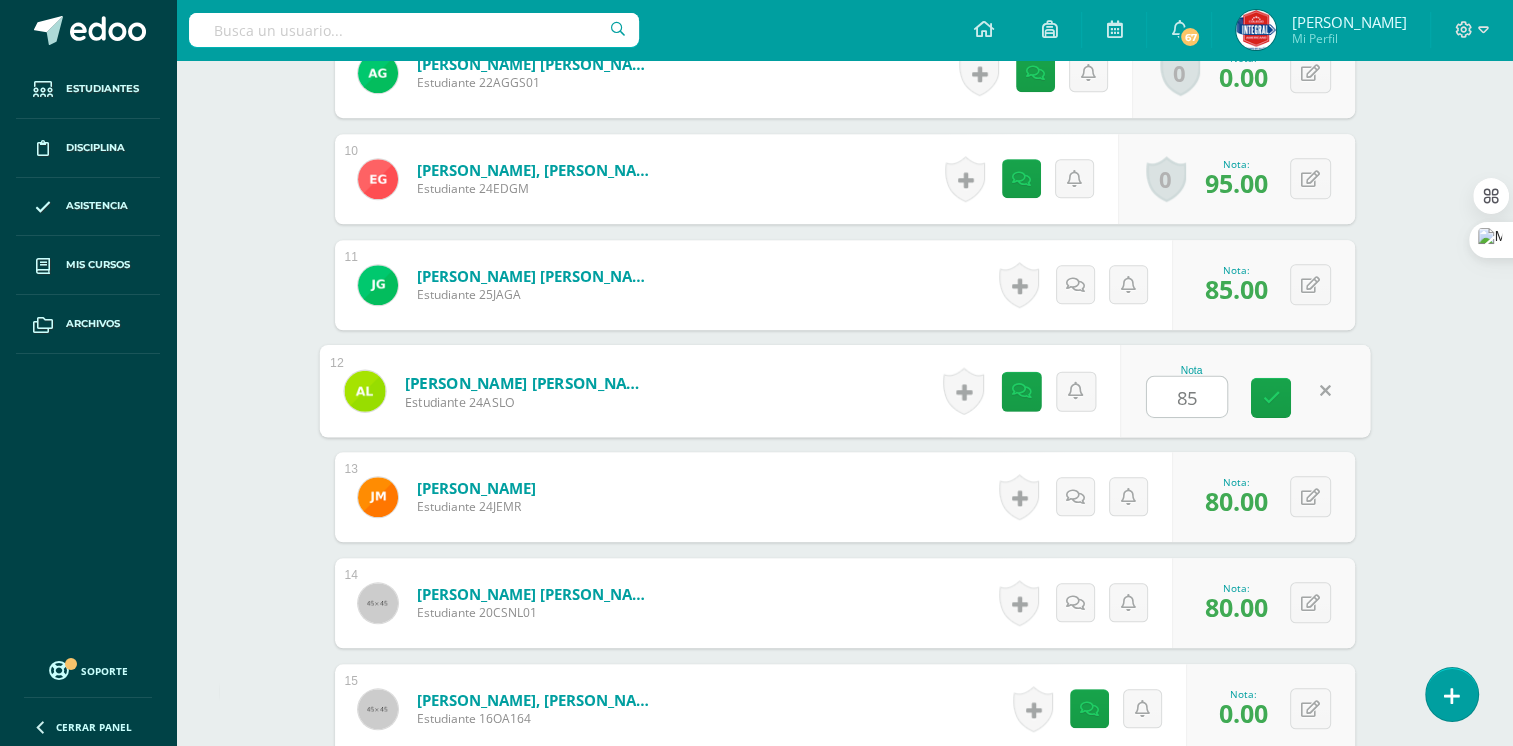 type on "85" 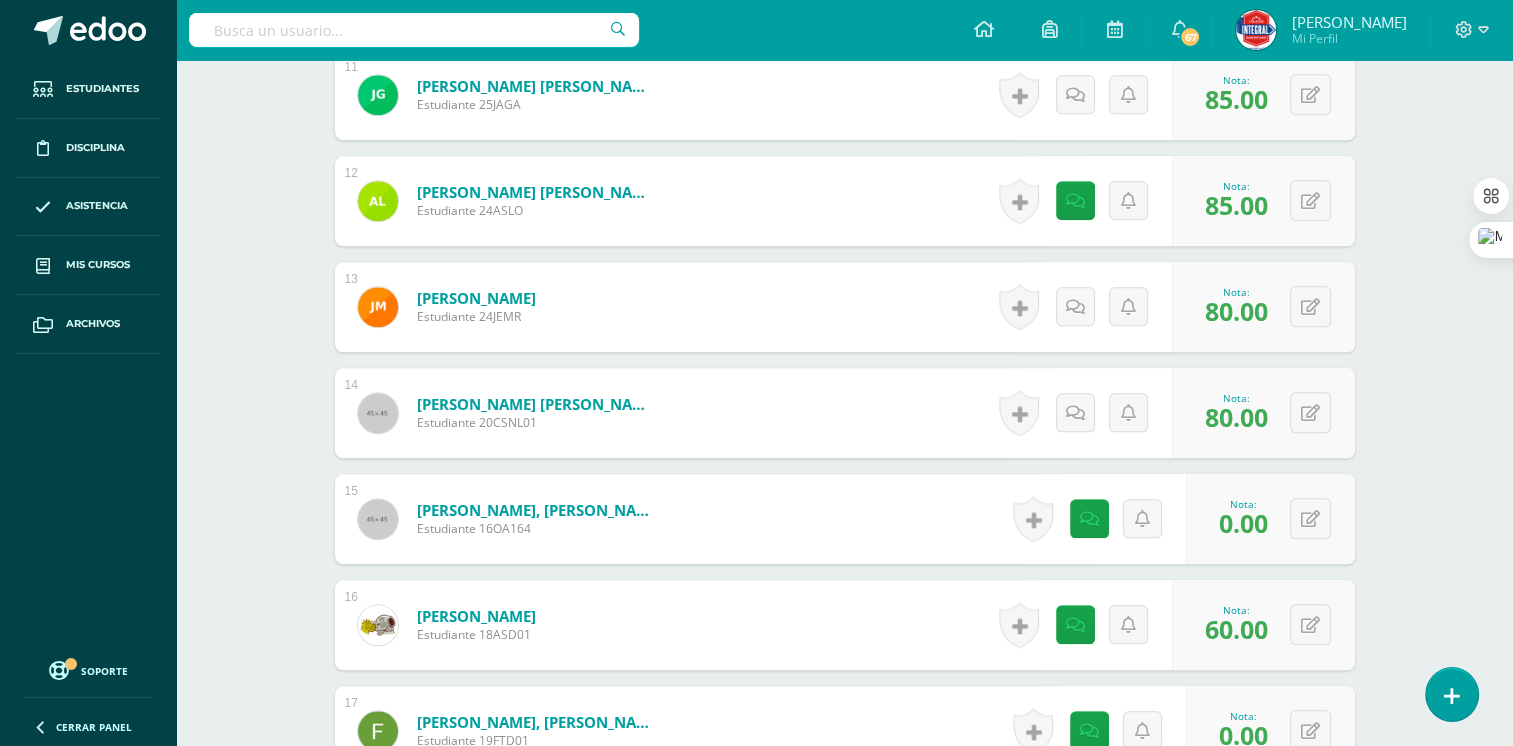 scroll, scrollTop: 1734, scrollLeft: 0, axis: vertical 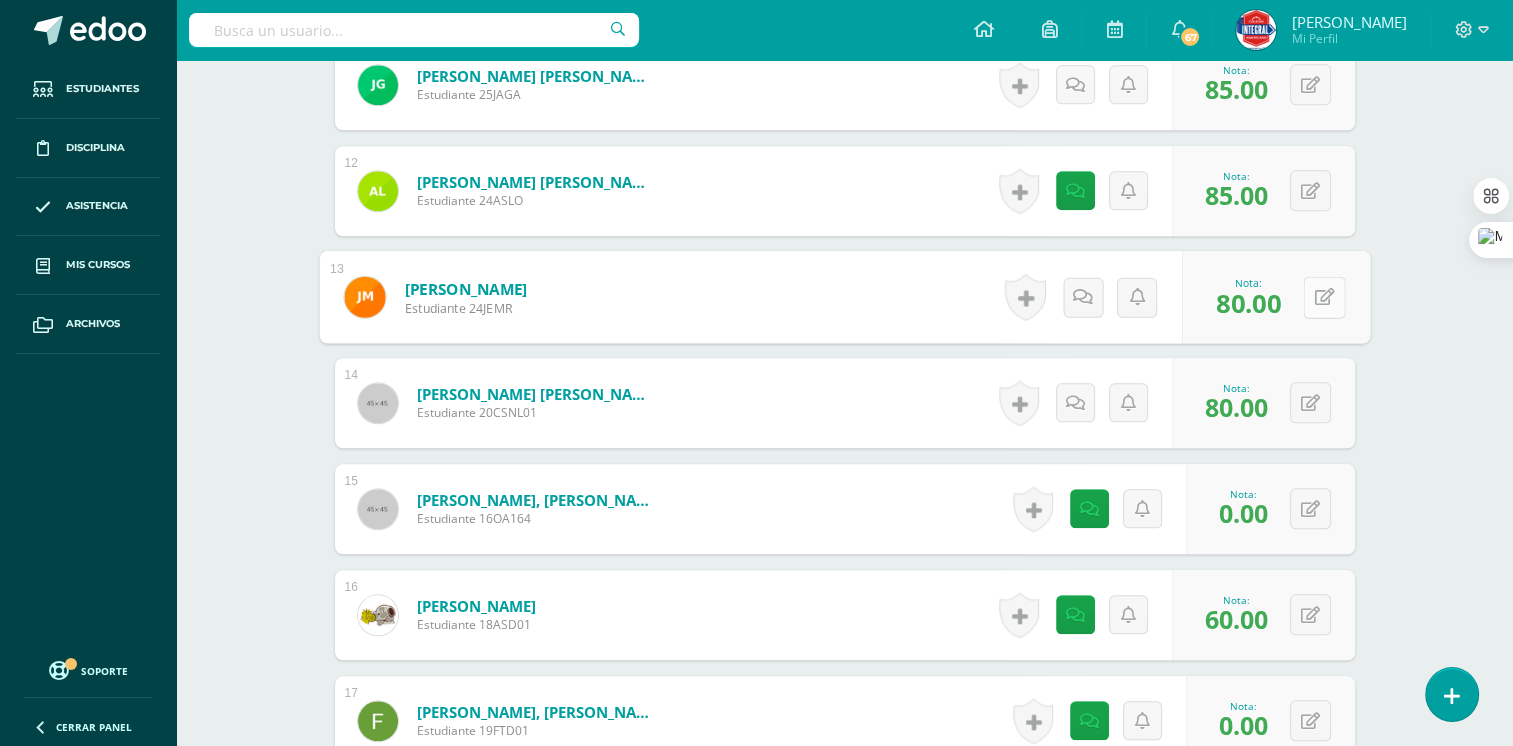 click at bounding box center (1324, 296) 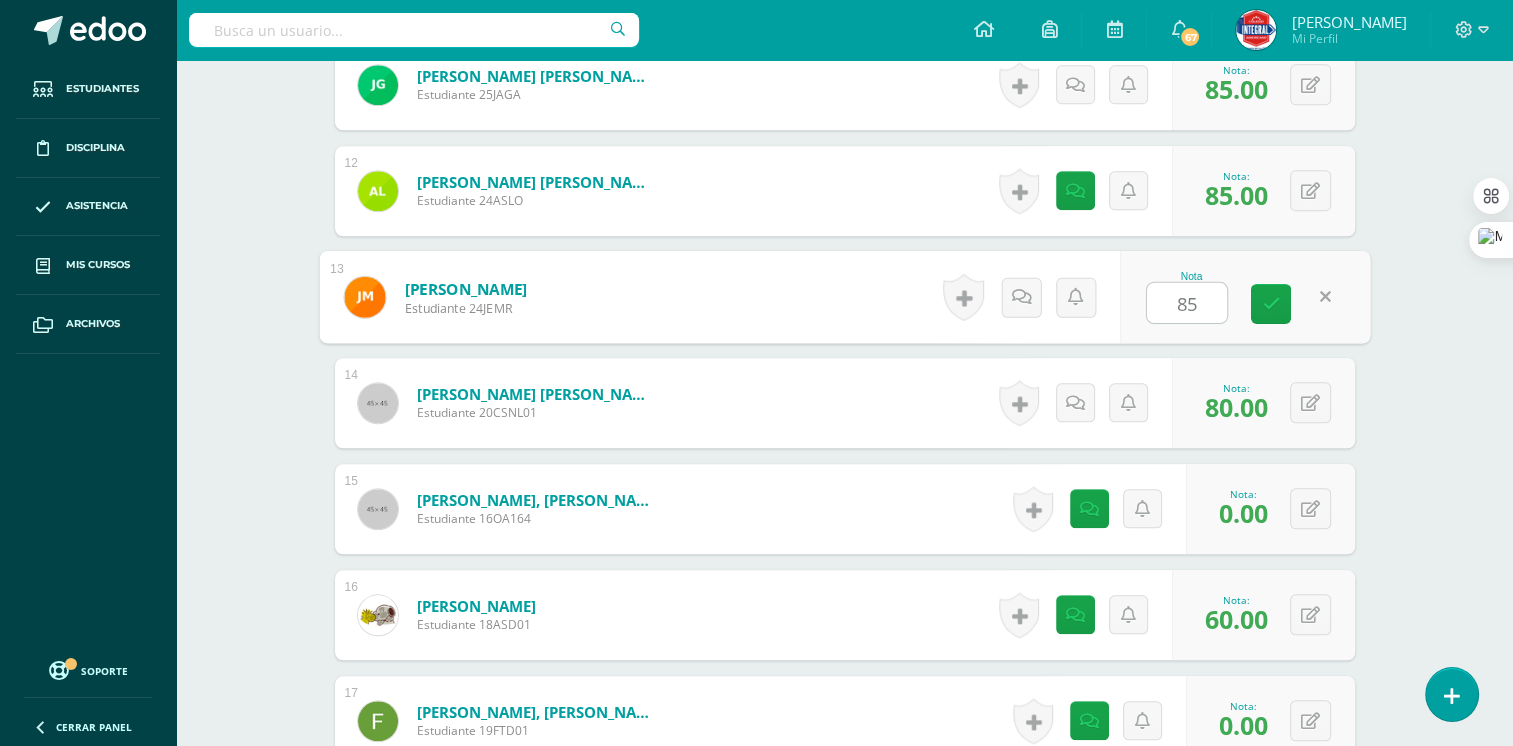 type on "85" 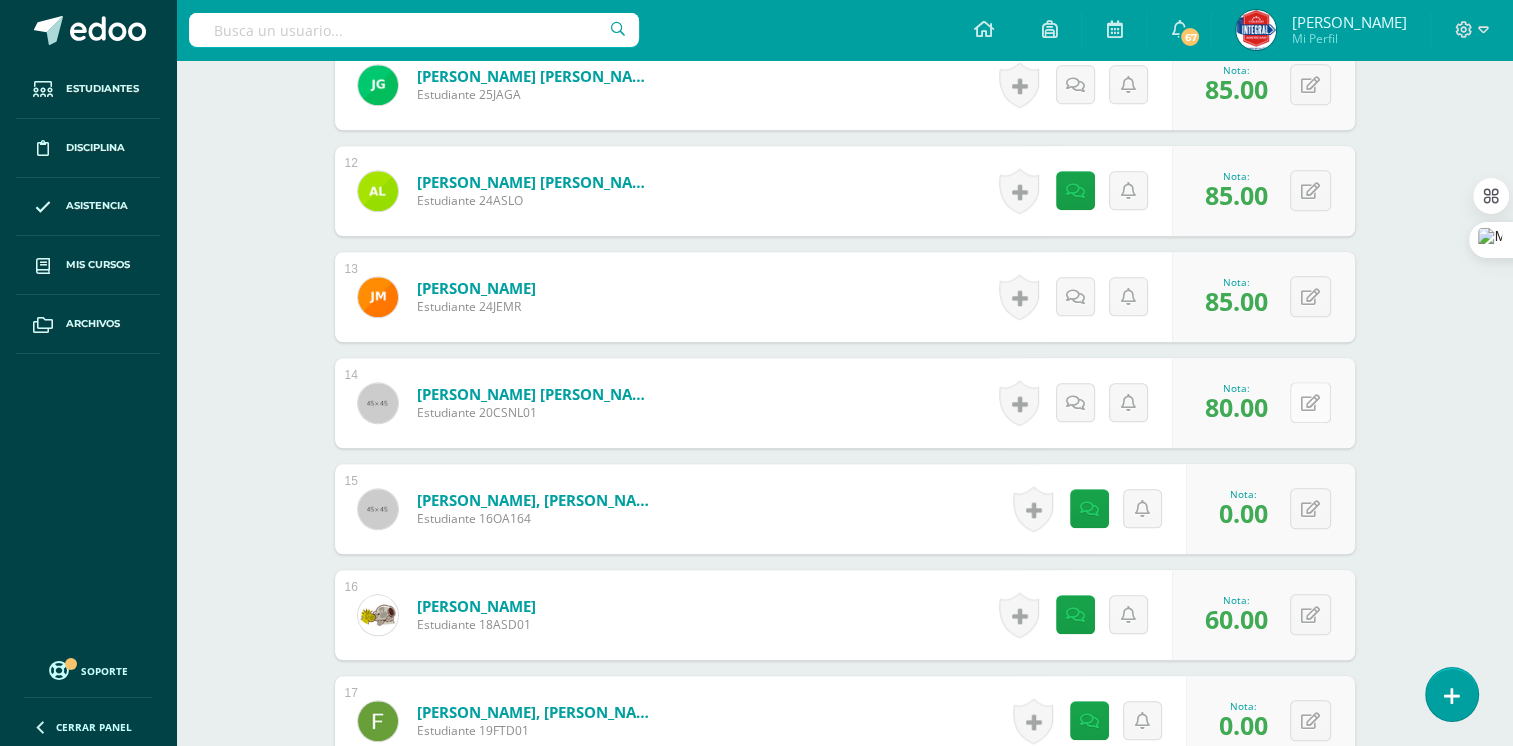 click at bounding box center [1310, 402] 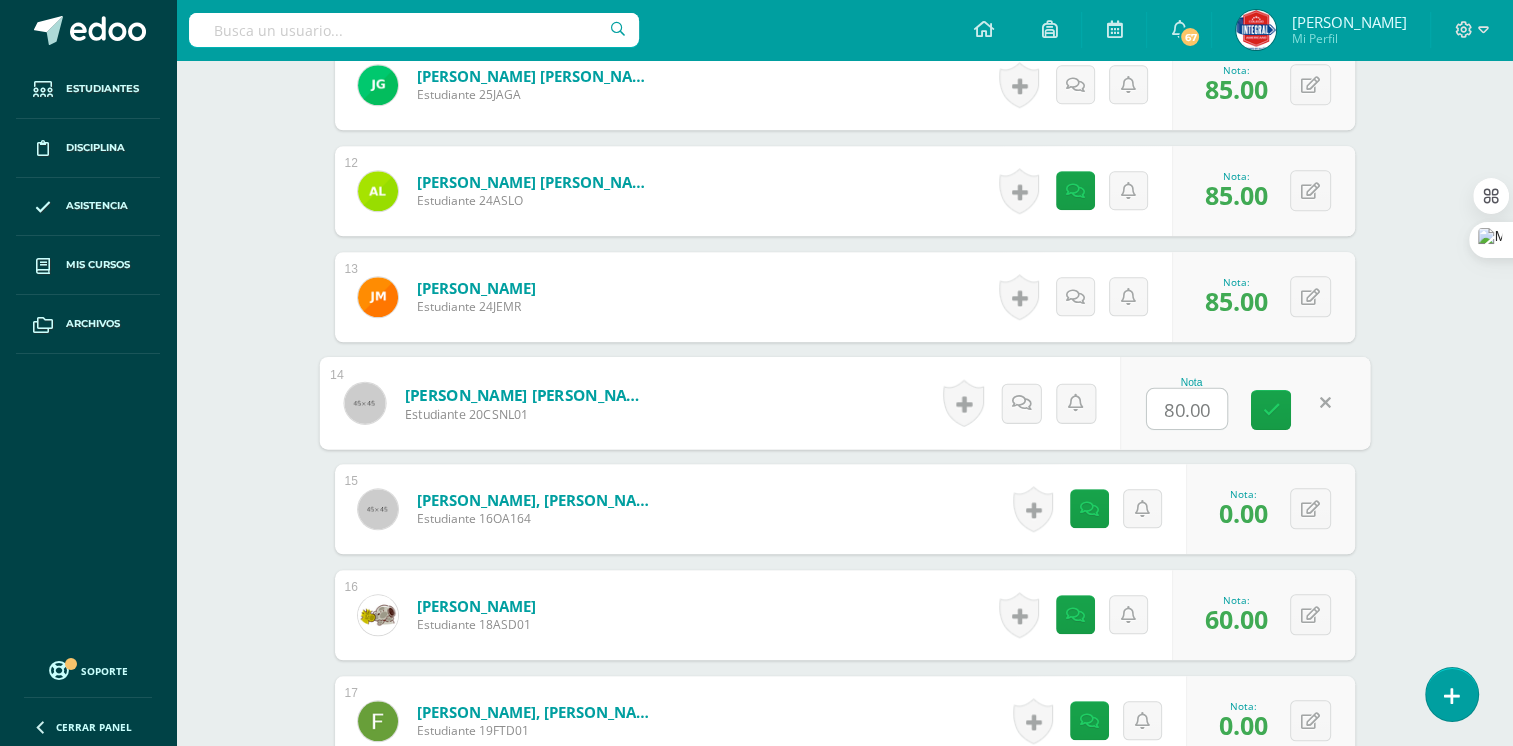 click on "Tecnologías de la Información y la Comunicación I
Cuarto Biológicas Bach. C.C.L.L.  en Ciencias Biológicas "B"
Herramientas
Detalle de asistencias
Actividad
Anuncios
Actividades
Estudiantes
Planificación
Dosificación
Conferencias
¿Estás seguro que quieres  eliminar  esta actividad?
Esto borrará la actividad y cualquier nota que hayas registrado
permanentemente. Esta acción no se puede revertir. Cancelar Eliminar
Administración de escalas de valoración
escala de valoración
Aún no has creado una escala de valoración." at bounding box center (844, -181) 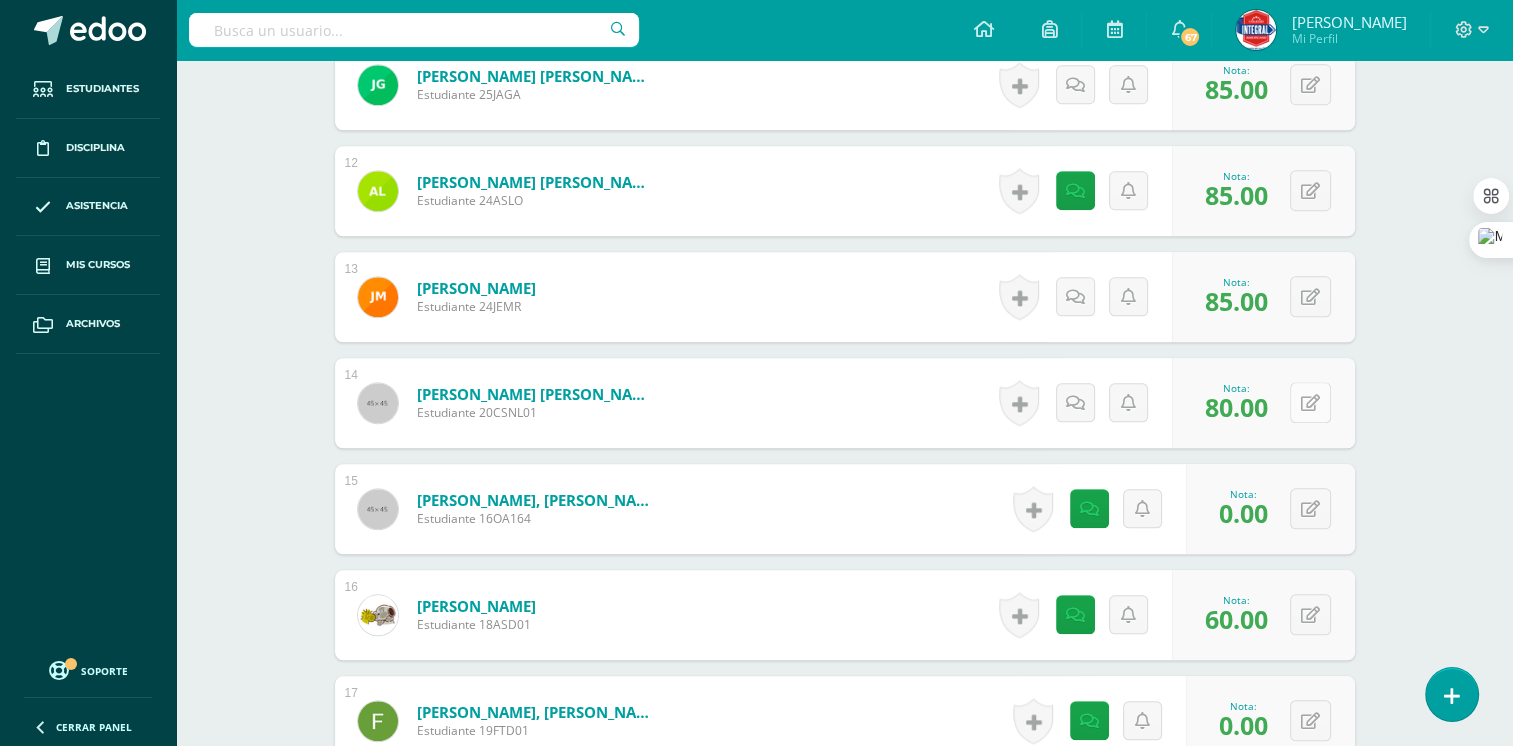 click at bounding box center (1310, 403) 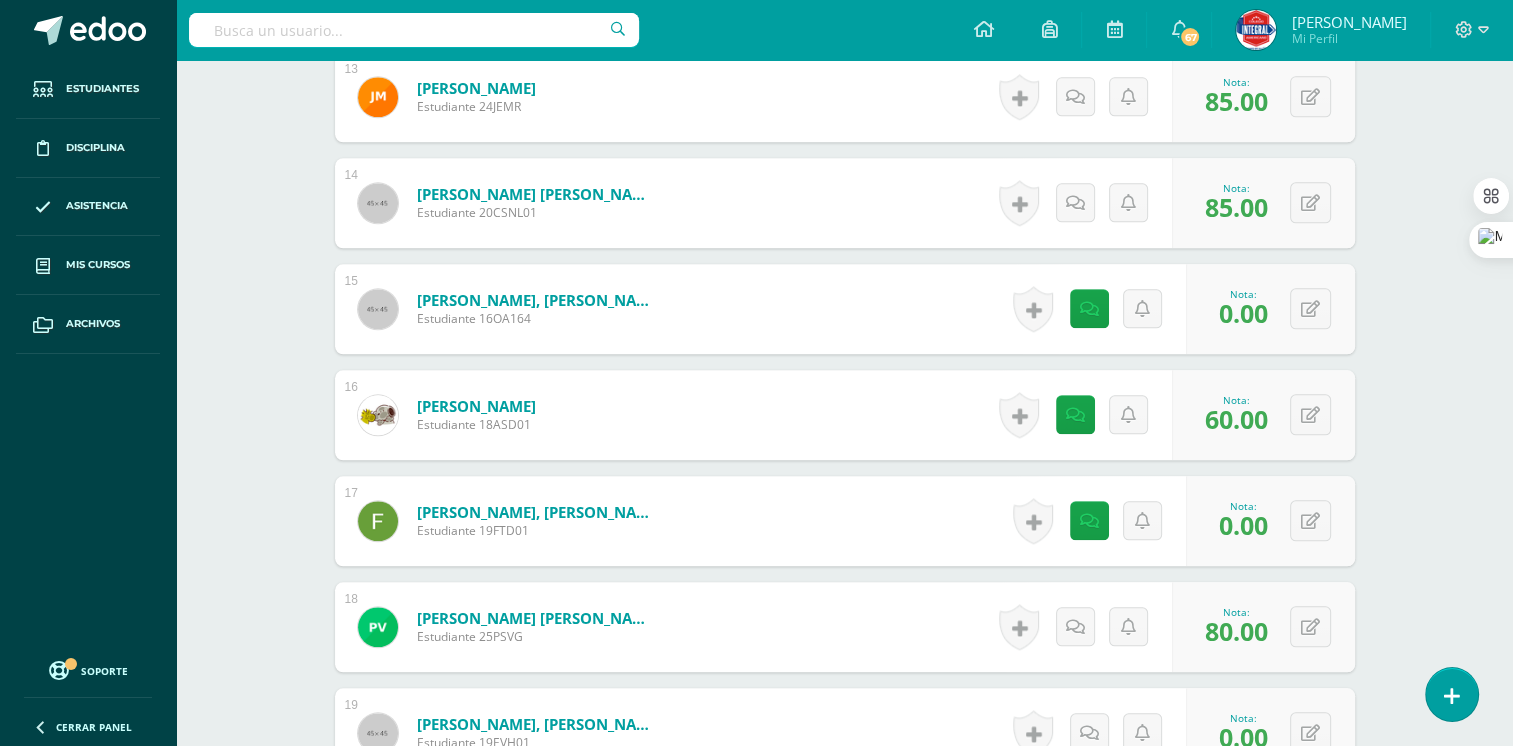 scroll, scrollTop: 1834, scrollLeft: 0, axis: vertical 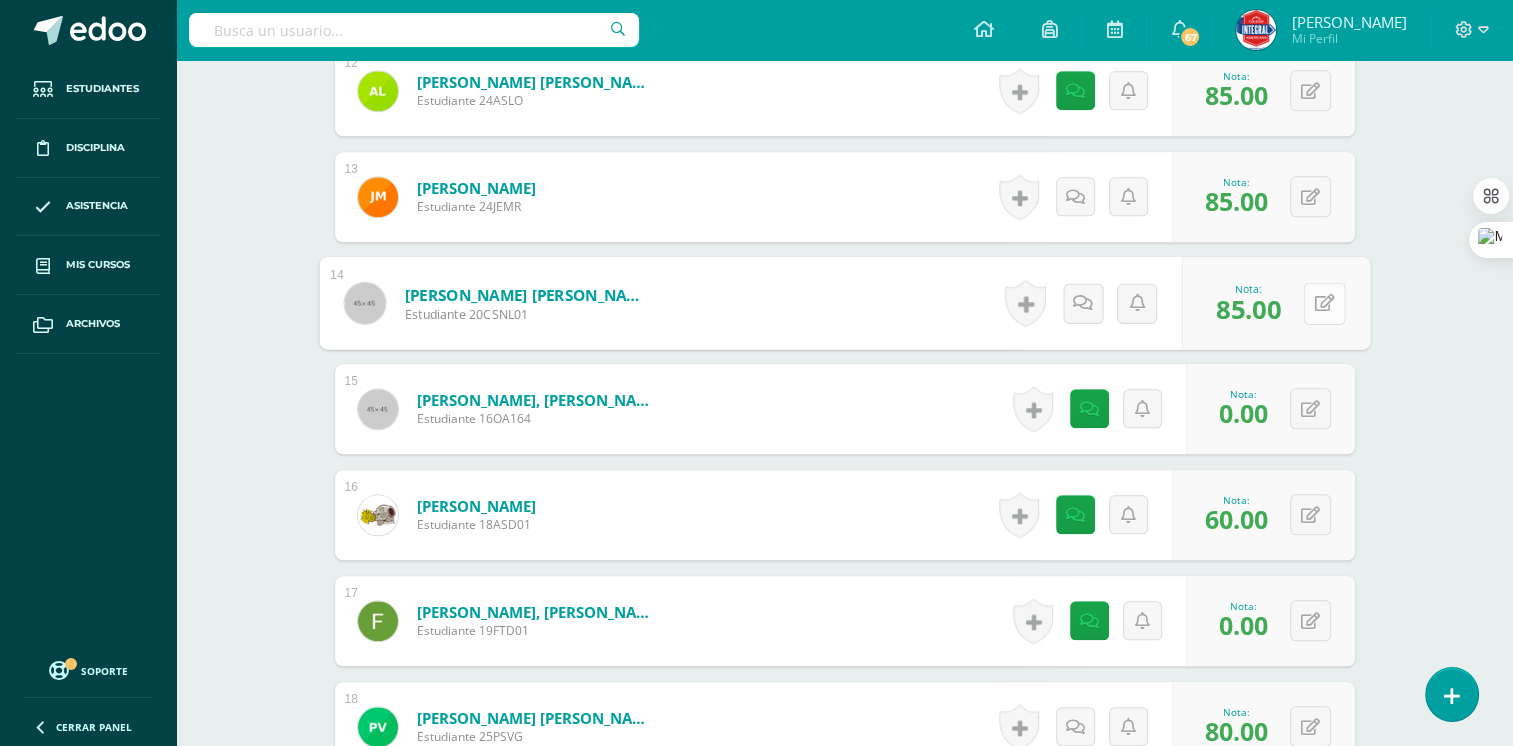 click at bounding box center [1324, 303] 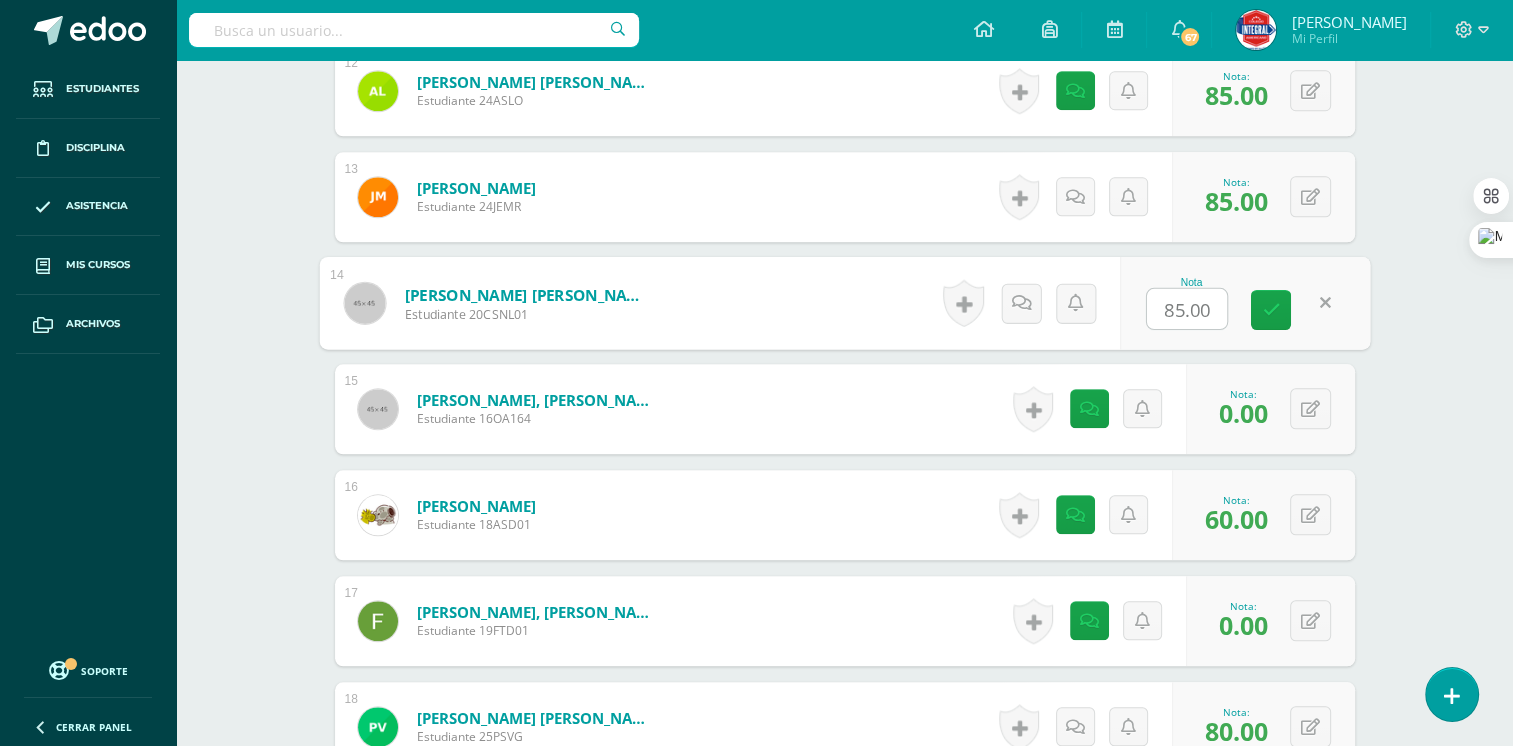 click on "1
Aceituno Hernandez,  Alexa Magalí
Estudiante  19AAH01
Nota
80.00
0
Logros
Logros obtenidos" at bounding box center [845, -68] 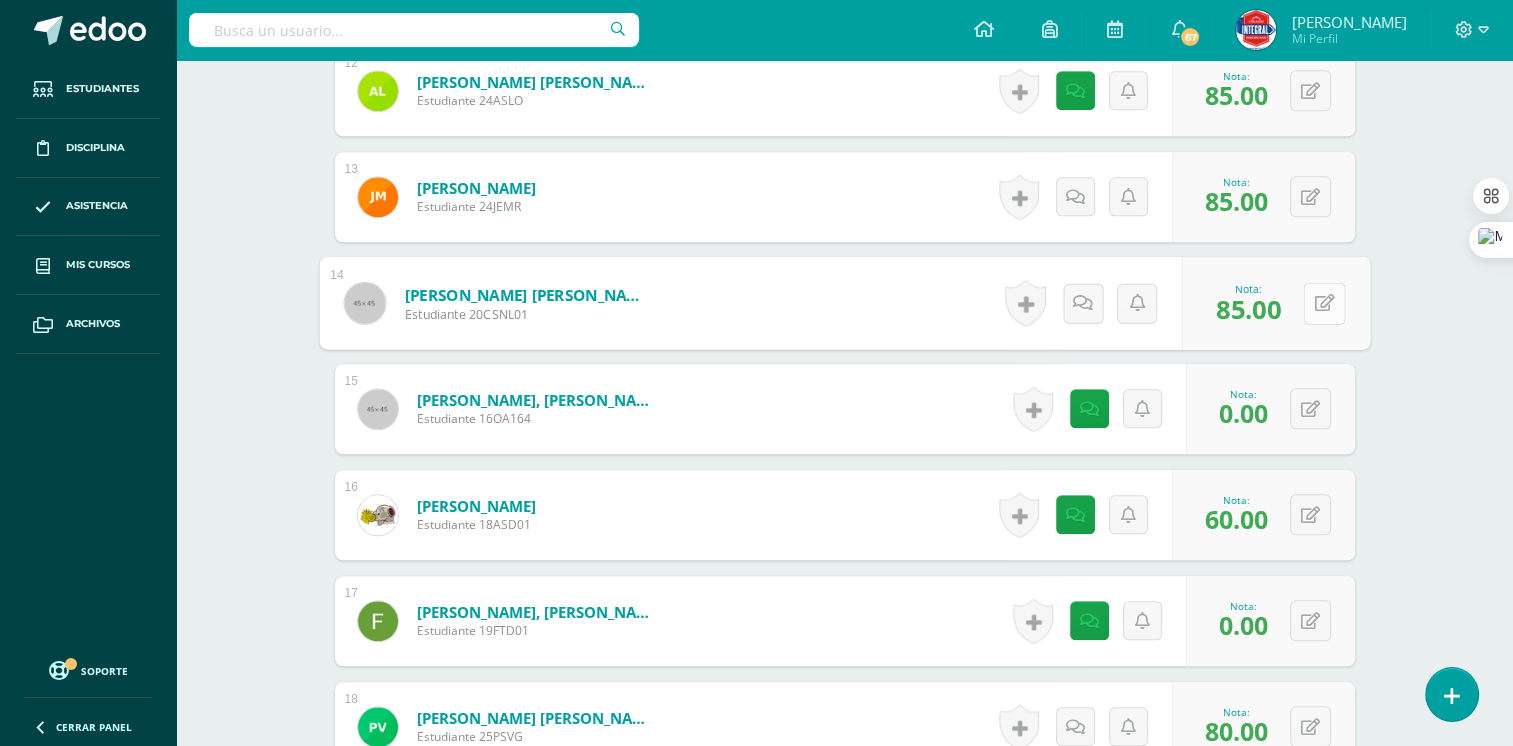 click at bounding box center [1324, 303] 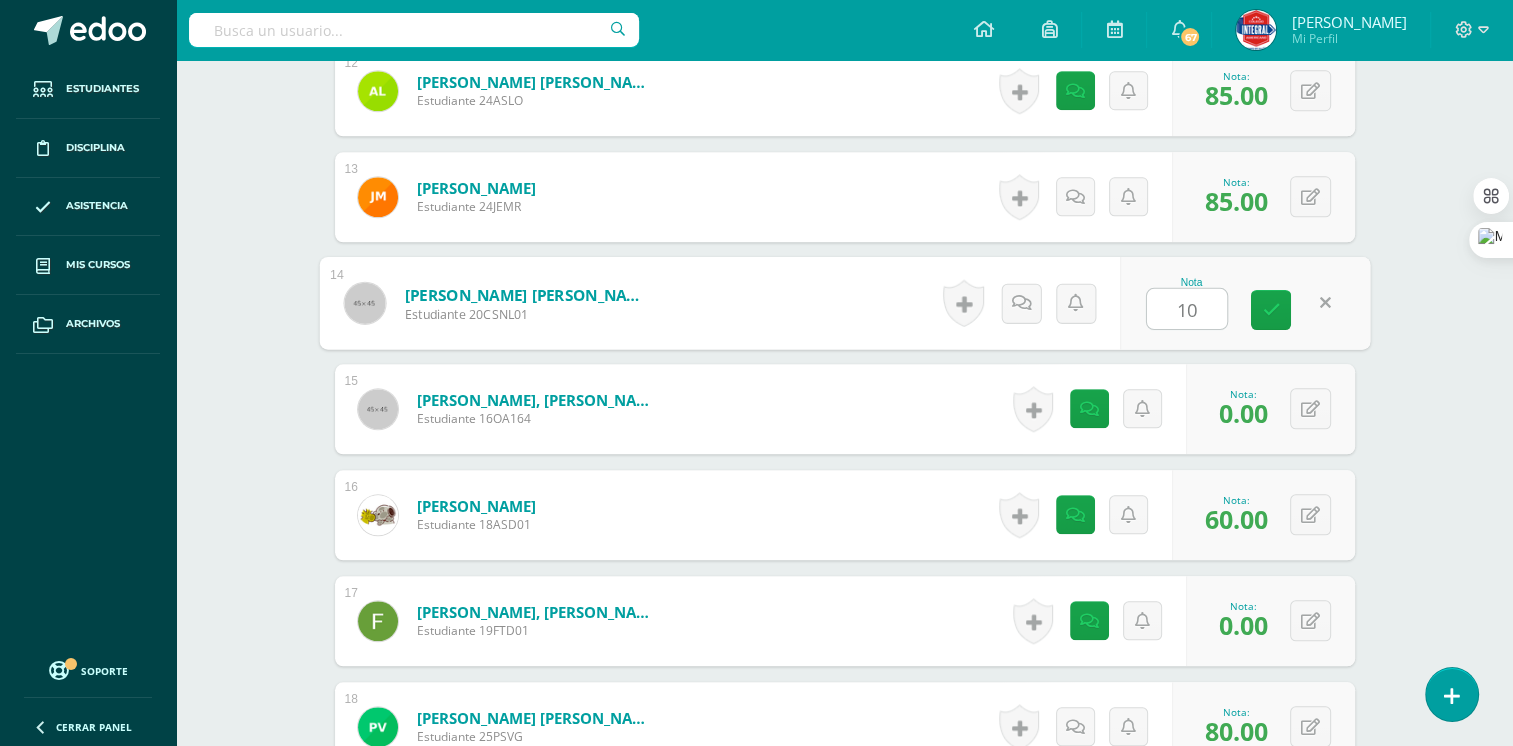 type on "100" 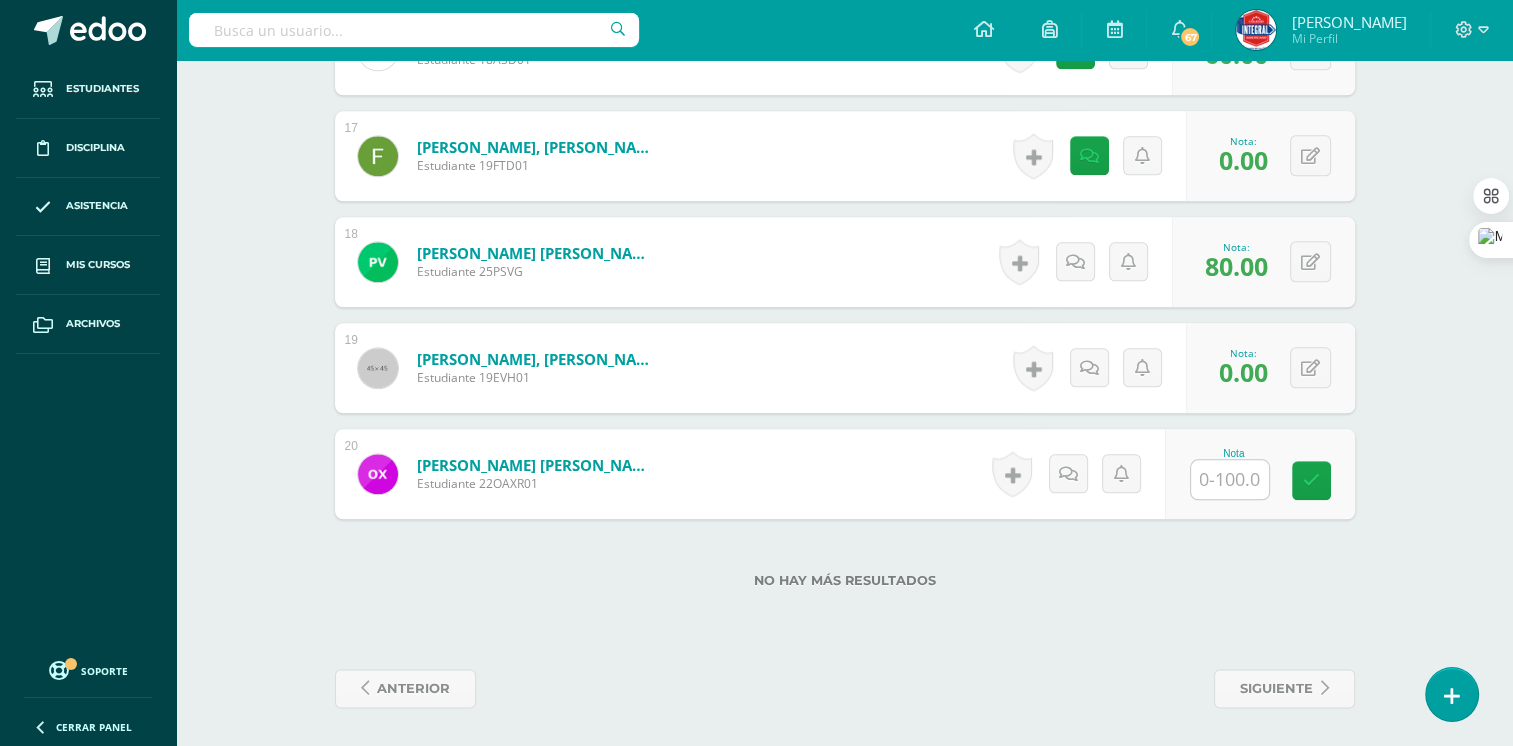 scroll, scrollTop: 2300, scrollLeft: 0, axis: vertical 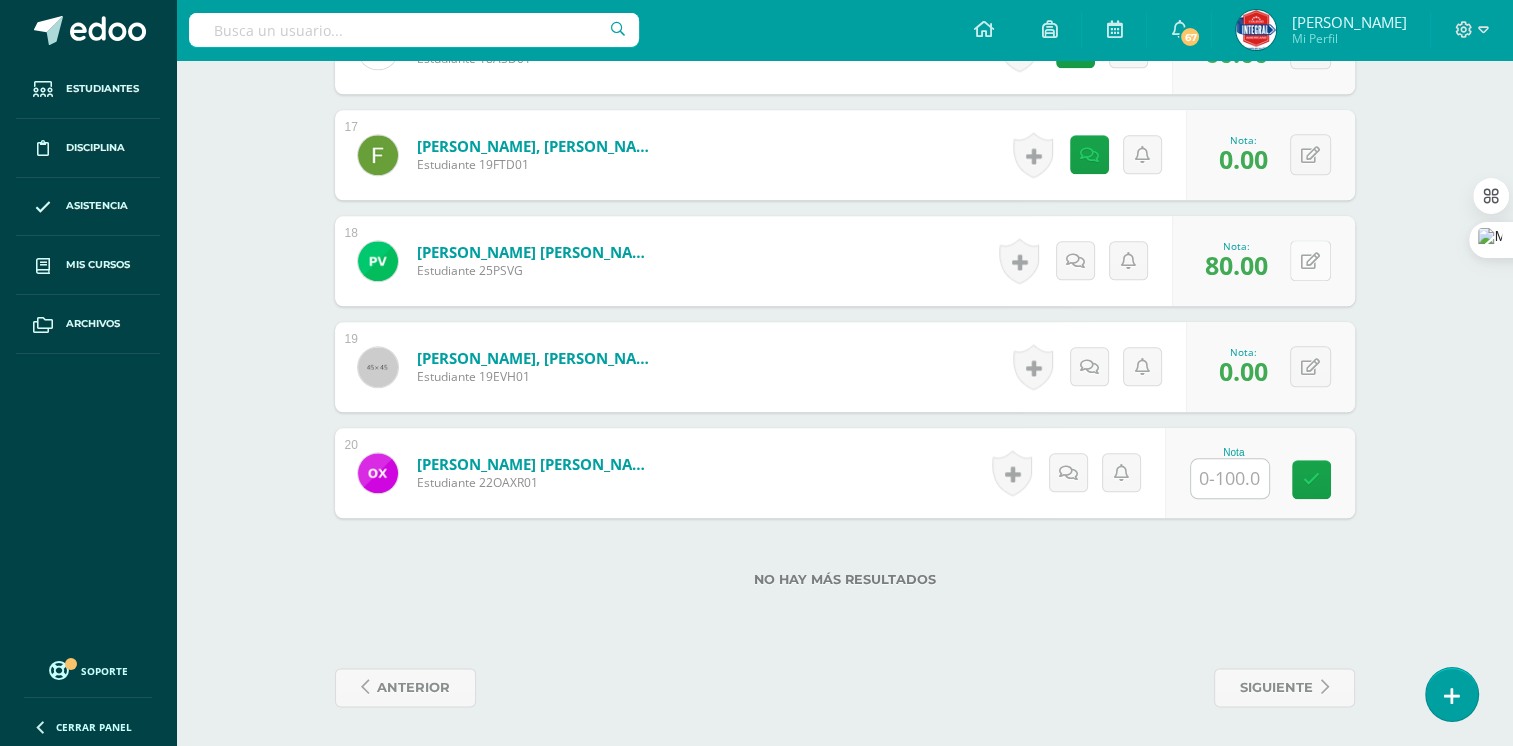 click at bounding box center (1310, 260) 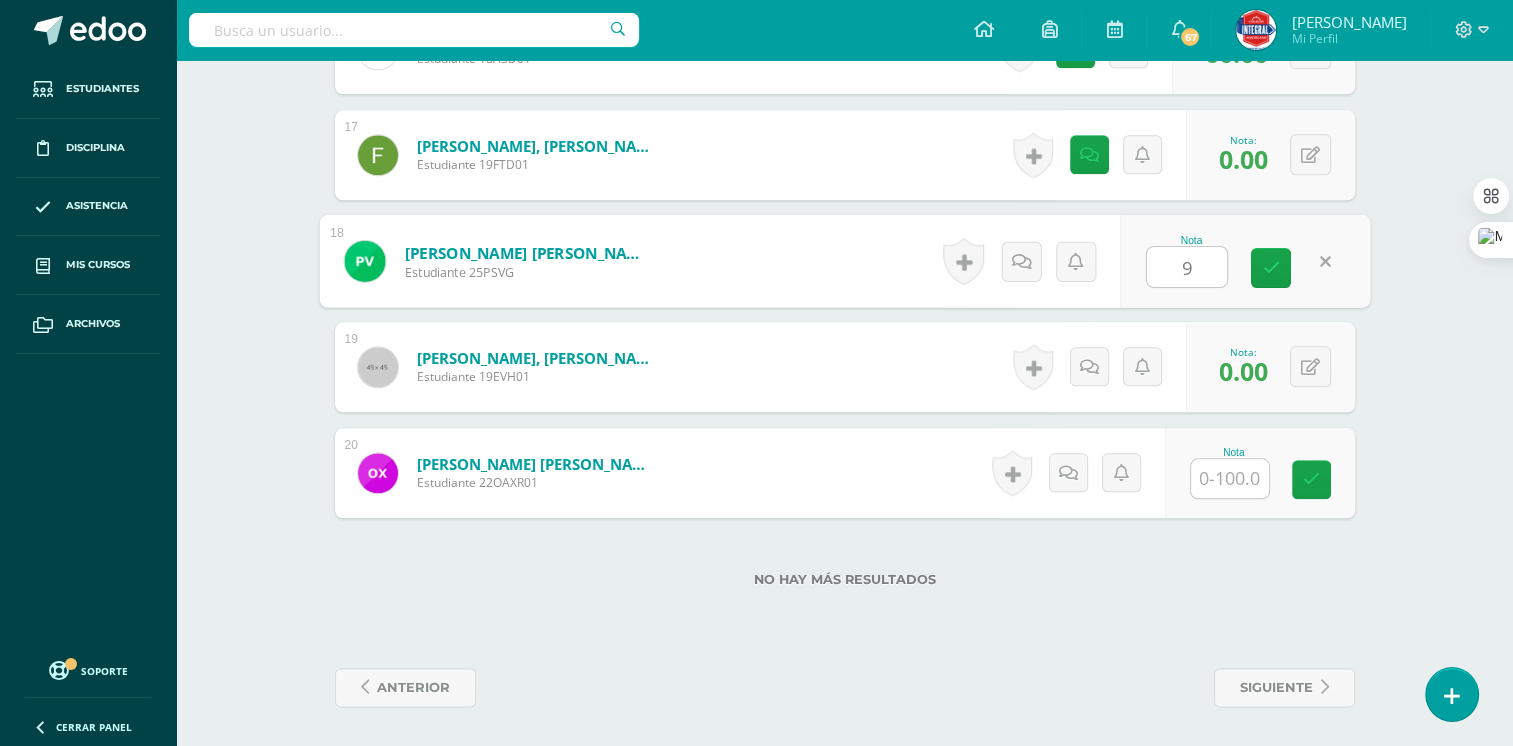 type on "95" 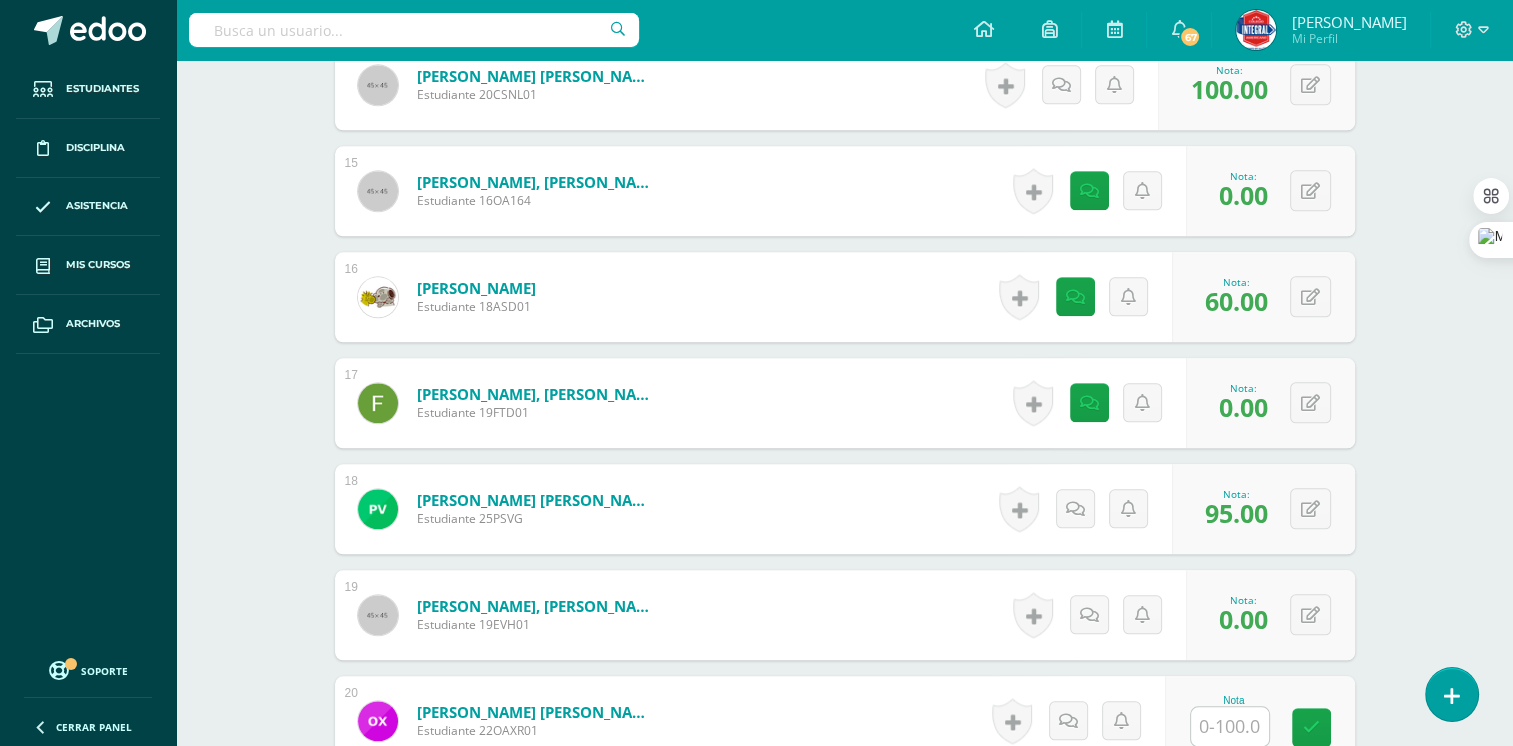 scroll, scrollTop: 2200, scrollLeft: 0, axis: vertical 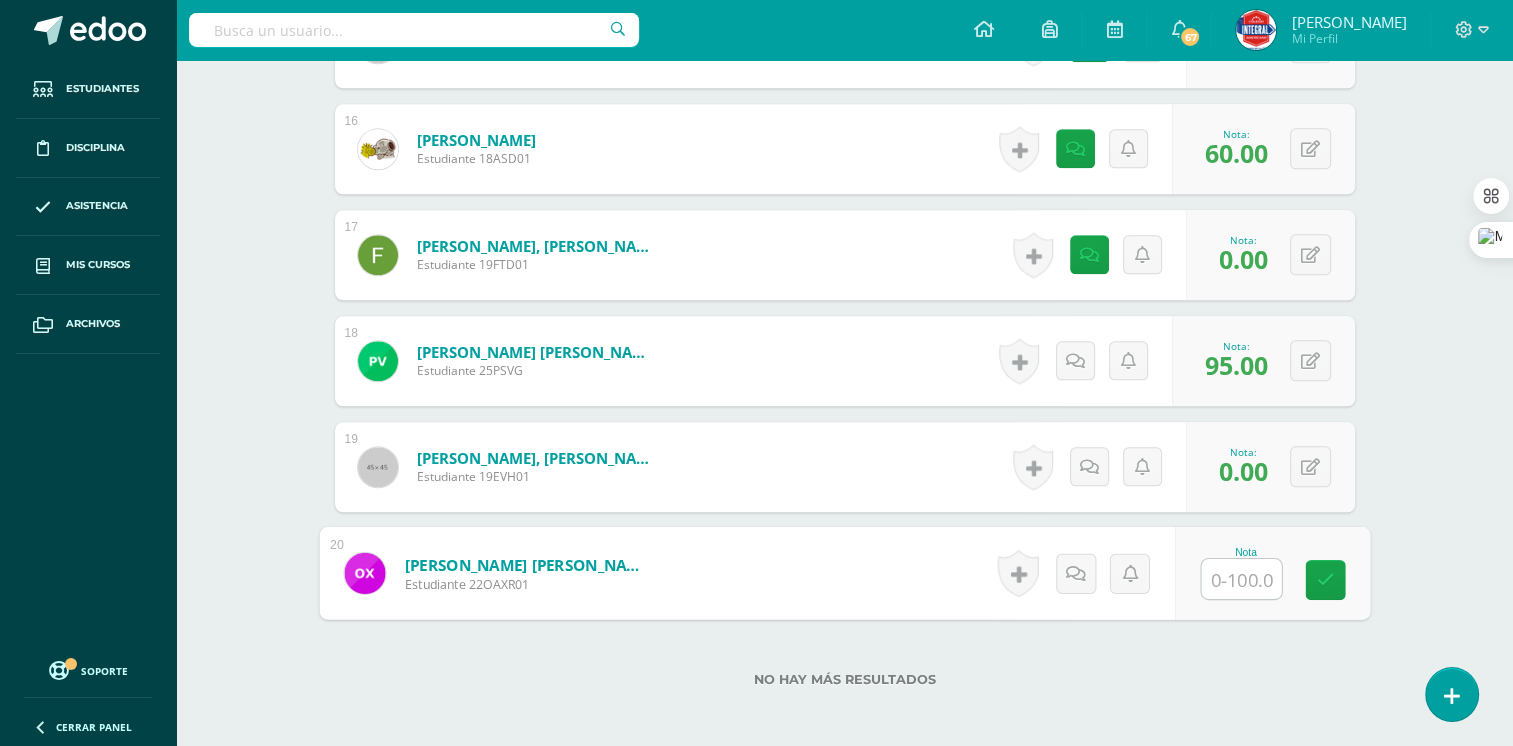 click at bounding box center (1241, 579) 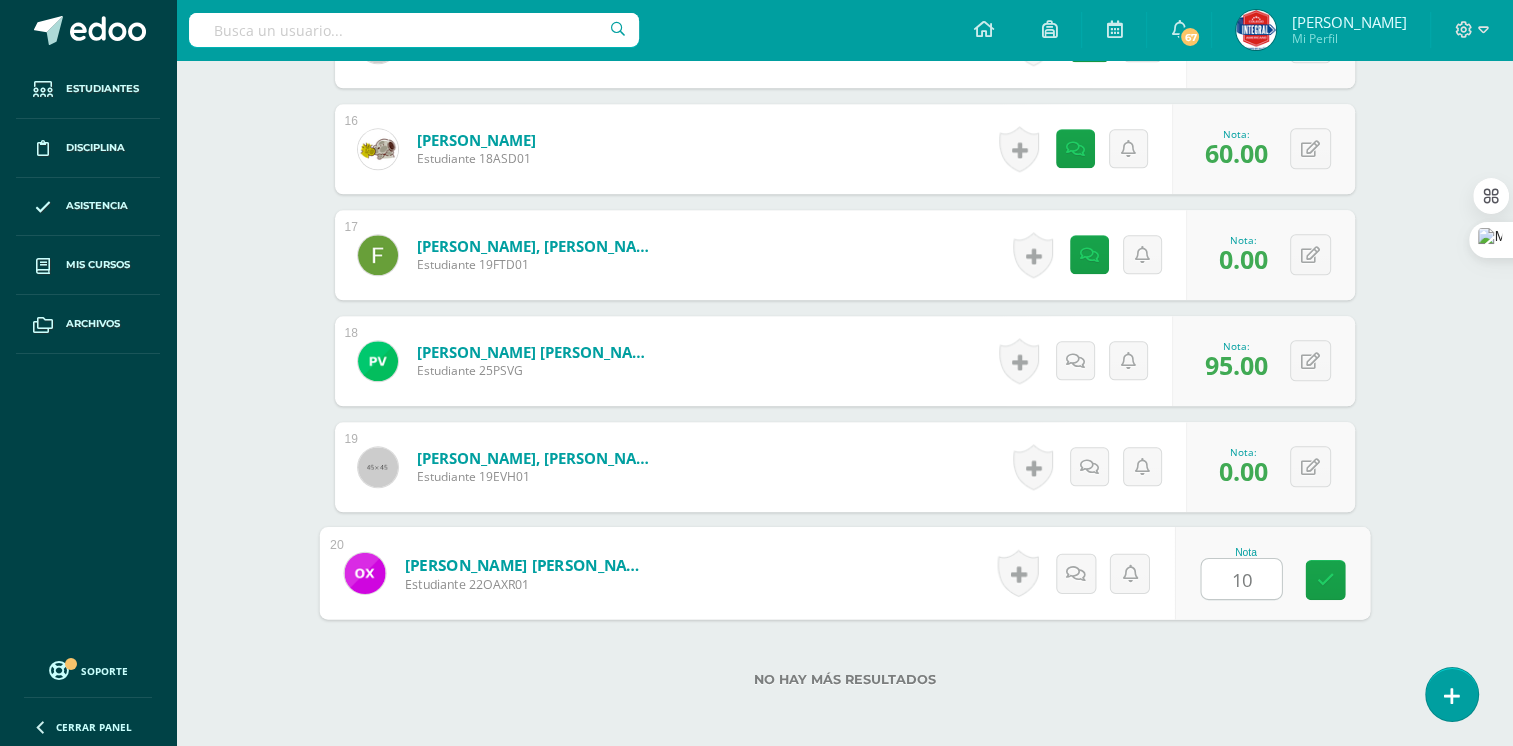 type on "100" 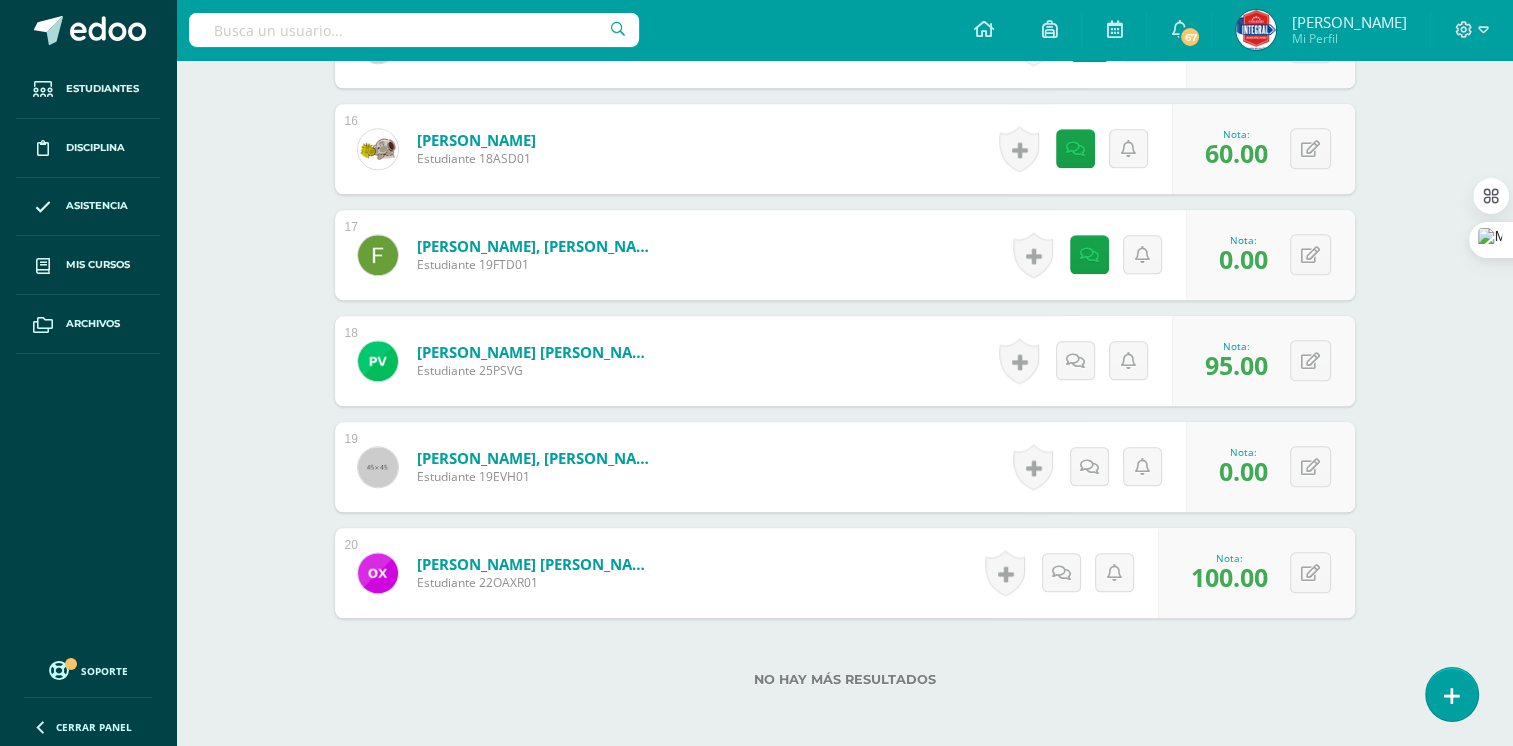 scroll, scrollTop: 2300, scrollLeft: 0, axis: vertical 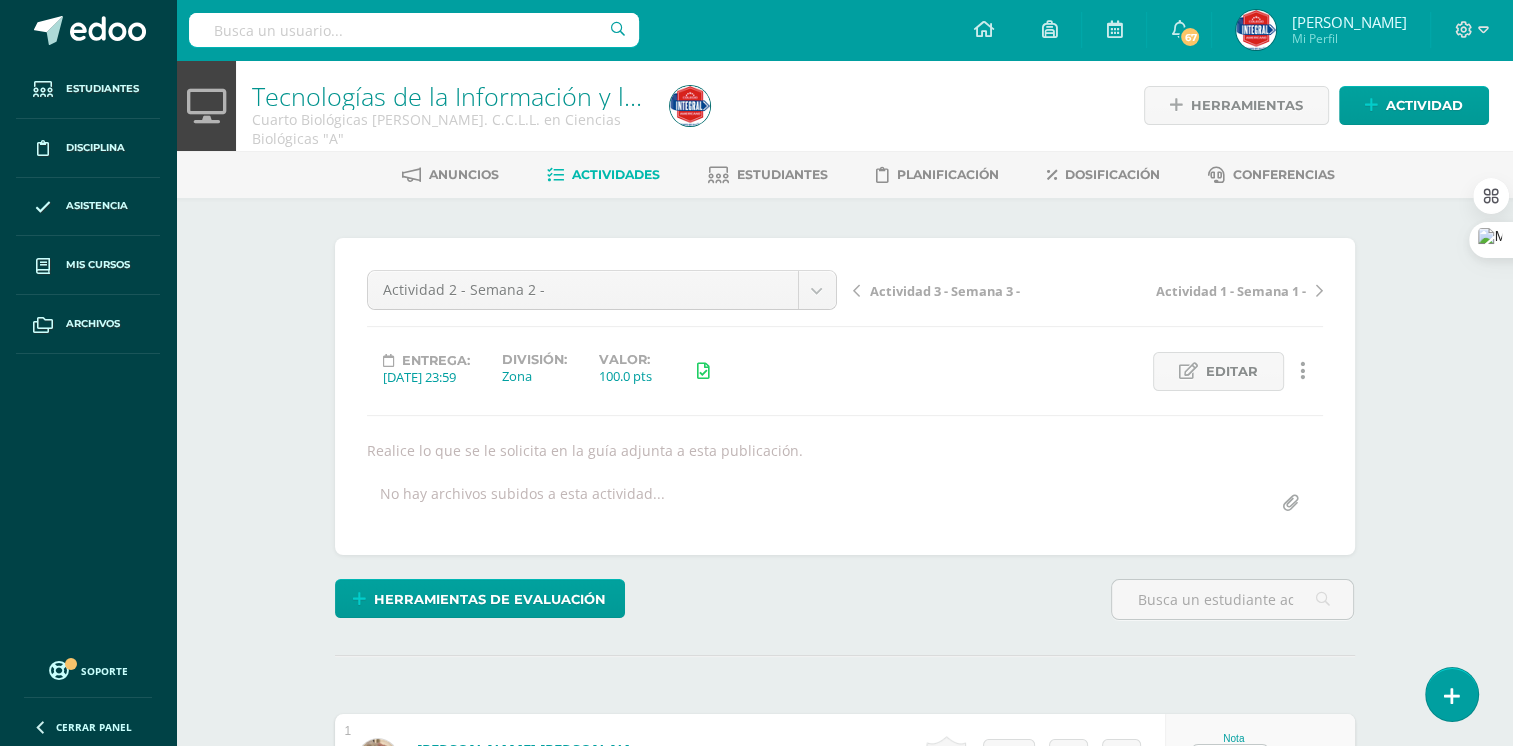 click at bounding box center (1290, 503) 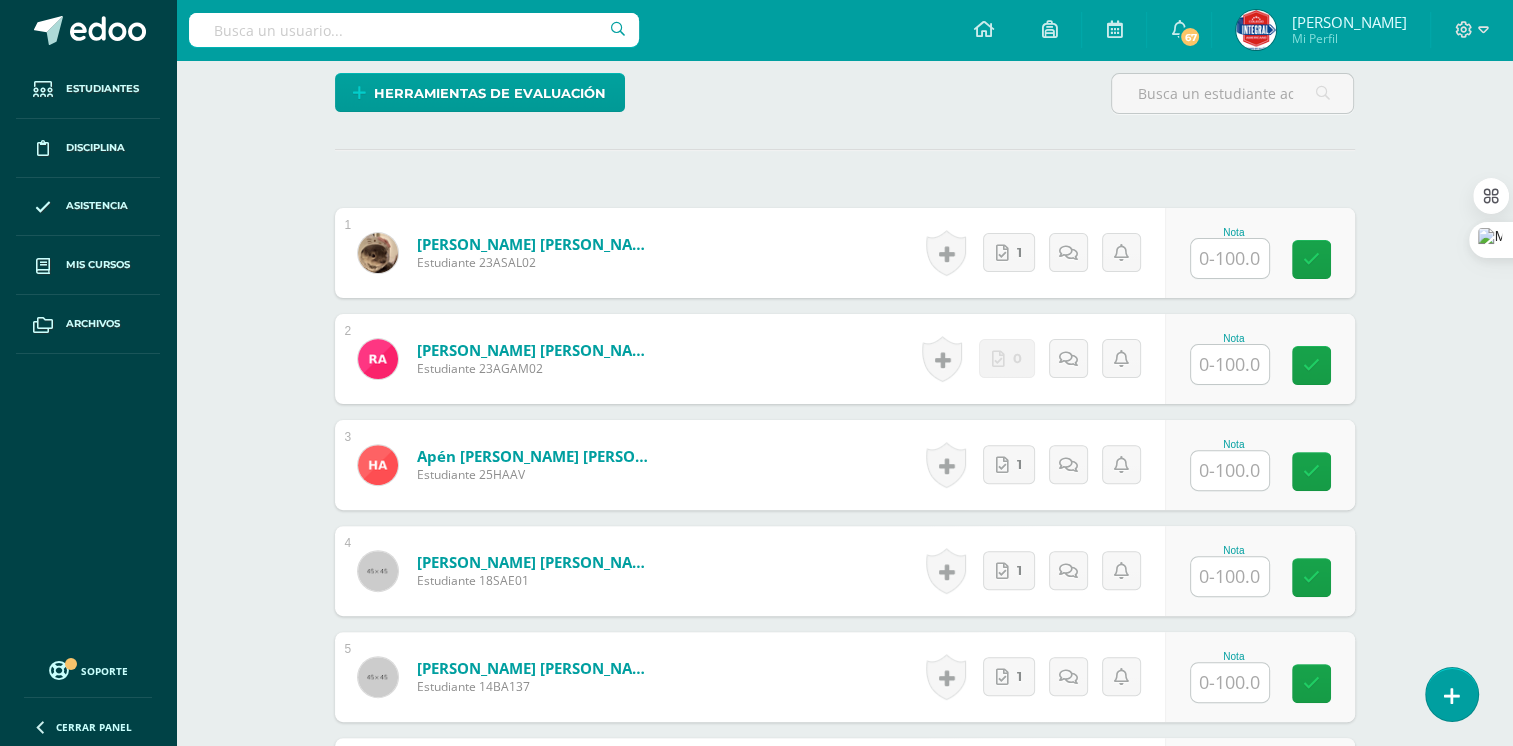 scroll, scrollTop: 600, scrollLeft: 0, axis: vertical 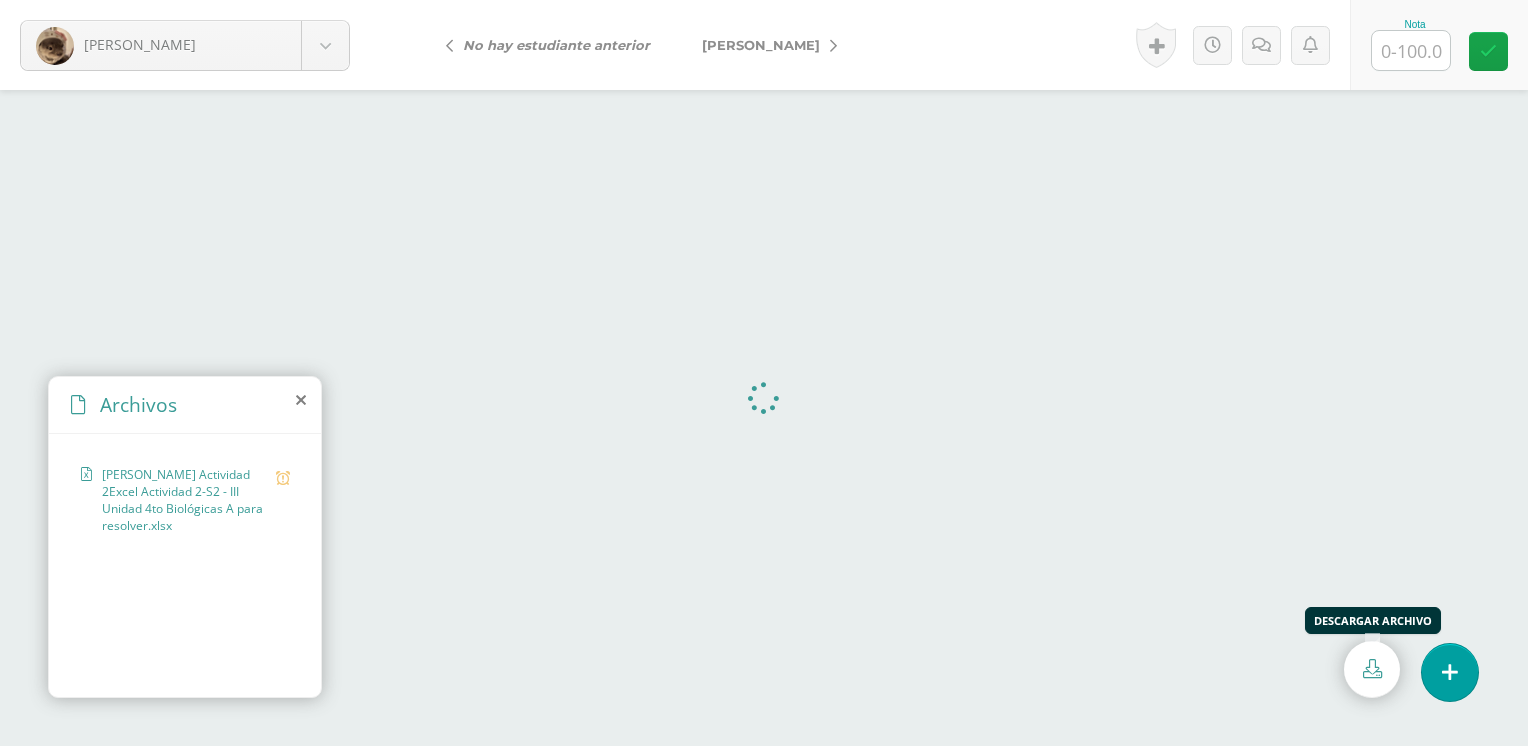 click at bounding box center (1372, 669) 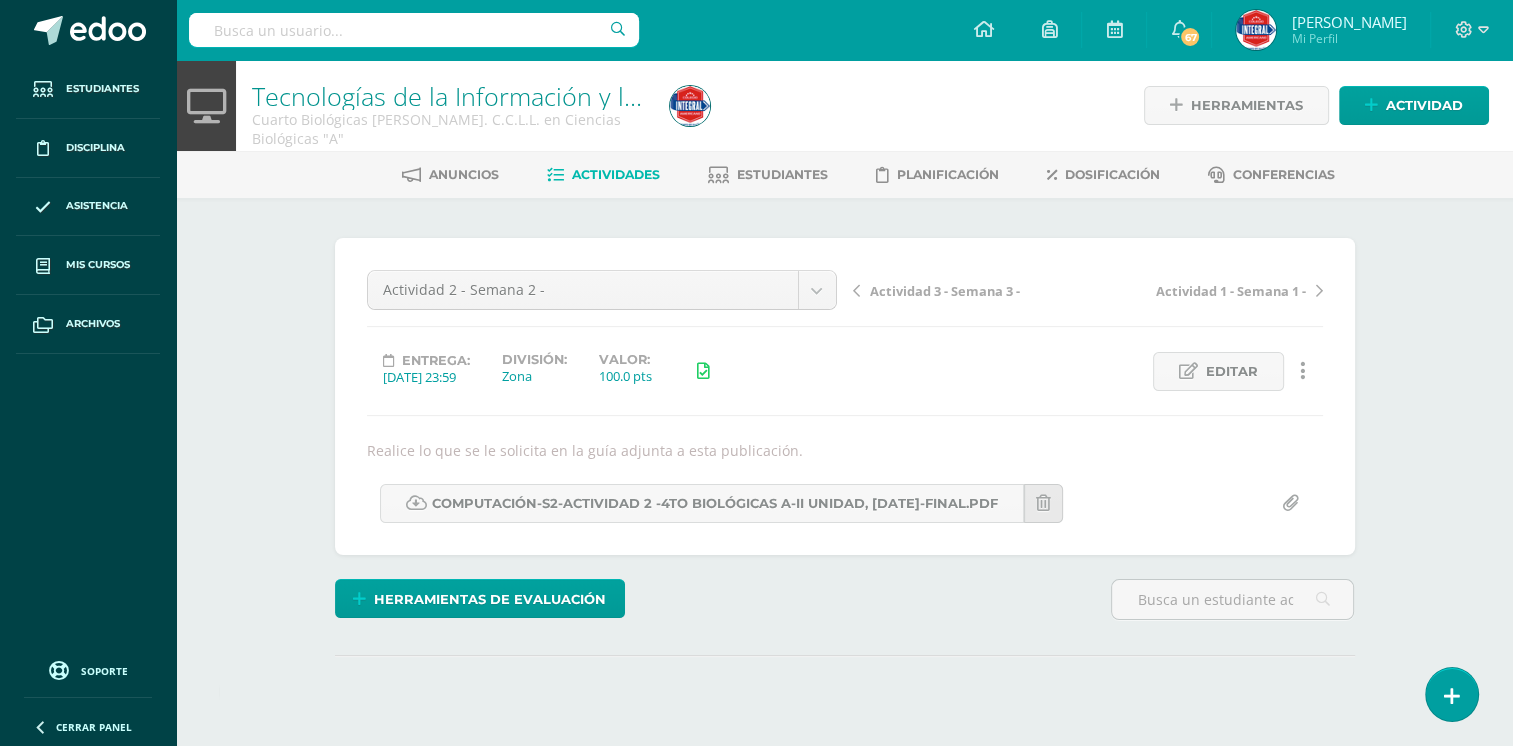 scroll, scrollTop: 0, scrollLeft: 0, axis: both 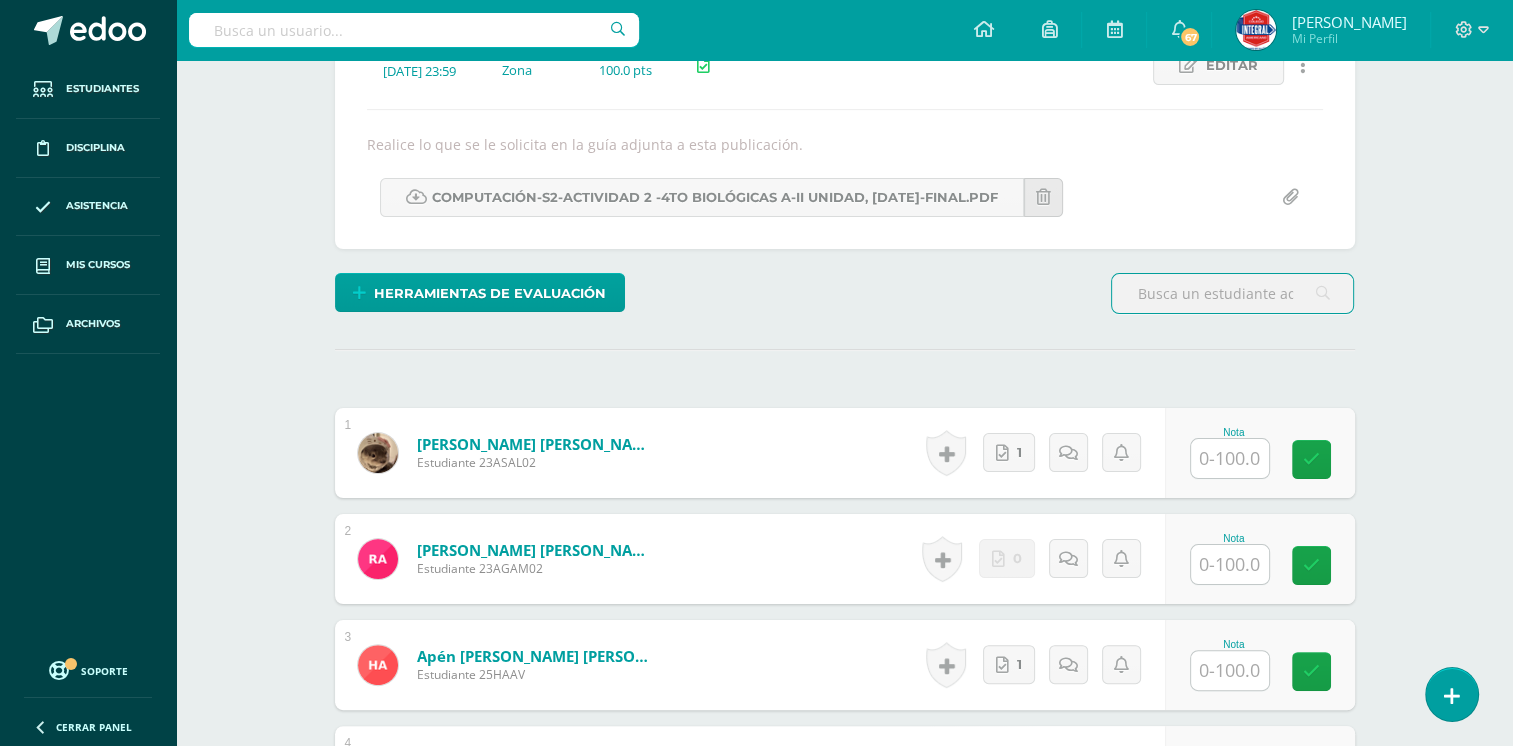 click at bounding box center (1230, 458) 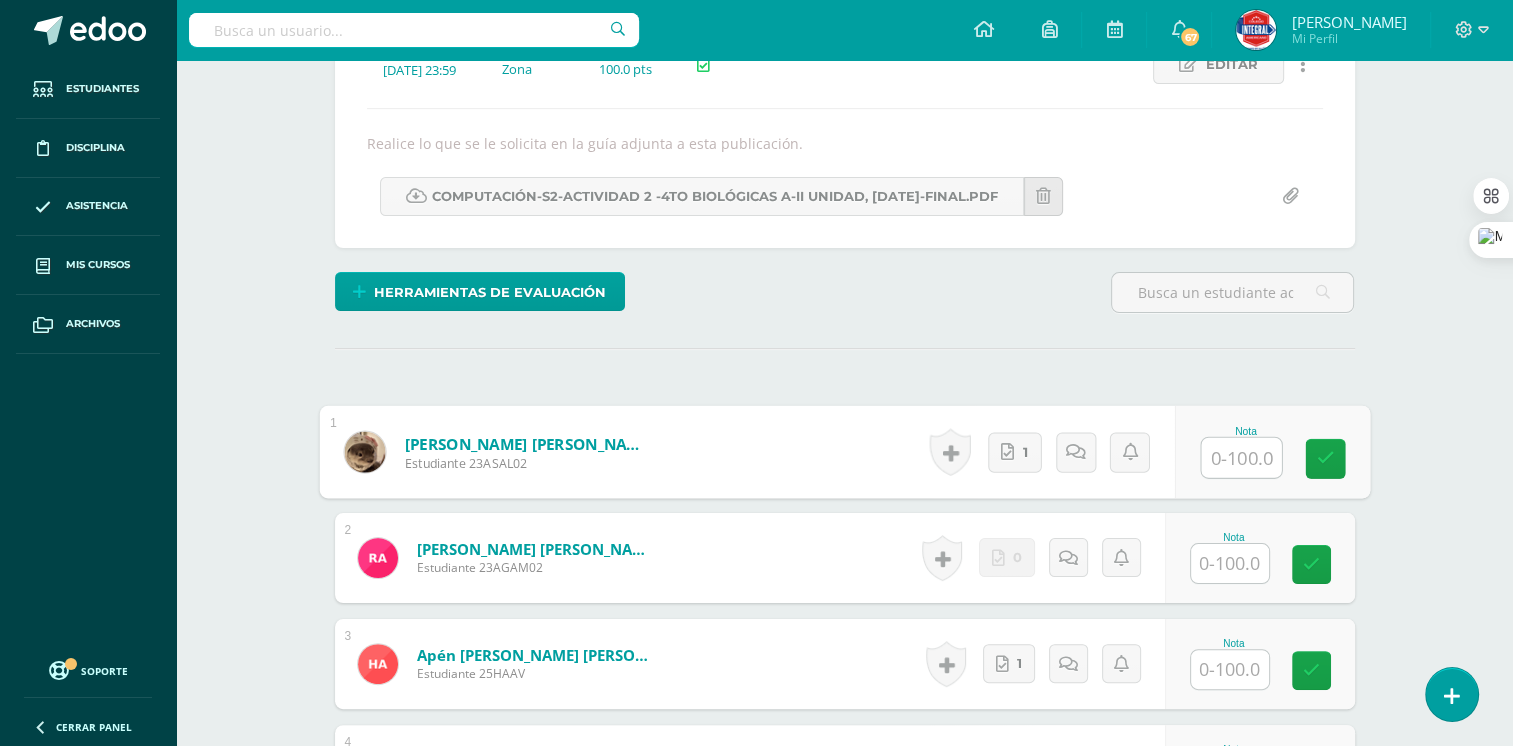 scroll, scrollTop: 308, scrollLeft: 0, axis: vertical 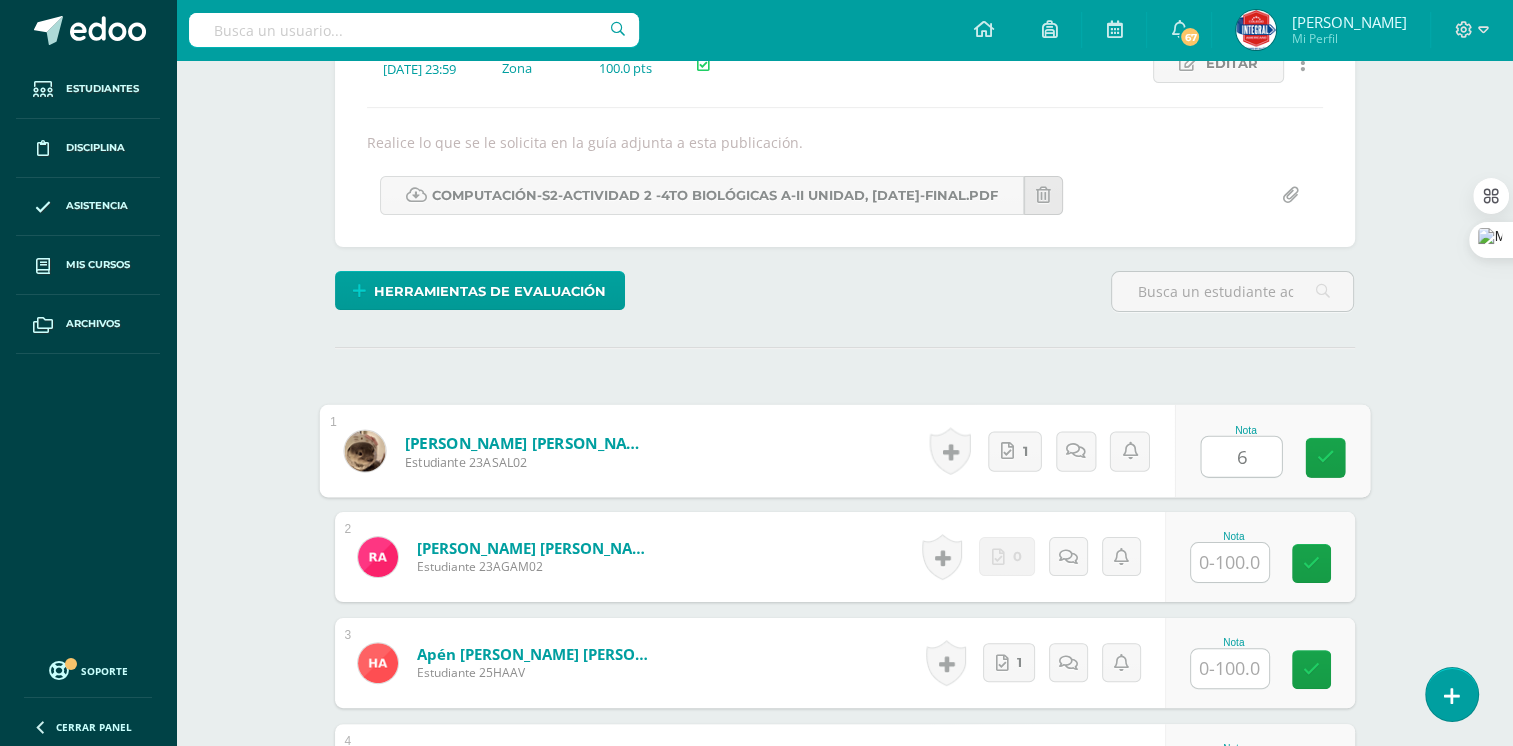 type on "60" 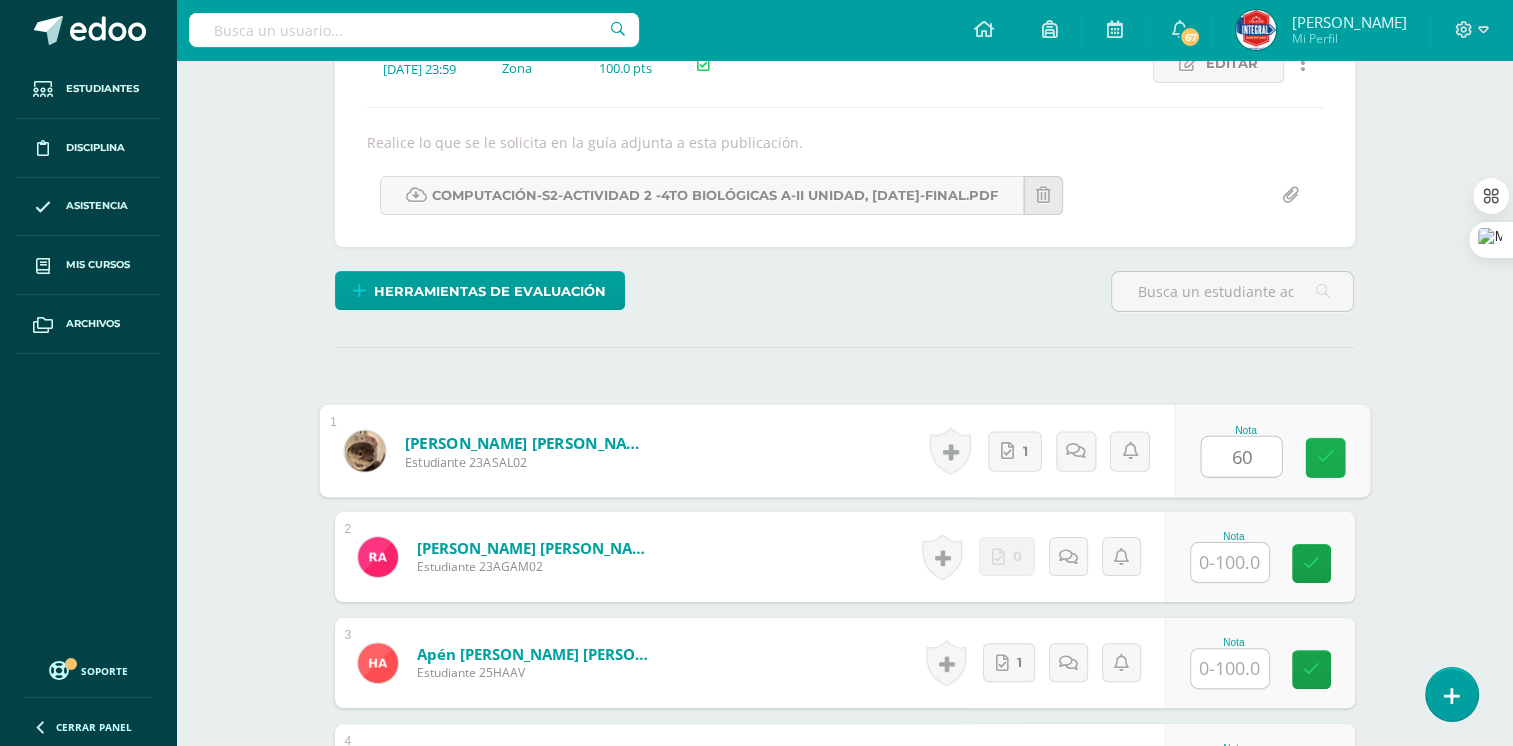 click at bounding box center (1325, 457) 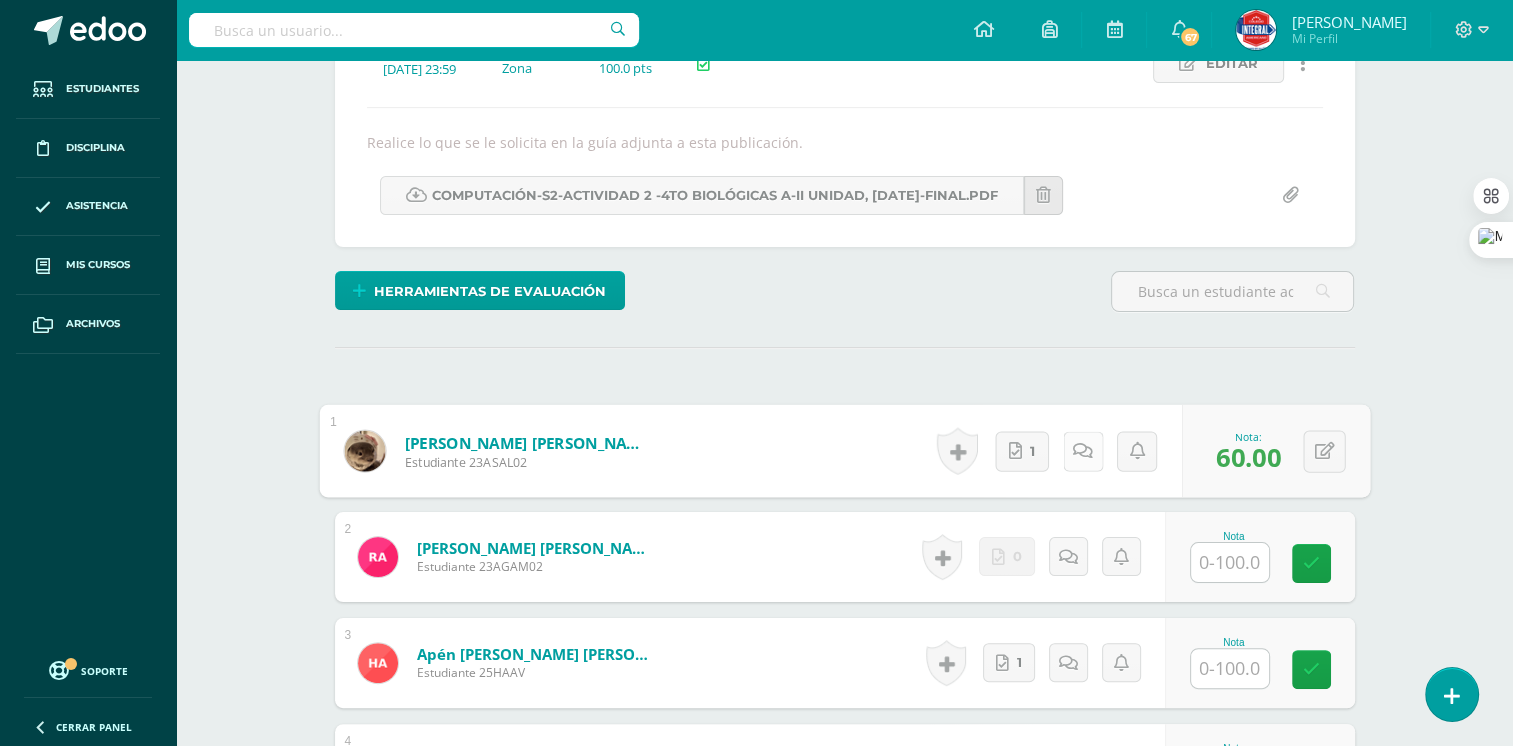 click at bounding box center (1083, 450) 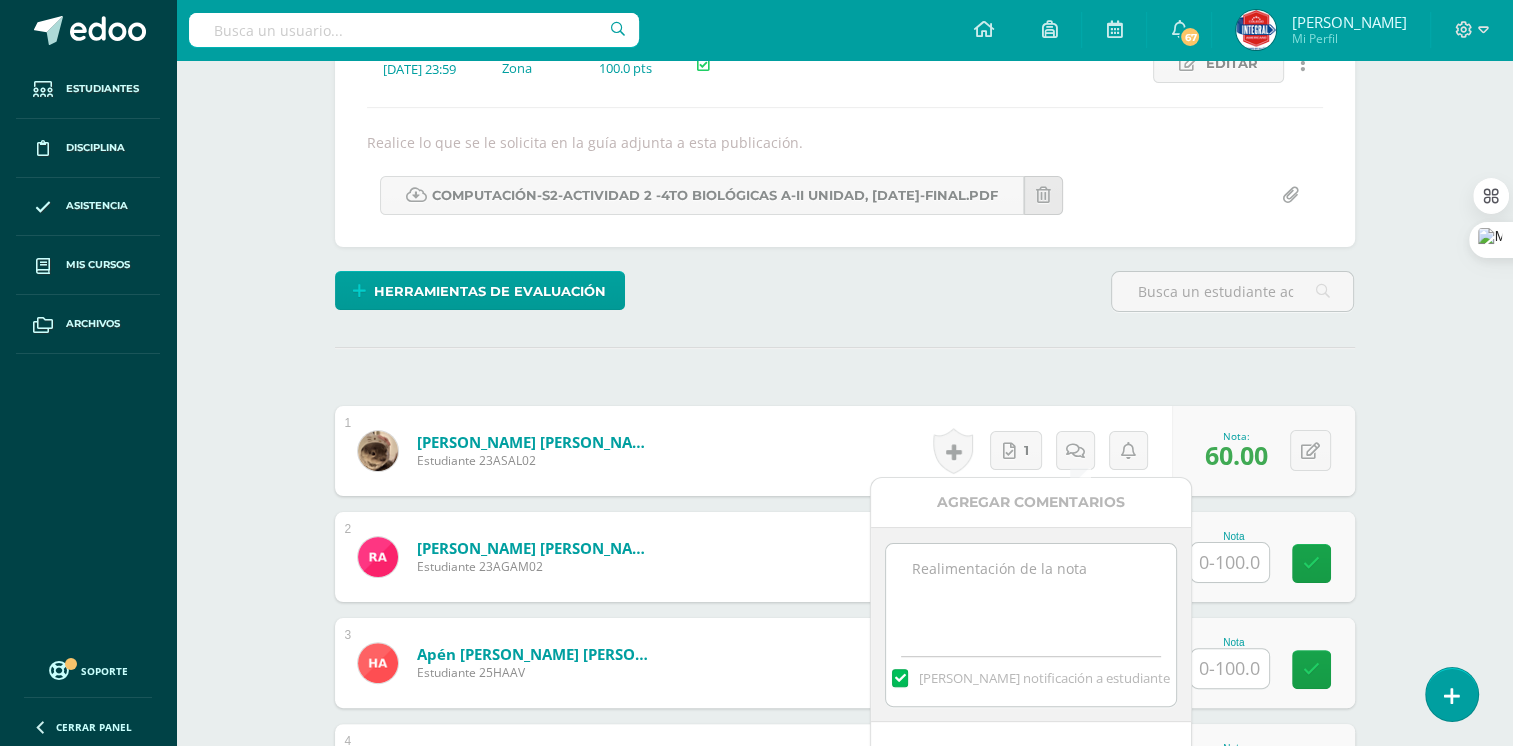 click at bounding box center (1030, 594) 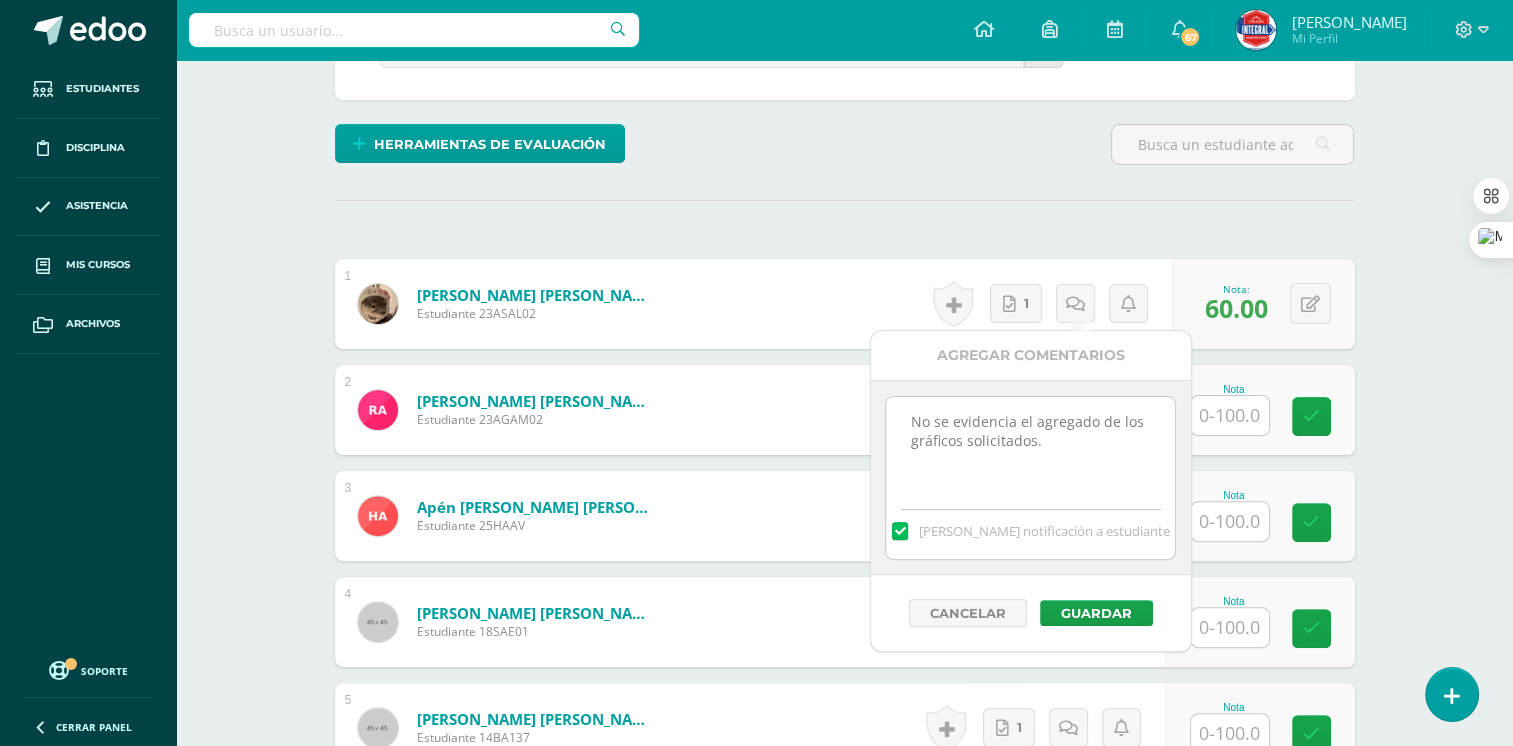 scroll, scrollTop: 608, scrollLeft: 0, axis: vertical 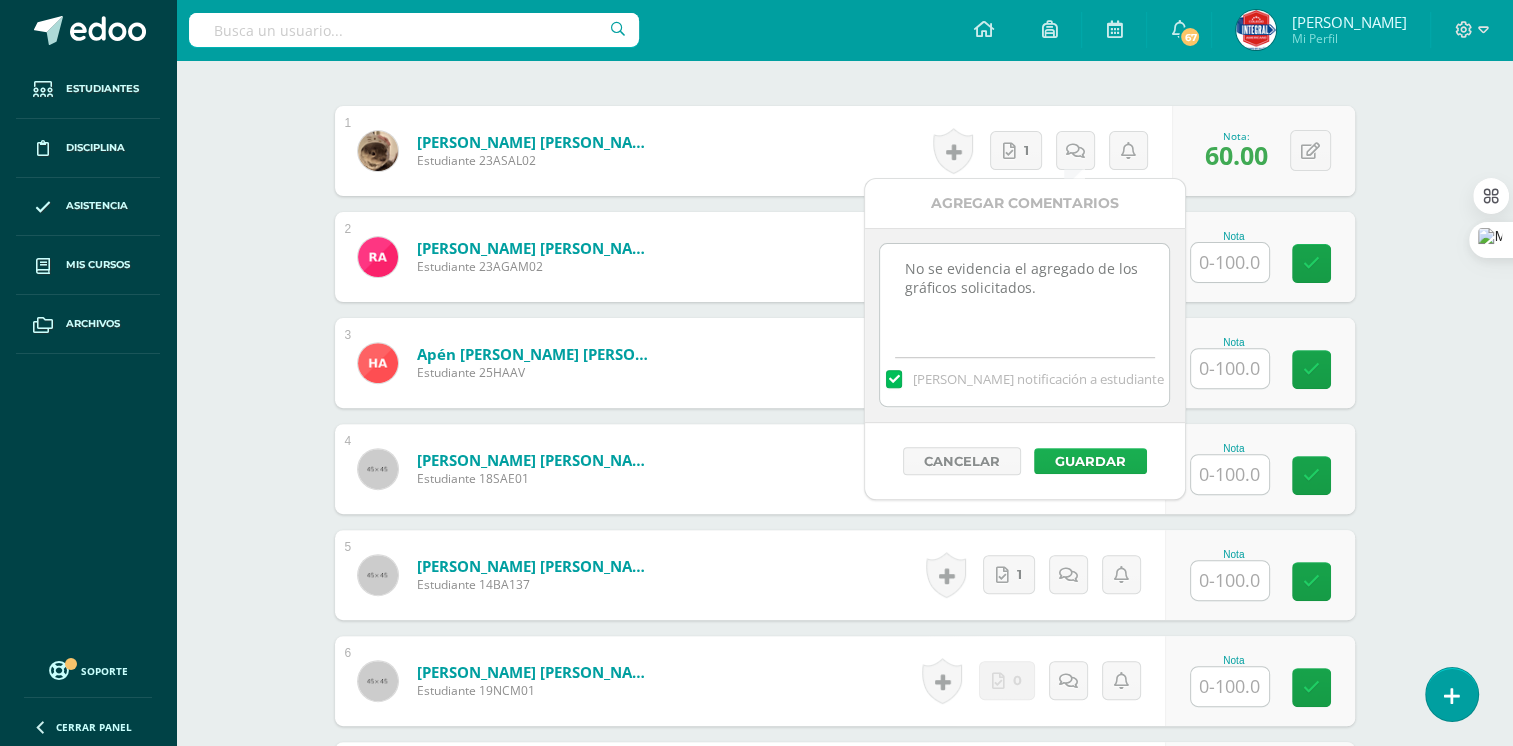 type on "No se evidencia el agregado de los gráficos solicitados." 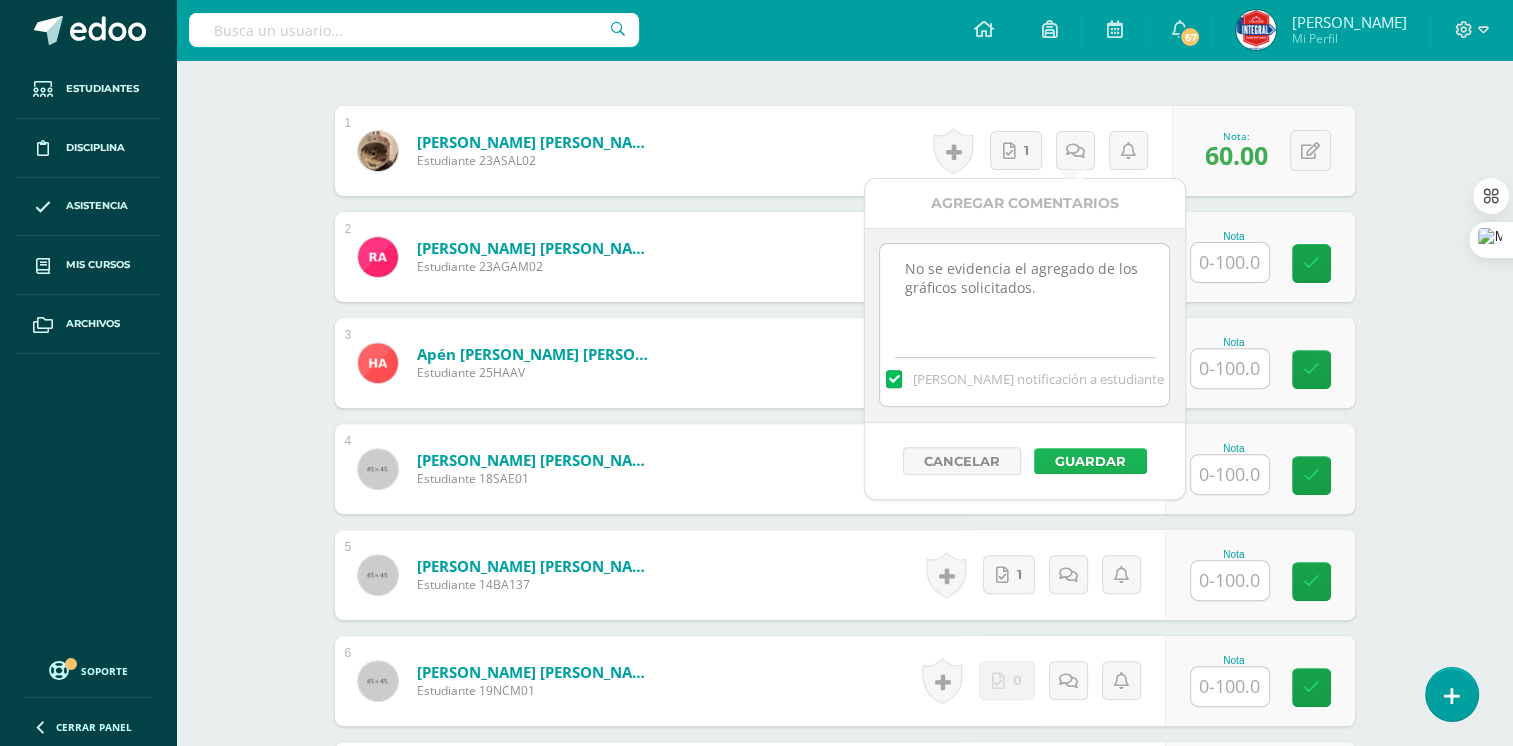 click on "Guardar" at bounding box center (1090, 461) 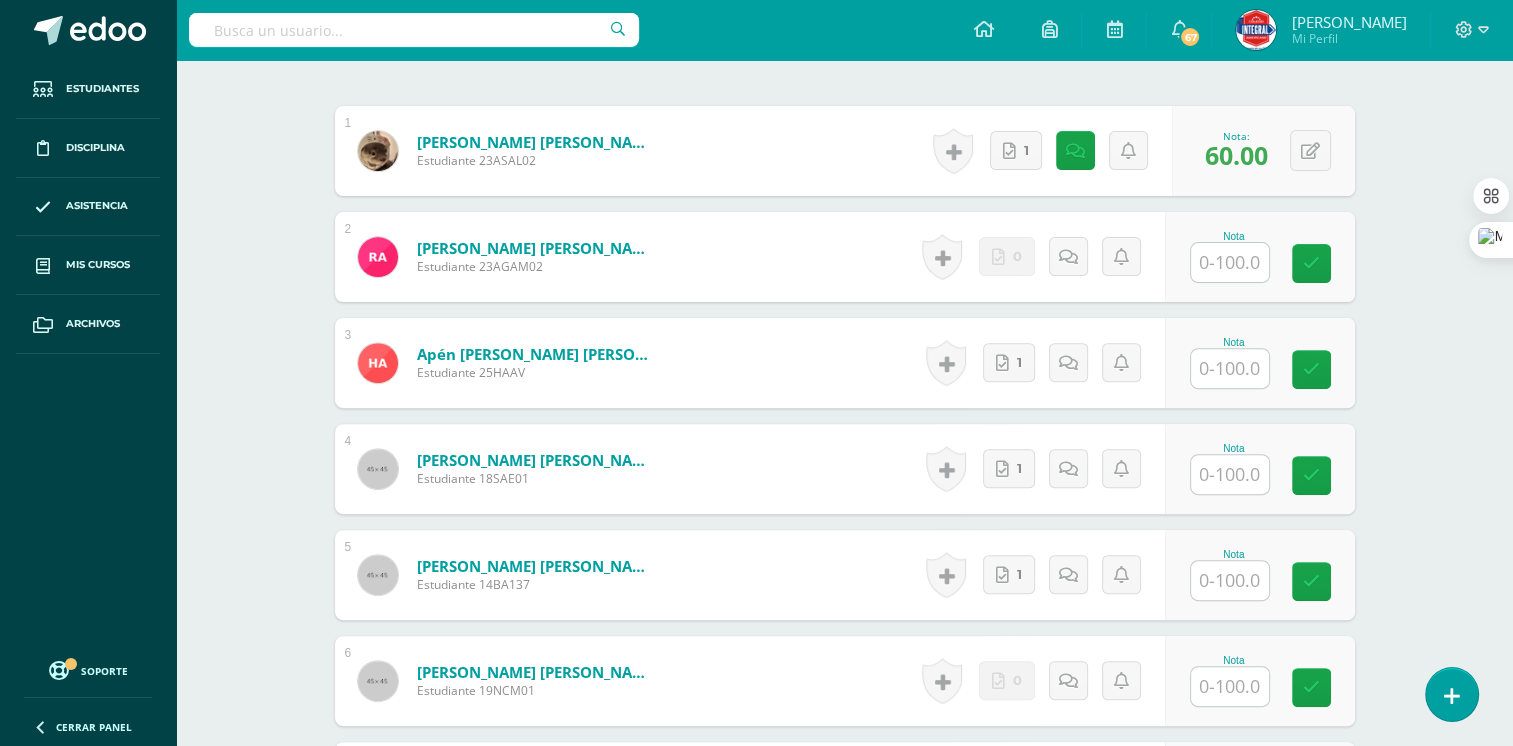 scroll, scrollTop: 308, scrollLeft: 0, axis: vertical 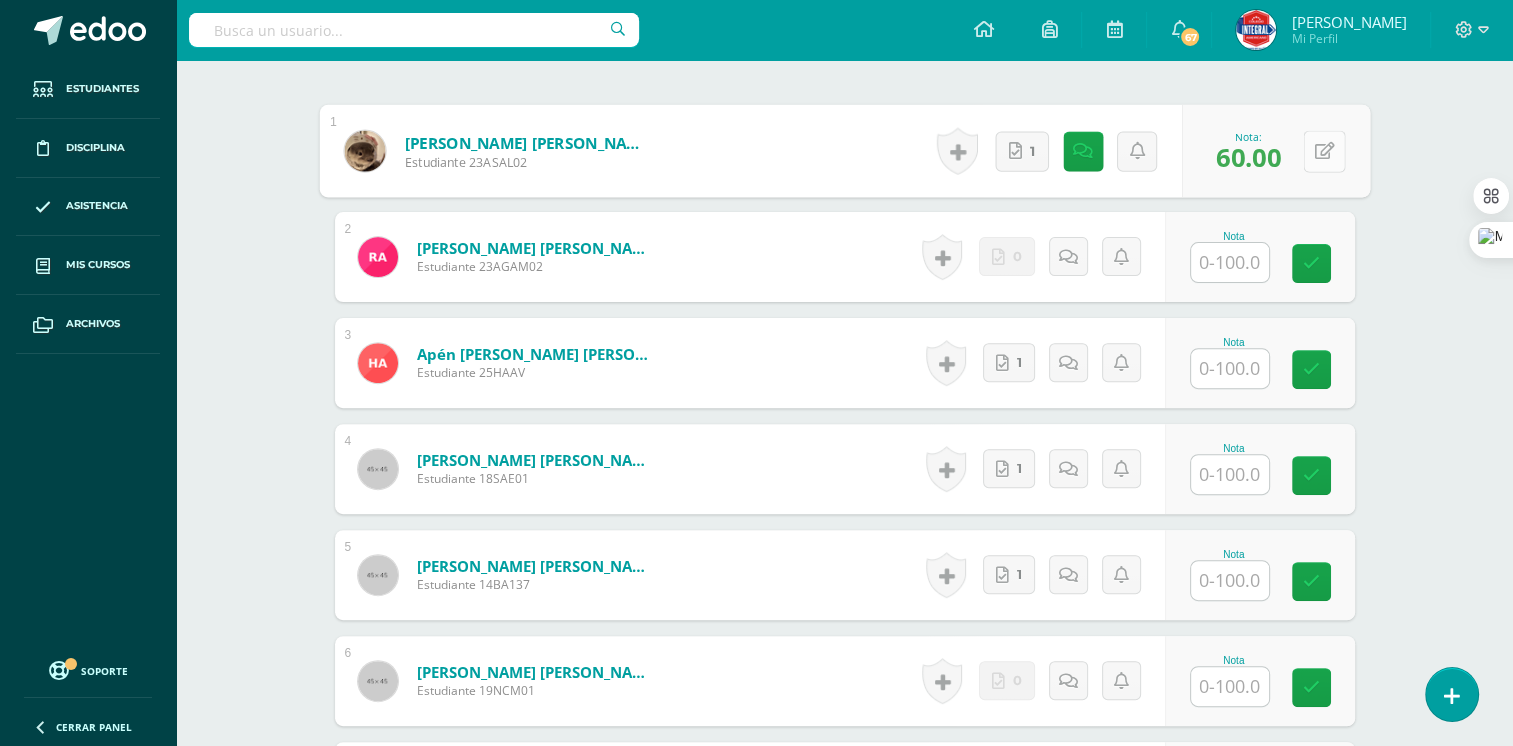 click at bounding box center (1324, 151) 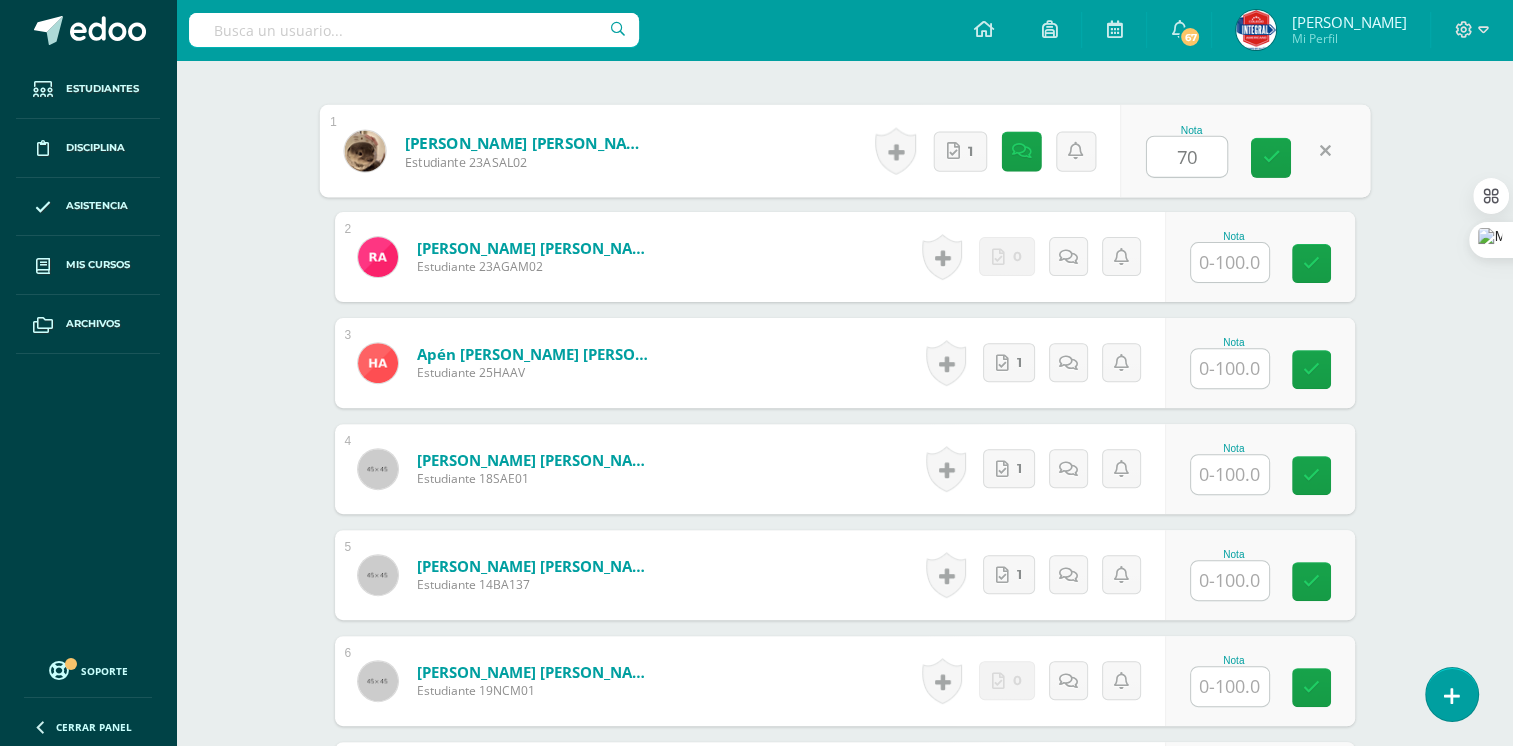 type on "70" 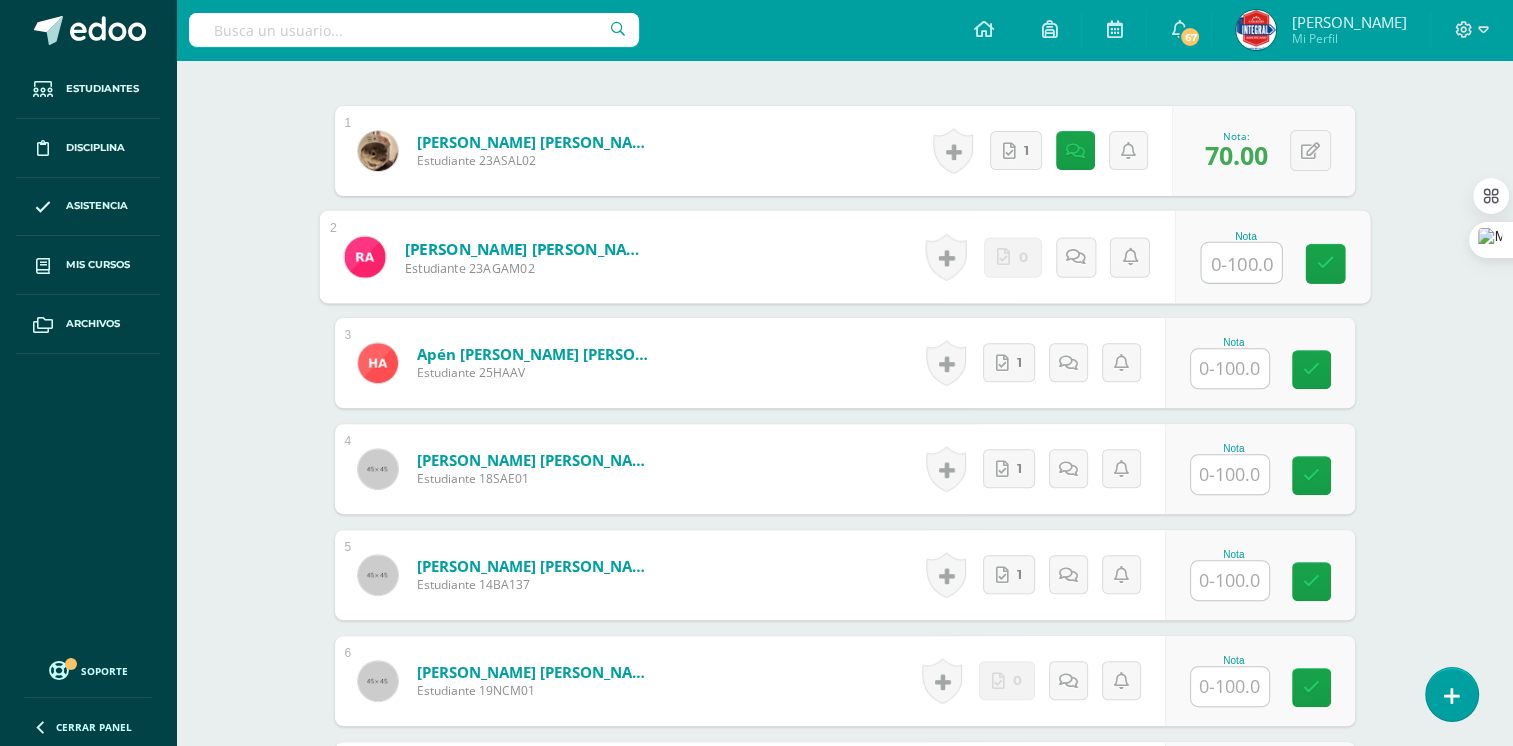 click at bounding box center [1241, 263] 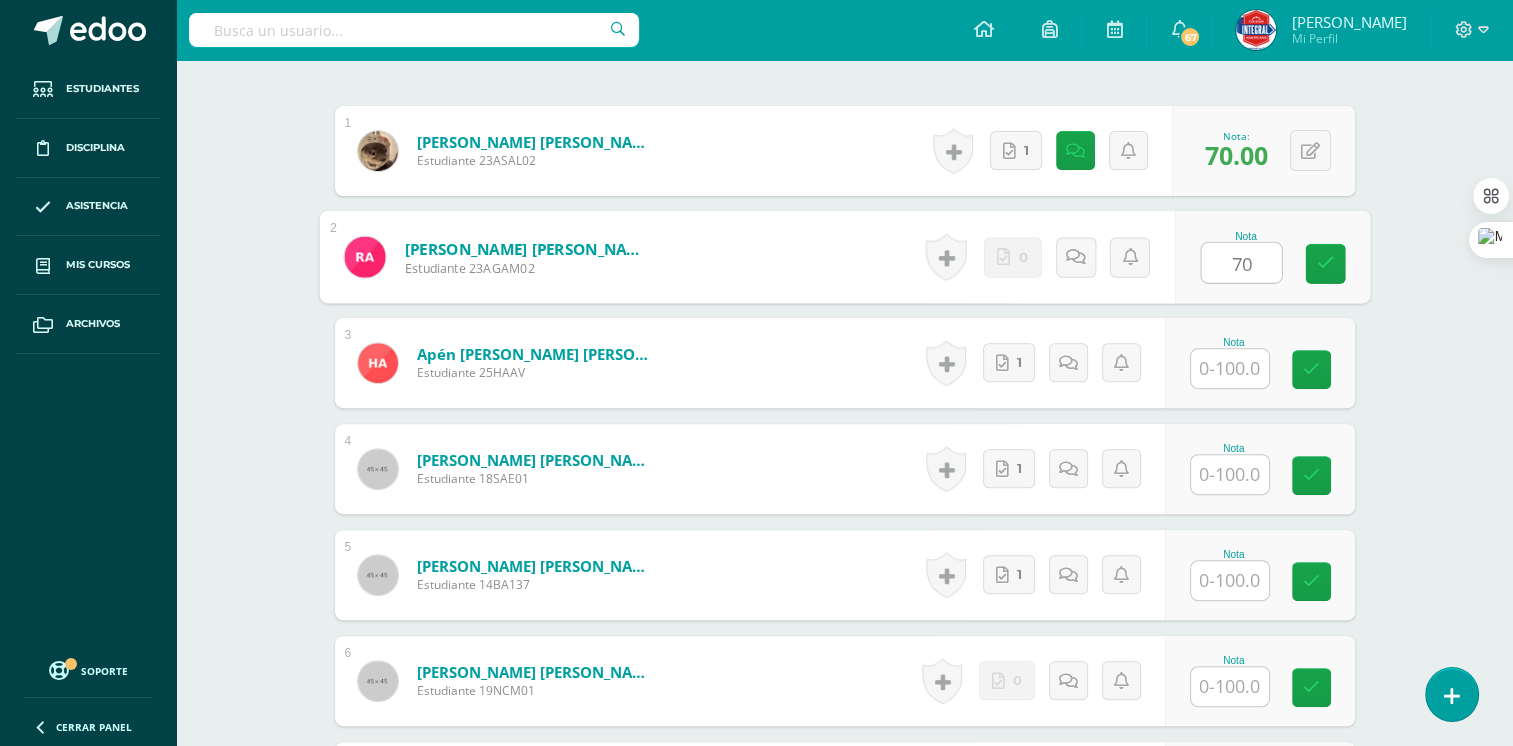 type on "70" 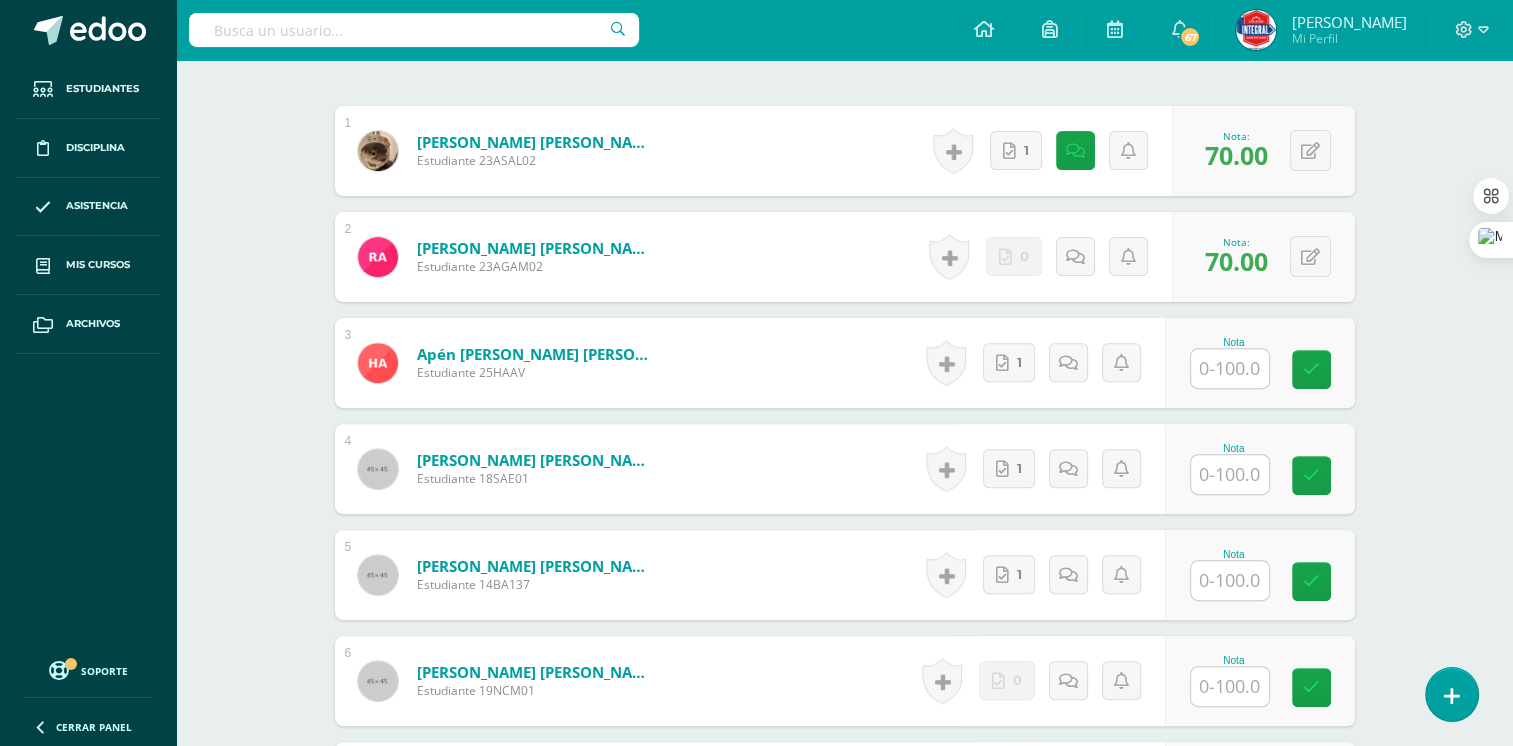 drag, startPoint x: 1386, startPoint y: 122, endPoint x: 1411, endPoint y: 53, distance: 73.38937 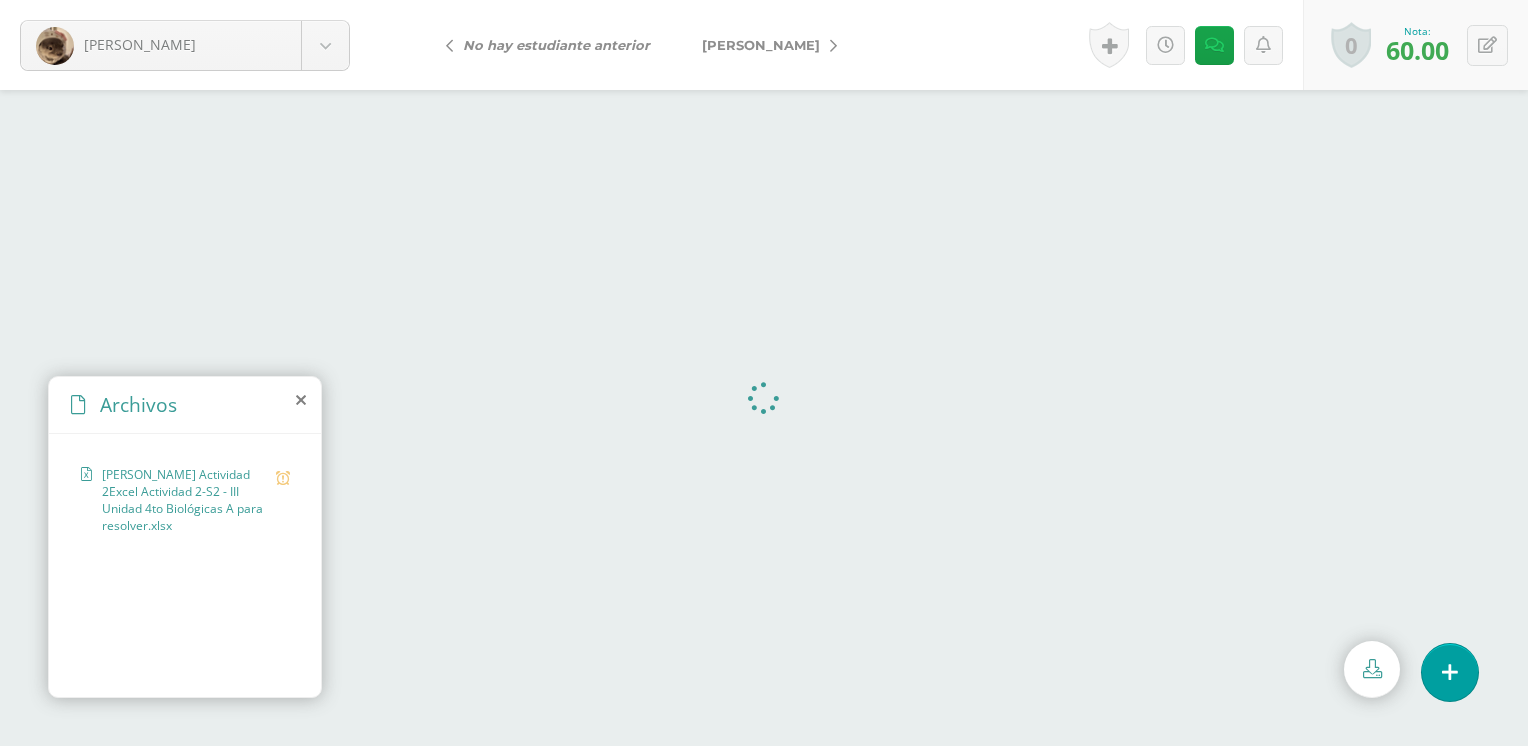 scroll, scrollTop: 0, scrollLeft: 0, axis: both 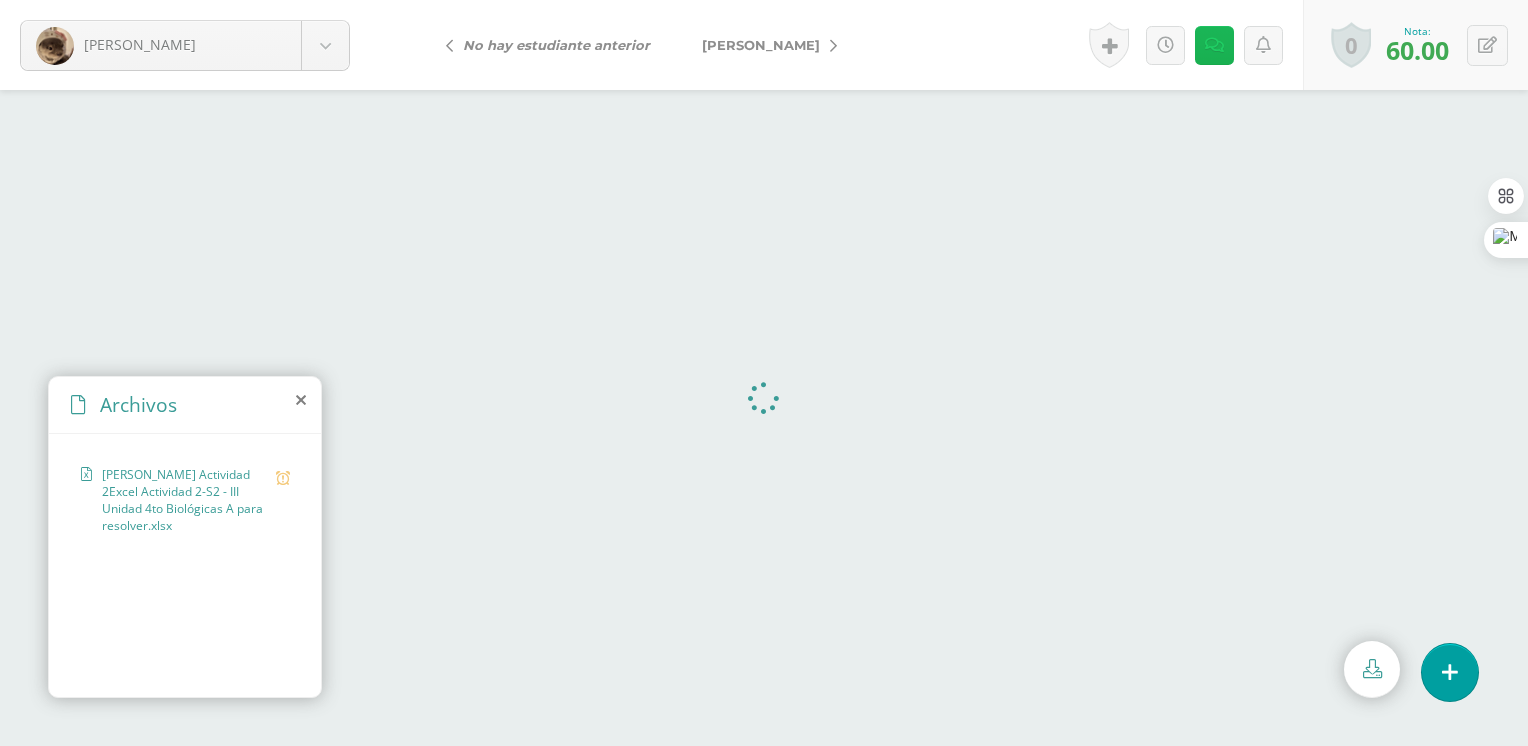 click at bounding box center [1214, 45] 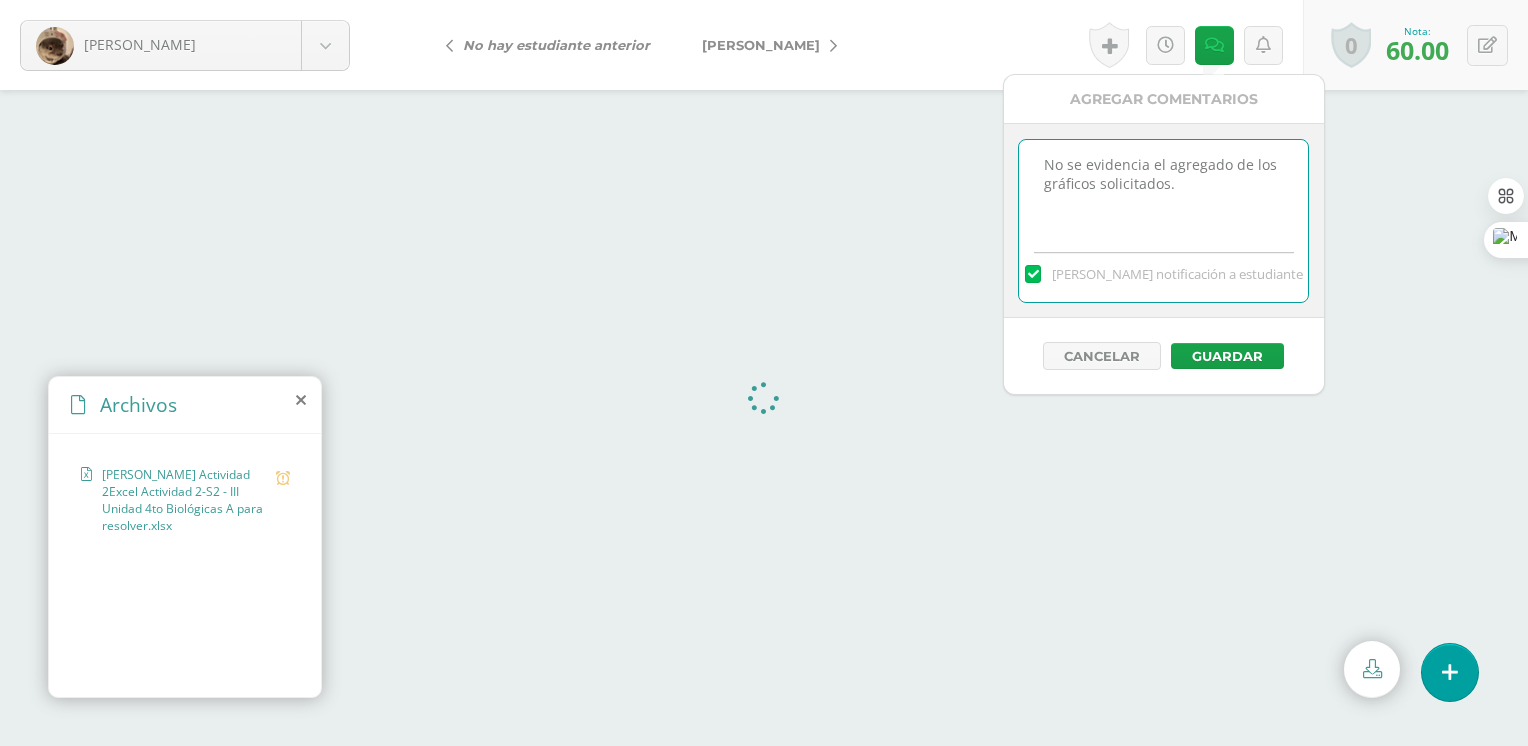 click on "No se evidencia el agregado de los gráficos solicitados." at bounding box center (1163, 190) 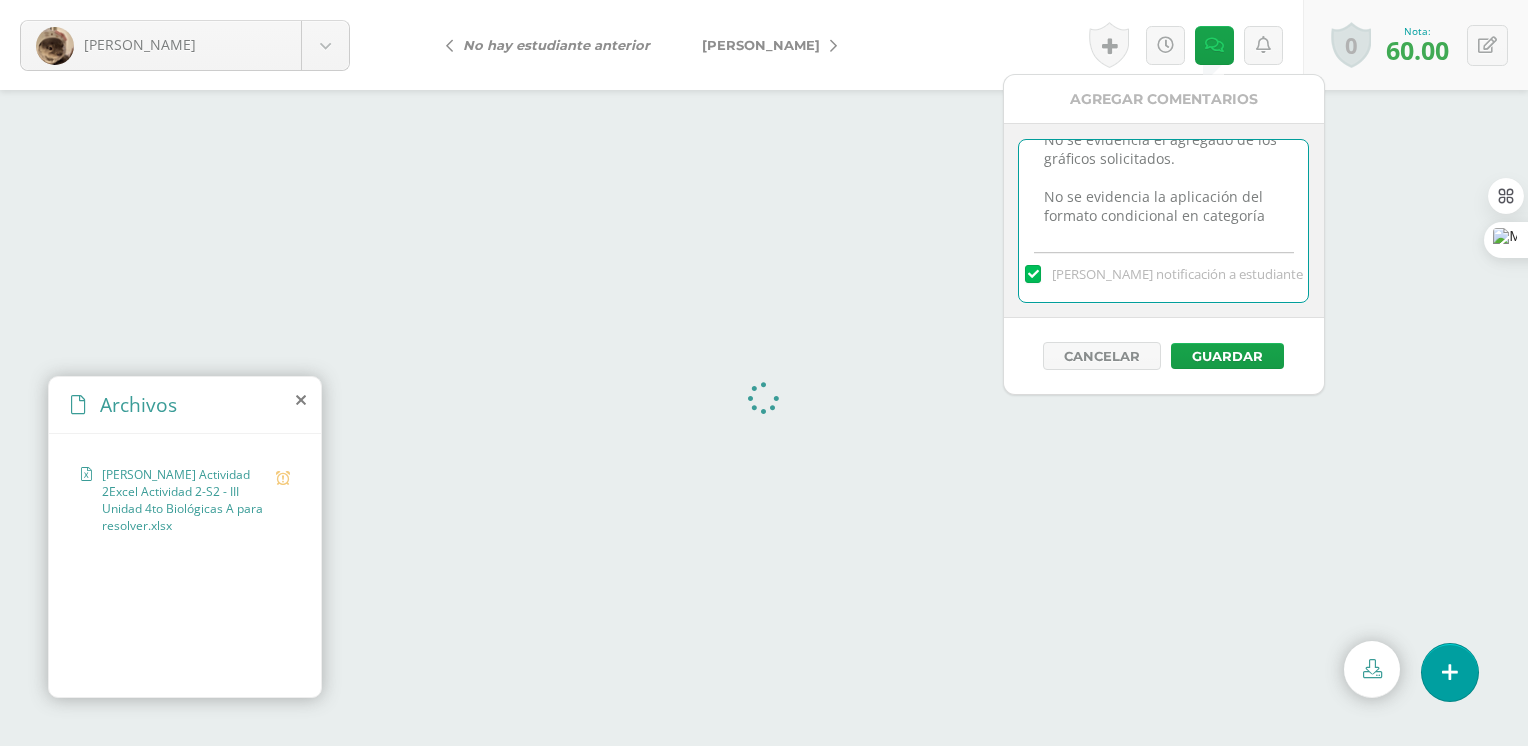 scroll, scrollTop: 49, scrollLeft: 0, axis: vertical 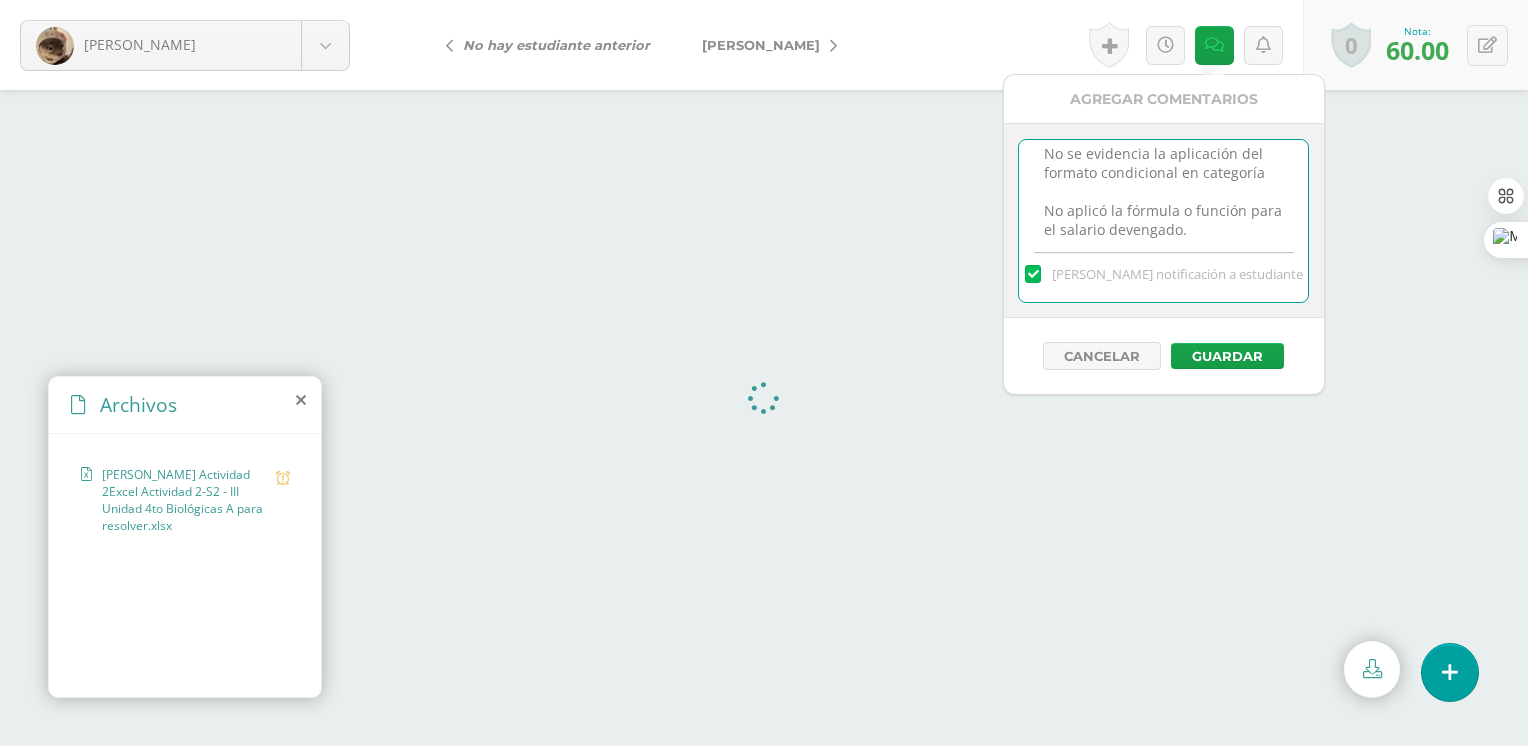 type on "No se evidencia el agregado de los gráficos solicitados.
No se evidencia la aplicación del formato condicional en categoría
No aplicó la fórmula o función para el salario devengado." 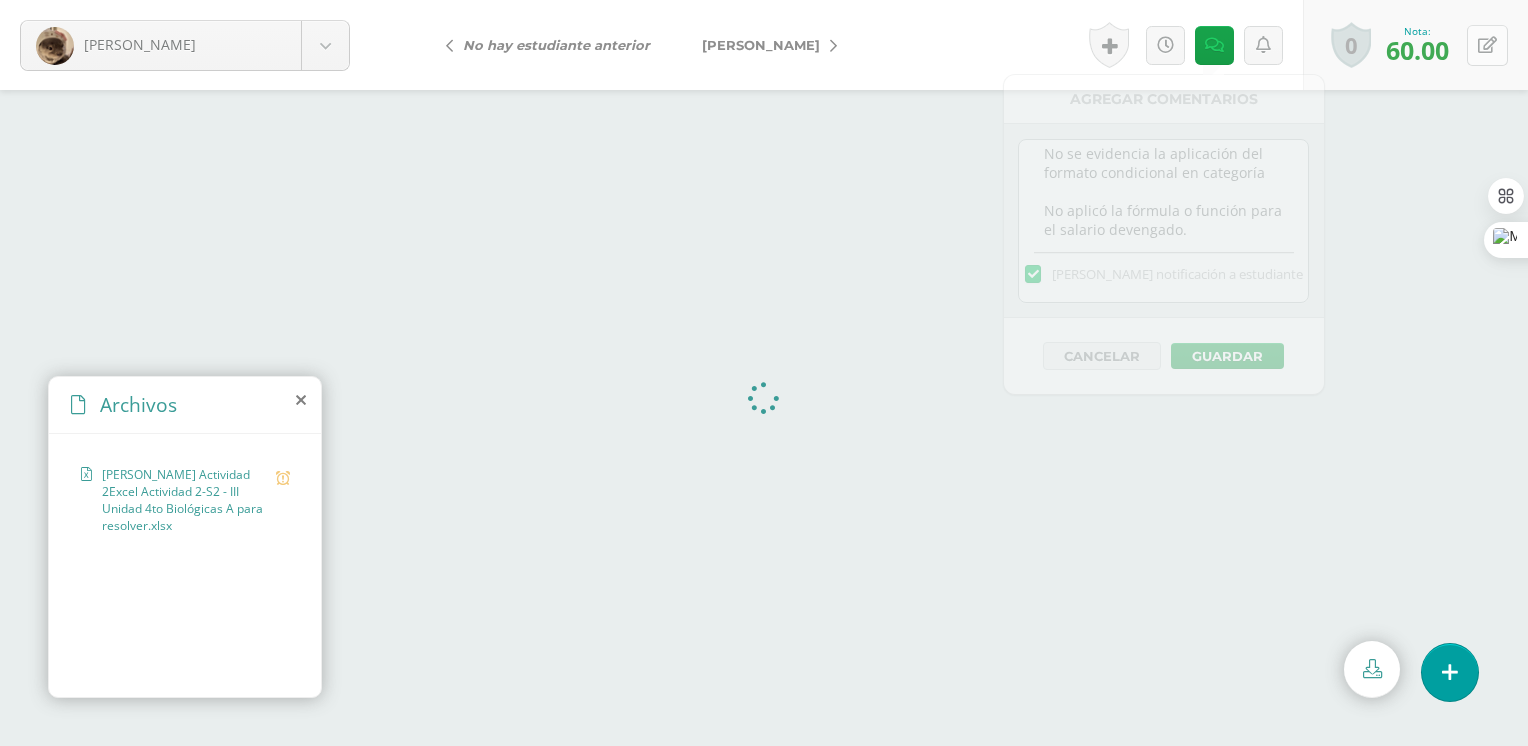click at bounding box center (1487, 45) 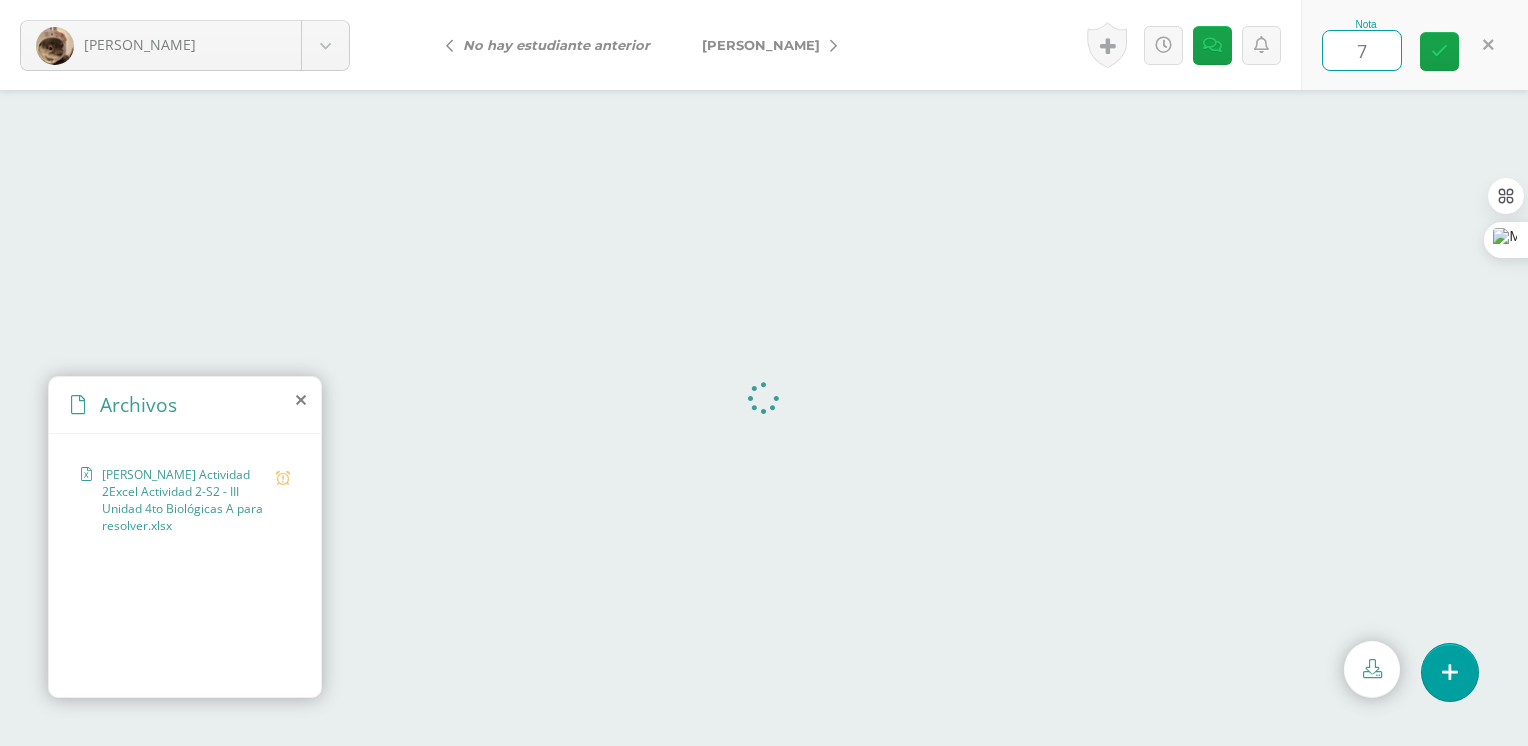 type on "70" 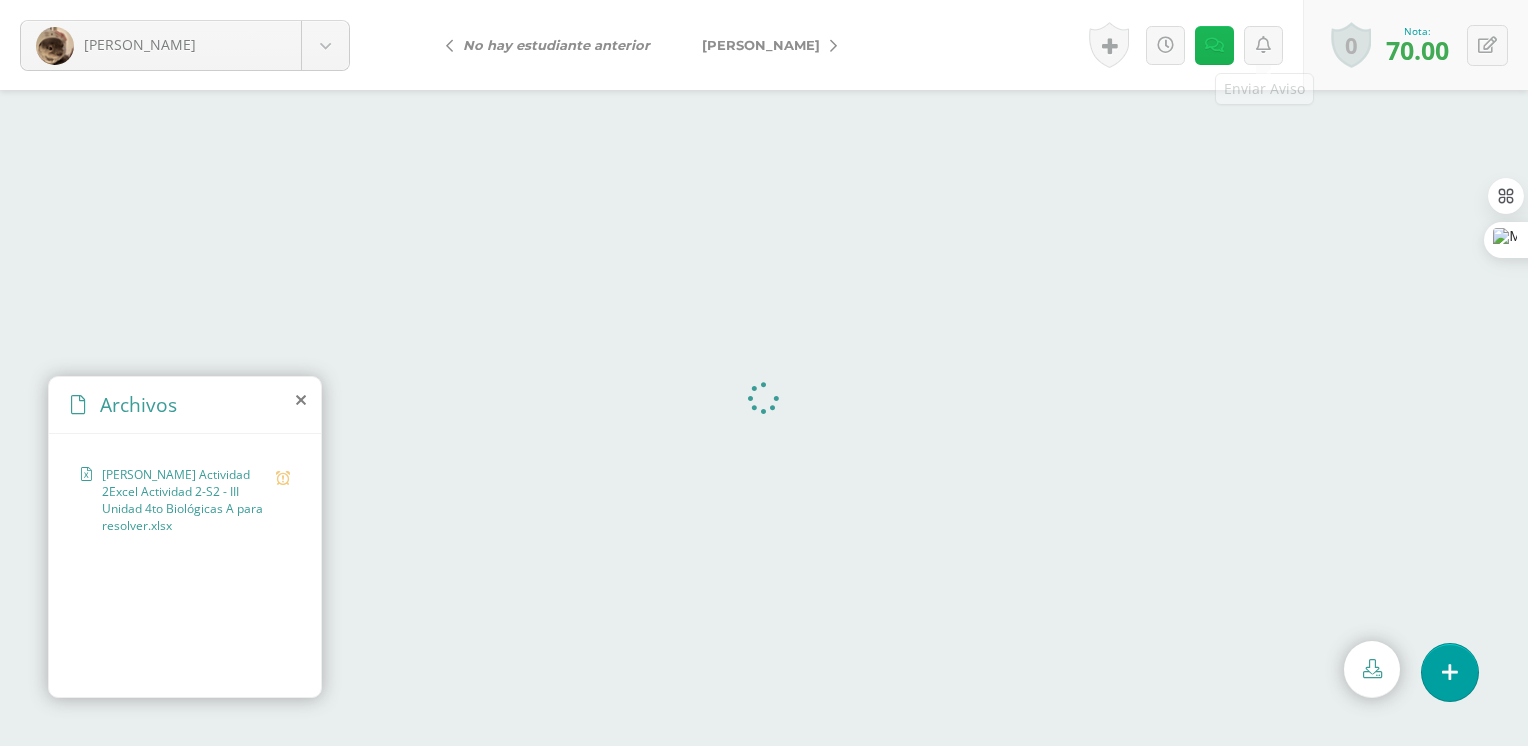 click at bounding box center [1214, 45] 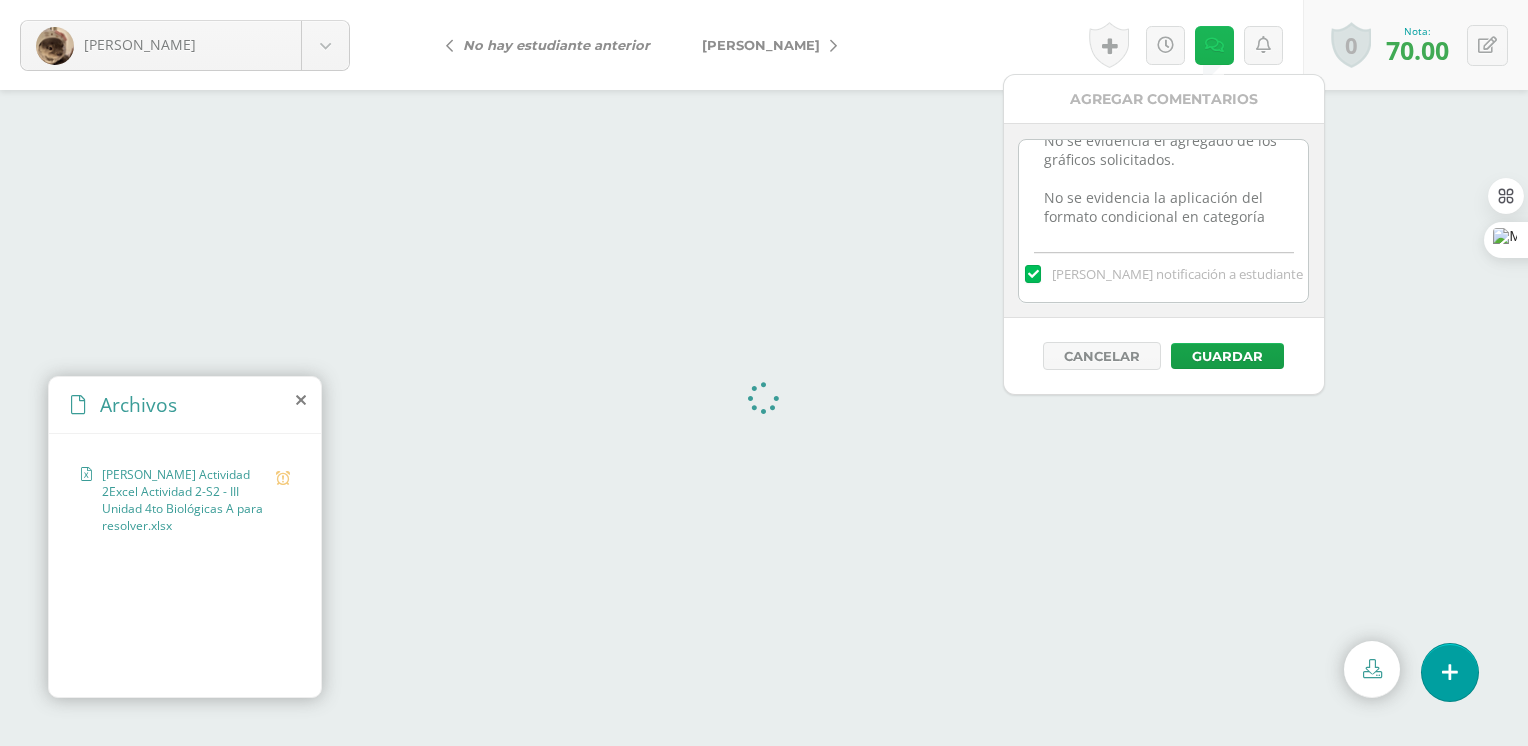 scroll, scrollTop: 0, scrollLeft: 0, axis: both 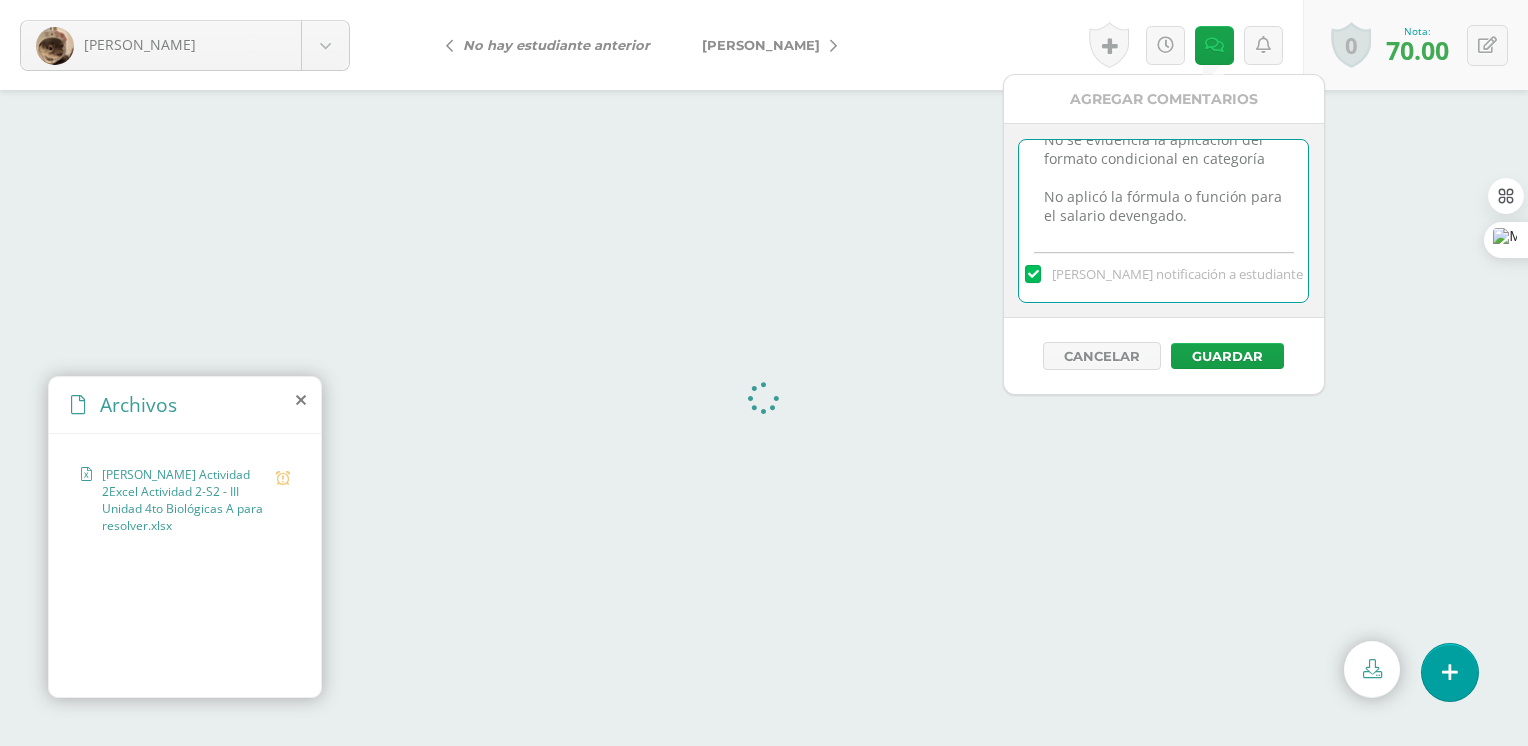 drag, startPoint x: 1043, startPoint y: 158, endPoint x: 1325, endPoint y: 238, distance: 293.12796 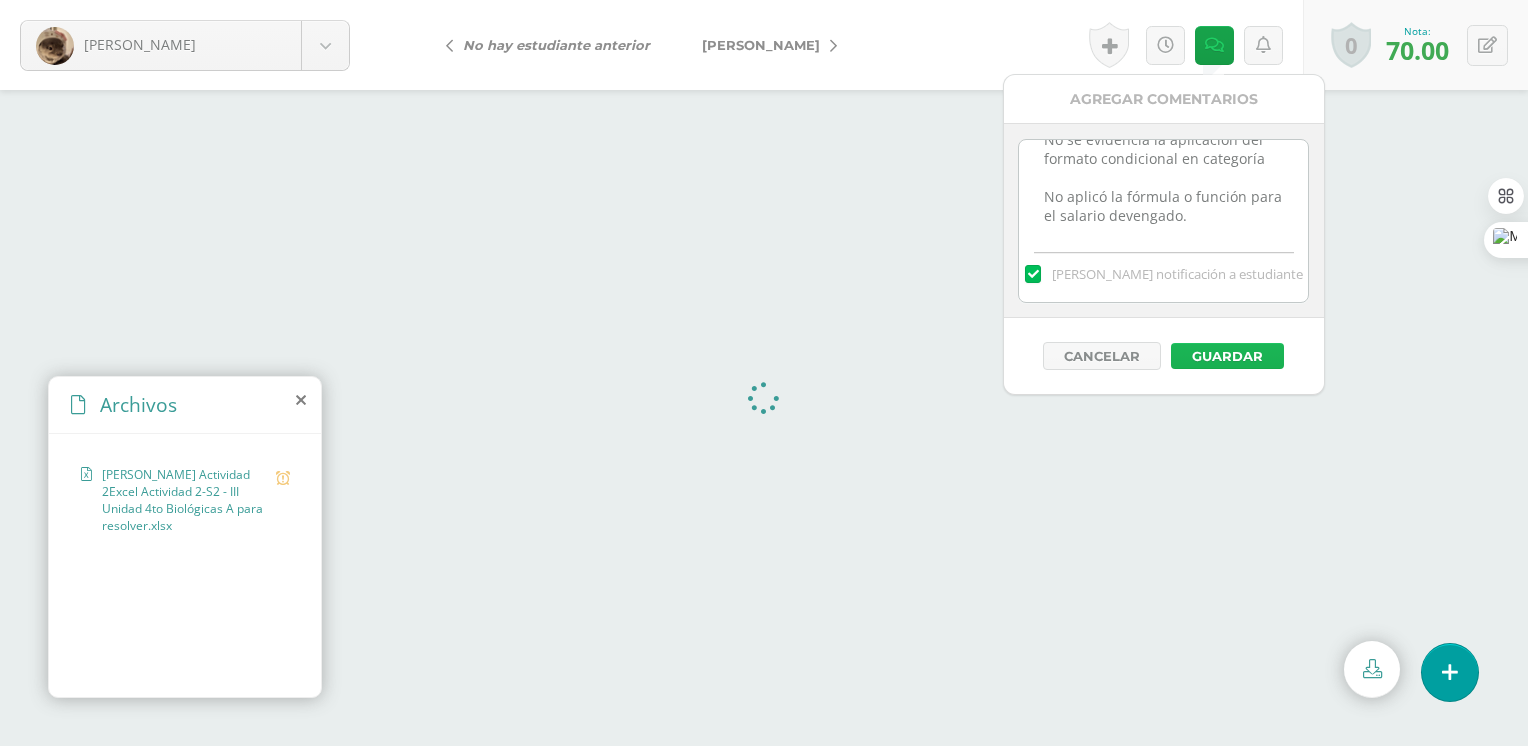click on "Guardar" at bounding box center (1227, 356) 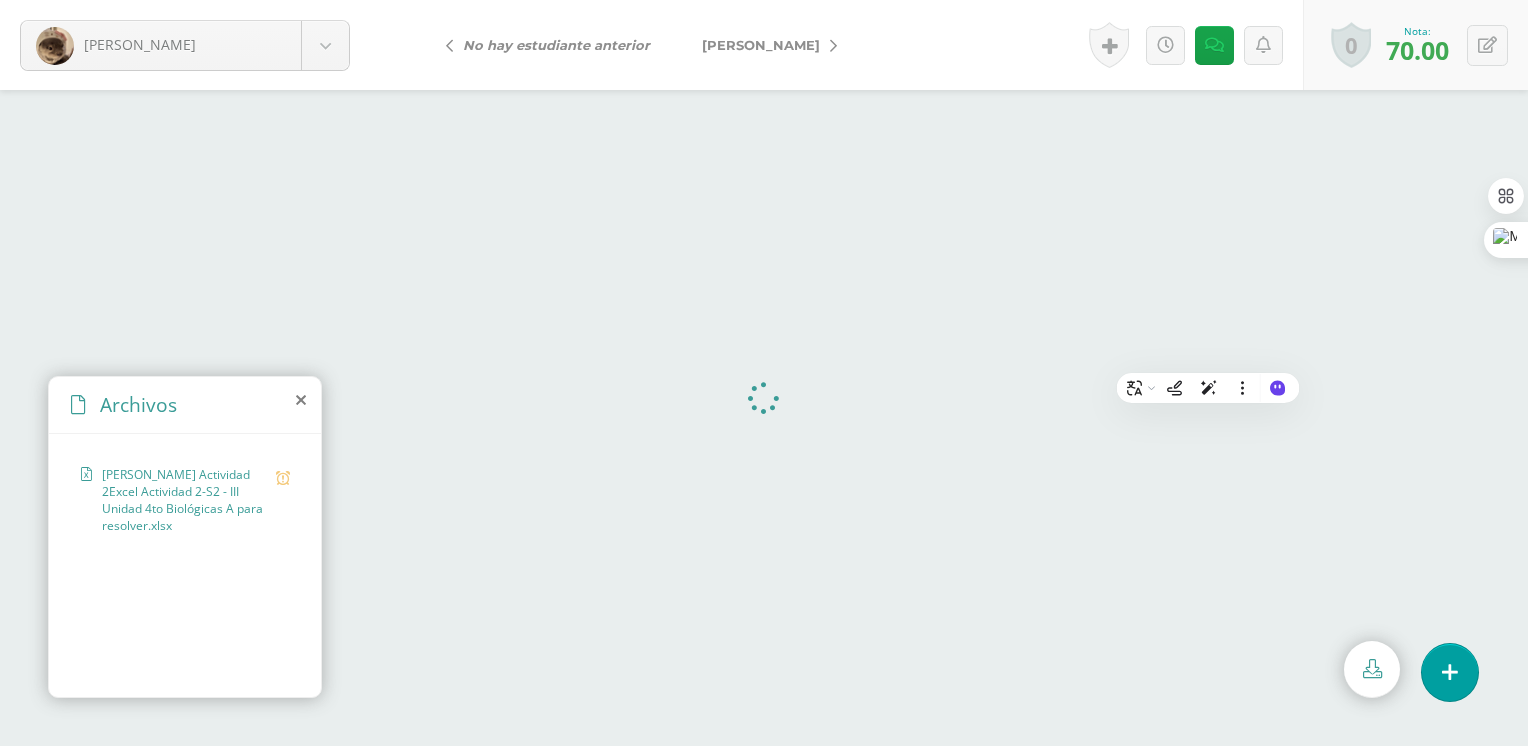 click on "[PERSON_NAME]" at bounding box center [764, 45] 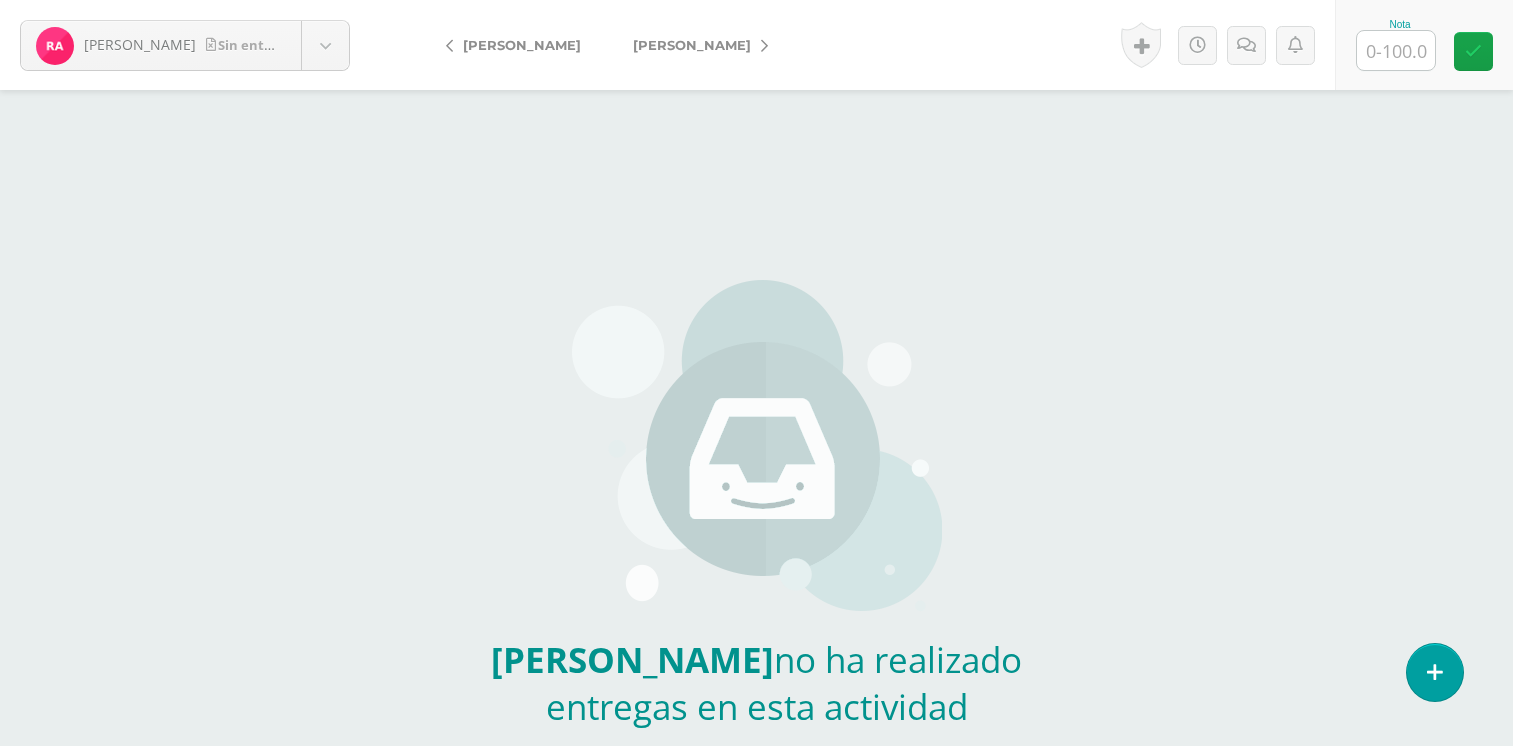 click at bounding box center (1396, 50) 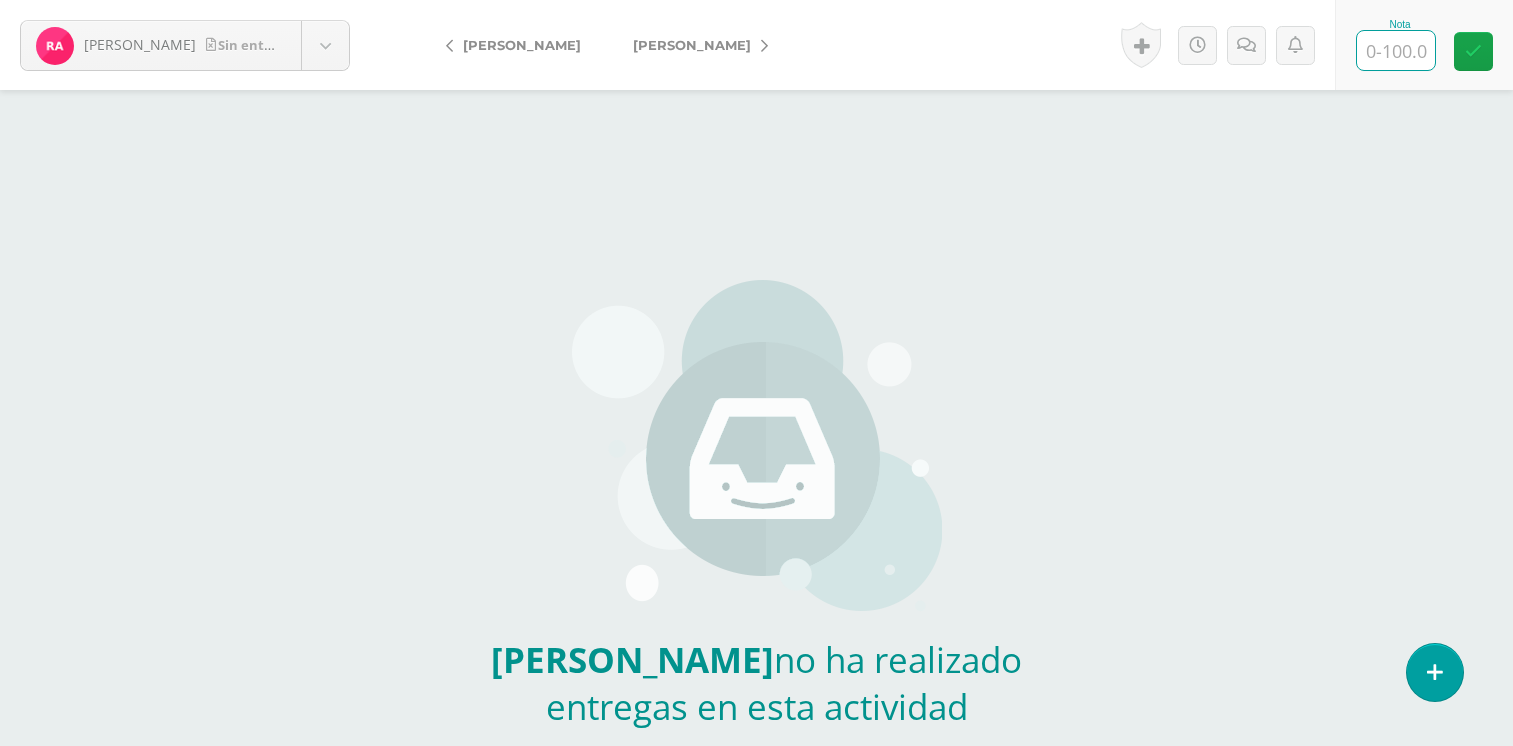 scroll, scrollTop: 0, scrollLeft: 0, axis: both 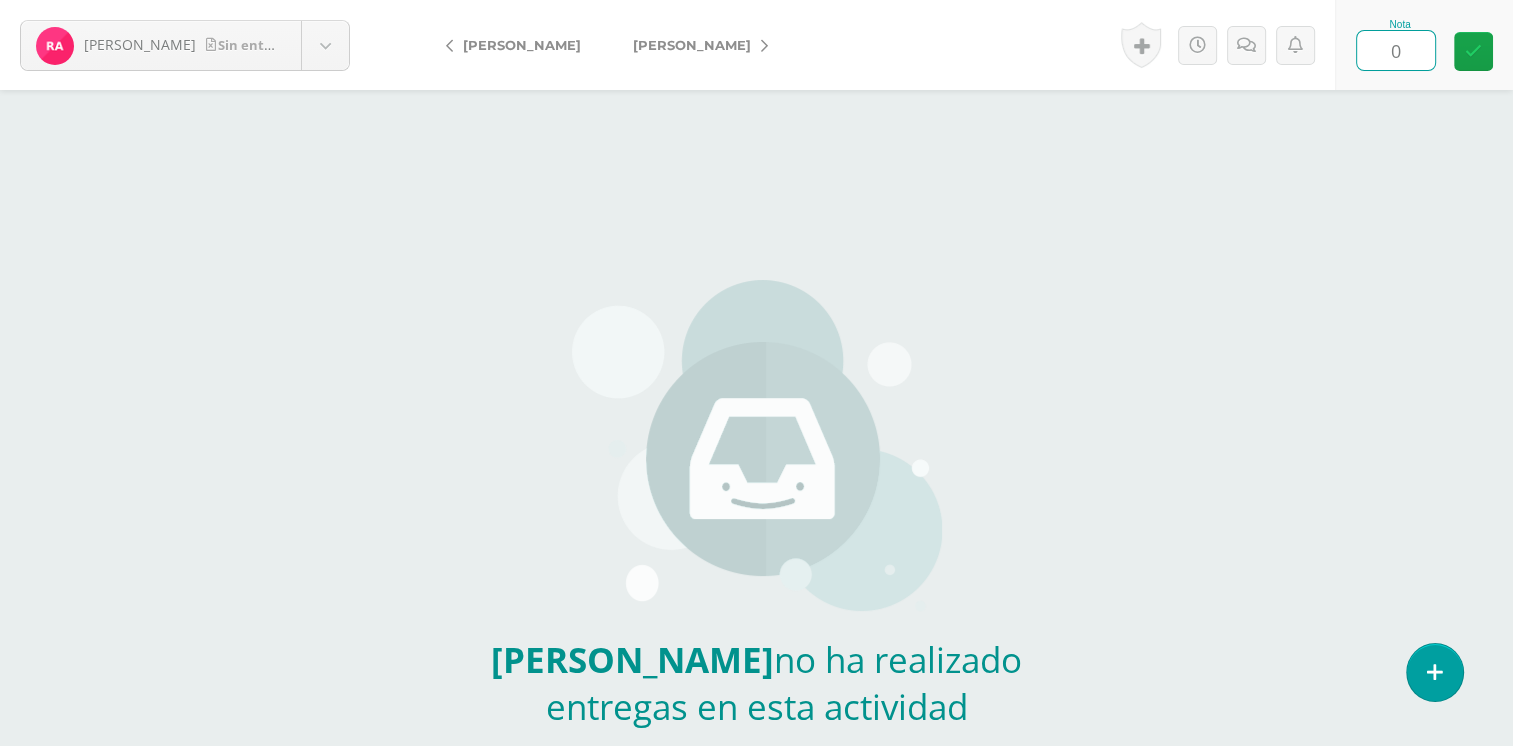 type on "0" 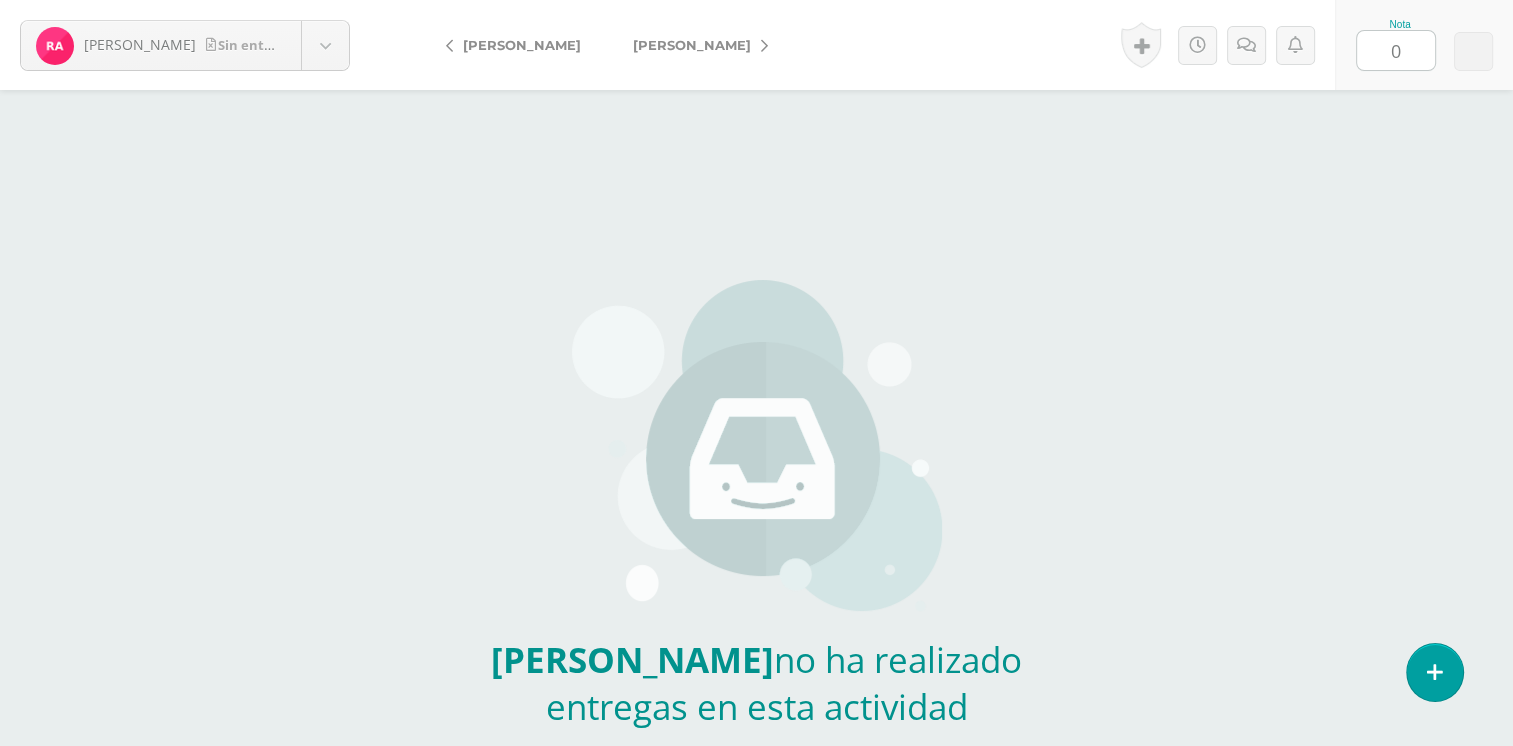 click on "Nota
0" at bounding box center (1424, 45) 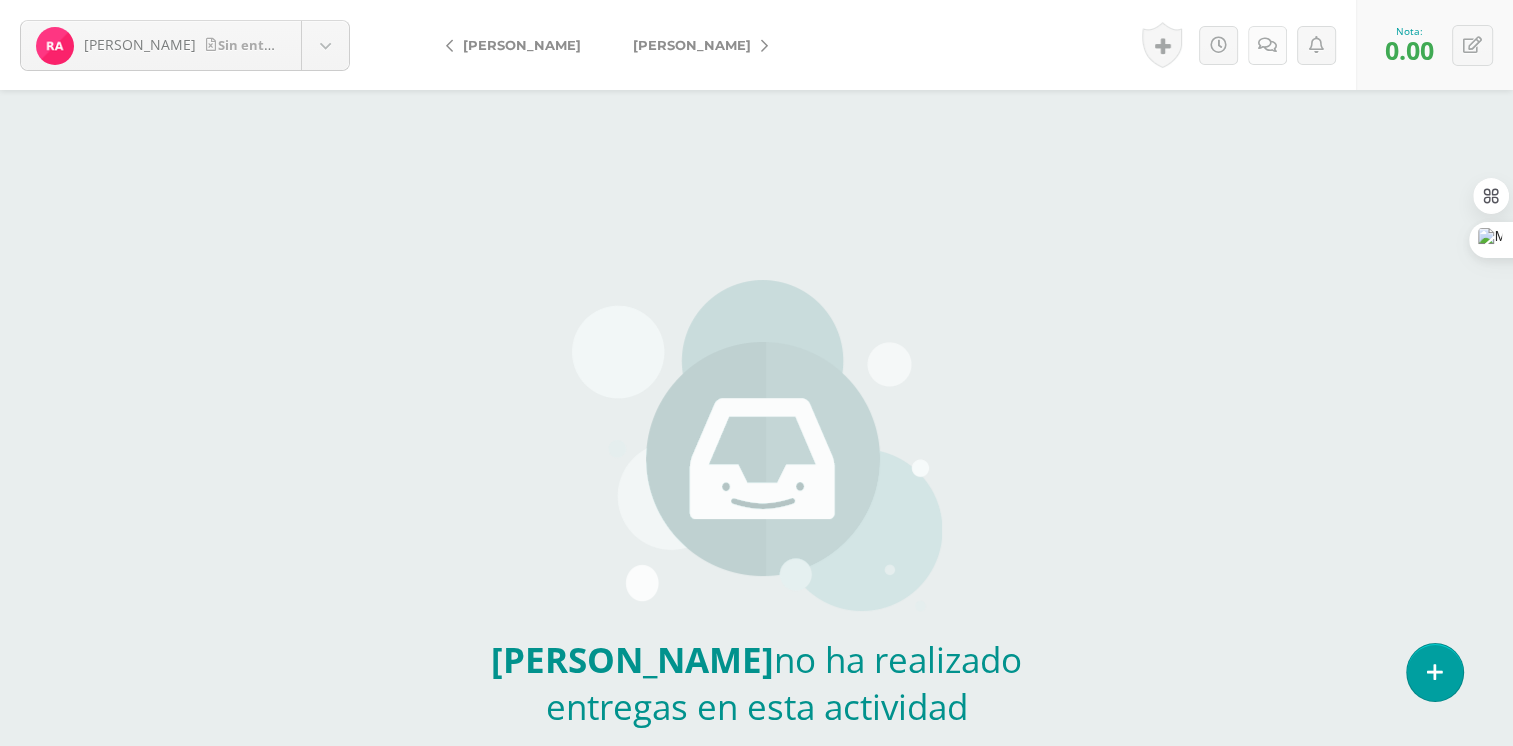 click at bounding box center [1267, 45] 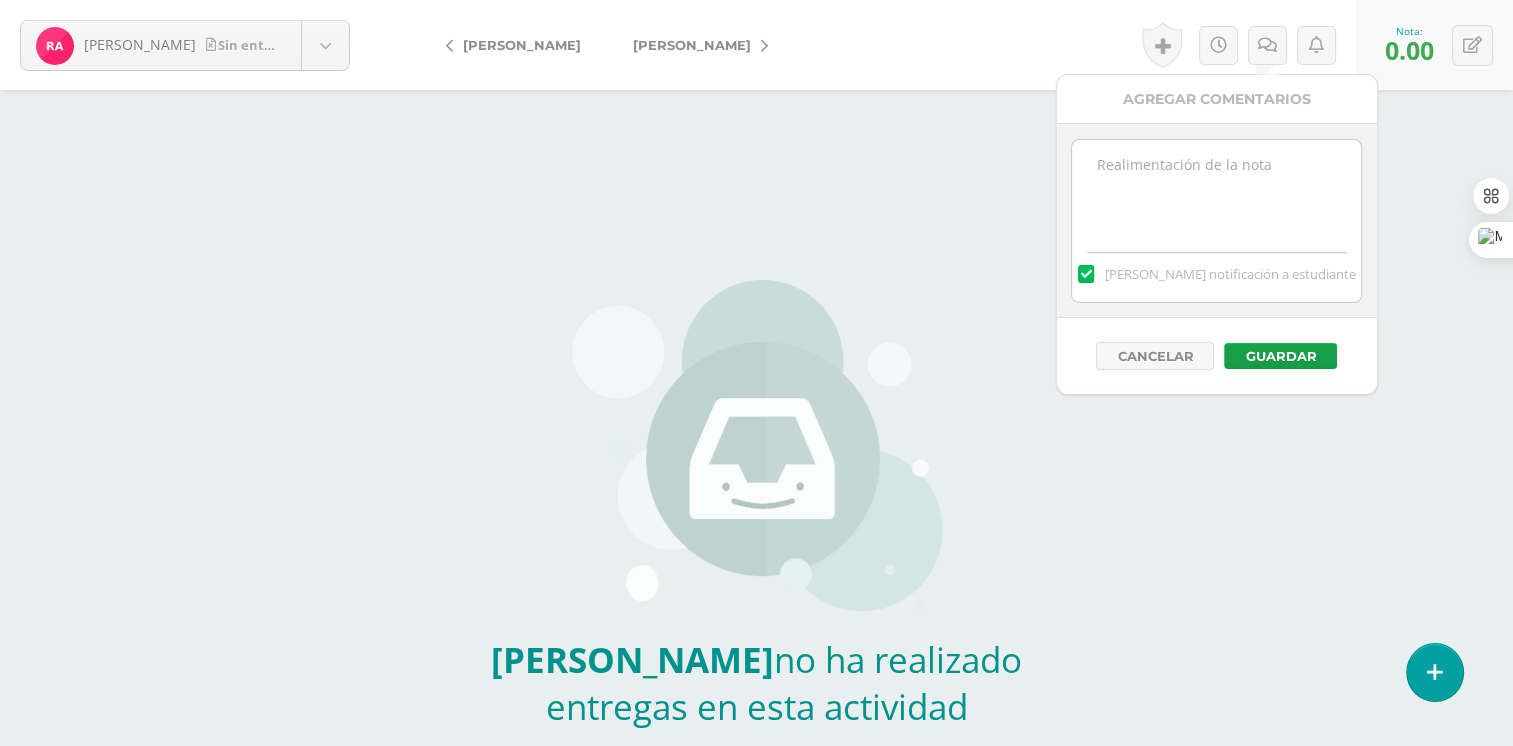 click at bounding box center (1216, 190) 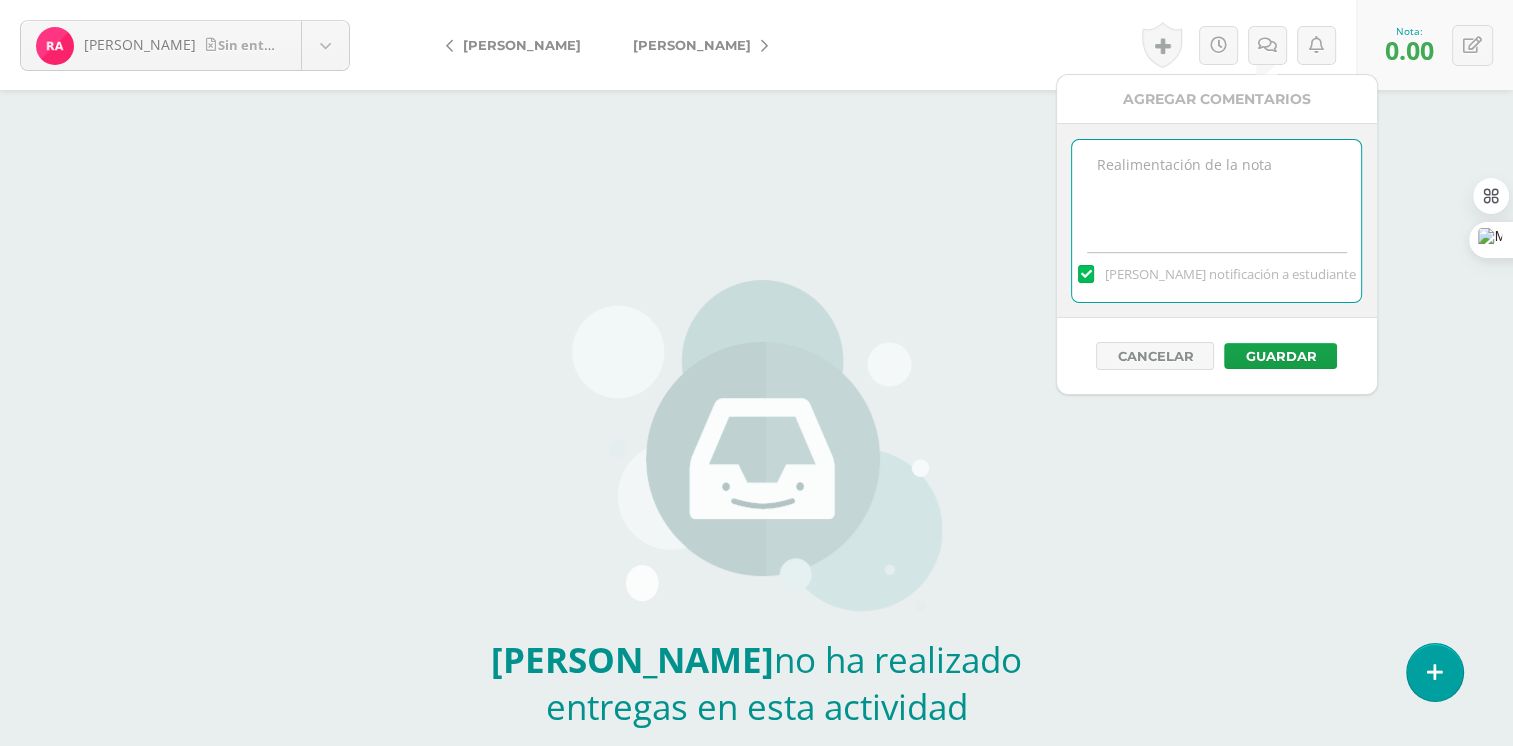 paste on "No presento Actividad 2 - de la III Unidad de Tecnología de la Información y Comunicación
Se informa que él o la estudiante no presentó la Actividad 2 de la III Etapa Tecnología de la Información y Comunicación correspondiente a la III Unidad/Etapa, se le solicita al o la estudiante enviar la actividad al correo del profesor [PERSON_NAME][EMAIL_ADDRESS][DOMAIN_NAME] a más tardar el [DATE] antes de las 18:00 hrs.  Se recibirá según reglamento de evaluación, Se le anima al o la estudiante a ser mas responsable en la entrega de las actividades.
att. Prof. [PERSON_NAME]" 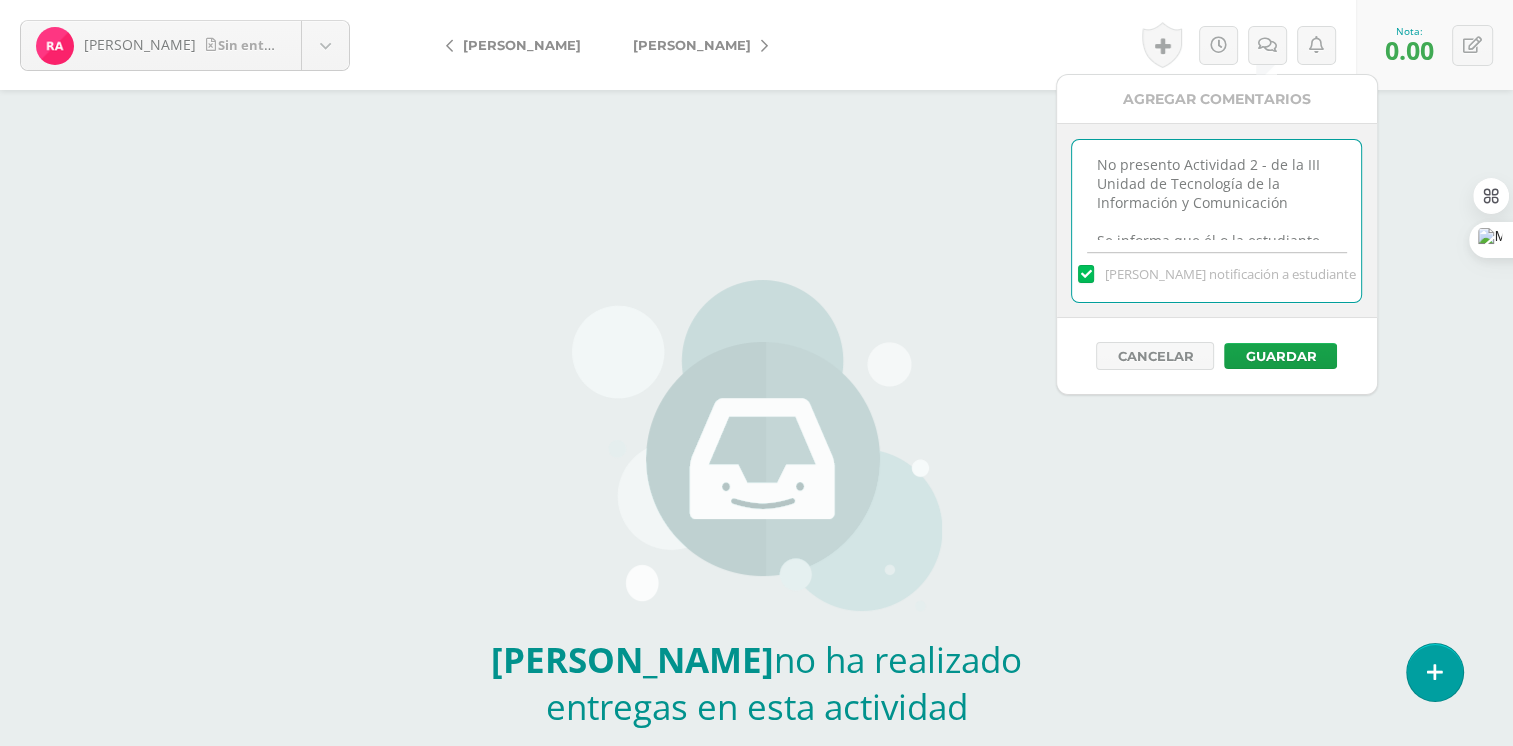 scroll, scrollTop: 337, scrollLeft: 0, axis: vertical 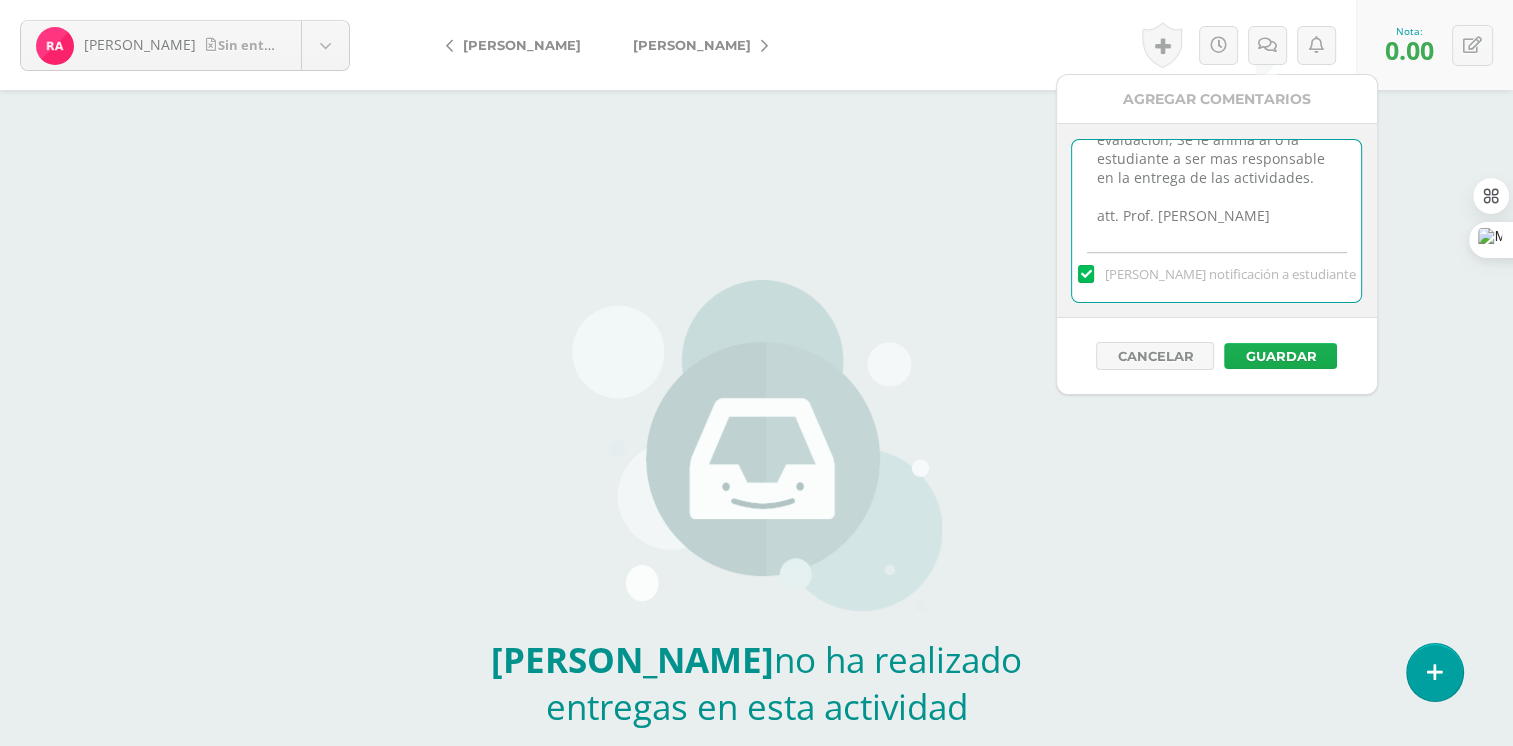 type on "No presento Actividad 2 - de la III Unidad de Tecnología de la Información y Comunicación
Se informa que él o la estudiante no presentó la Actividad 2 de la III Etapa Tecnología de la Información y Comunicación correspondiente a la III Unidad/Etapa, se le solicita al o la estudiante enviar la actividad al correo del profesor [PERSON_NAME][EMAIL_ADDRESS][DOMAIN_NAME] a más tardar el [DATE] antes de las 18:00 hrs.  Se recibirá según reglamento de evaluación, Se le anima al o la estudiante a ser mas responsable en la entrega de las actividades.
att. Prof. [PERSON_NAME]" 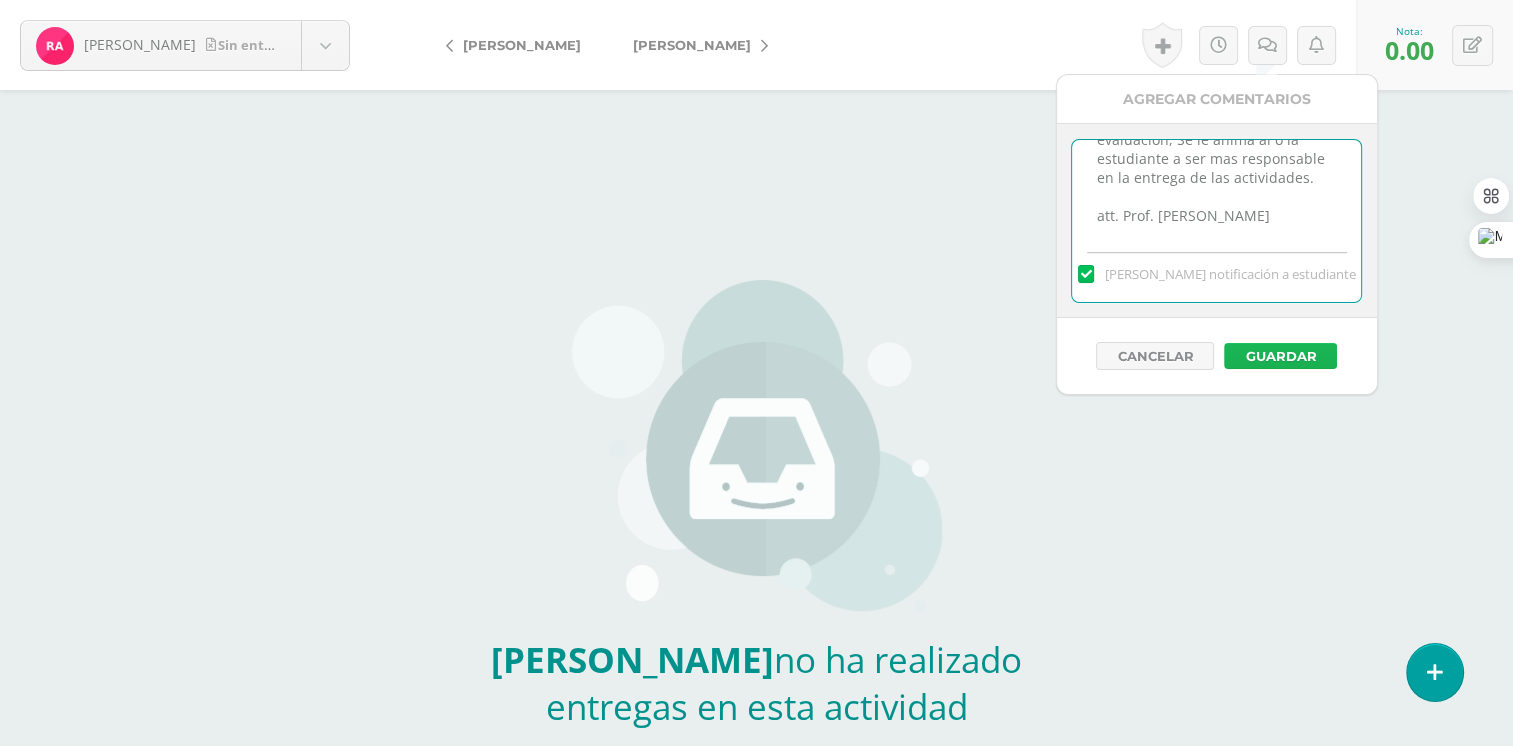 click on "Guardar" at bounding box center [1280, 356] 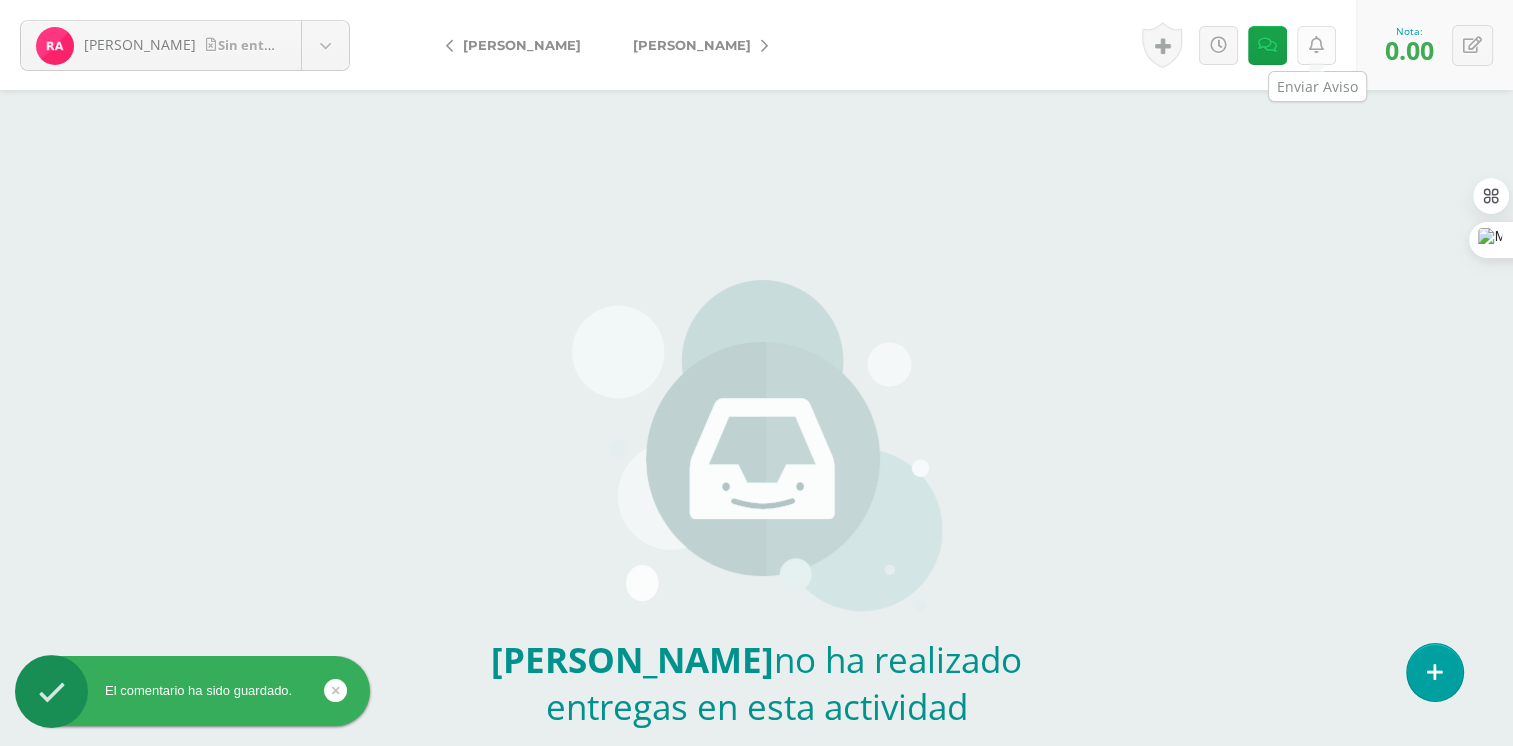 click at bounding box center [1316, 45] 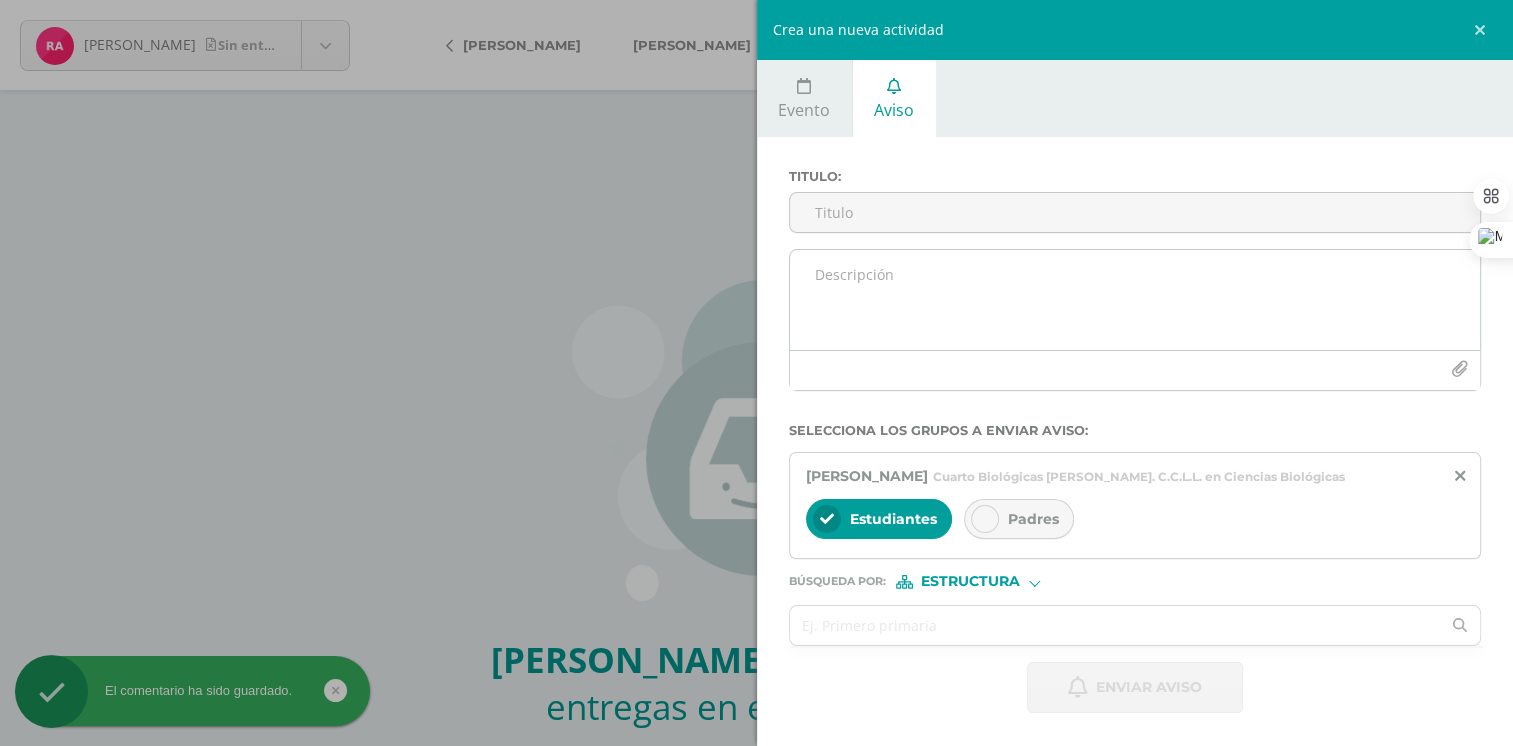 click at bounding box center [1135, 300] 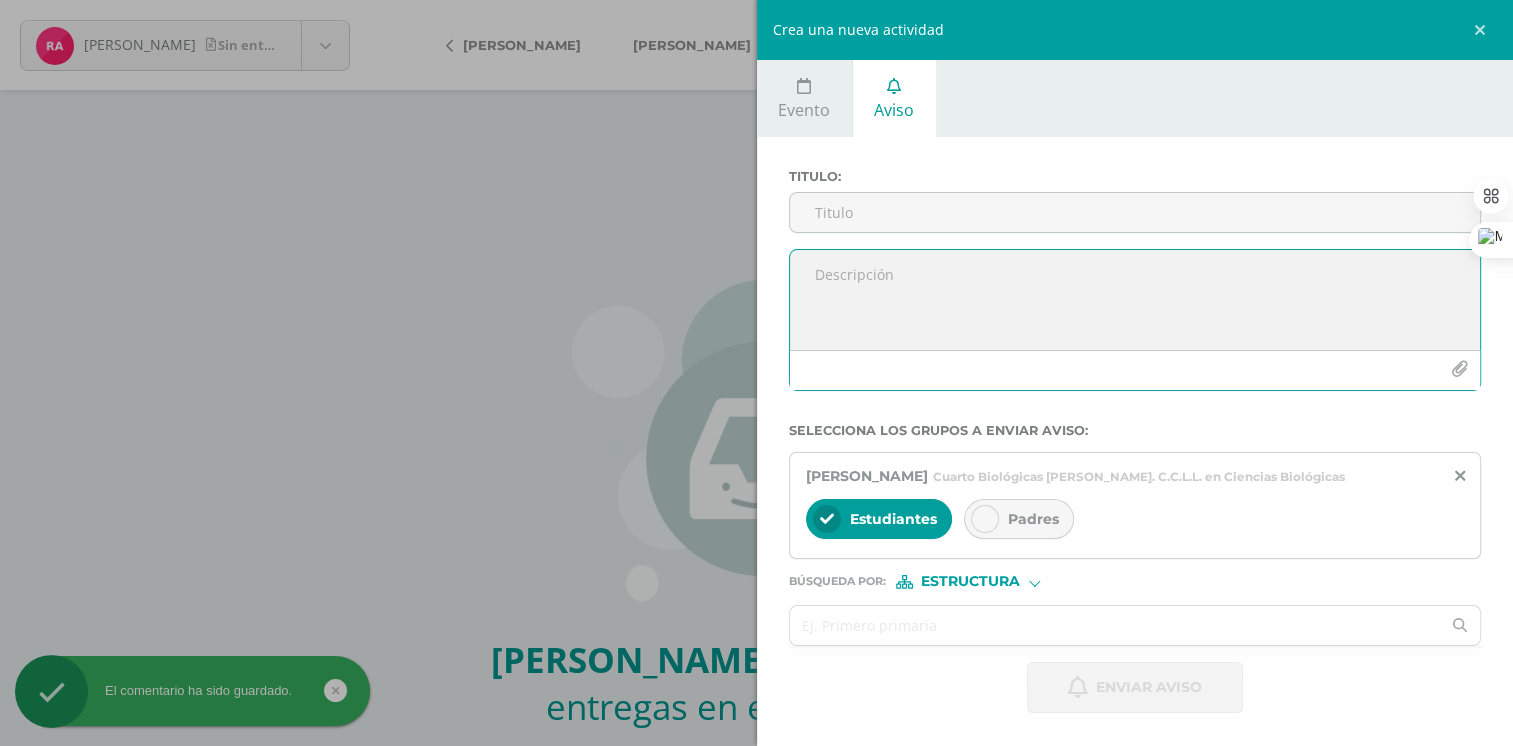 paste on "No presento Actividad 2 - de la III Unidad de Tecnología de la Información y Comunicación
Se informa que él o la estudiante no presentó la Actividad 2 de la III Etapa Tecnología de la Información y Comunicación correspondiente a la III Unidad/Etapa, se le solicita al o la estudiante enviar la actividad al correo del profesor [PERSON_NAME][EMAIL_ADDRESS][DOMAIN_NAME] a más tardar el [DATE] antes de las 18:00 hrs.  Se recibirá según reglamento de evaluación, Se le anima al o la estudiante a ser mas responsable en la entrega de las actividades.
att. Prof. [PERSON_NAME]" 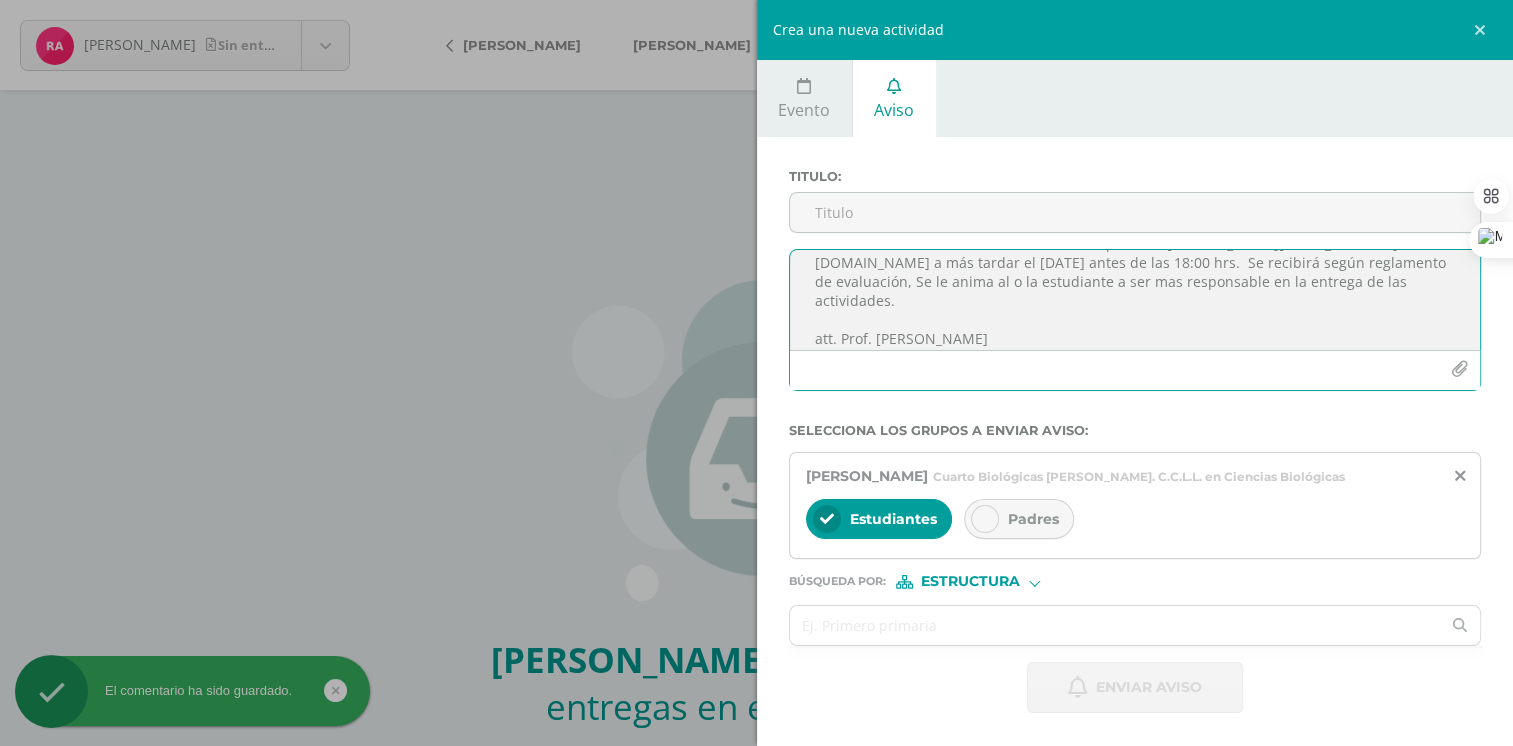 scroll, scrollTop: 0, scrollLeft: 0, axis: both 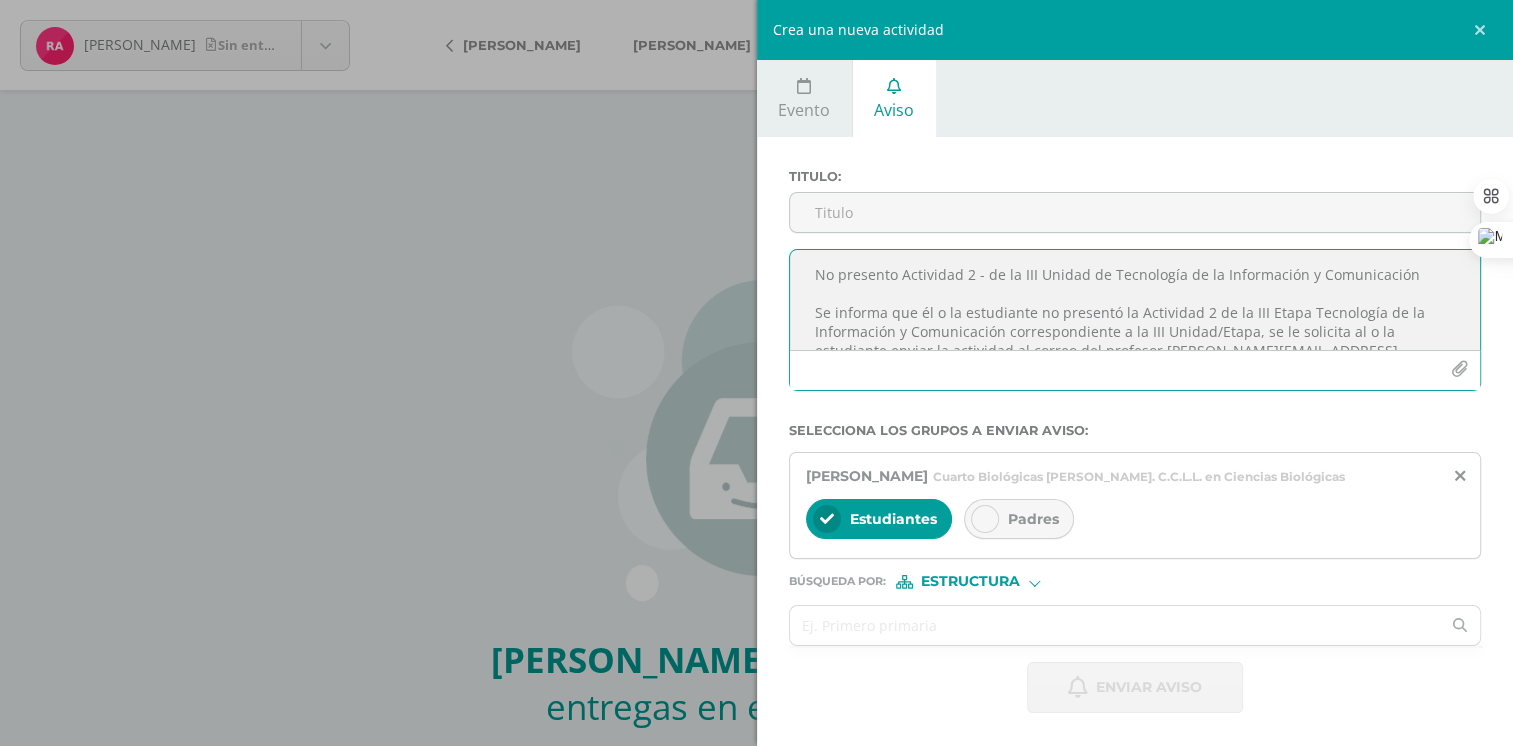 drag, startPoint x: 1415, startPoint y: 267, endPoint x: 803, endPoint y: 261, distance: 612.0294 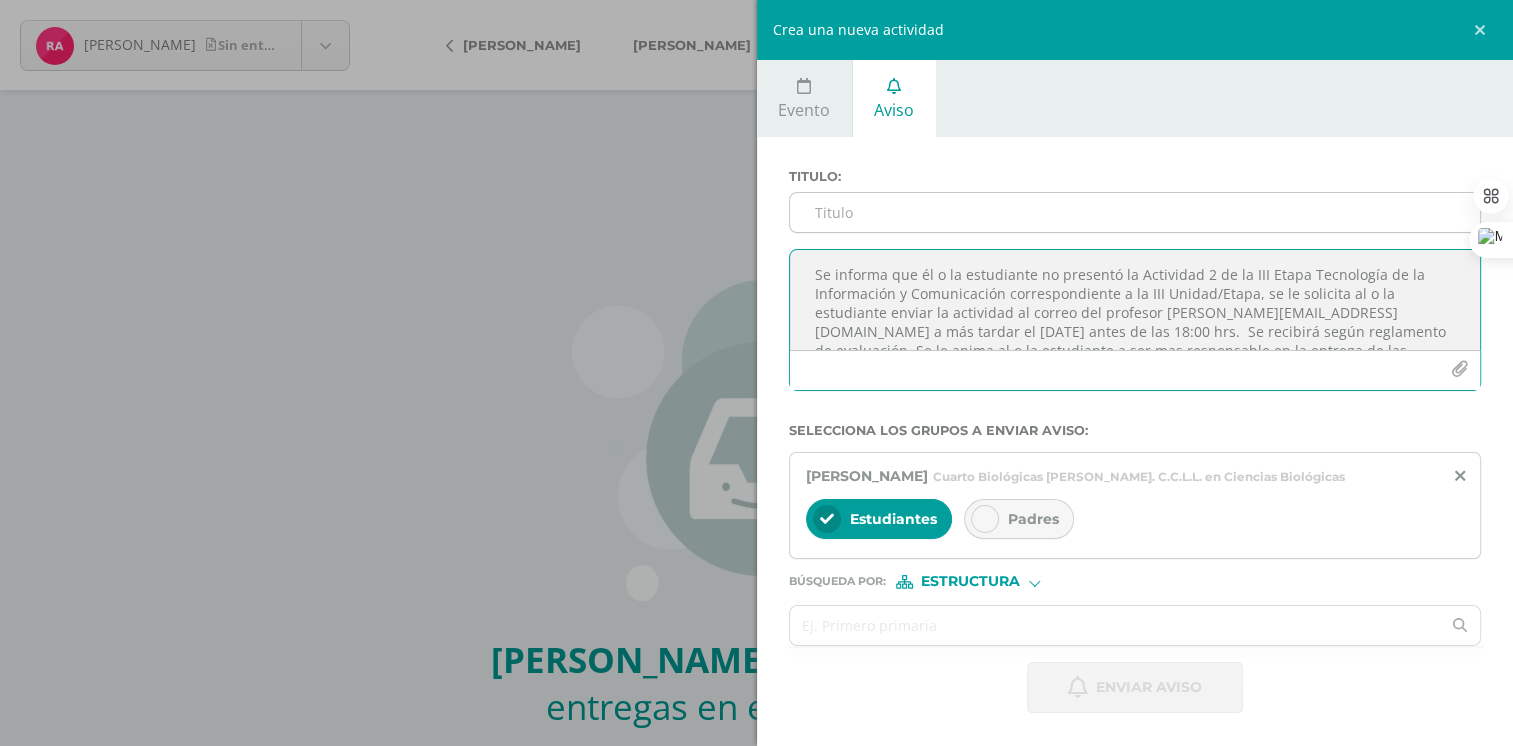 type on "Se informa que él o la estudiante no presentó la Actividad 2 de la III Etapa Tecnología de la Información y Comunicación correspondiente a la III Unidad/Etapa, se le solicita al o la estudiante enviar la actividad al correo del profesor [PERSON_NAME][EMAIL_ADDRESS][DOMAIN_NAME] a más tardar el [DATE] antes de las 18:00 hrs.  Se recibirá según reglamento de evaluación, Se le anima al o la estudiante a ser mas responsable en la entrega de las actividades.
att. Prof. [PERSON_NAME]" 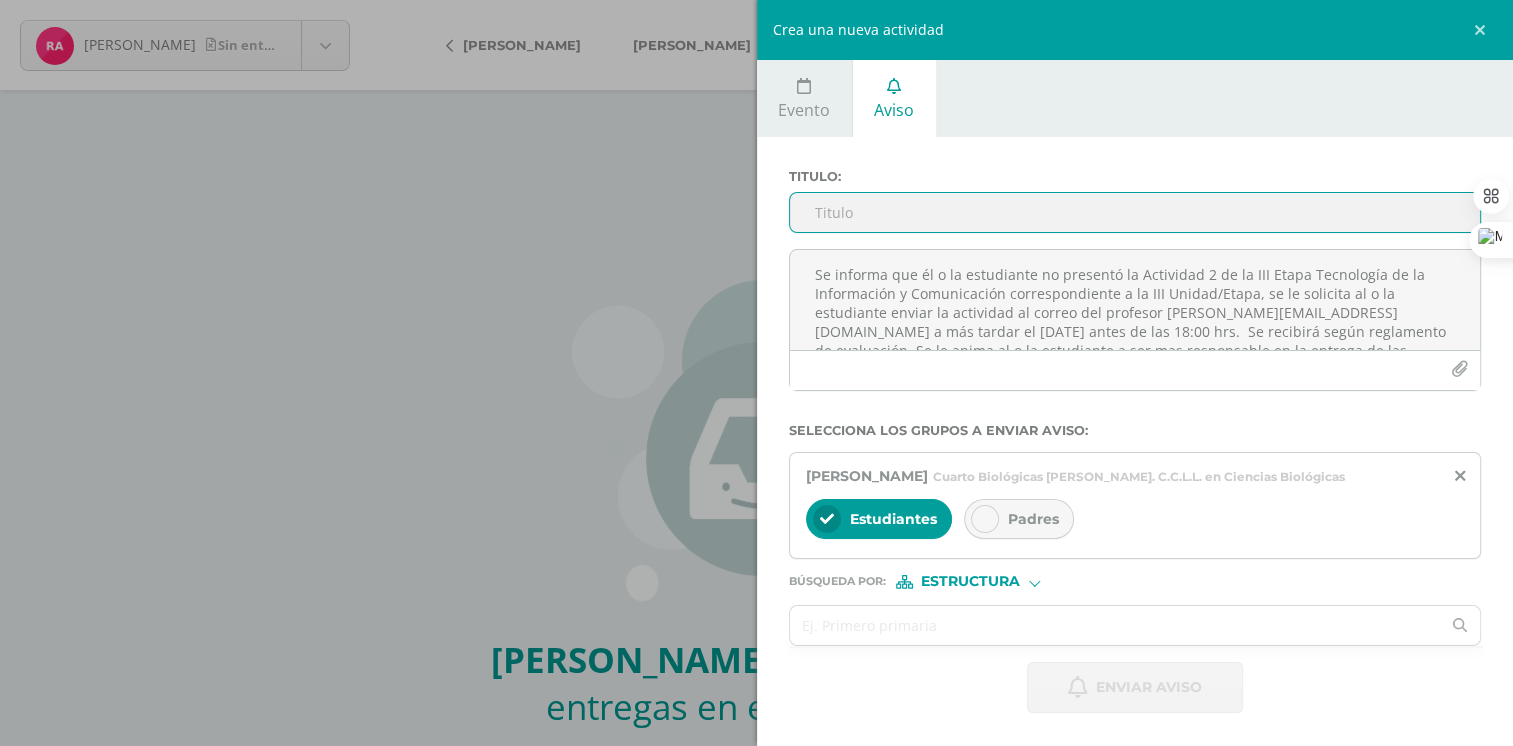 click on "Titulo :" at bounding box center (1135, 212) 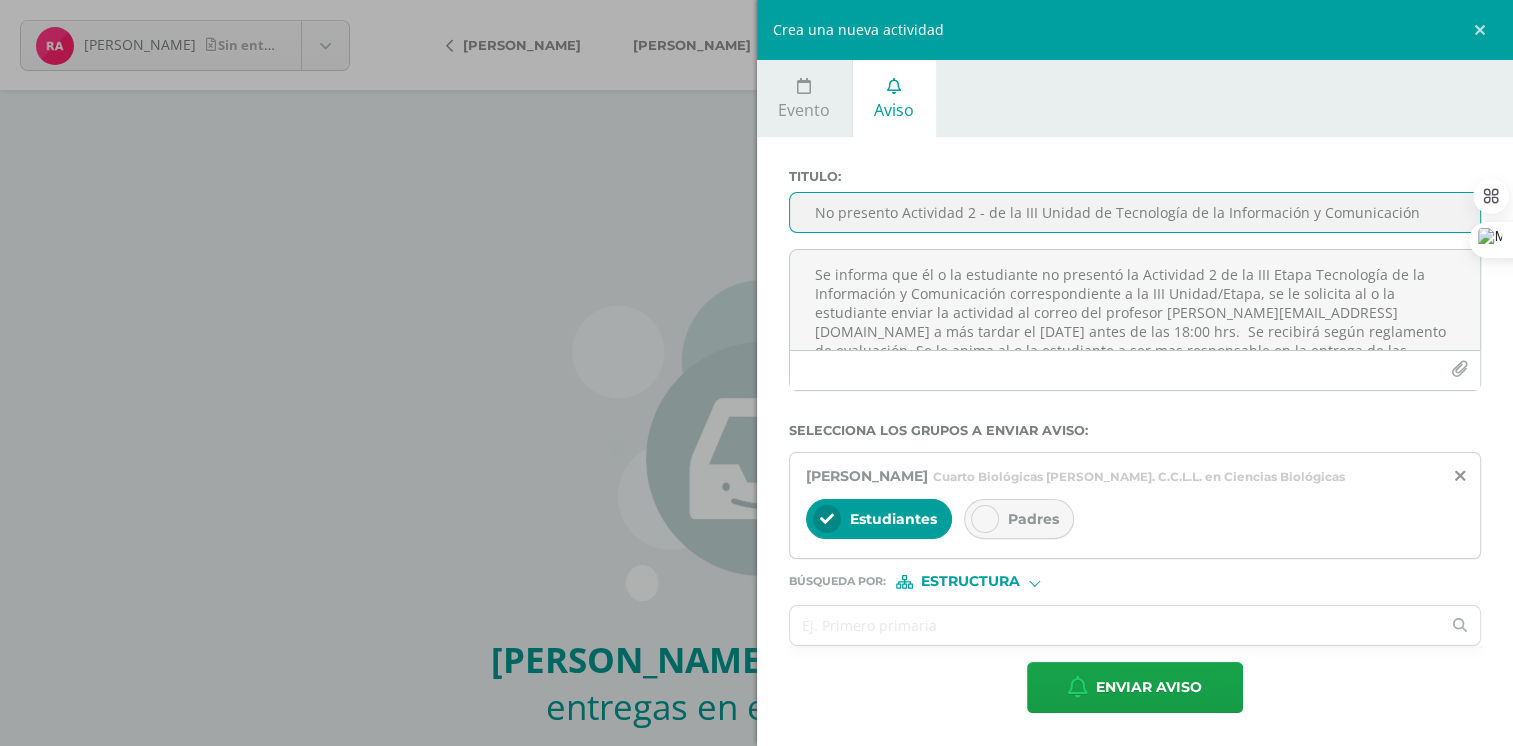 type on "No presento Actividad 2 - de la III Unidad de Tecnología de la Información y Comunicación" 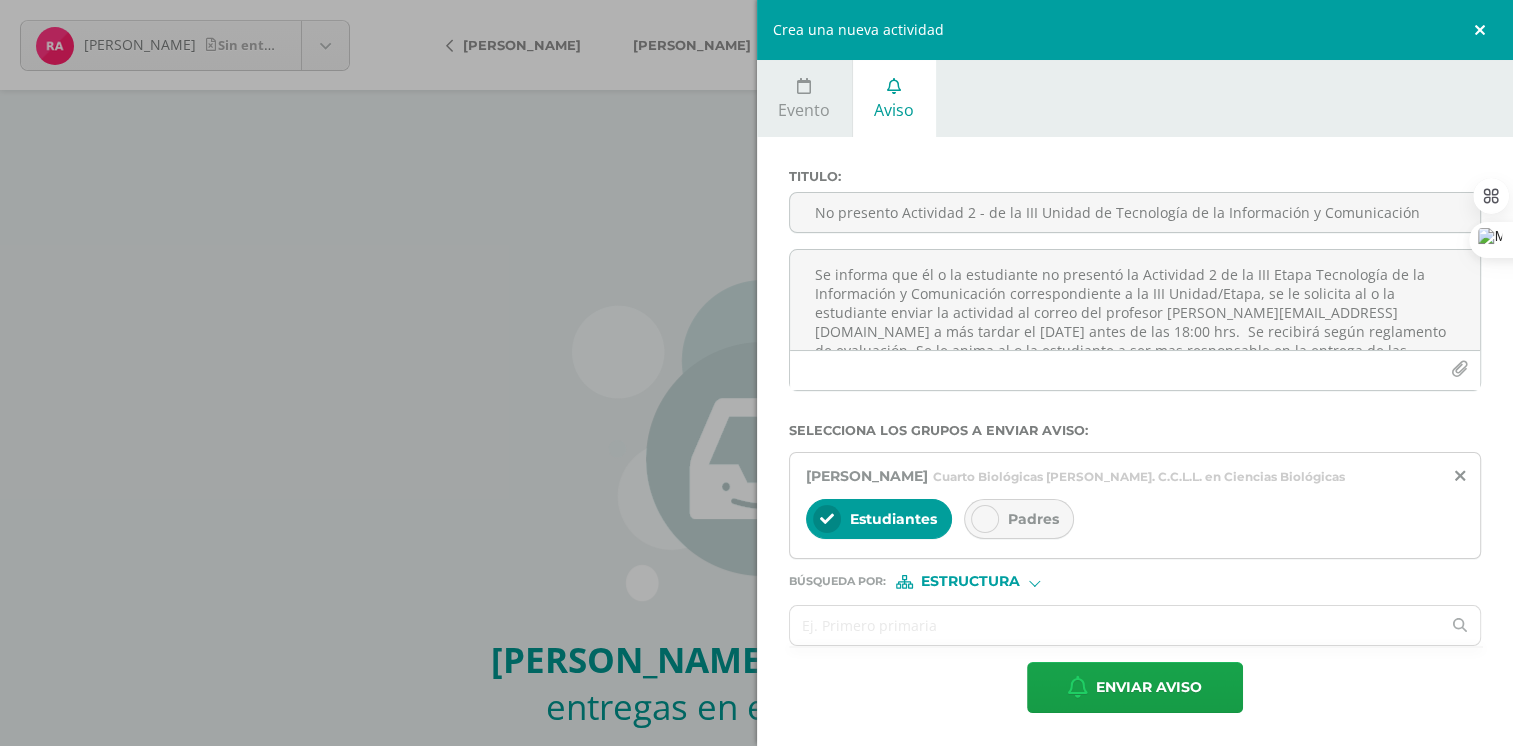 click at bounding box center (1483, 30) 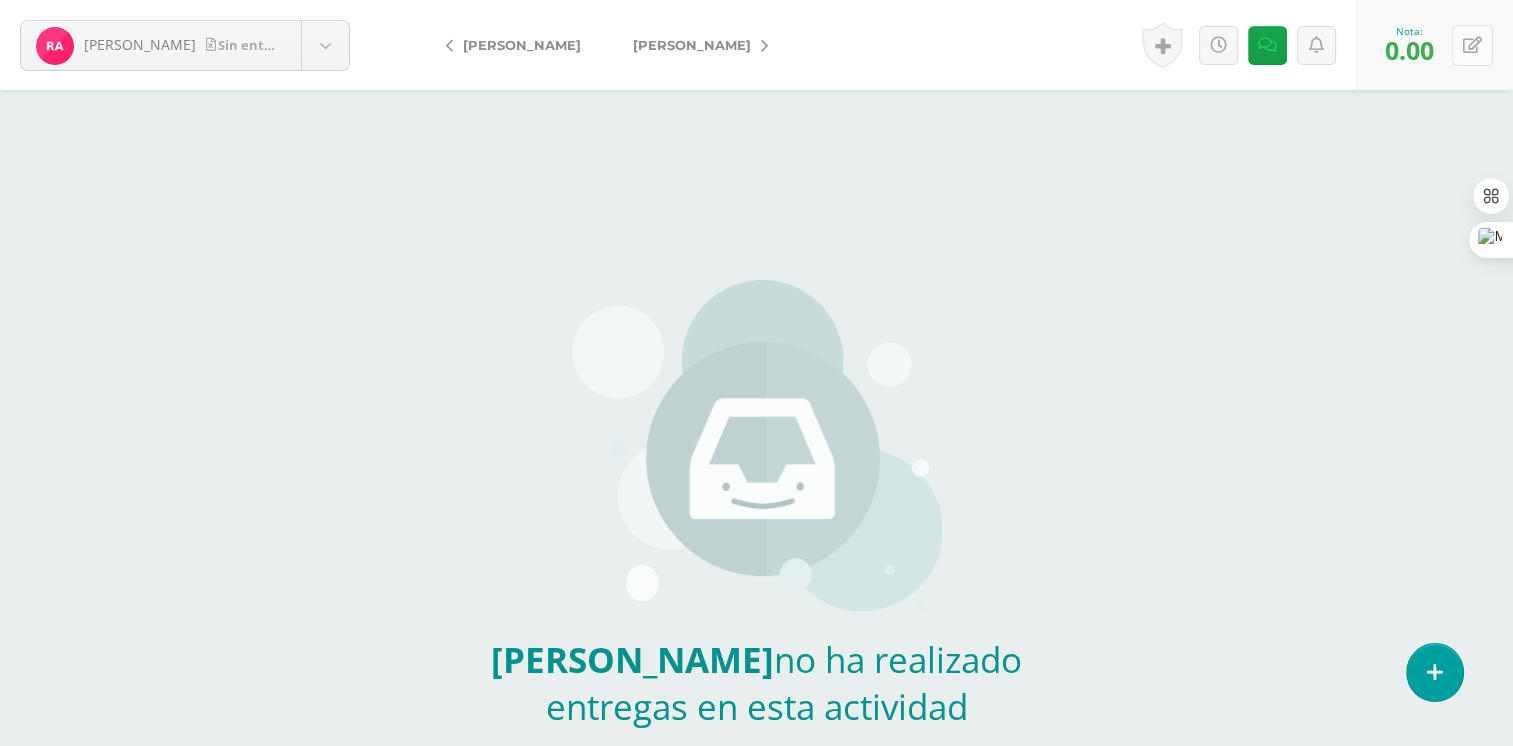 click at bounding box center [1472, 45] 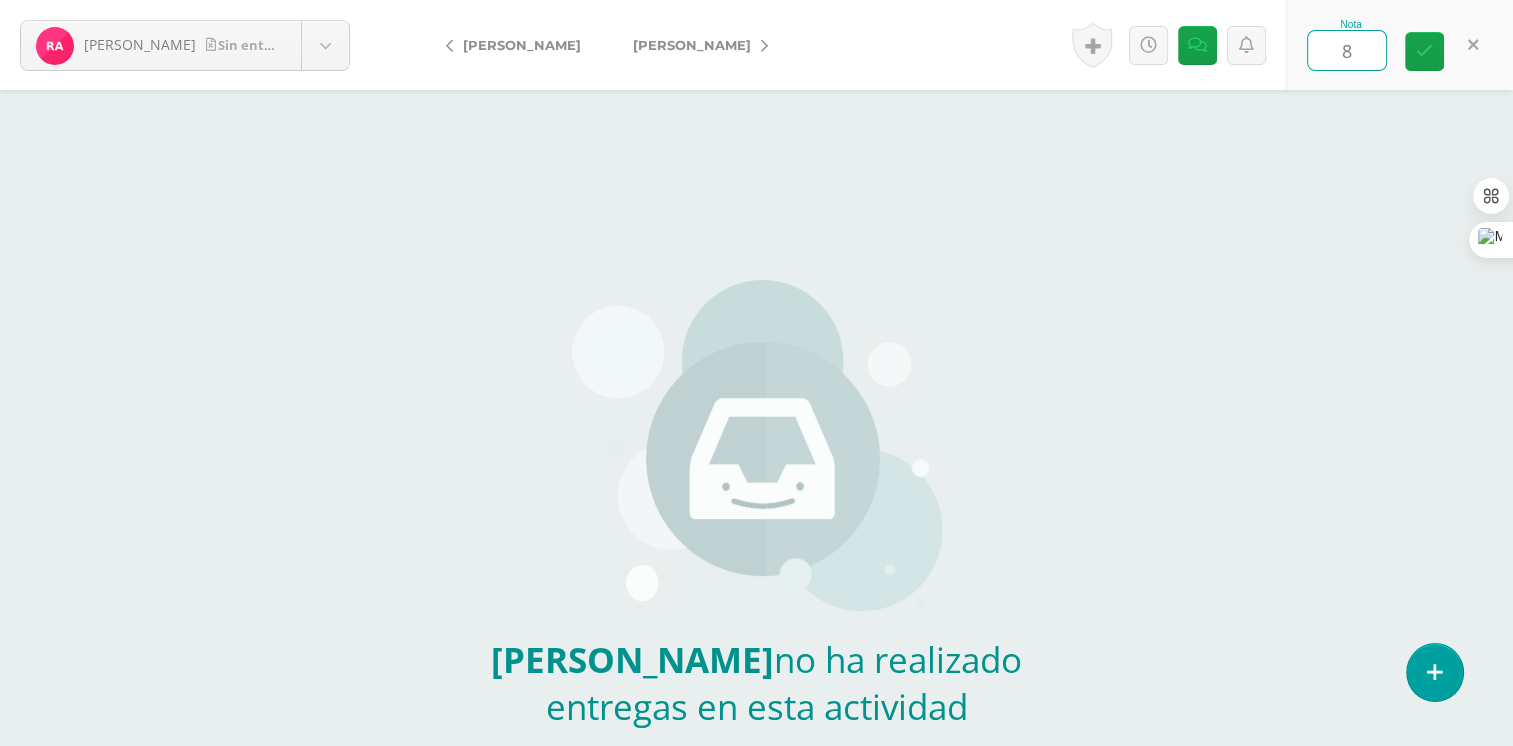 type on "85" 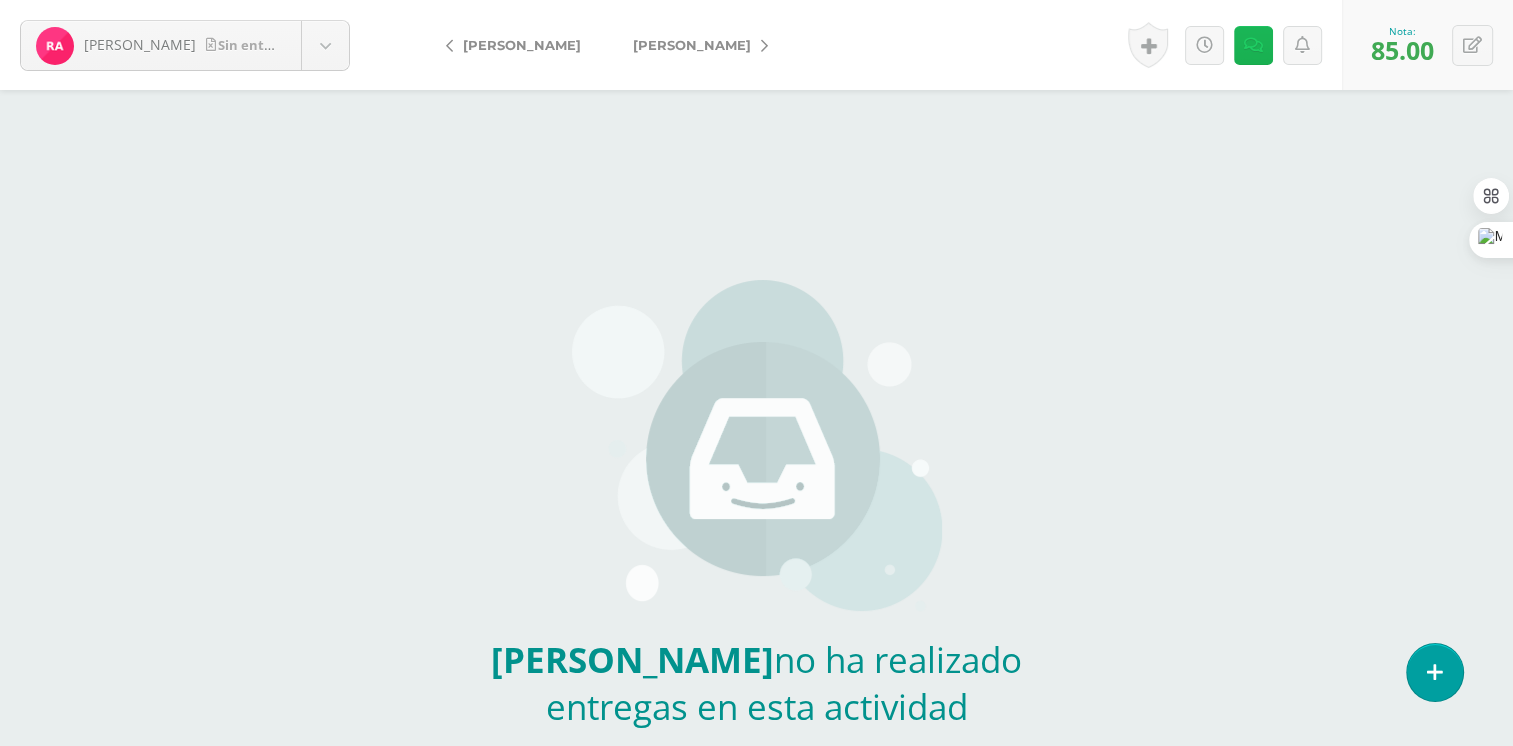 click at bounding box center [1253, 45] 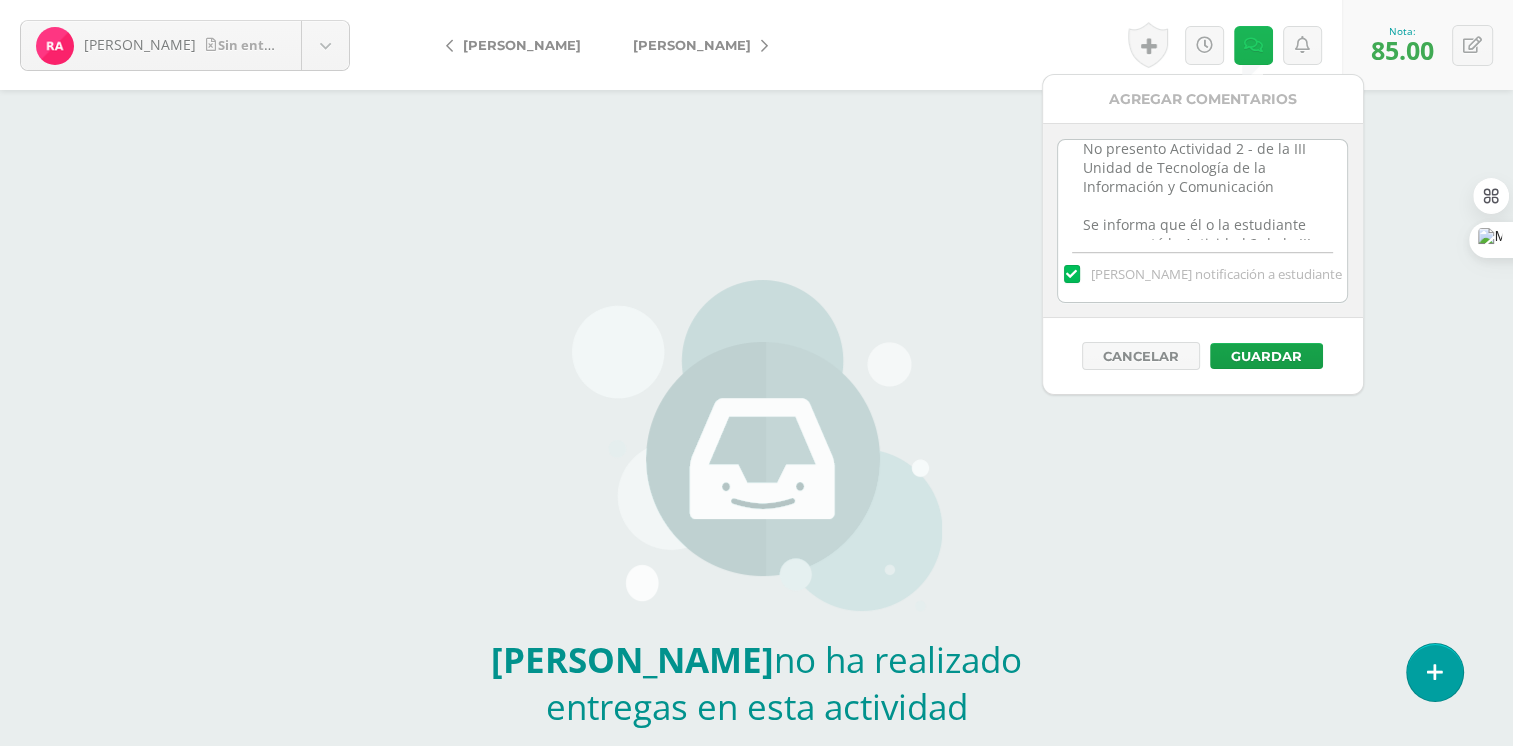 scroll, scrollTop: 0, scrollLeft: 0, axis: both 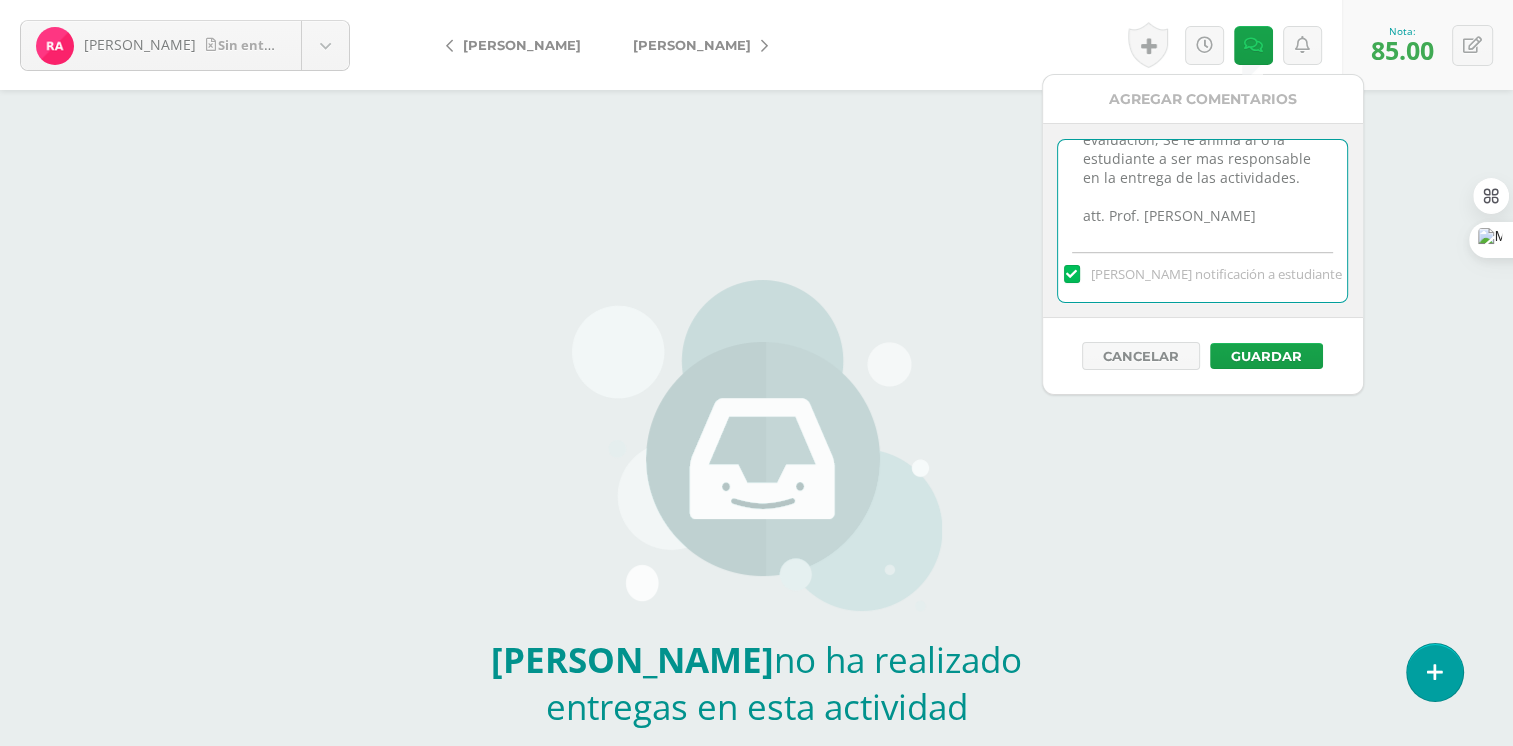 drag, startPoint x: 1080, startPoint y: 165, endPoint x: 1344, endPoint y: 289, distance: 291.67105 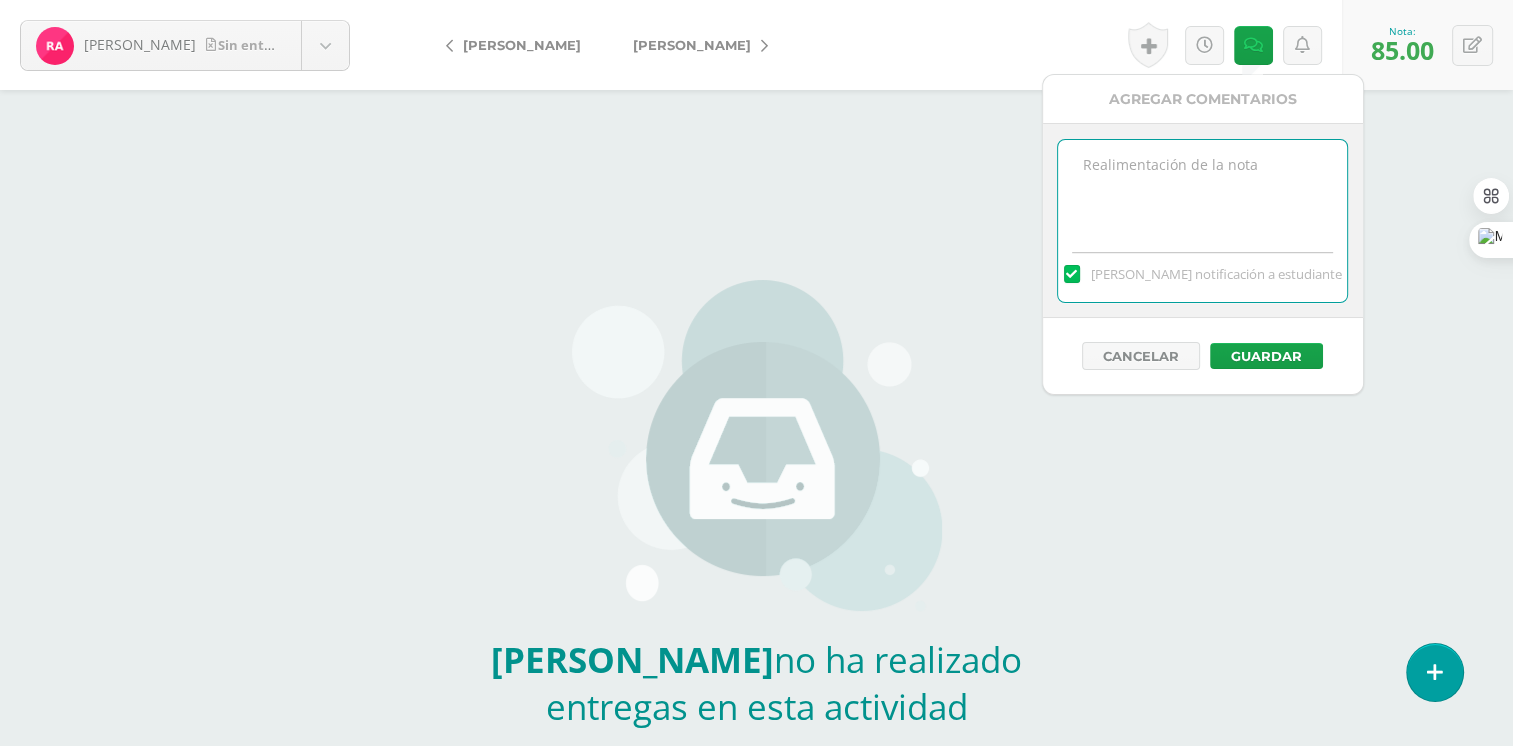 scroll, scrollTop: 0, scrollLeft: 0, axis: both 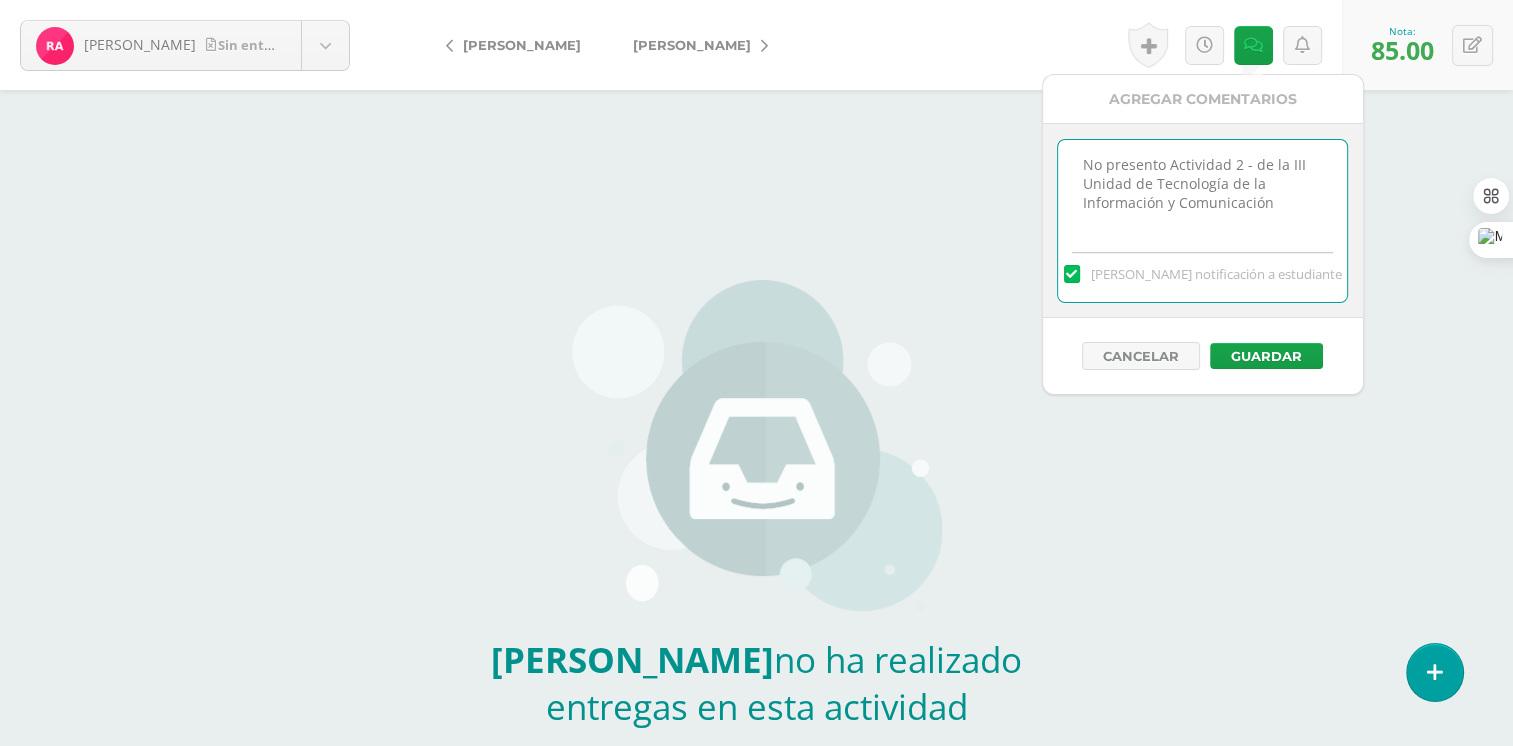 drag, startPoint x: 1088, startPoint y: 158, endPoint x: 1340, endPoint y: 212, distance: 257.72076 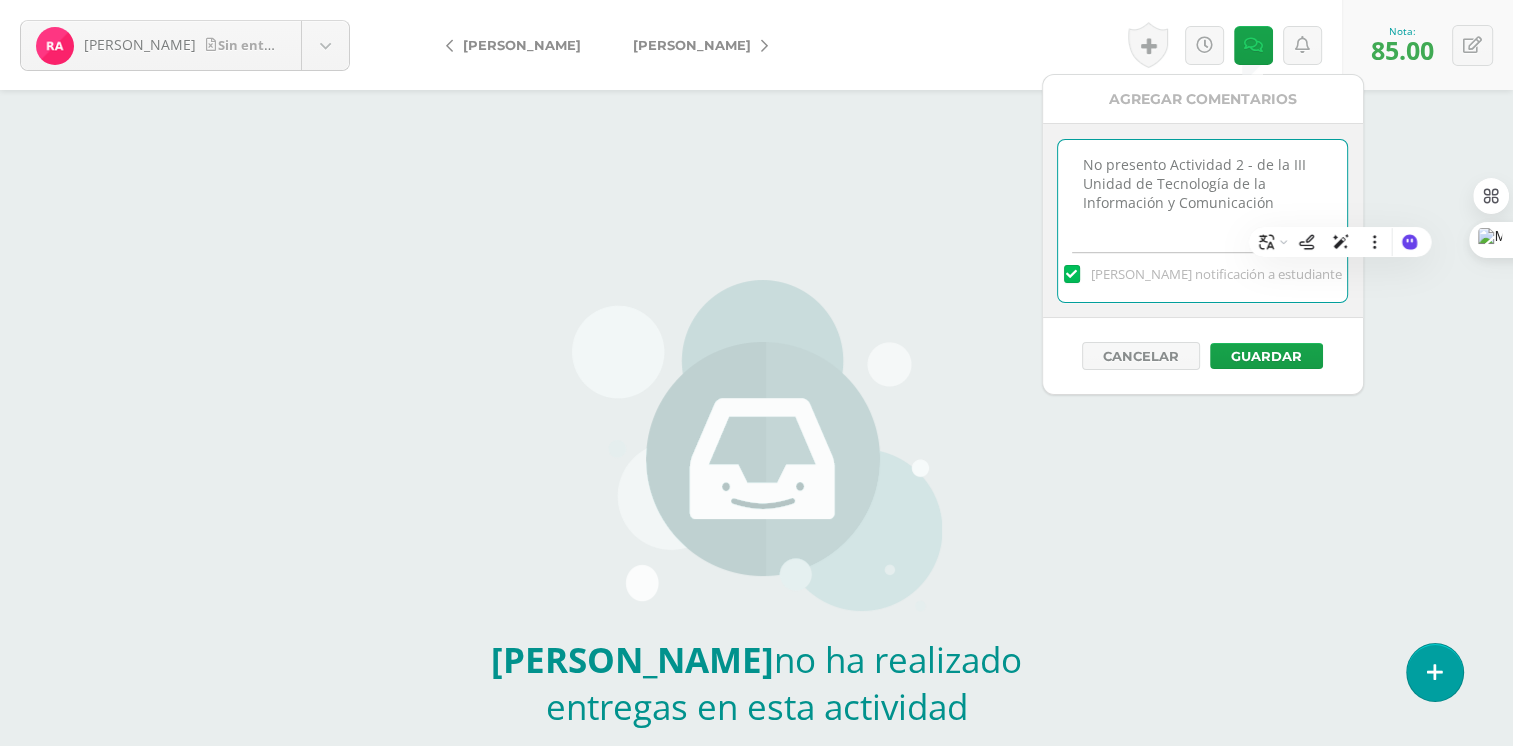 paste on "se evidencia la aplicación del formato condicional en categoría" 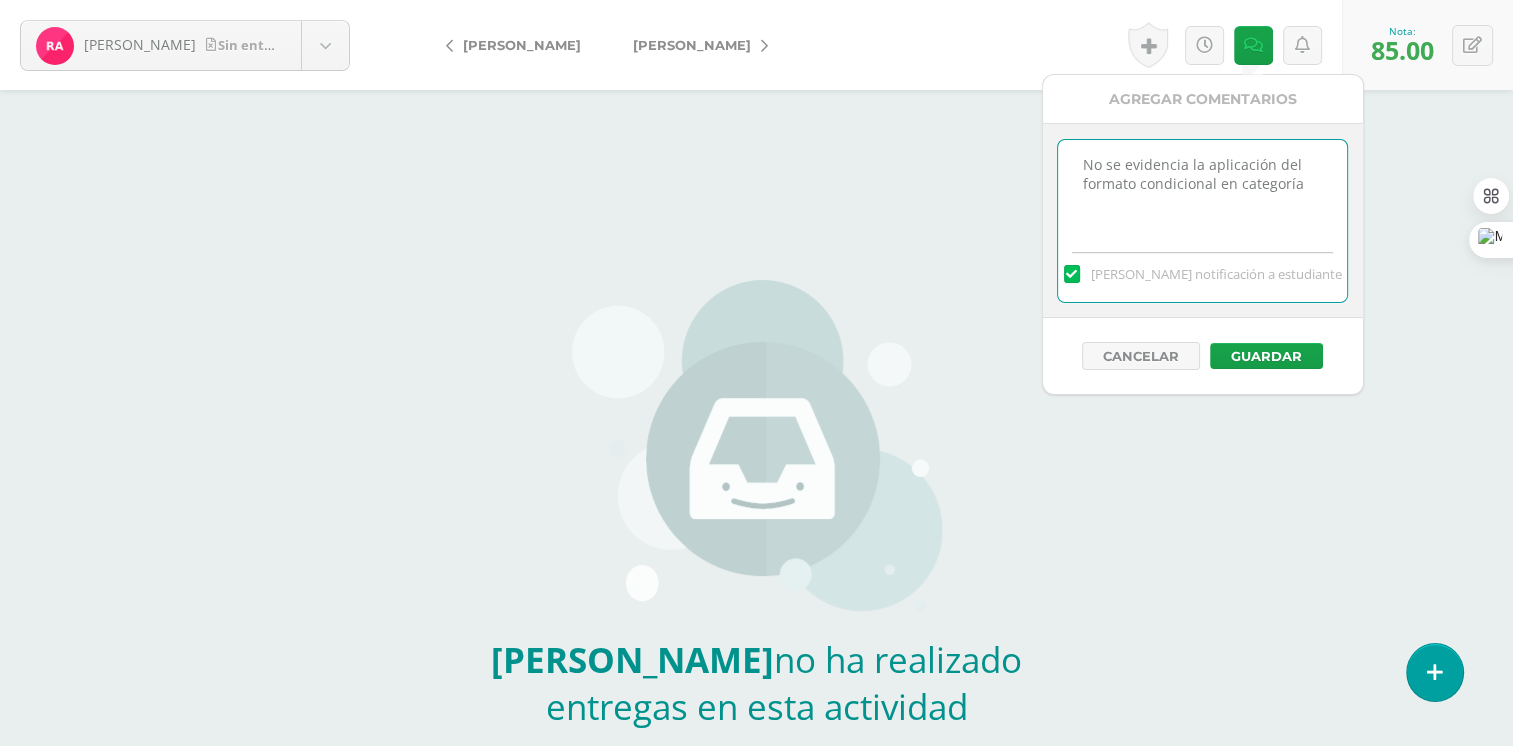 type on "No se evidencia la aplicación del formato condicional en categoría" 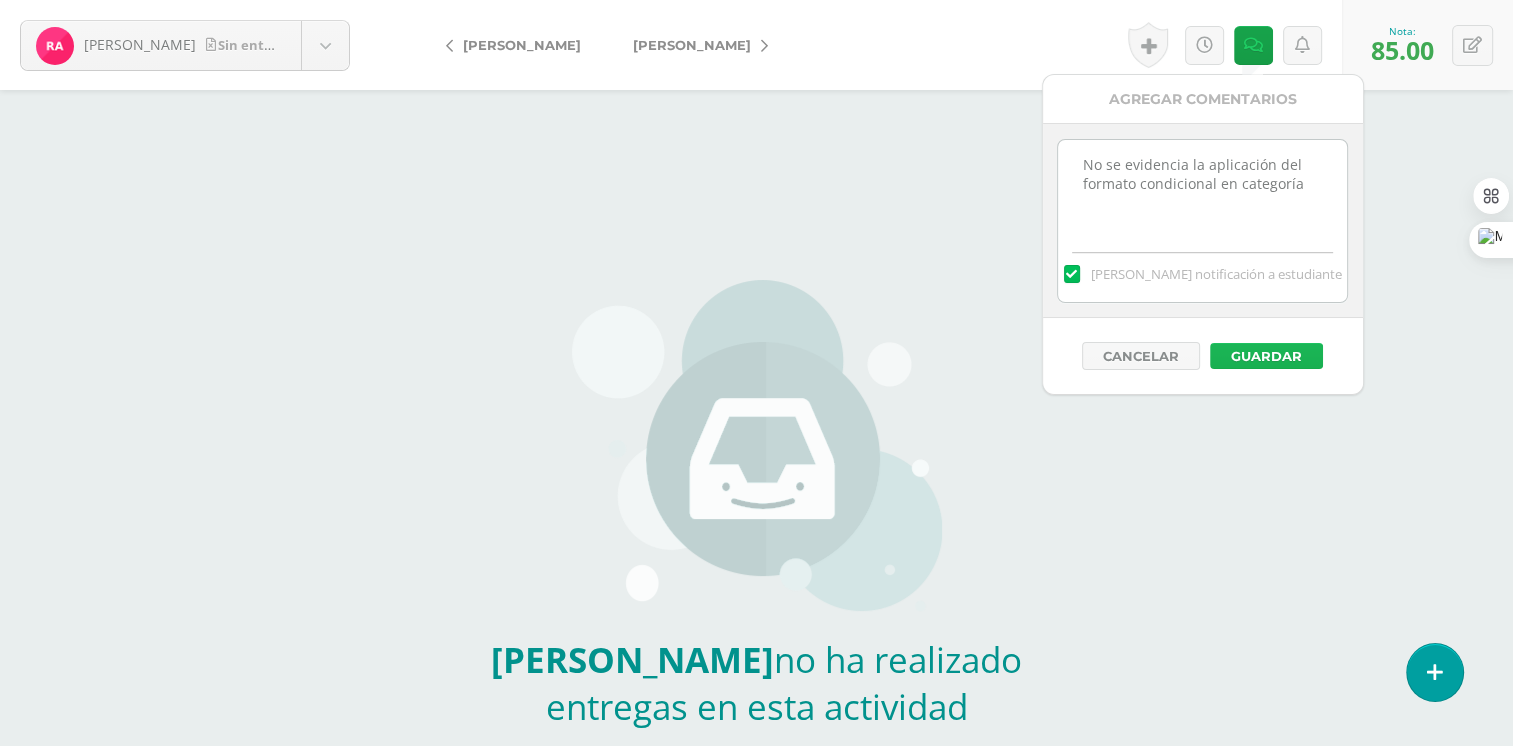 click on "Guardar" at bounding box center [1266, 356] 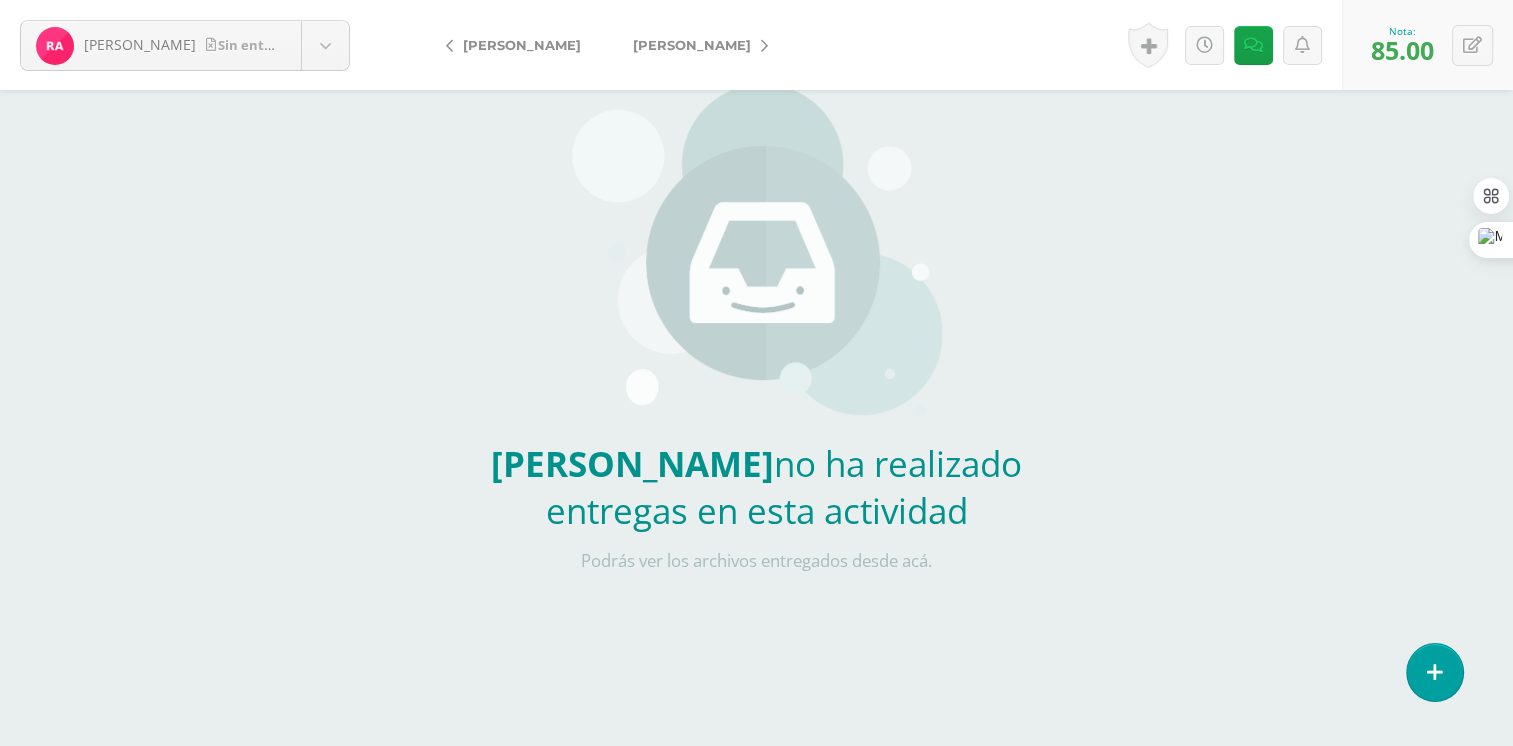 scroll, scrollTop: 100, scrollLeft: 0, axis: vertical 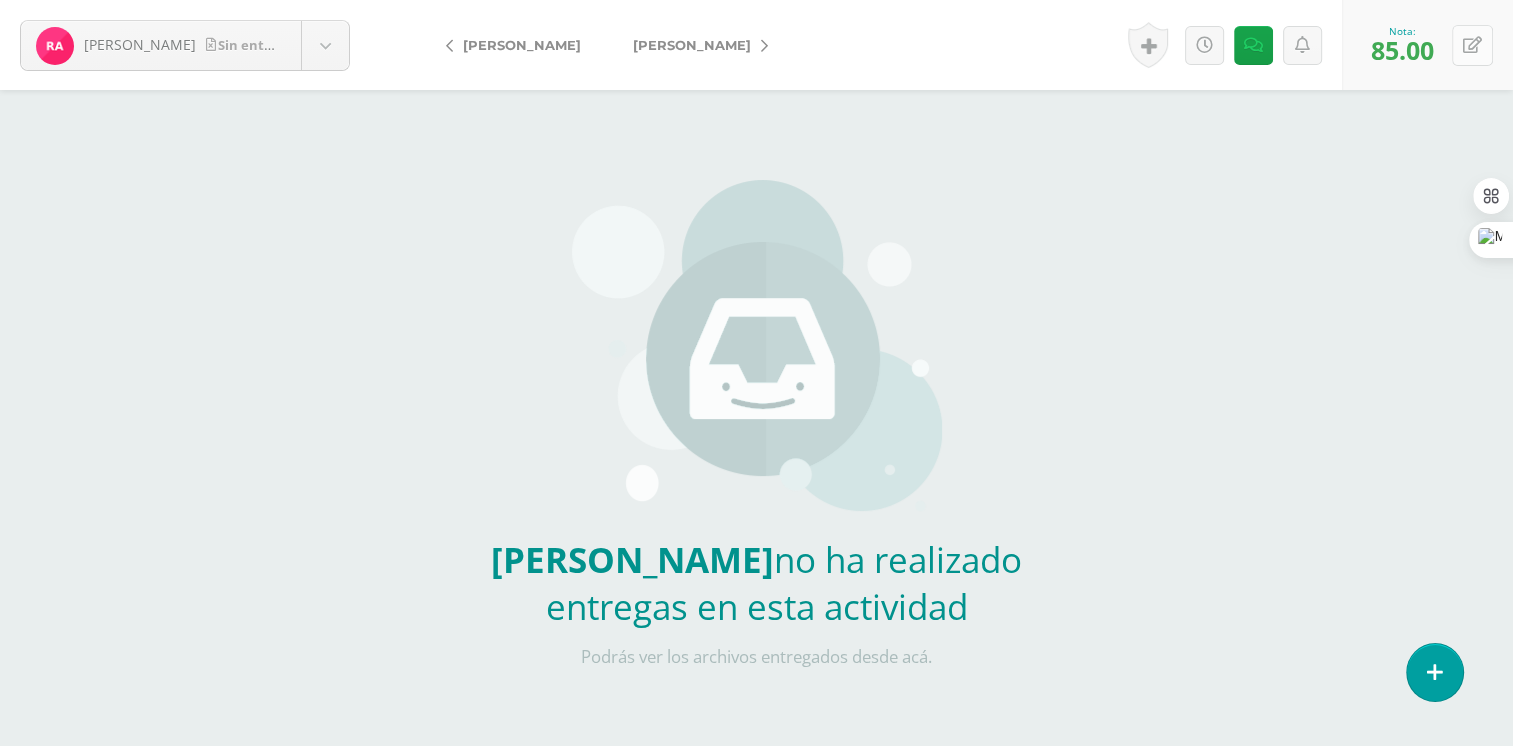 click at bounding box center (1472, 45) 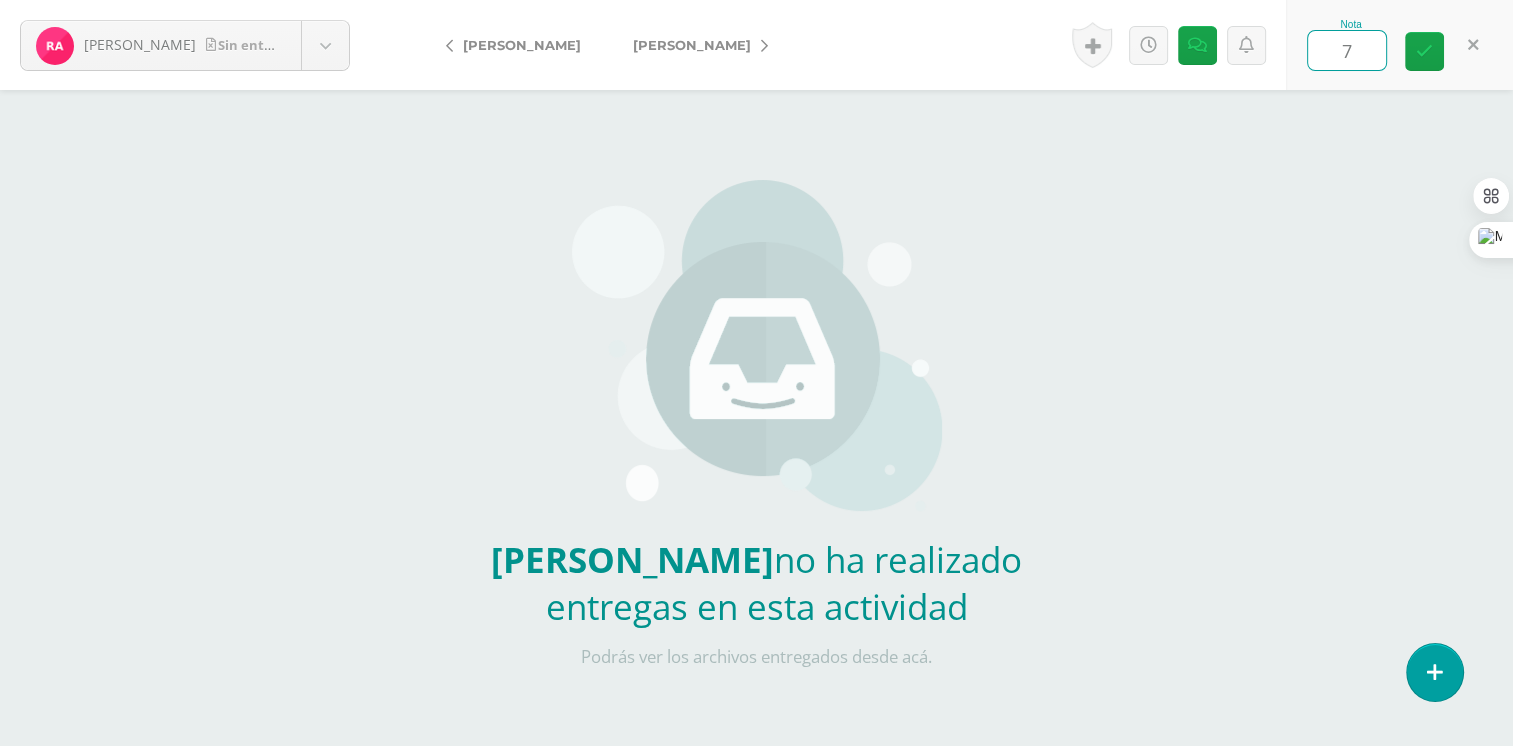type on "70" 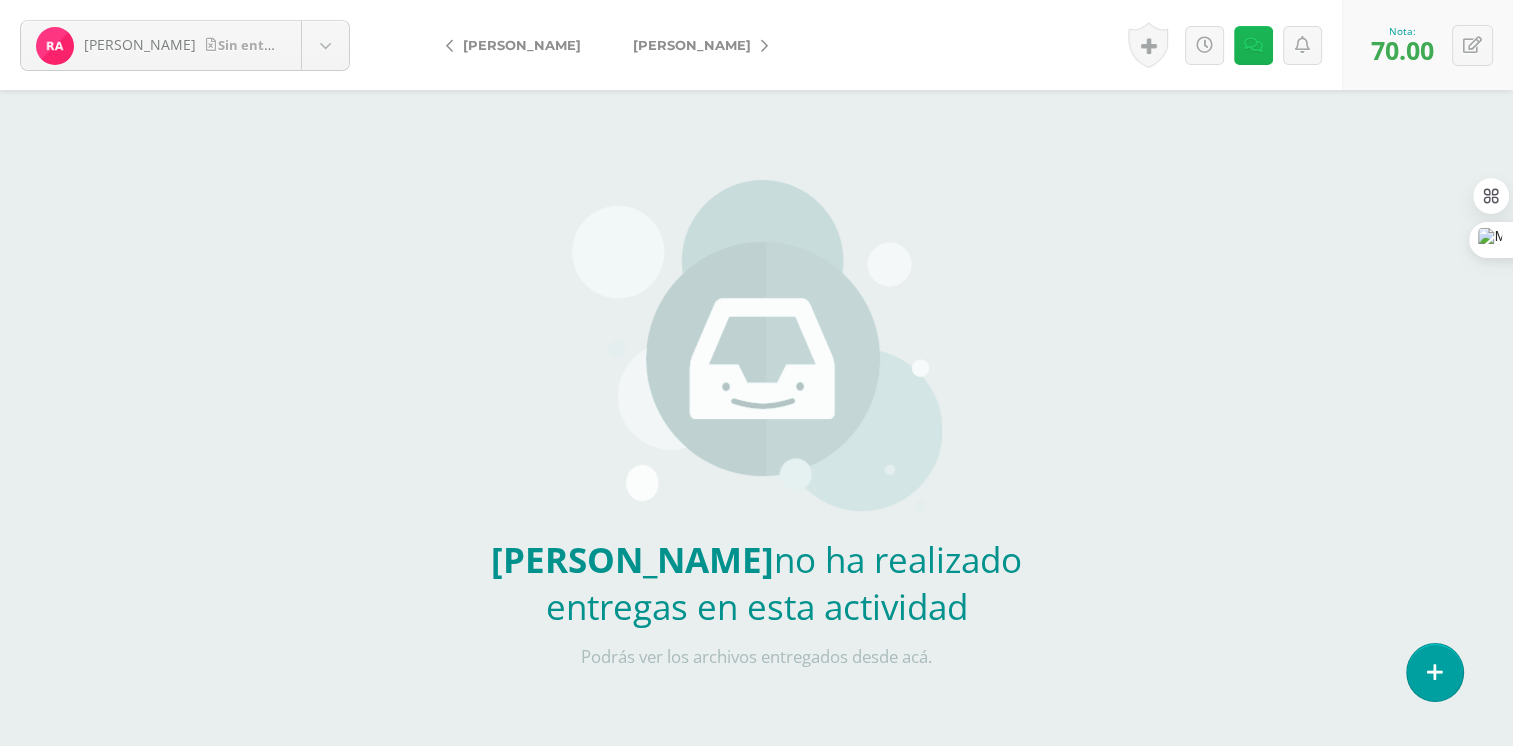 click at bounding box center (1253, 45) 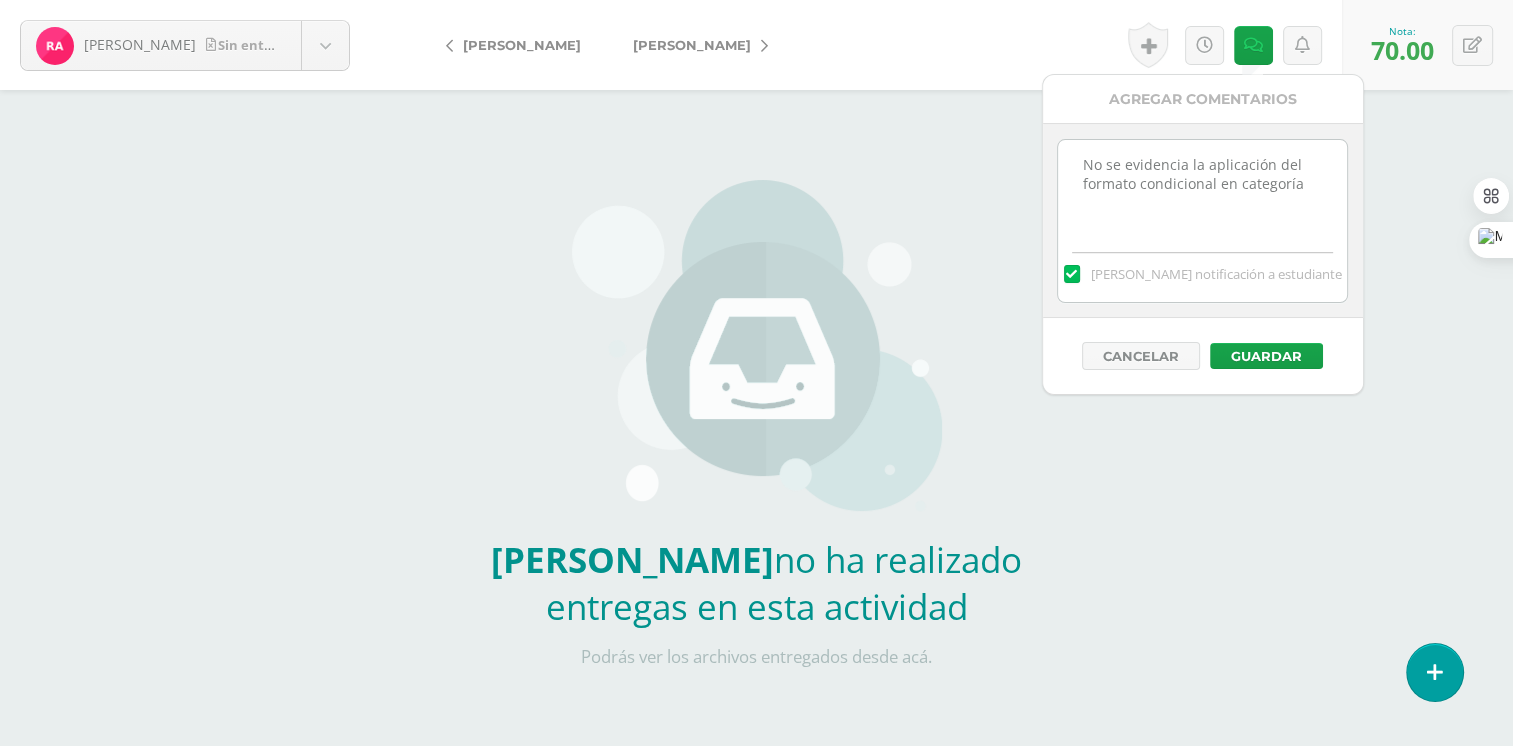click on "No se evidencia la aplicación del formato condicional en categoría" at bounding box center [1202, 190] 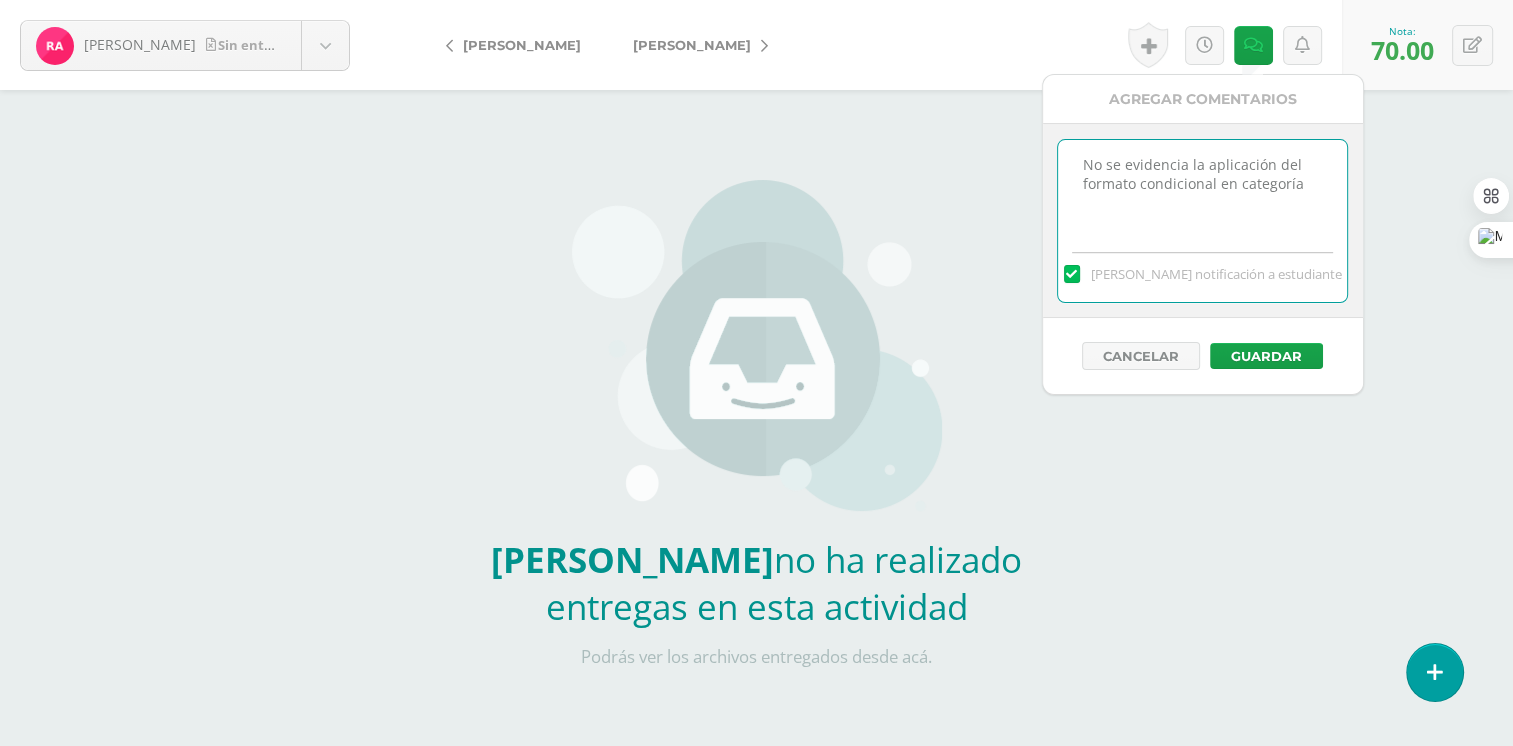 click on "No se evidencia la aplicación del formato condicional en categoría" at bounding box center [1202, 190] 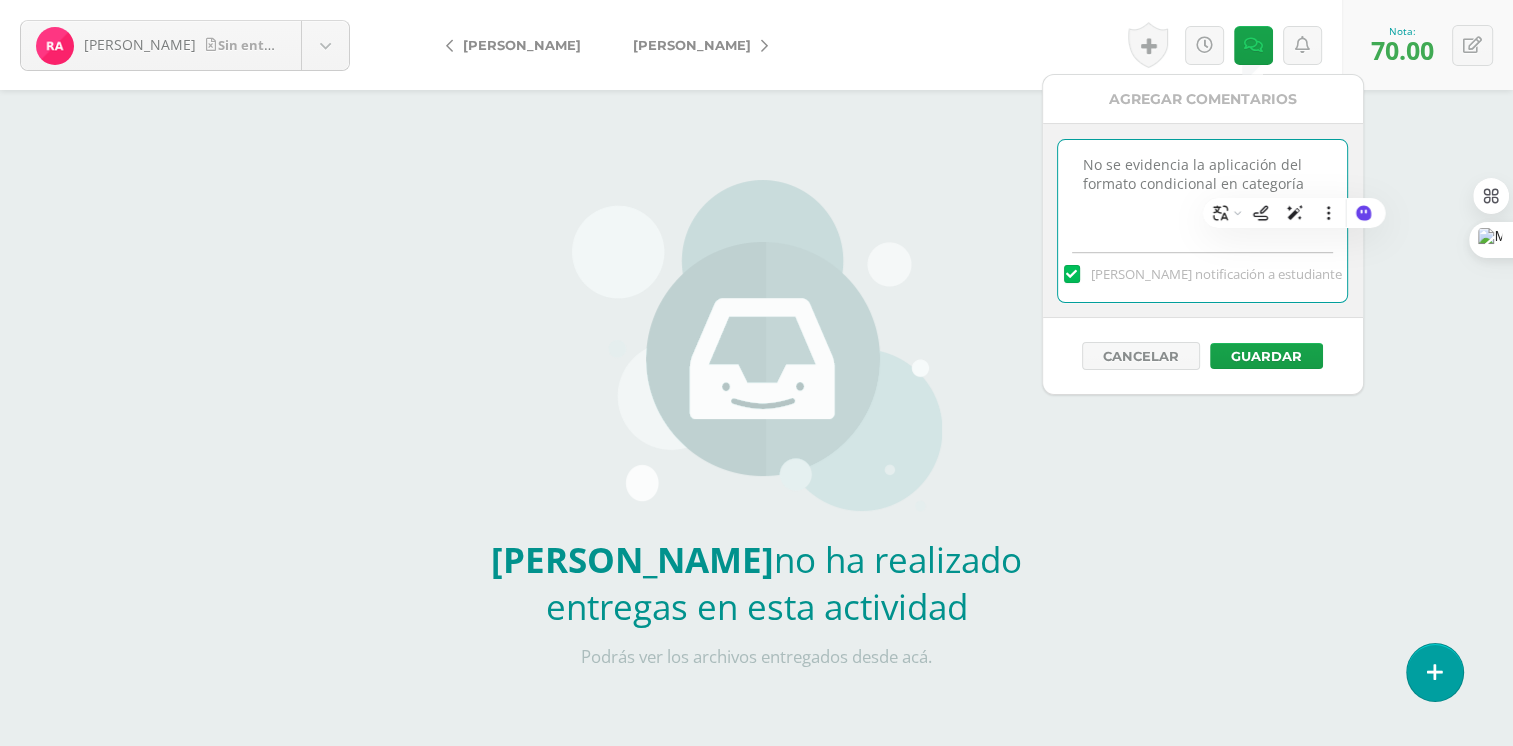 click on "No se evidencia la aplicación del formato condicional en categoría" at bounding box center (1202, 190) 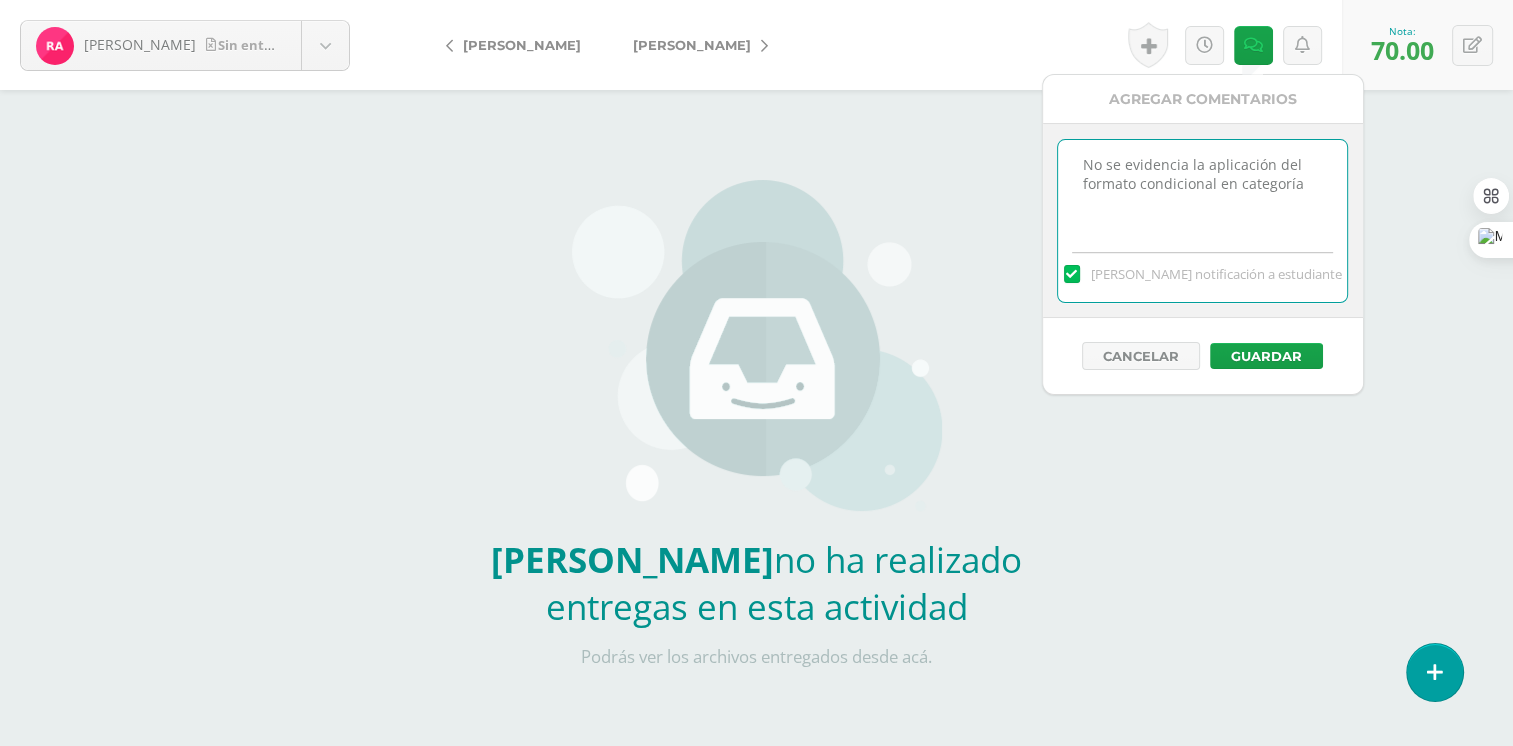 paste on "No se evidencia el agregado de los gráficos solicitados." 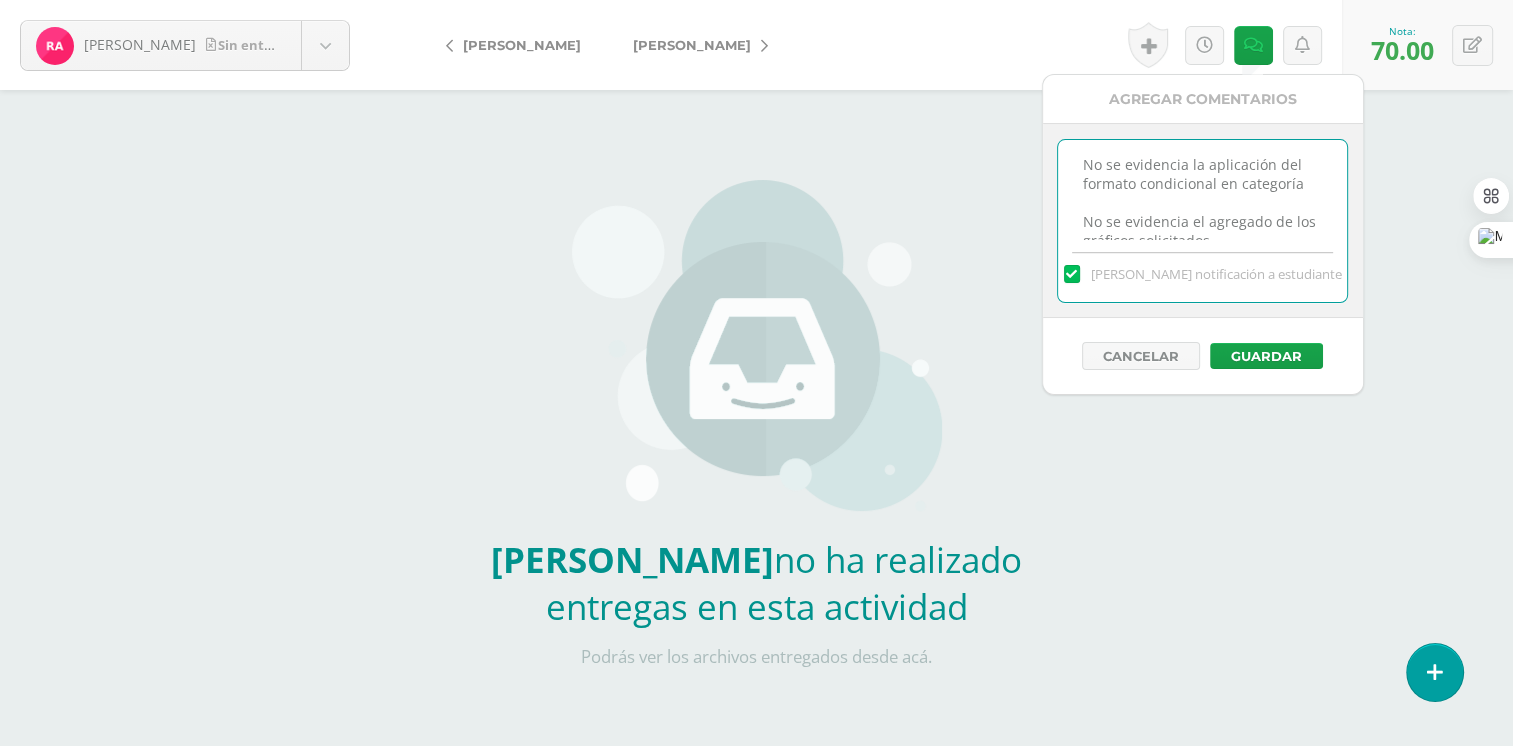 scroll, scrollTop: 11, scrollLeft: 0, axis: vertical 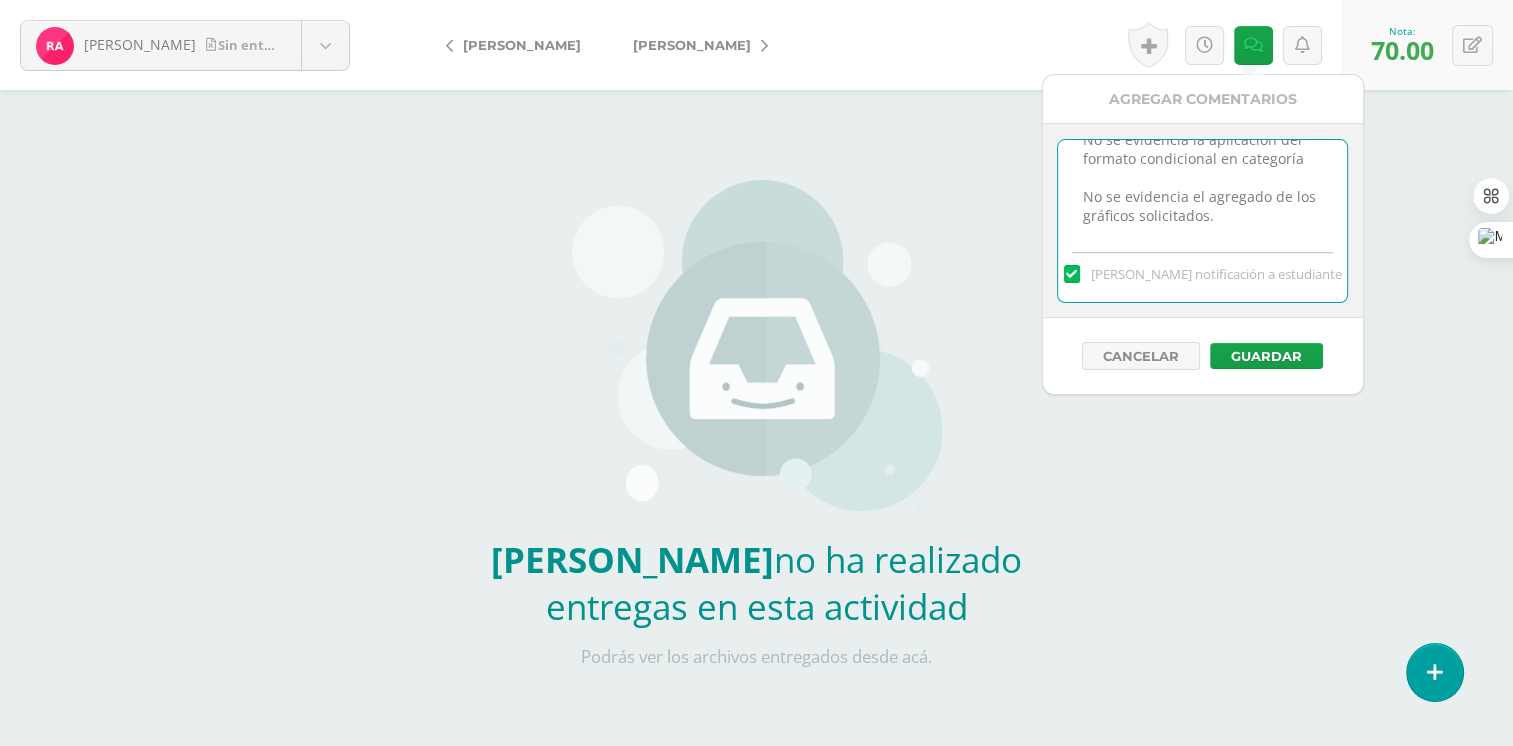 drag, startPoint x: 1076, startPoint y: 156, endPoint x: 1358, endPoint y: 251, distance: 297.57184 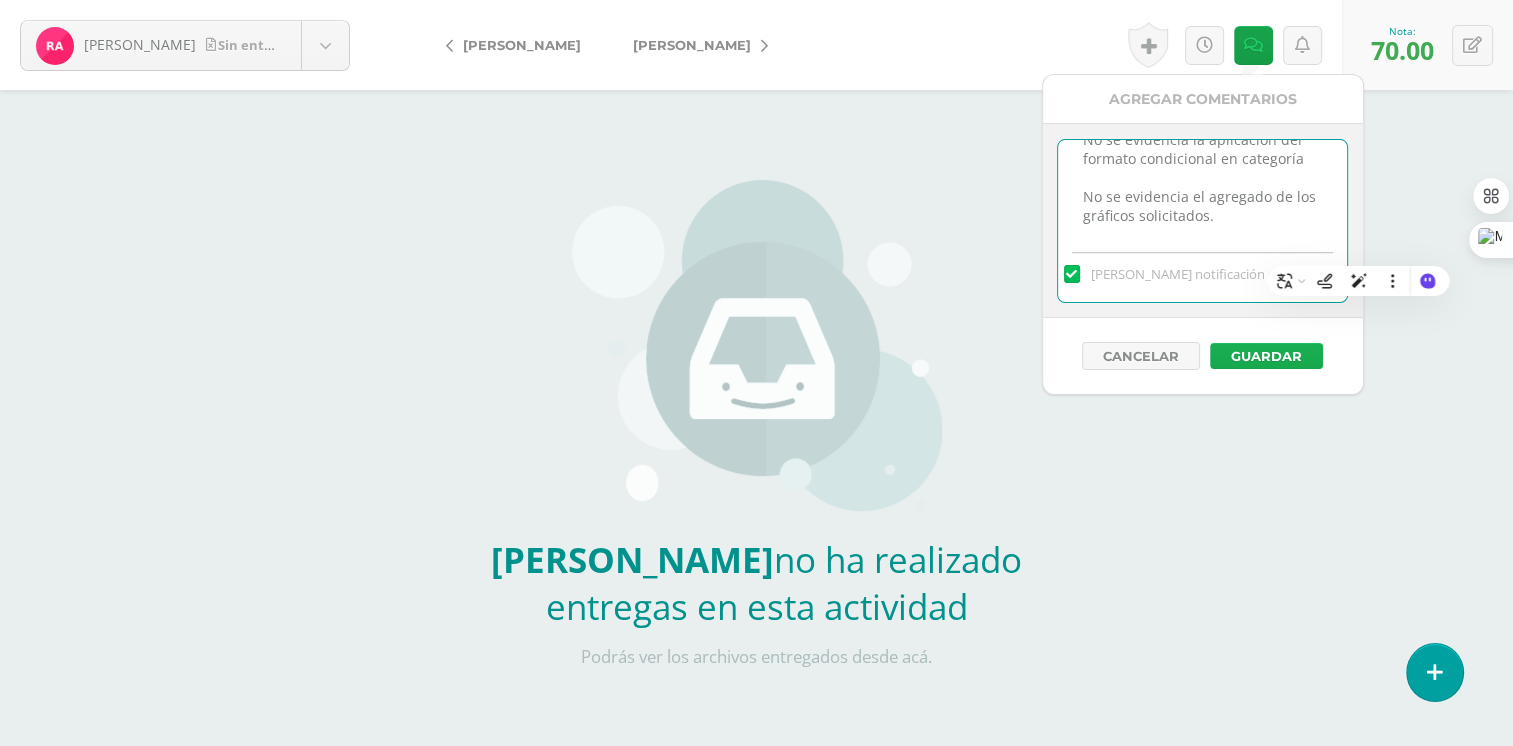 type on "No se evidencia la aplicación del formato condicional en categoría
No se evidencia el agregado de los gráficos solicitados." 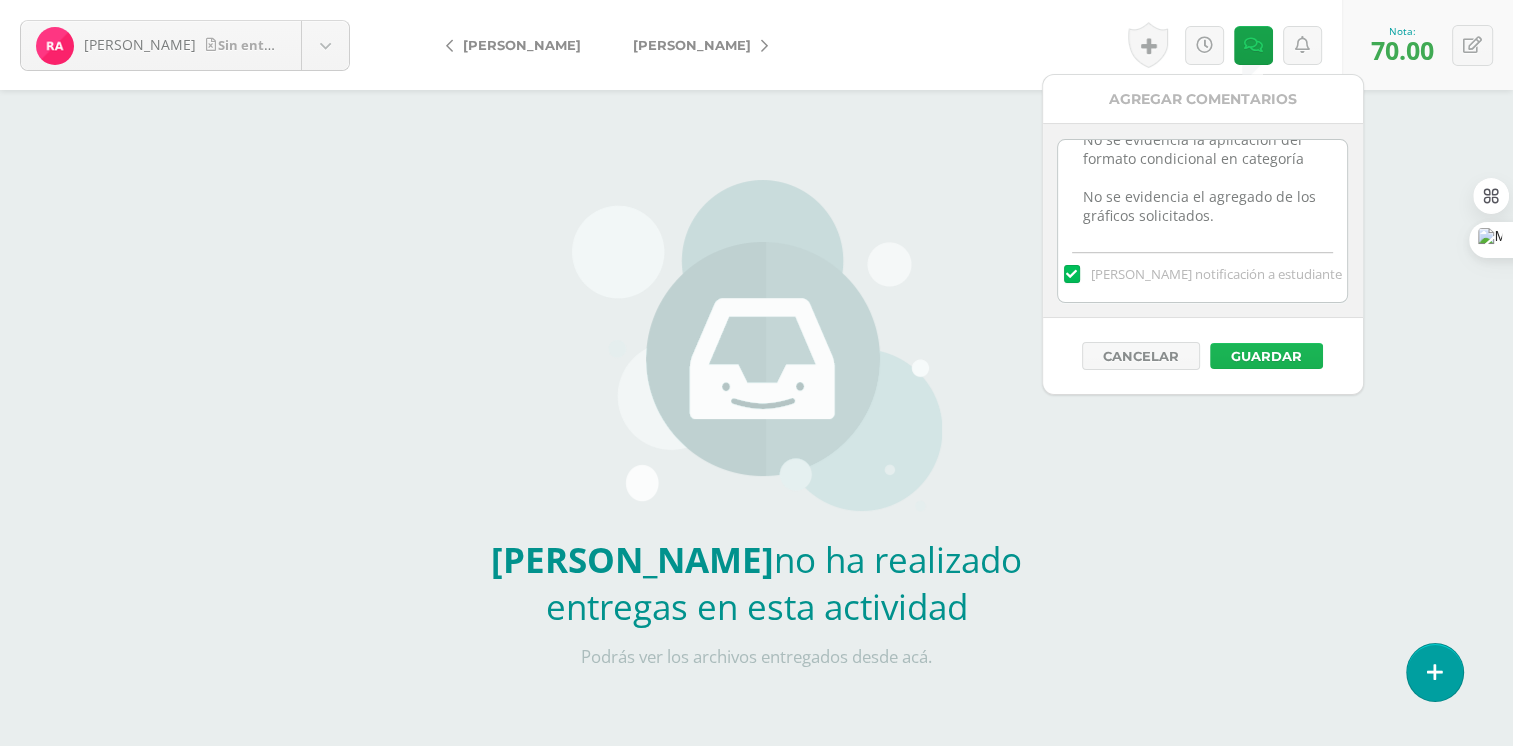 click on "Guardar" at bounding box center (1266, 356) 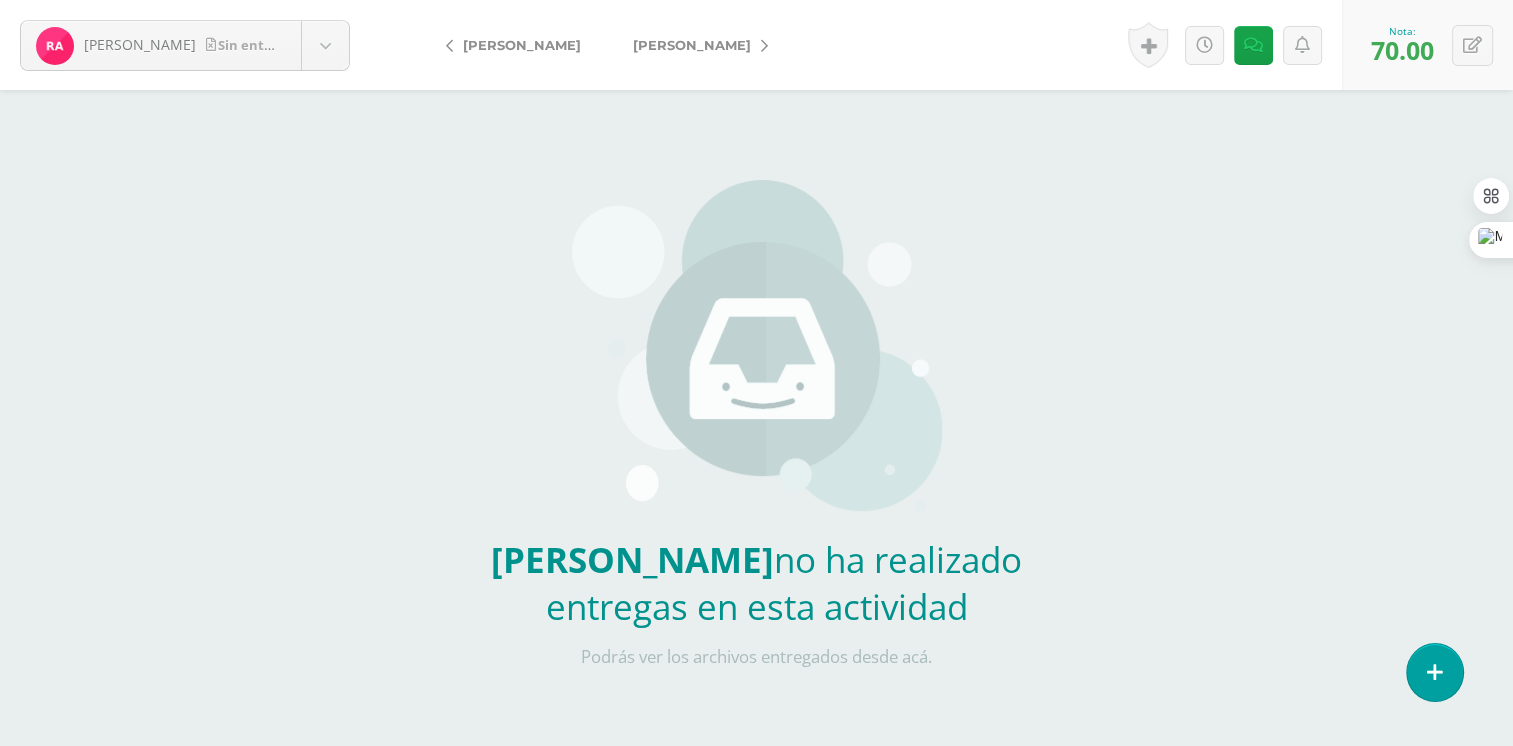 click on "Alvarado, Reyna
Sin entrega
Aguilar, Damaris
Alvarado, Reyna
Apén, Heidy
Aragón, Stephanie
Barillas, Alison
Cividanis, Nathalie
Espinoza, Edelain
Estrada, Diana
Estrada, Mariana
Gomez, Angie
Guerra, Antony
Nota
70.00" at bounding box center (756, 316) 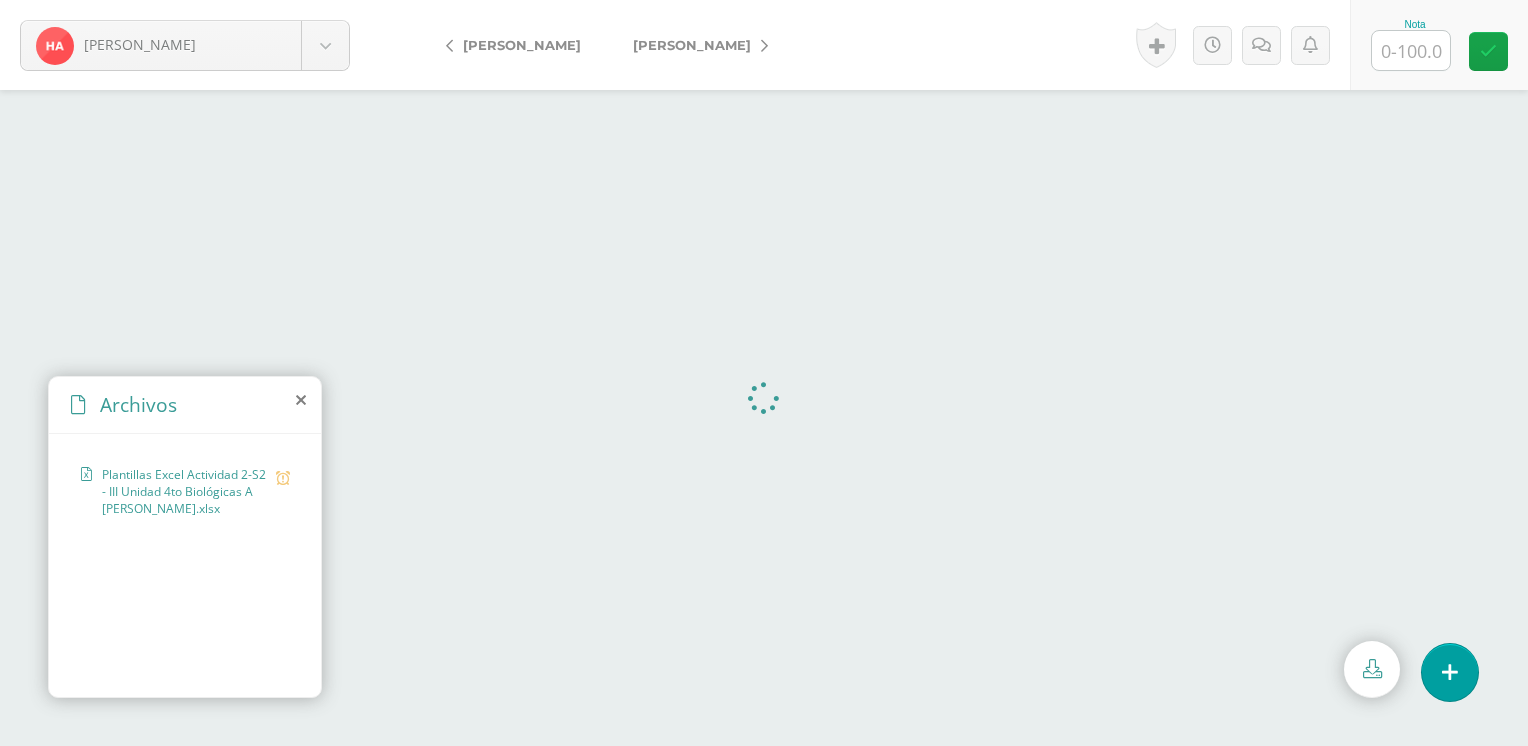 scroll, scrollTop: 0, scrollLeft: 0, axis: both 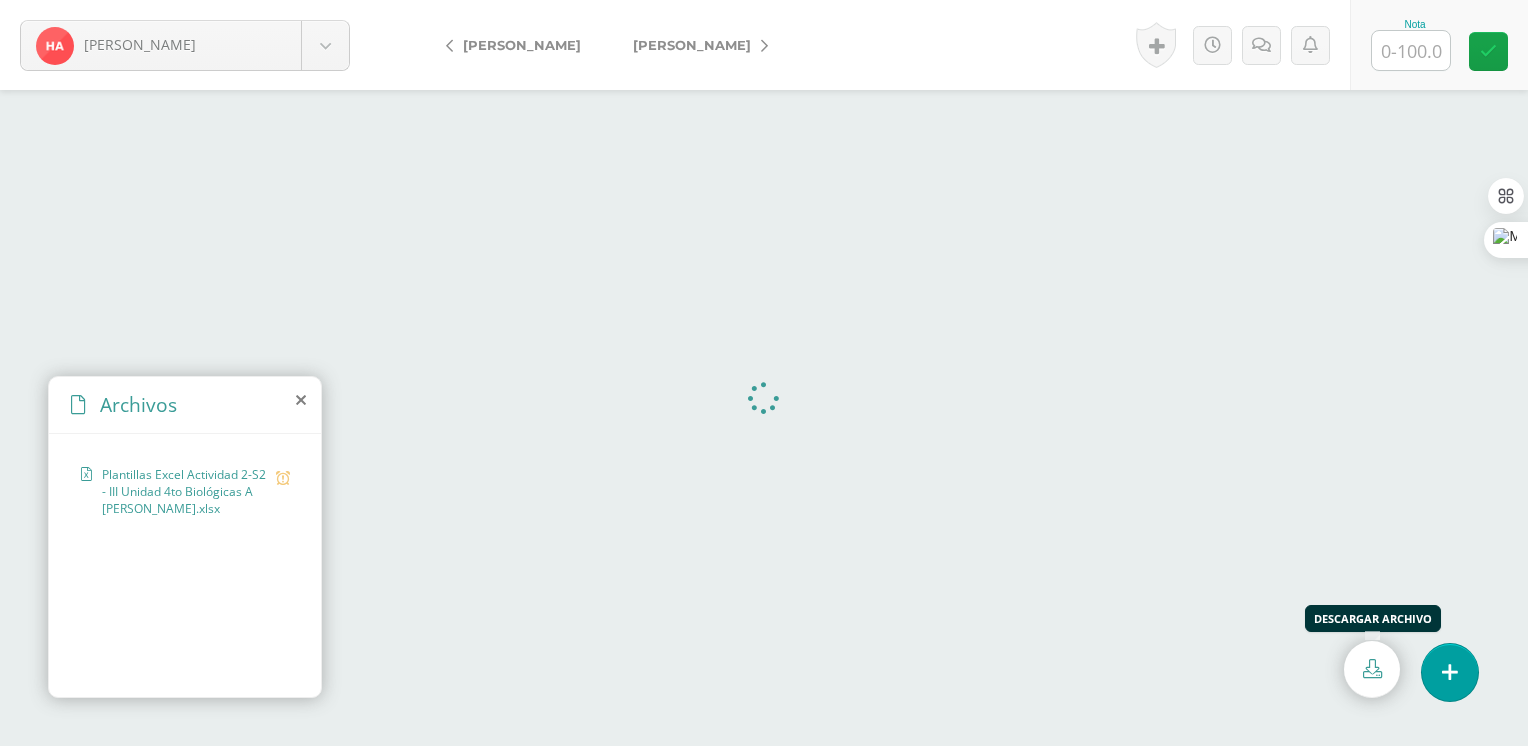 drag, startPoint x: 1392, startPoint y: 680, endPoint x: 1379, endPoint y: 679, distance: 13.038404 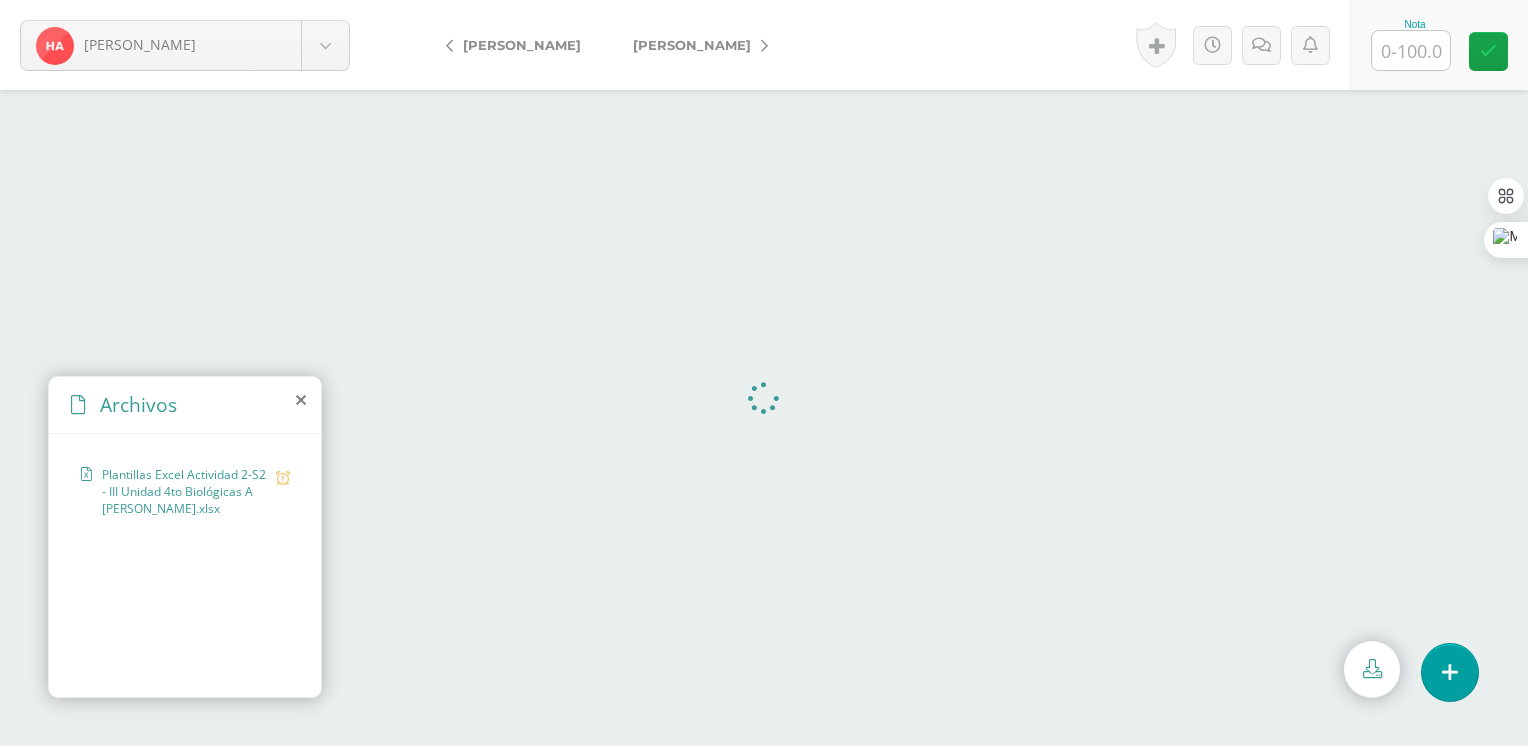 click at bounding box center [1411, 50] 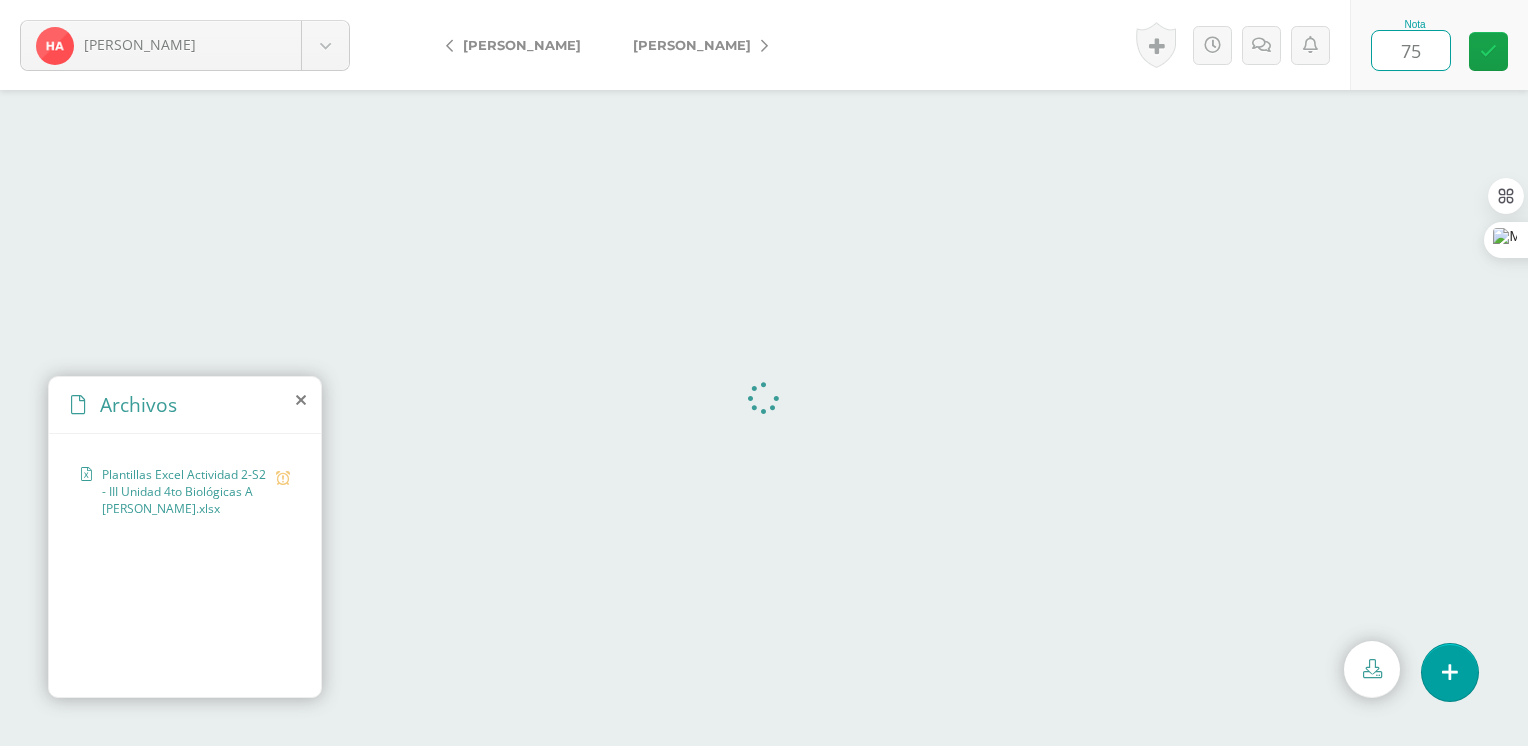 drag, startPoint x: 1432, startPoint y: 57, endPoint x: 1388, endPoint y: 38, distance: 47.92703 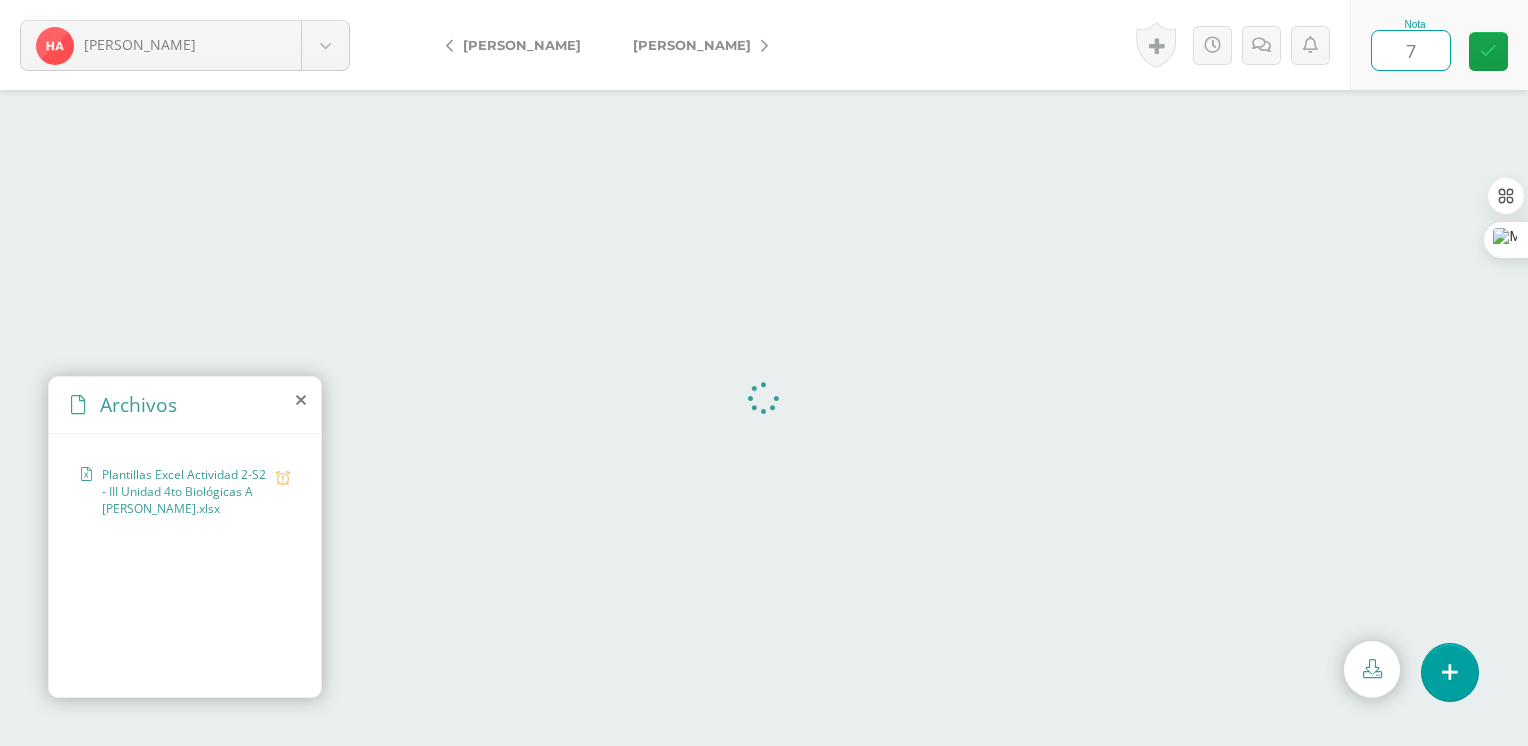 type on "70" 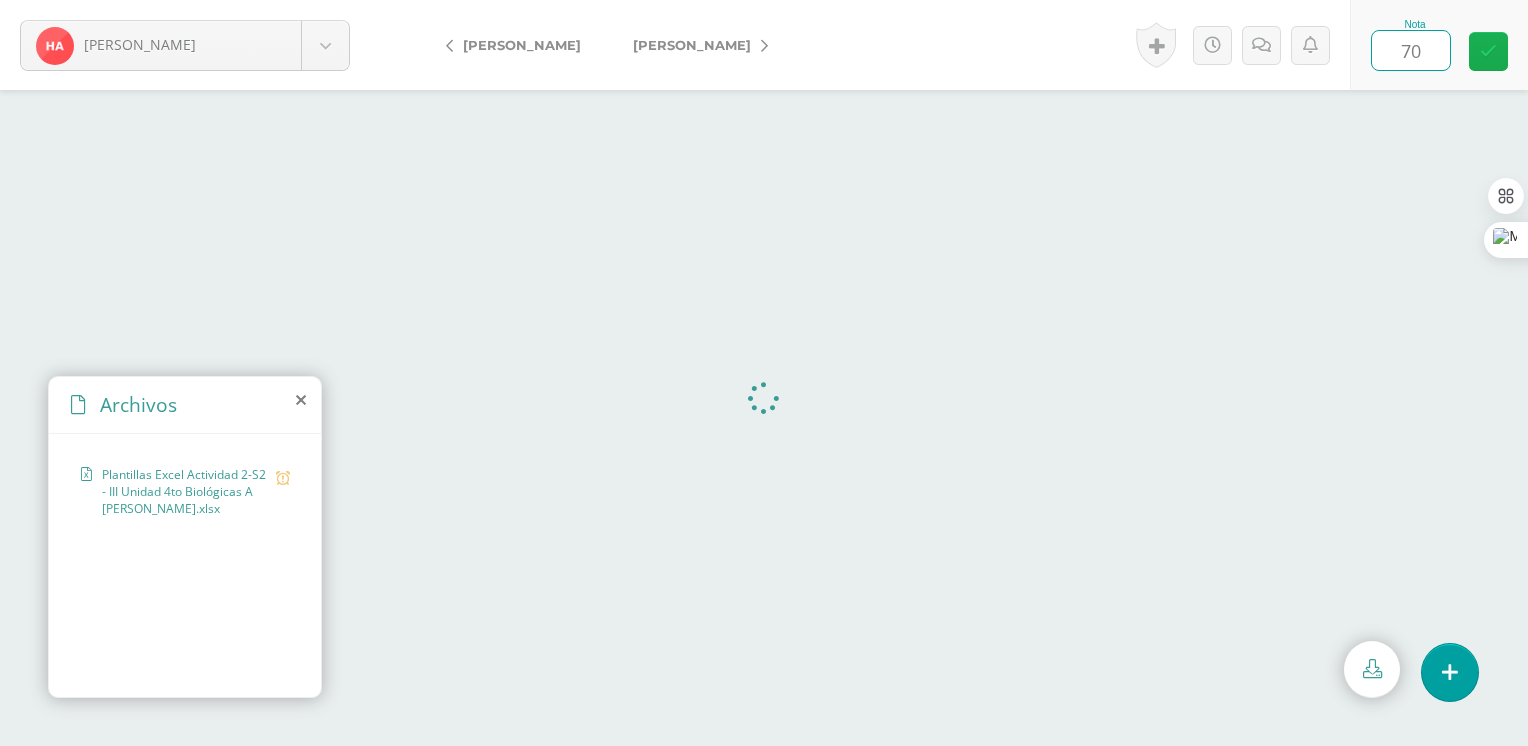 click at bounding box center [1488, 51] 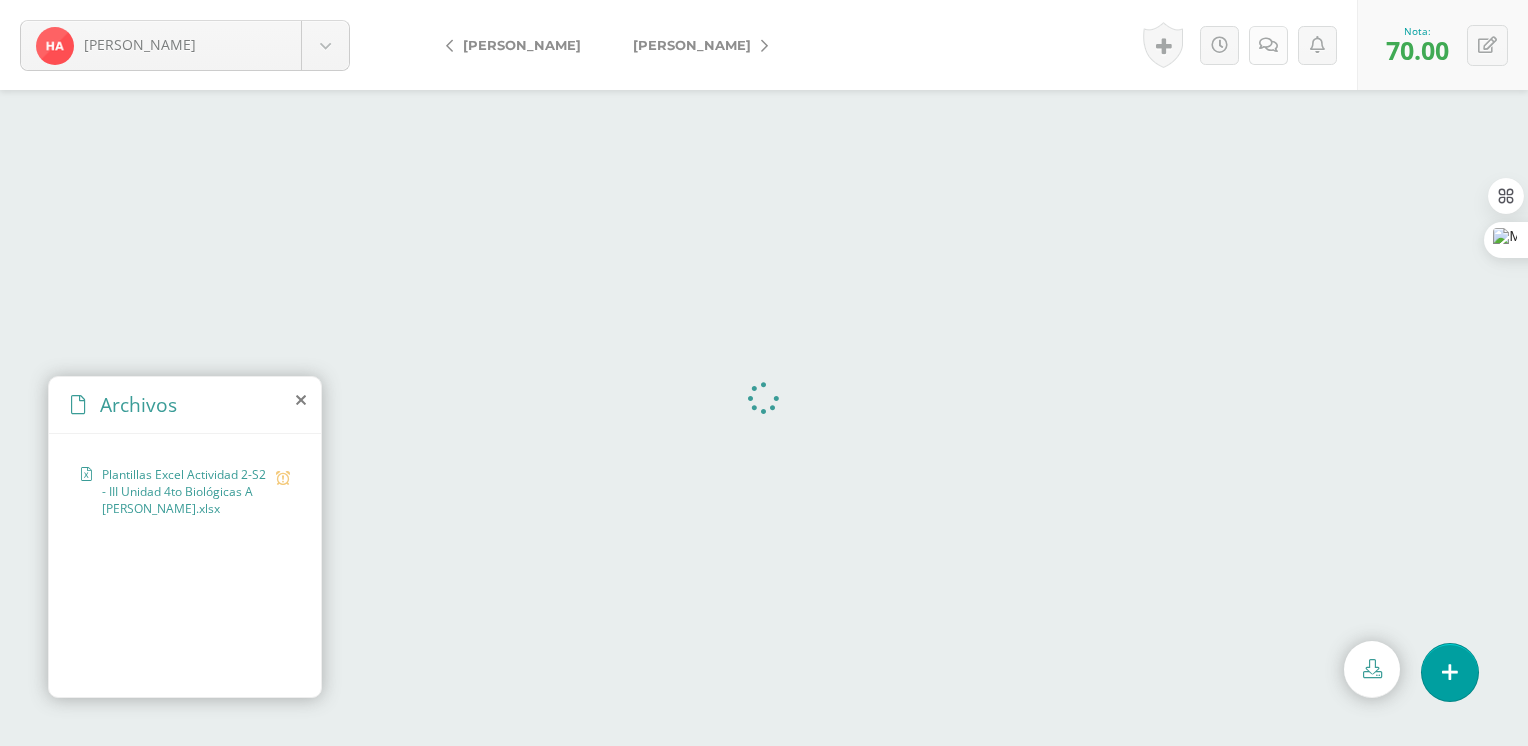 click at bounding box center (1268, 45) 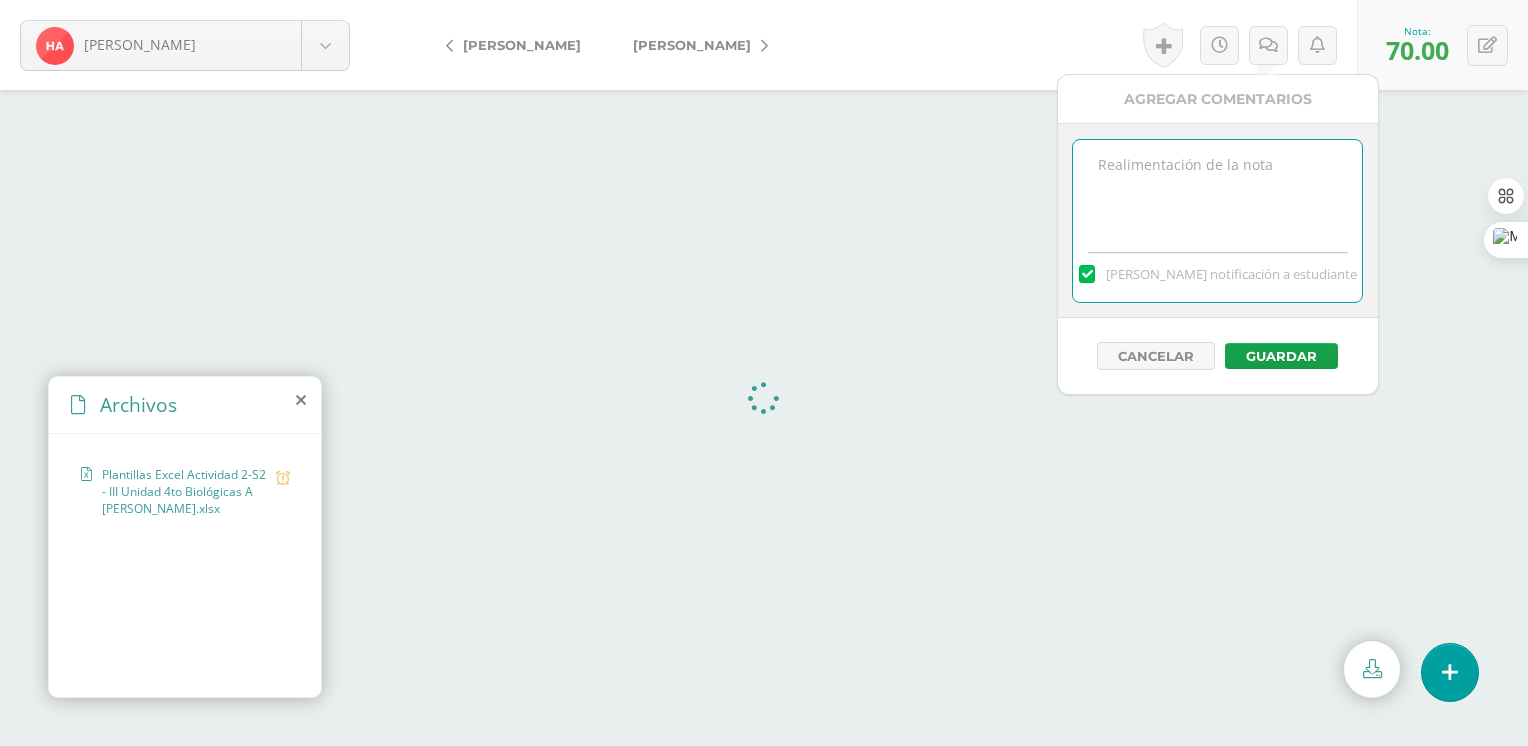 click at bounding box center (1217, 190) 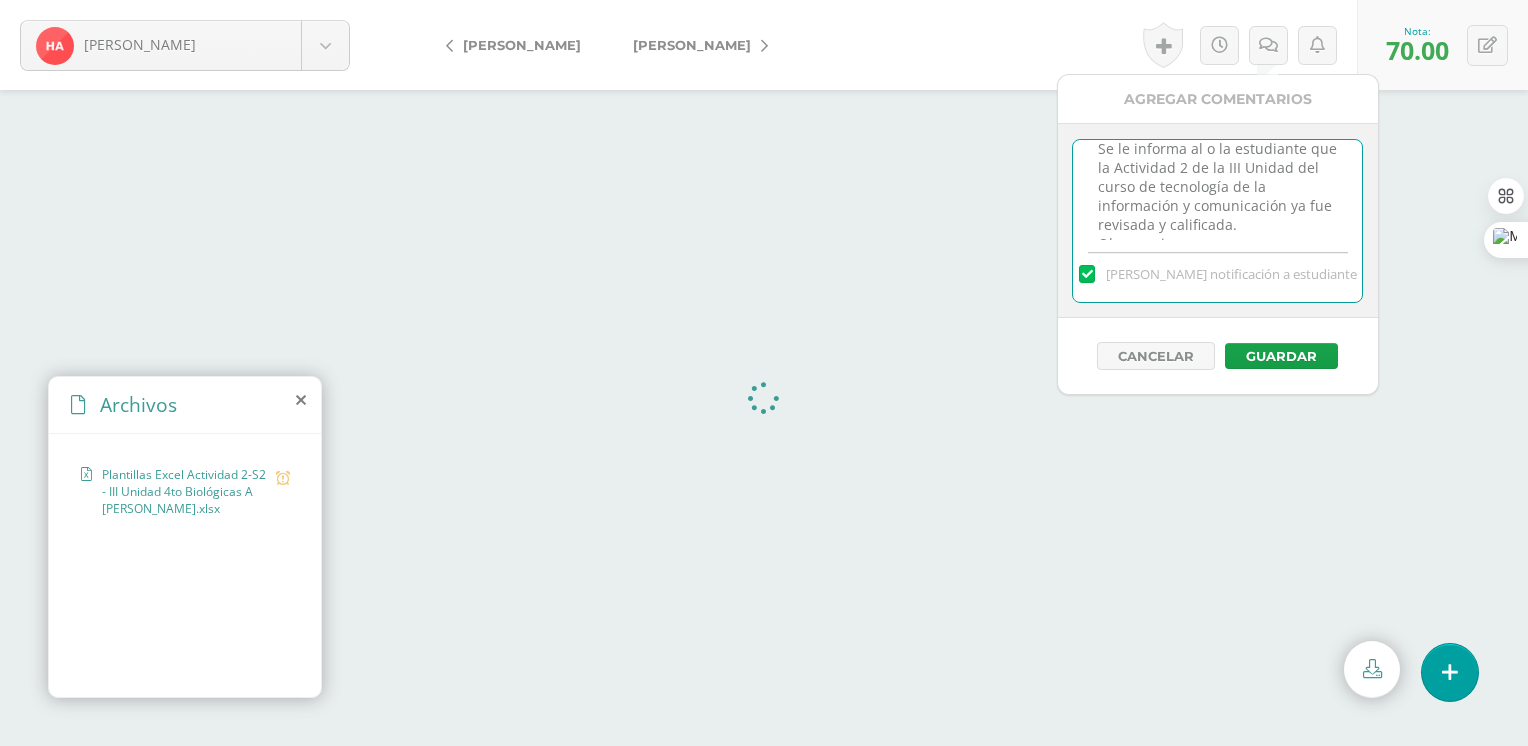 scroll, scrollTop: 0, scrollLeft: 0, axis: both 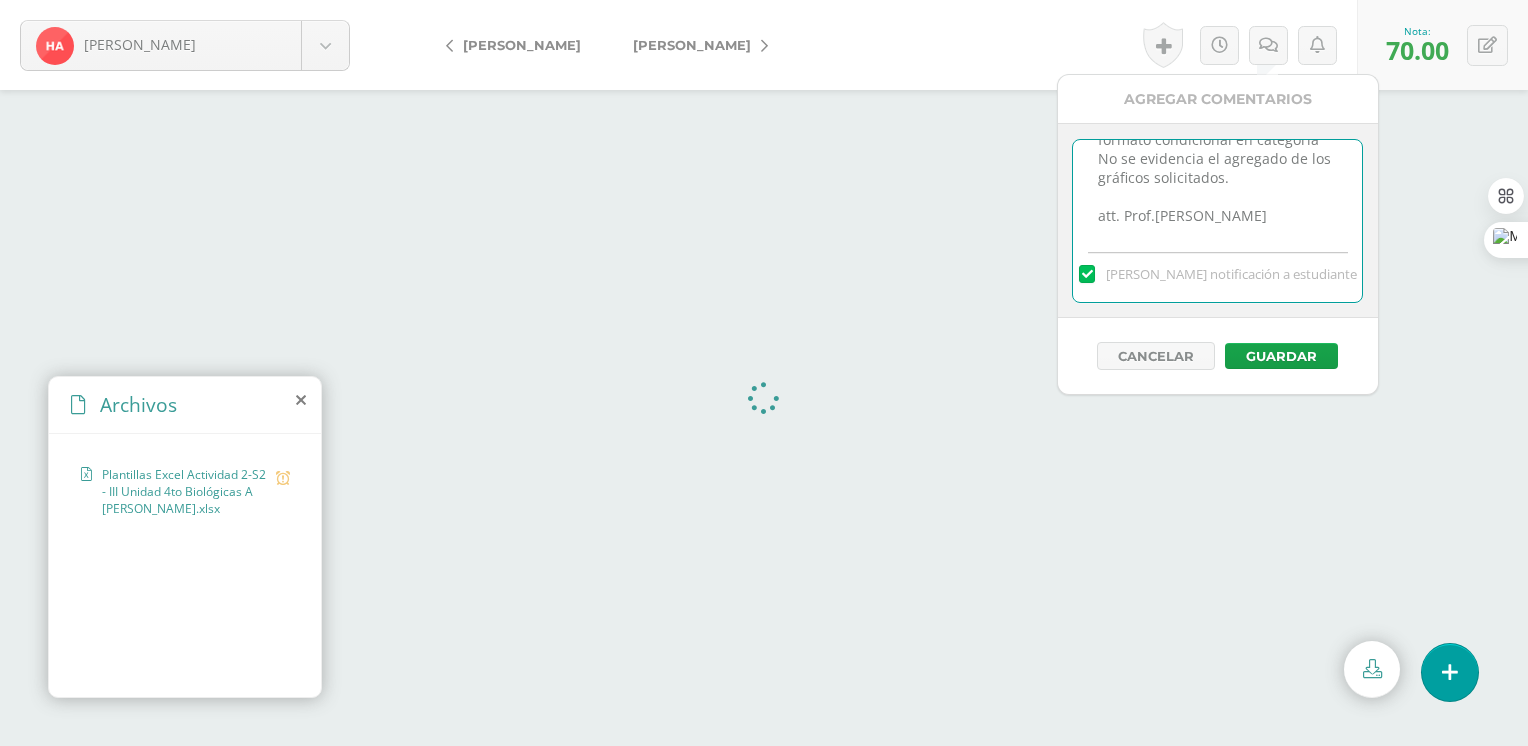 drag, startPoint x: 1096, startPoint y: 165, endPoint x: 1388, endPoint y: 279, distance: 313.4645 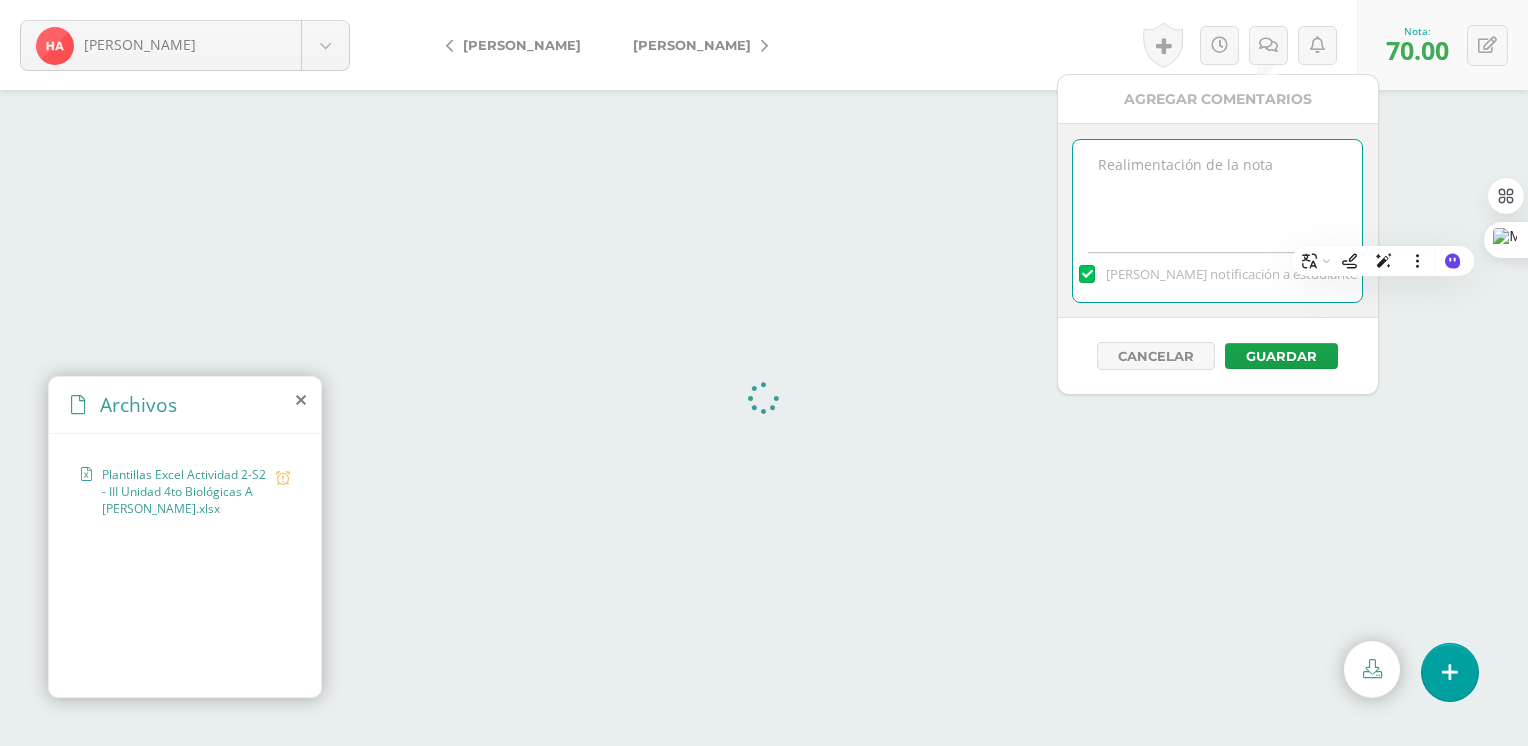 scroll, scrollTop: 0, scrollLeft: 0, axis: both 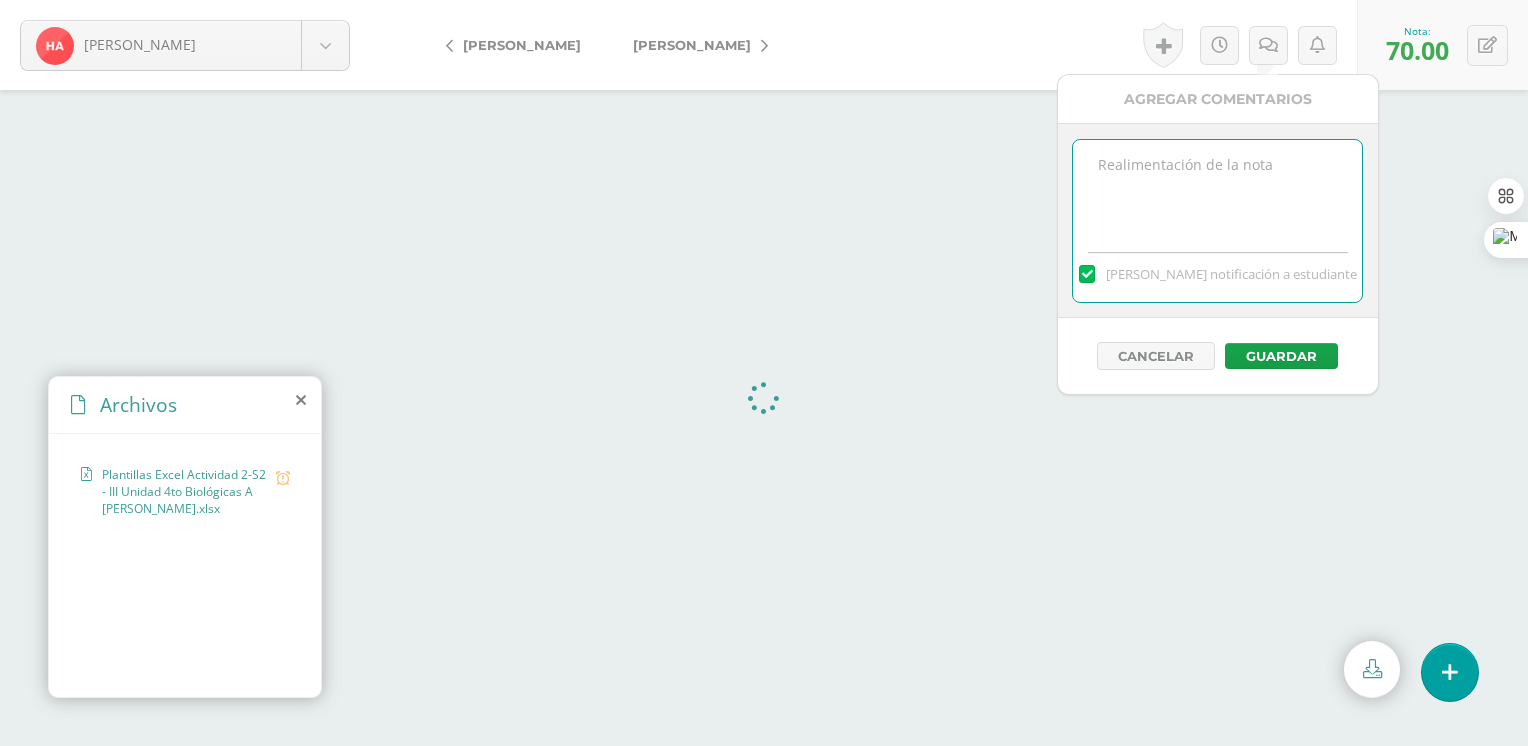 click at bounding box center [1217, 190] 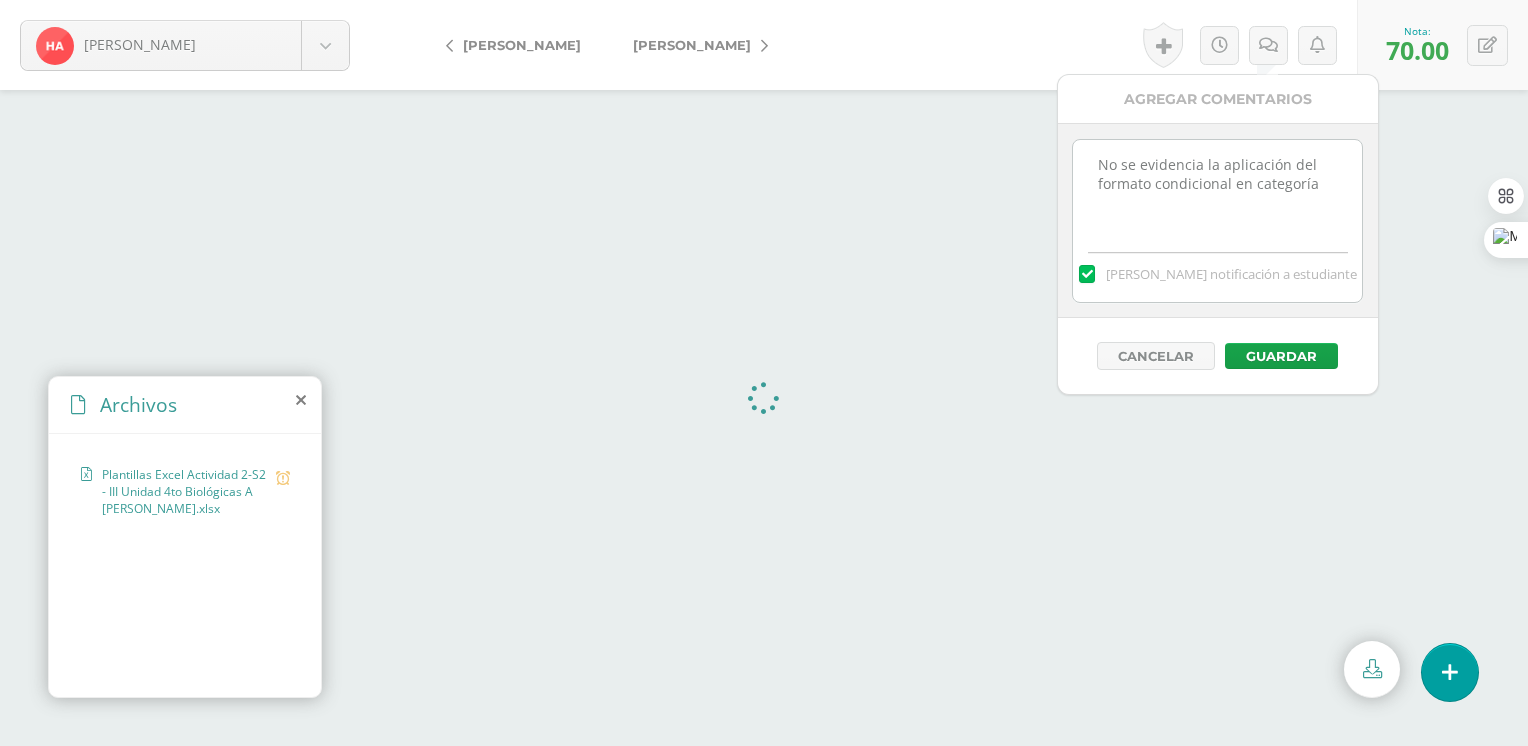 click on "No se evidencia la aplicación del formato condicional en categoría" at bounding box center (1217, 190) 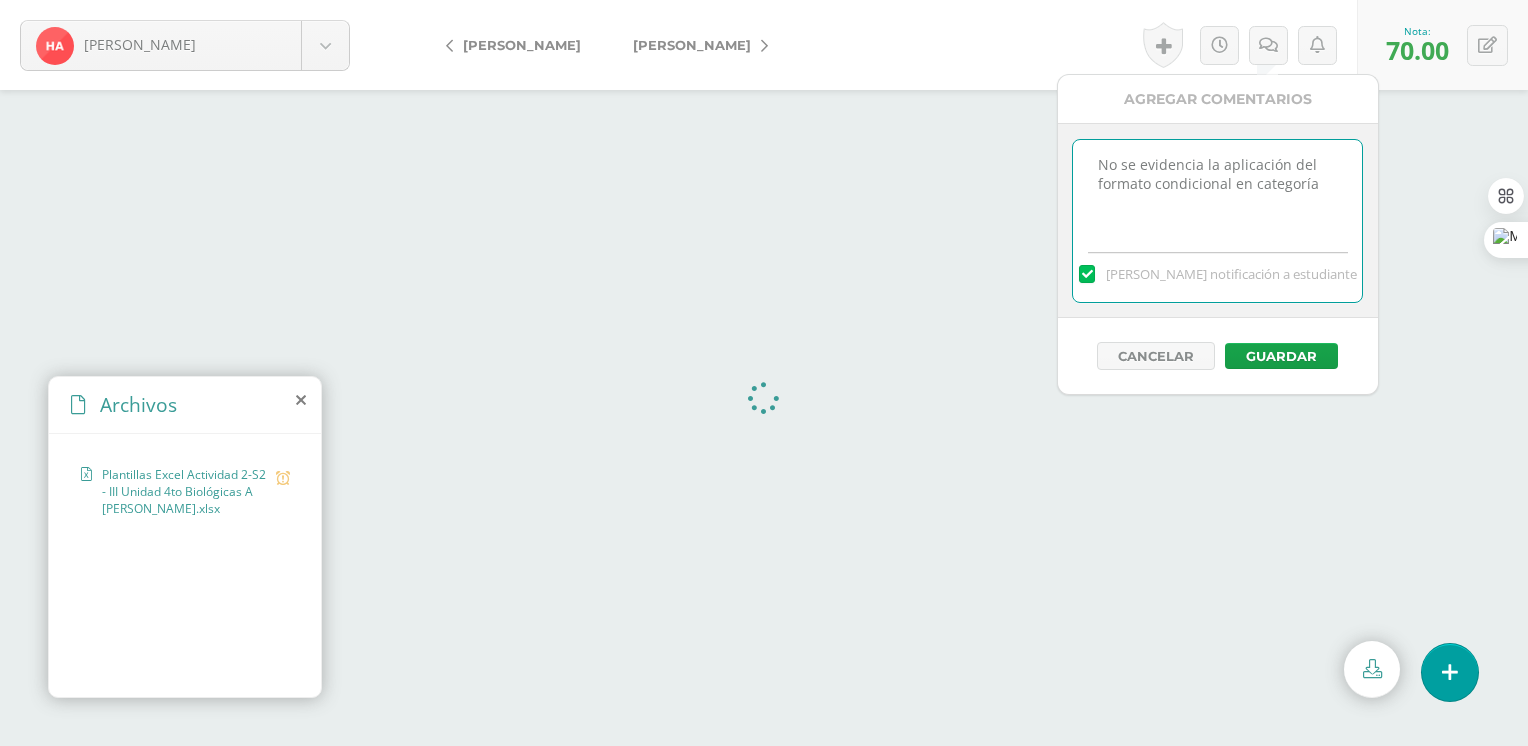 paste on "No aplicó la fórmula o función para el salario devengado." 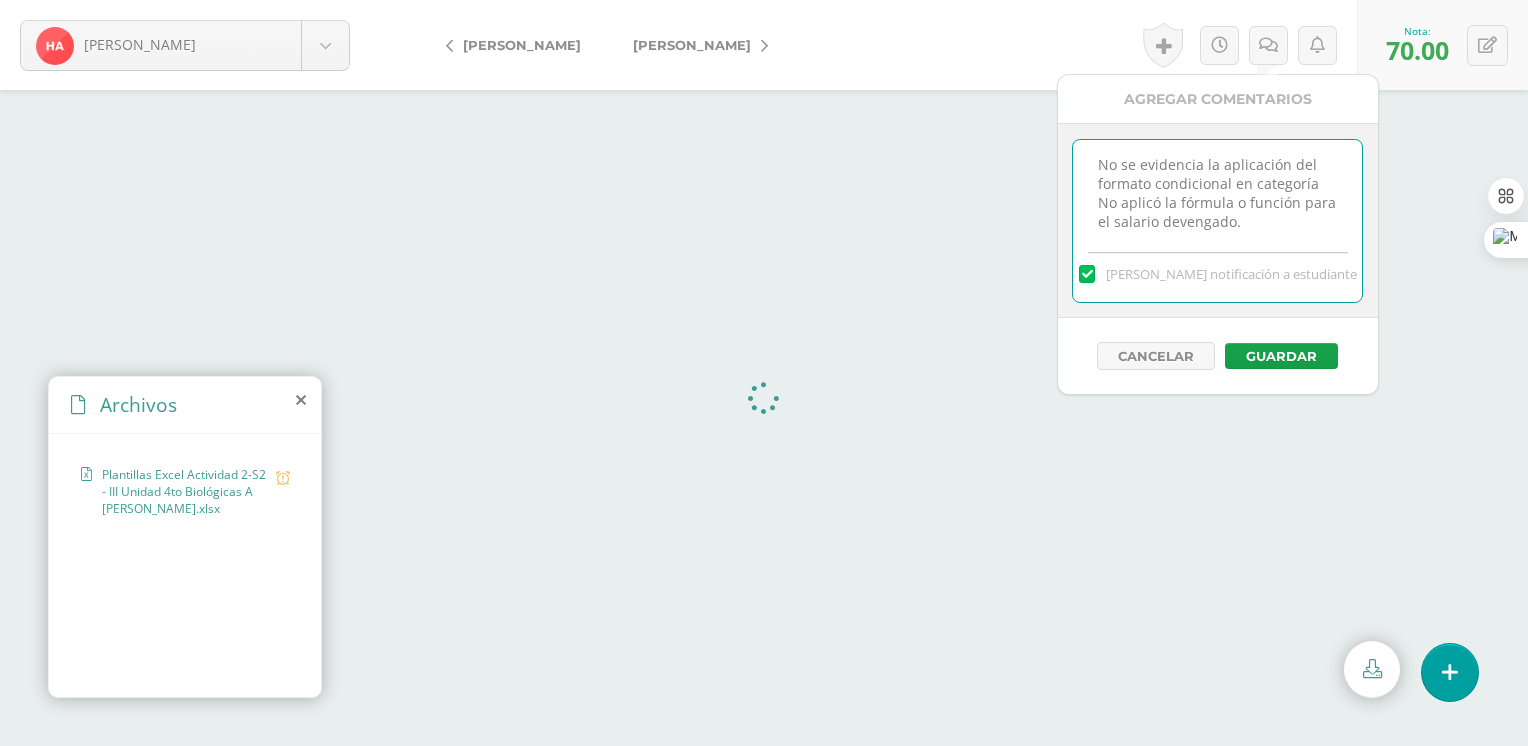 scroll, scrollTop: 11, scrollLeft: 0, axis: vertical 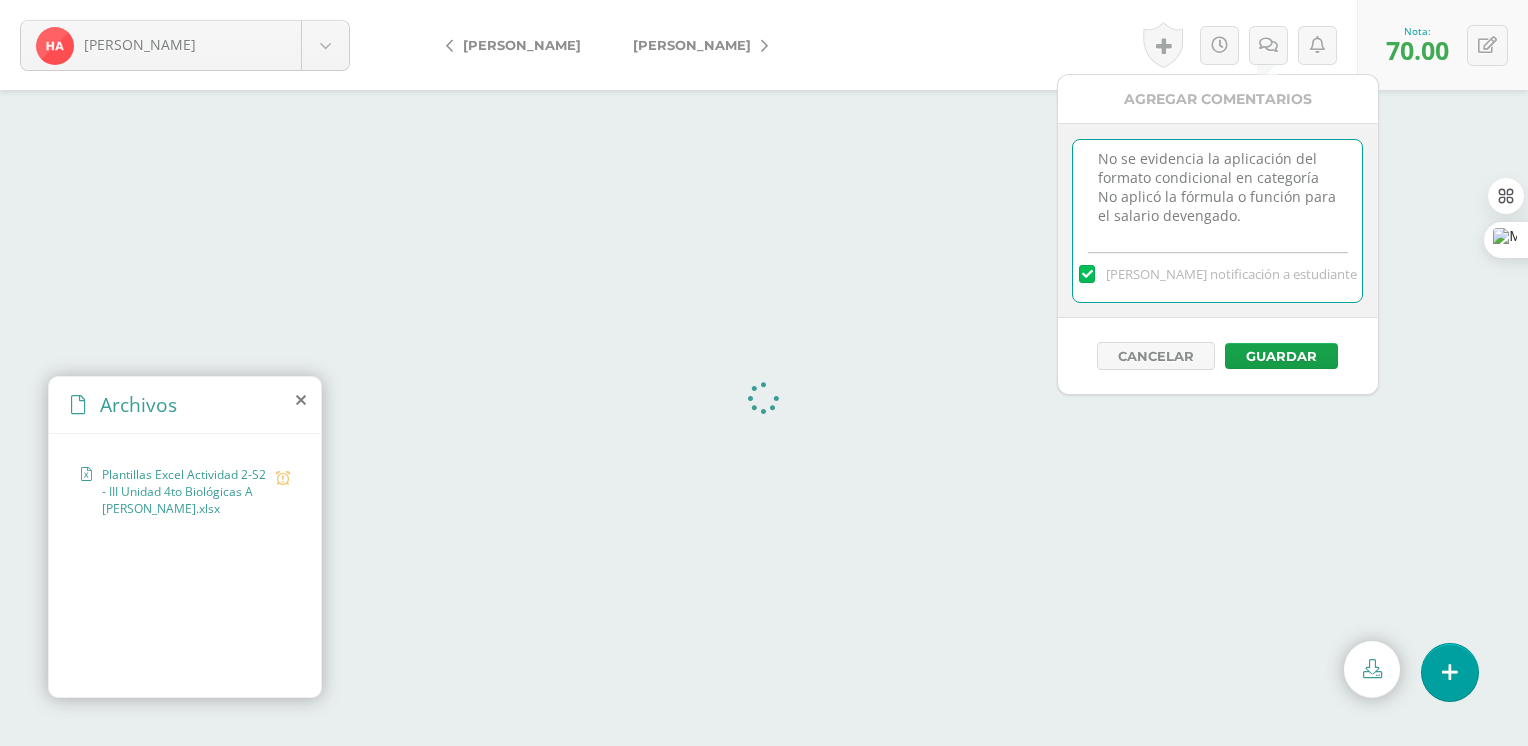paste on "No se evidencia el agregado de los gráficos solicitados." 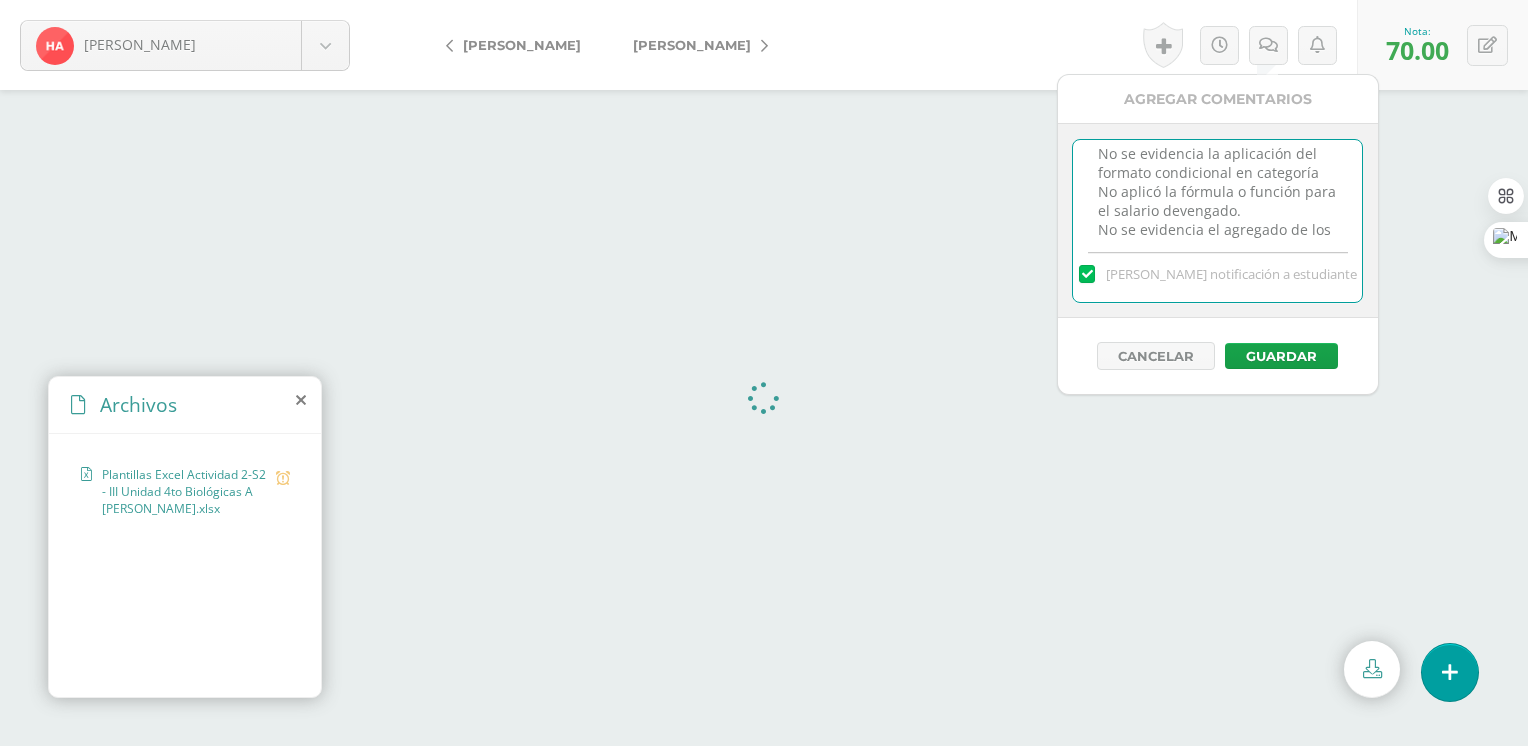 scroll, scrollTop: 30, scrollLeft: 0, axis: vertical 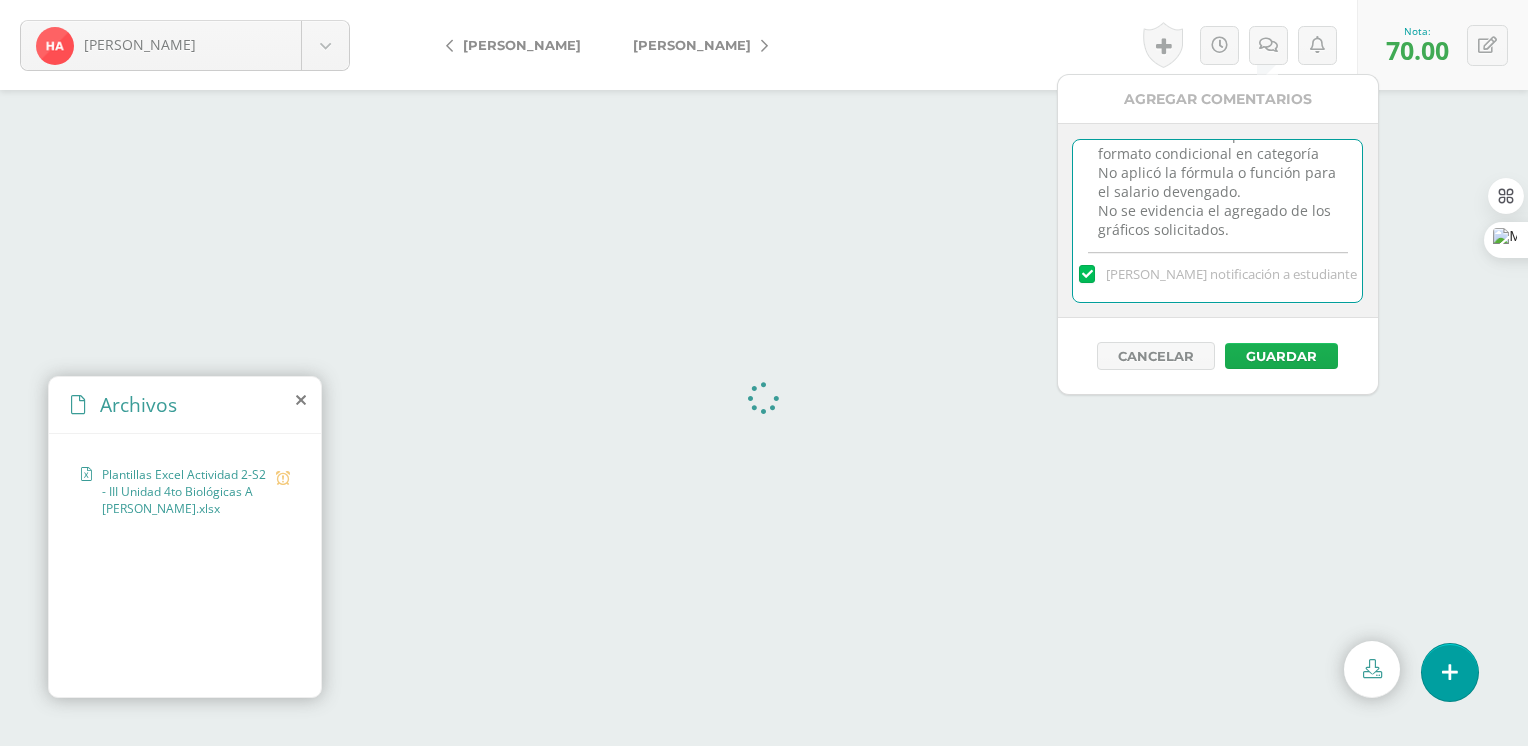 type on "No se evidencia la aplicación del formato condicional en categoría
No aplicó la fórmula o función para el salario devengado.
No se evidencia el agregado de los gráficos solicitados." 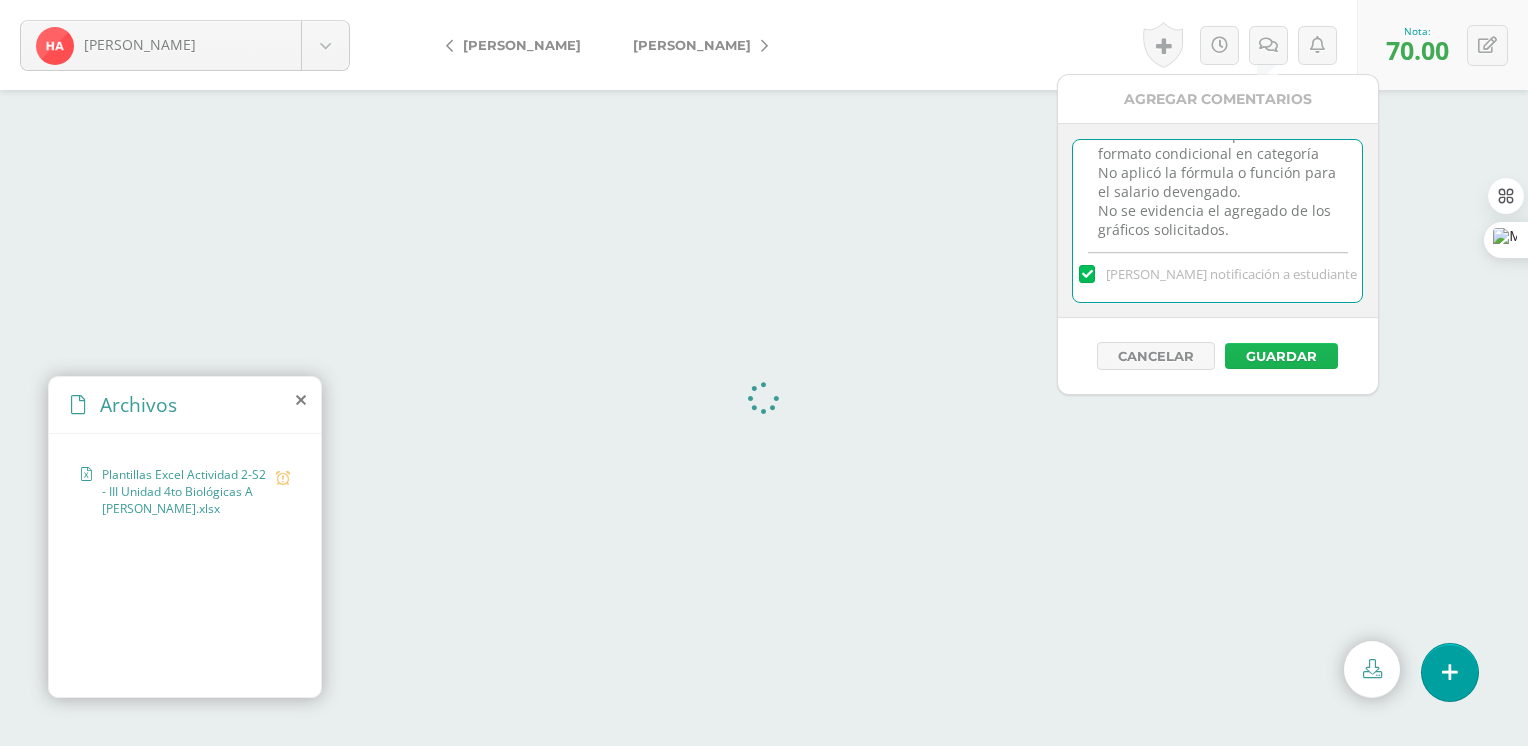 click on "Guardar" at bounding box center [1281, 356] 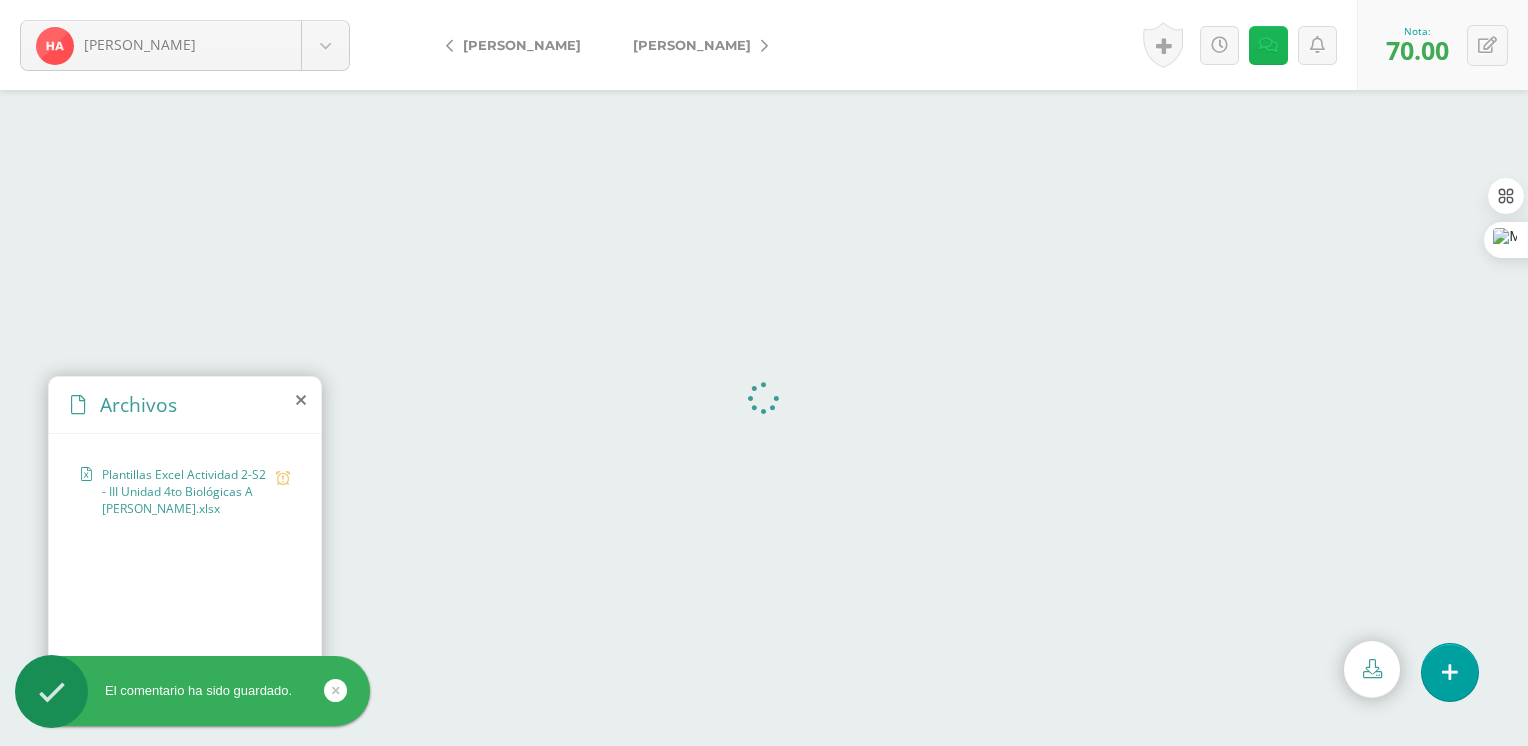 click at bounding box center [1268, 45] 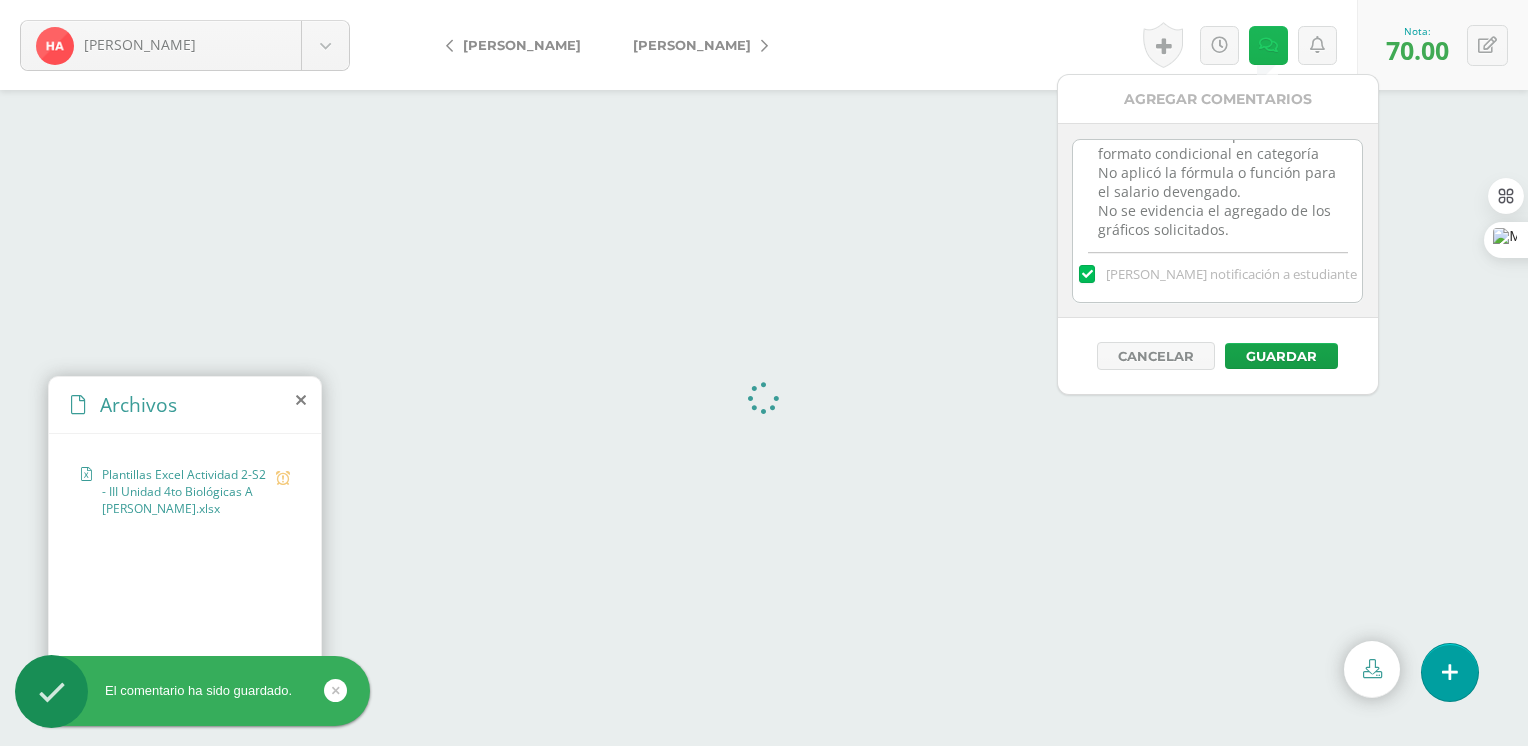 scroll, scrollTop: 0, scrollLeft: 0, axis: both 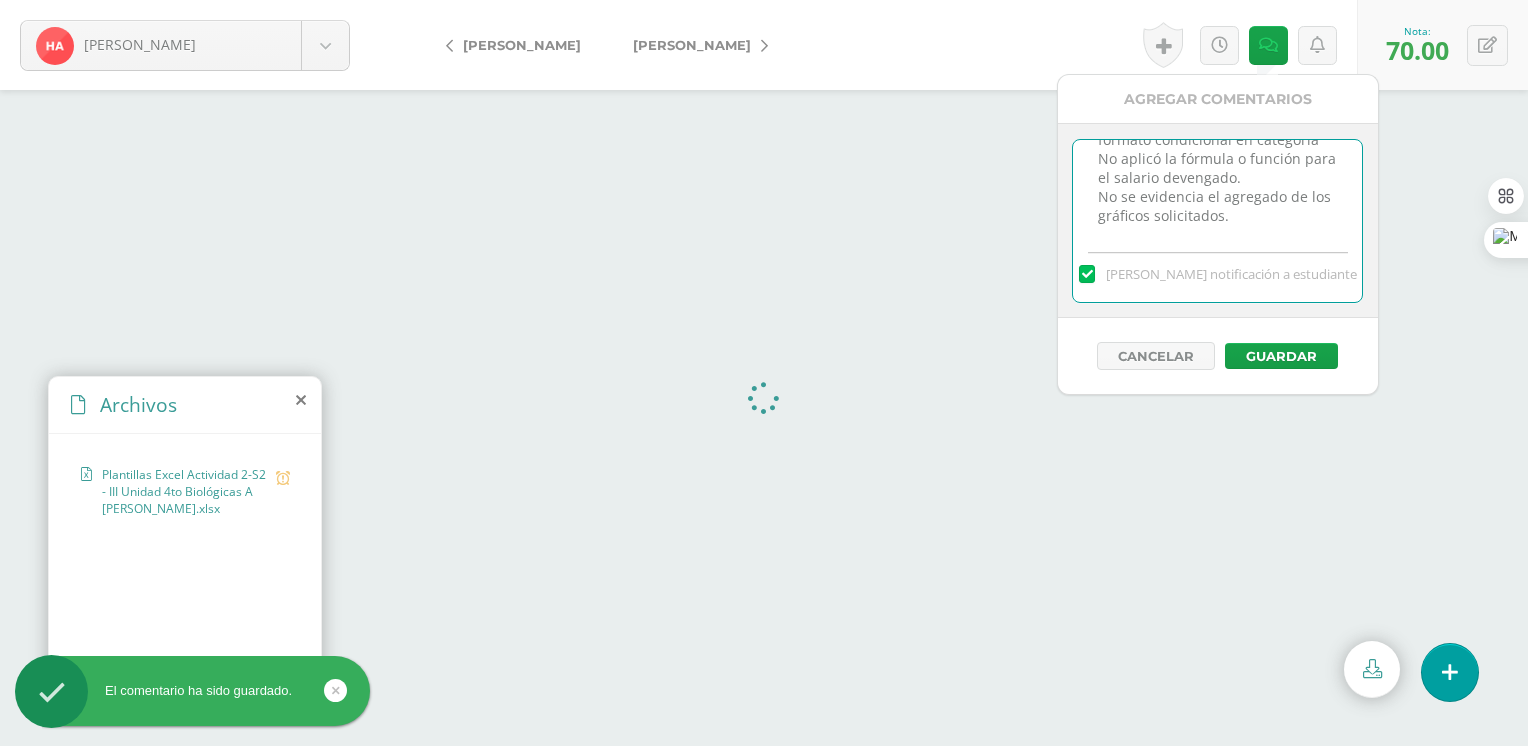 drag, startPoint x: 1088, startPoint y: 147, endPoint x: 1380, endPoint y: 271, distance: 317.23807 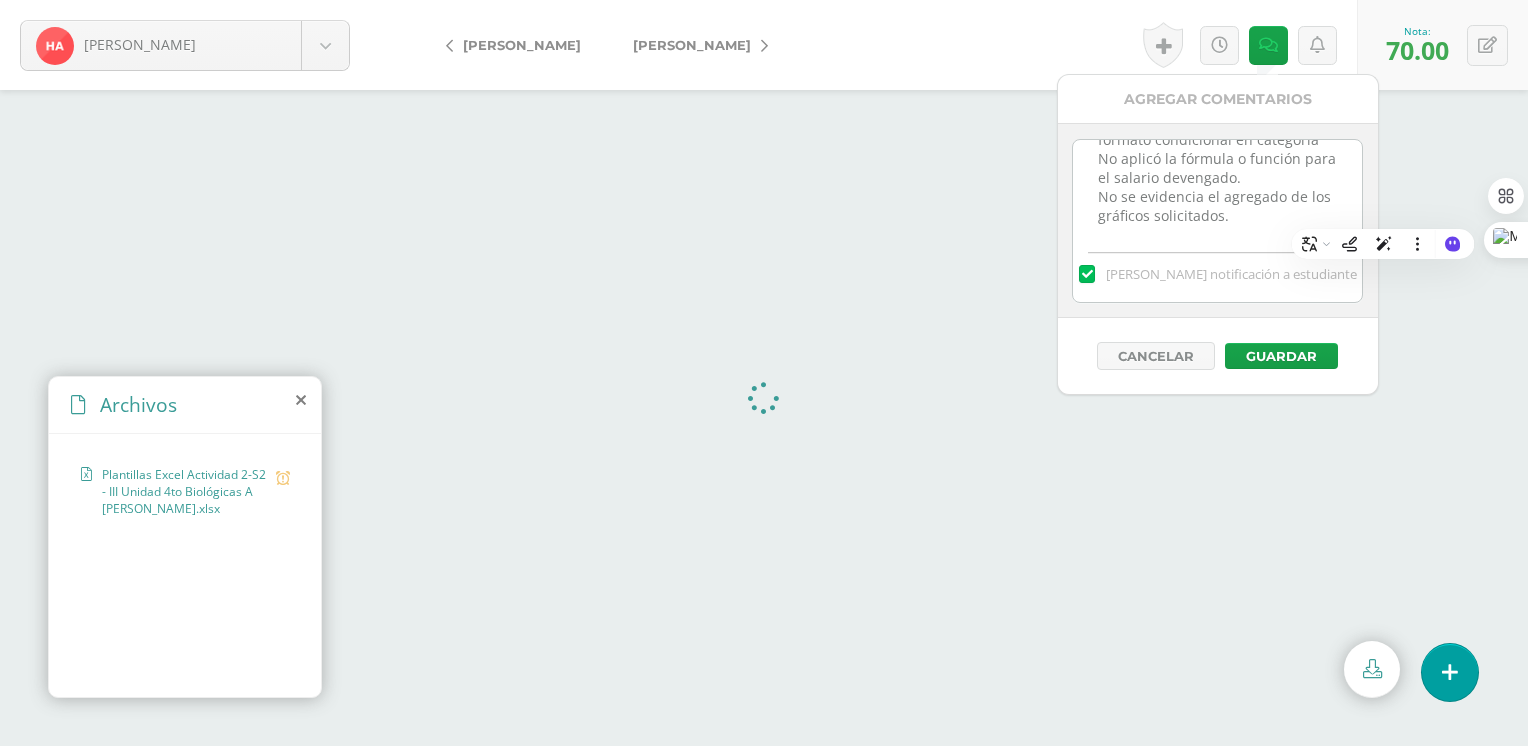 scroll, scrollTop: 0, scrollLeft: 0, axis: both 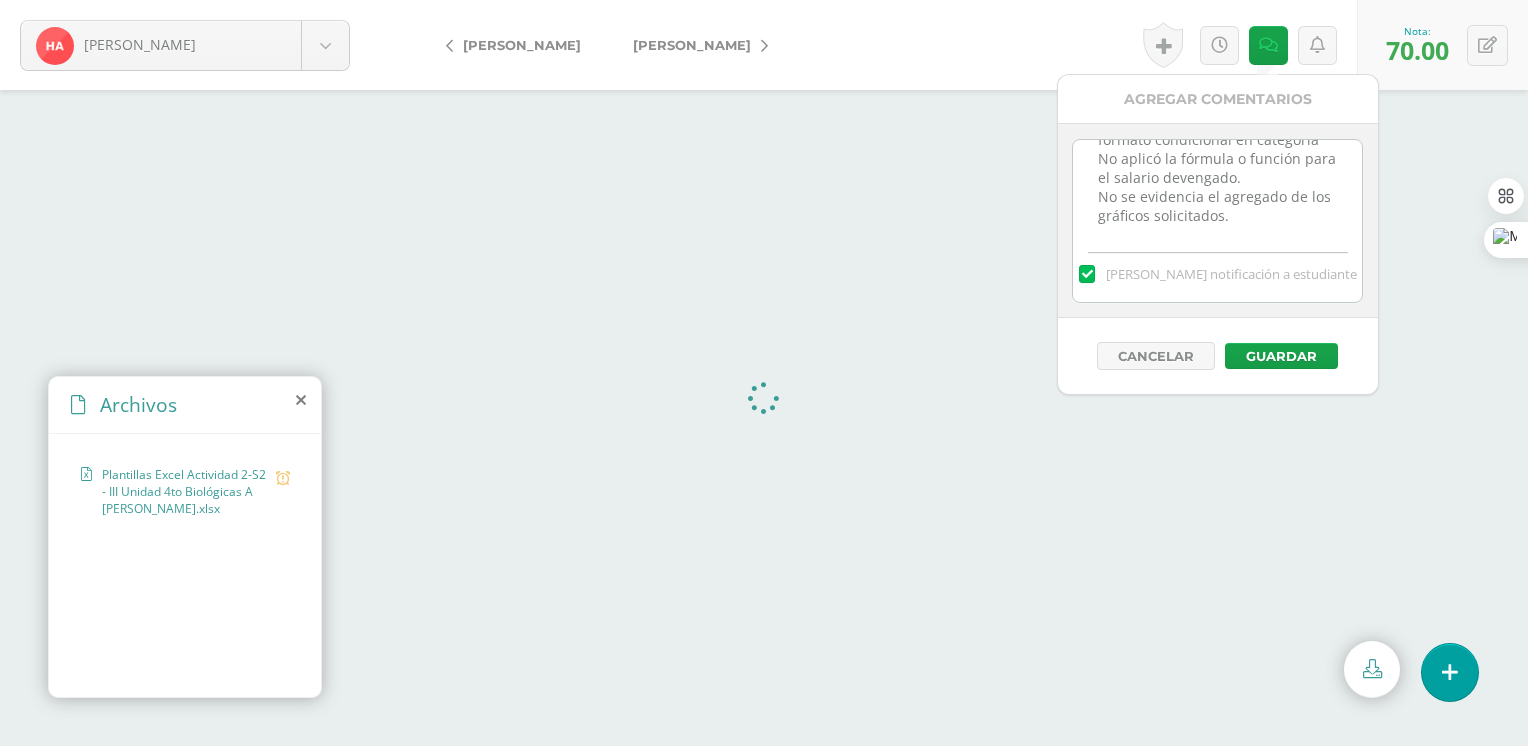 click on "Apén, Heidy
Aguilar, Damaris
Alvarado, Reyna
Apén, Heidy
Aragón, Stephanie
Barillas, Alison
Cividanis, Nathalie
Espinoza, Edelain
Estrada, Diana
Estrada, Mariana
Gomez, Angie
Guerra, Antony
Nota
70.00 Logros 70.00" at bounding box center [764, 45] 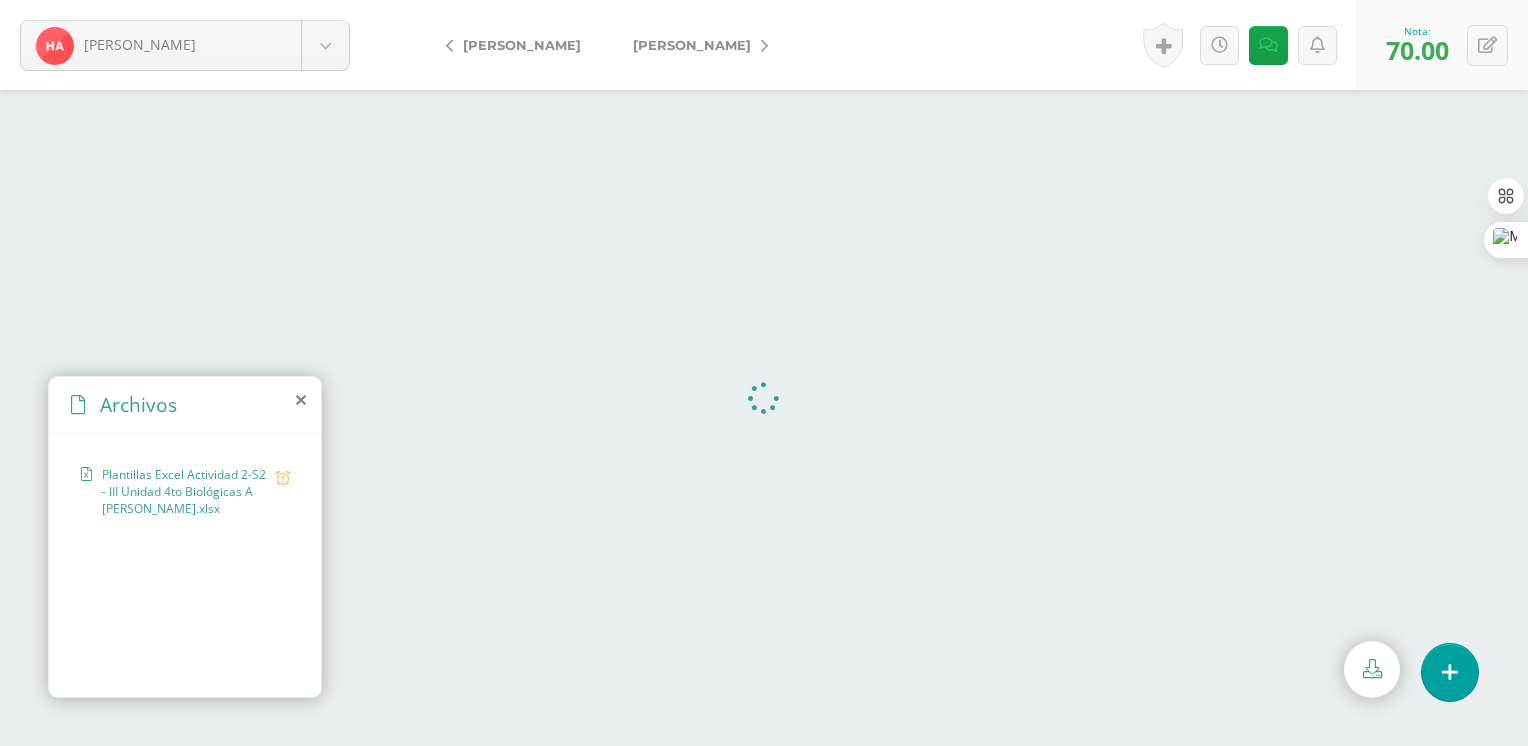 click on "[PERSON_NAME]" at bounding box center [695, 45] 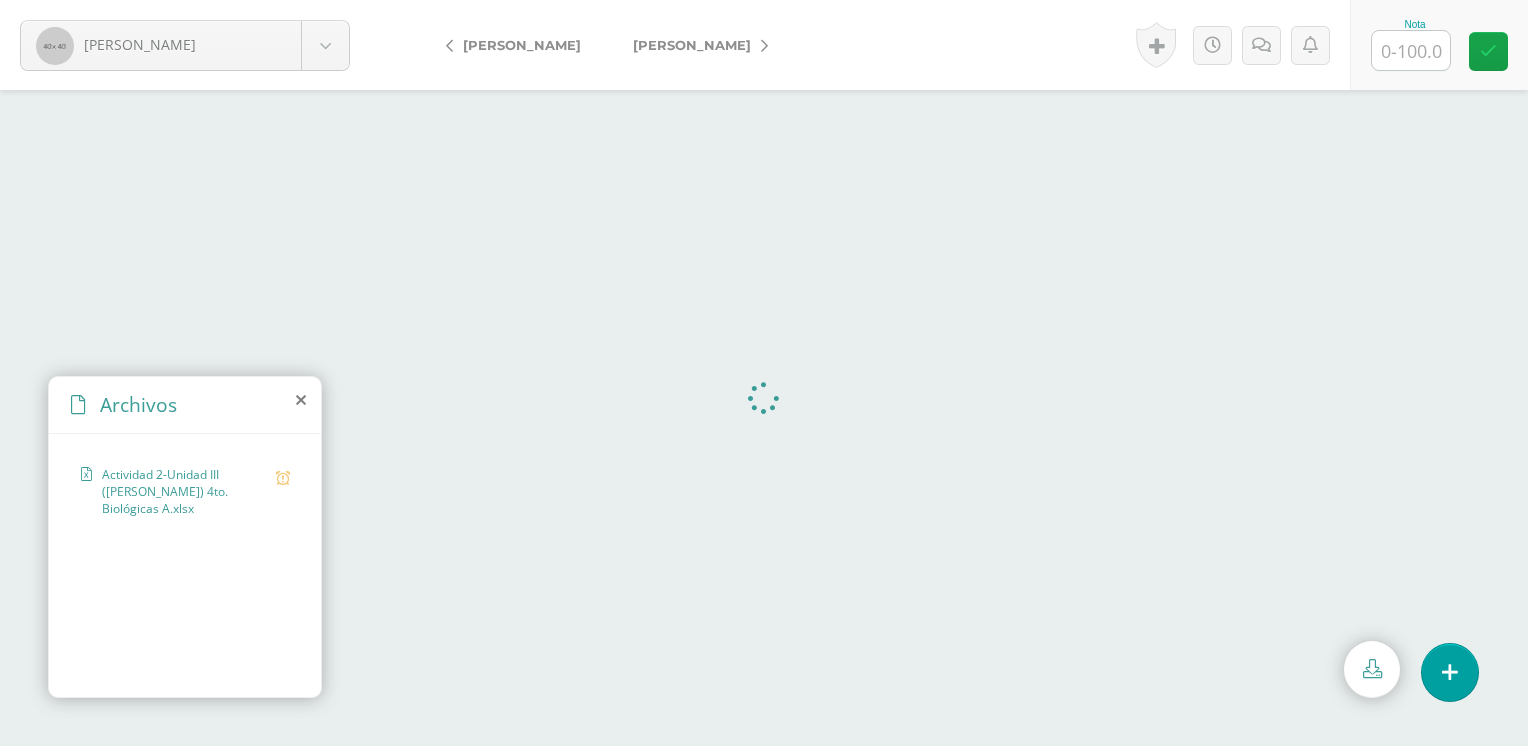 scroll, scrollTop: 0, scrollLeft: 0, axis: both 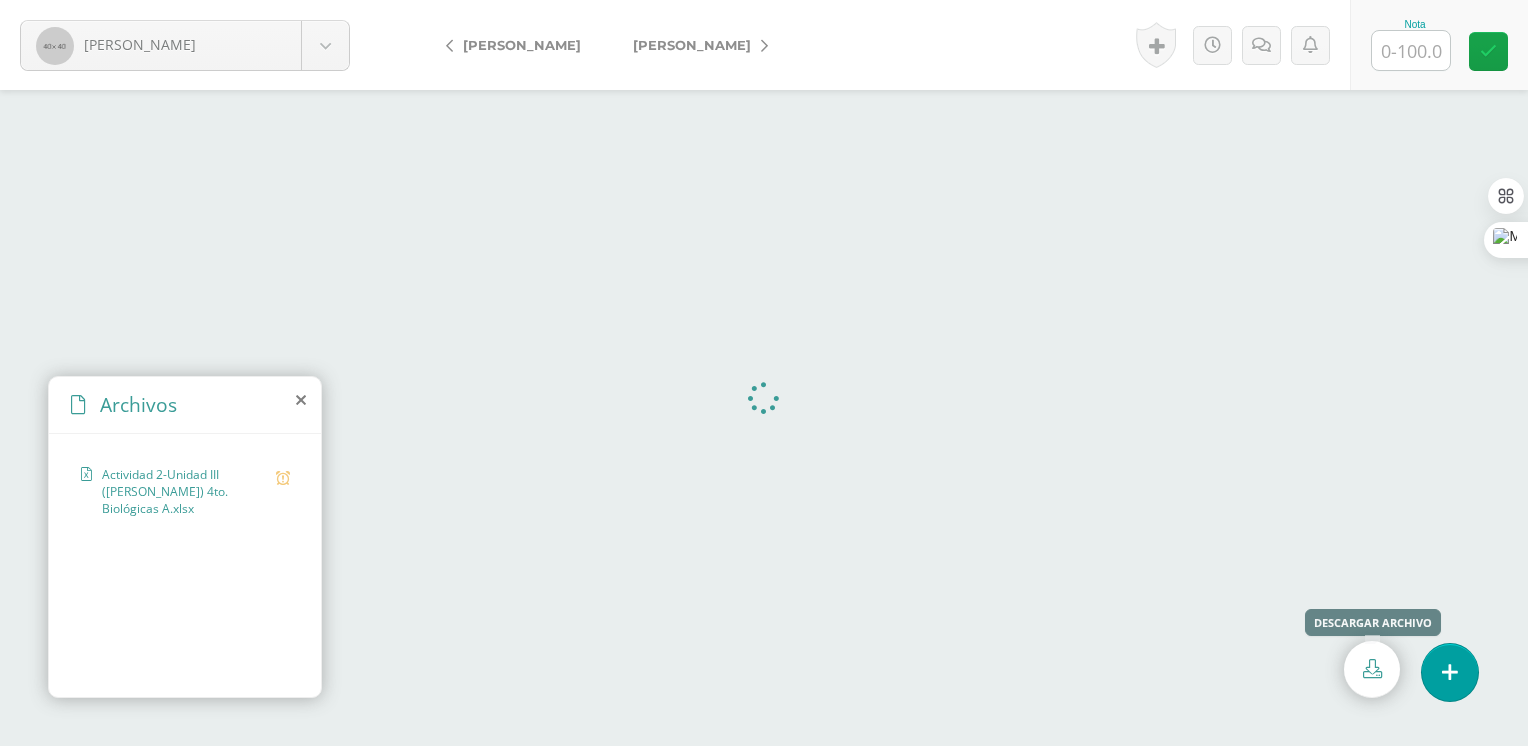 click at bounding box center [1372, 668] 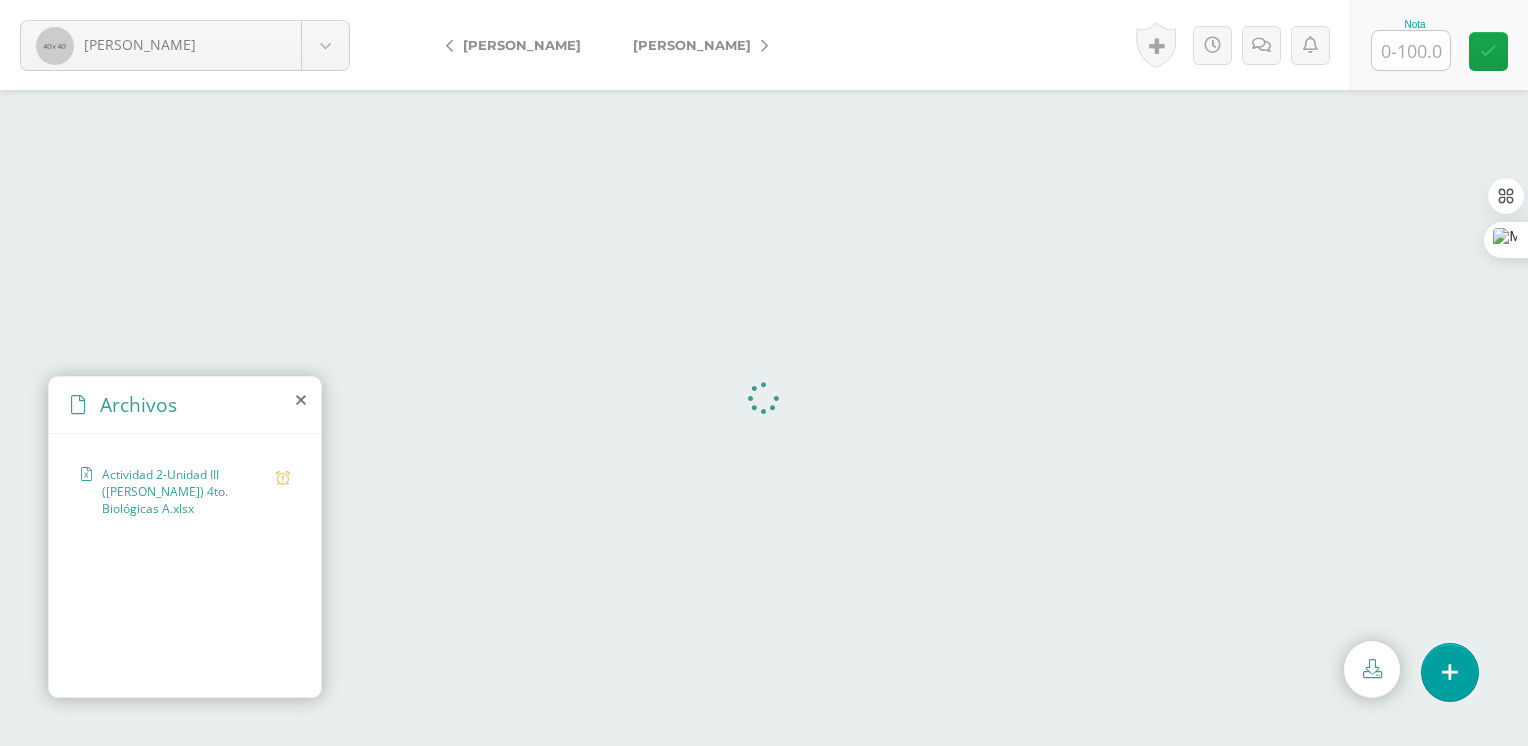 click at bounding box center [1411, 50] 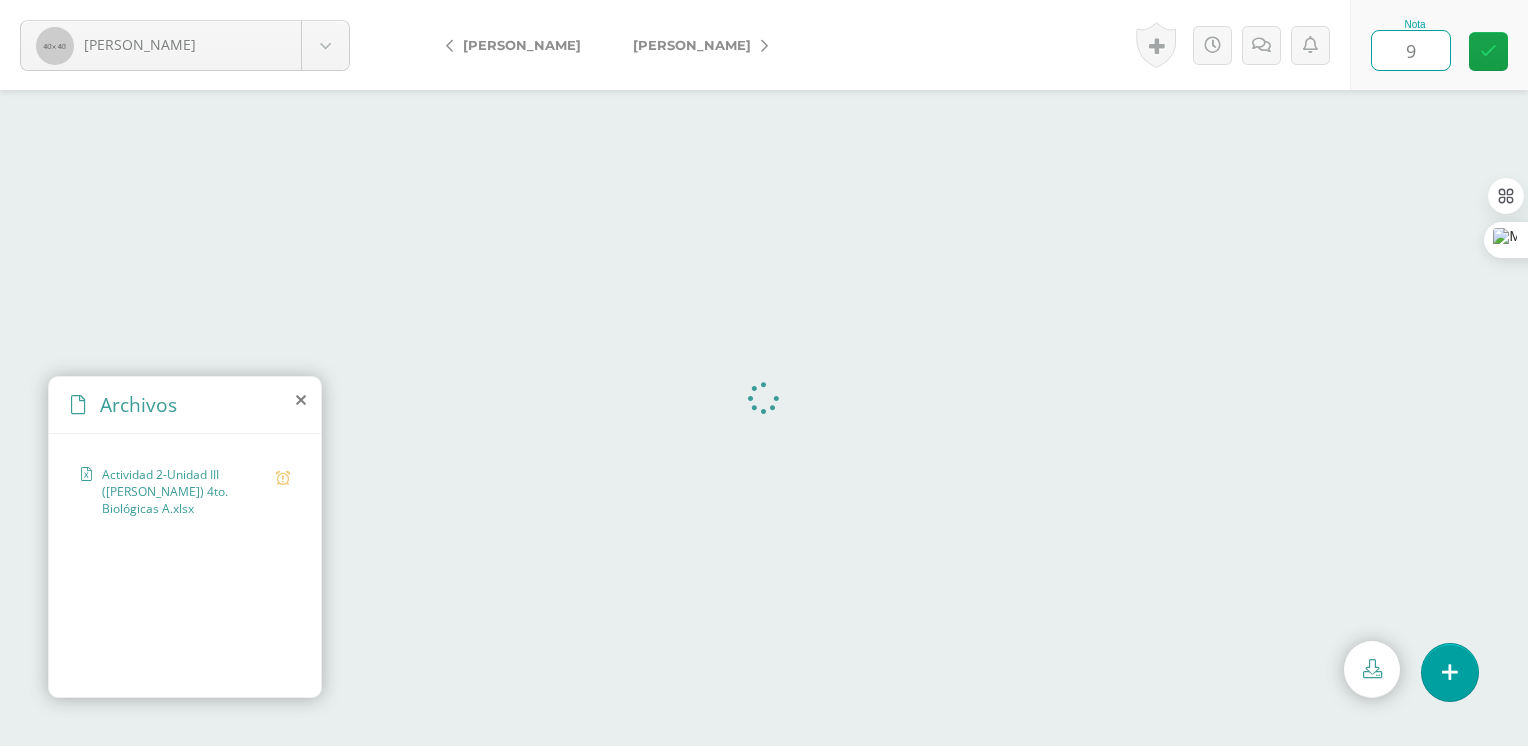 type on "95" 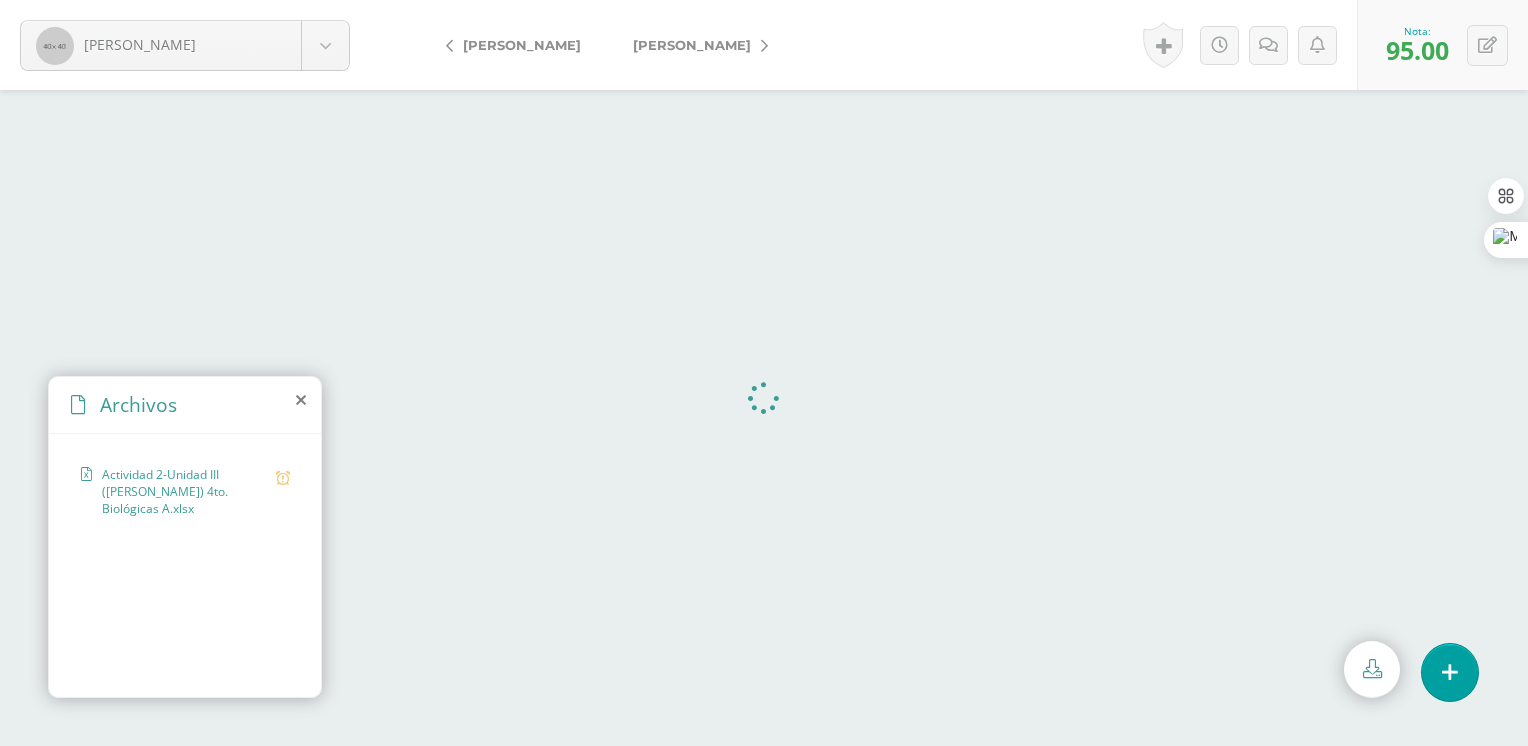 click on "[PERSON_NAME]" at bounding box center (695, 45) 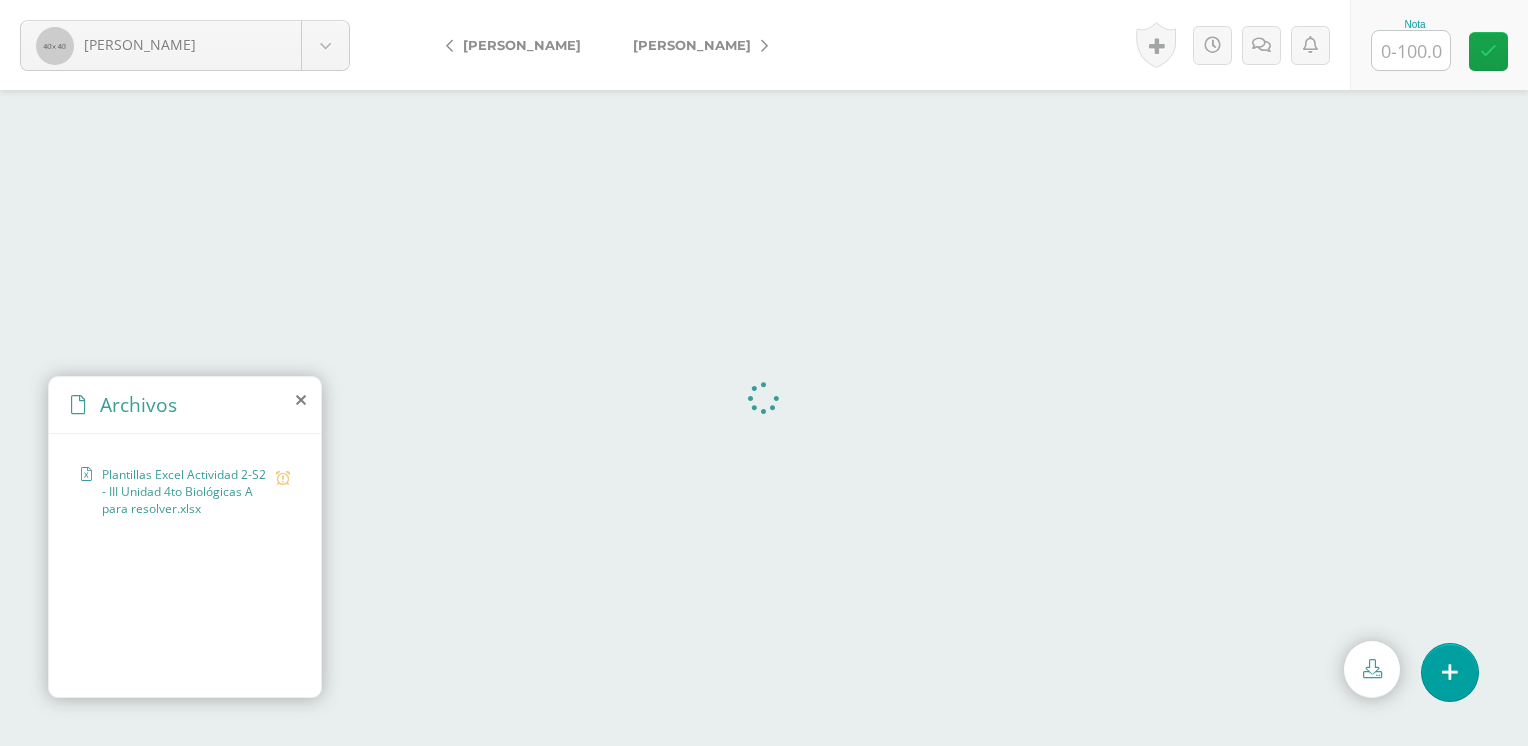 scroll, scrollTop: 0, scrollLeft: 0, axis: both 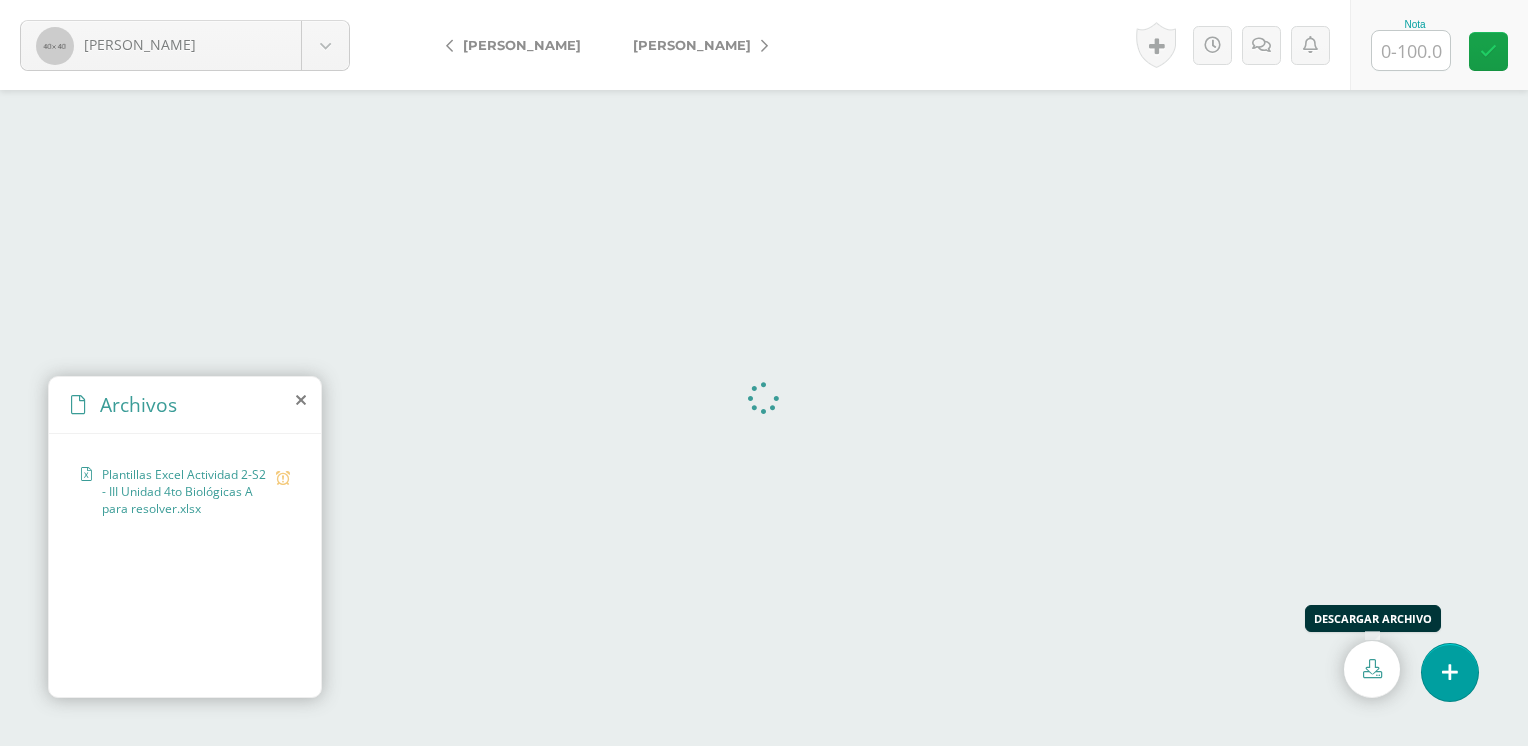 click at bounding box center (1372, 669) 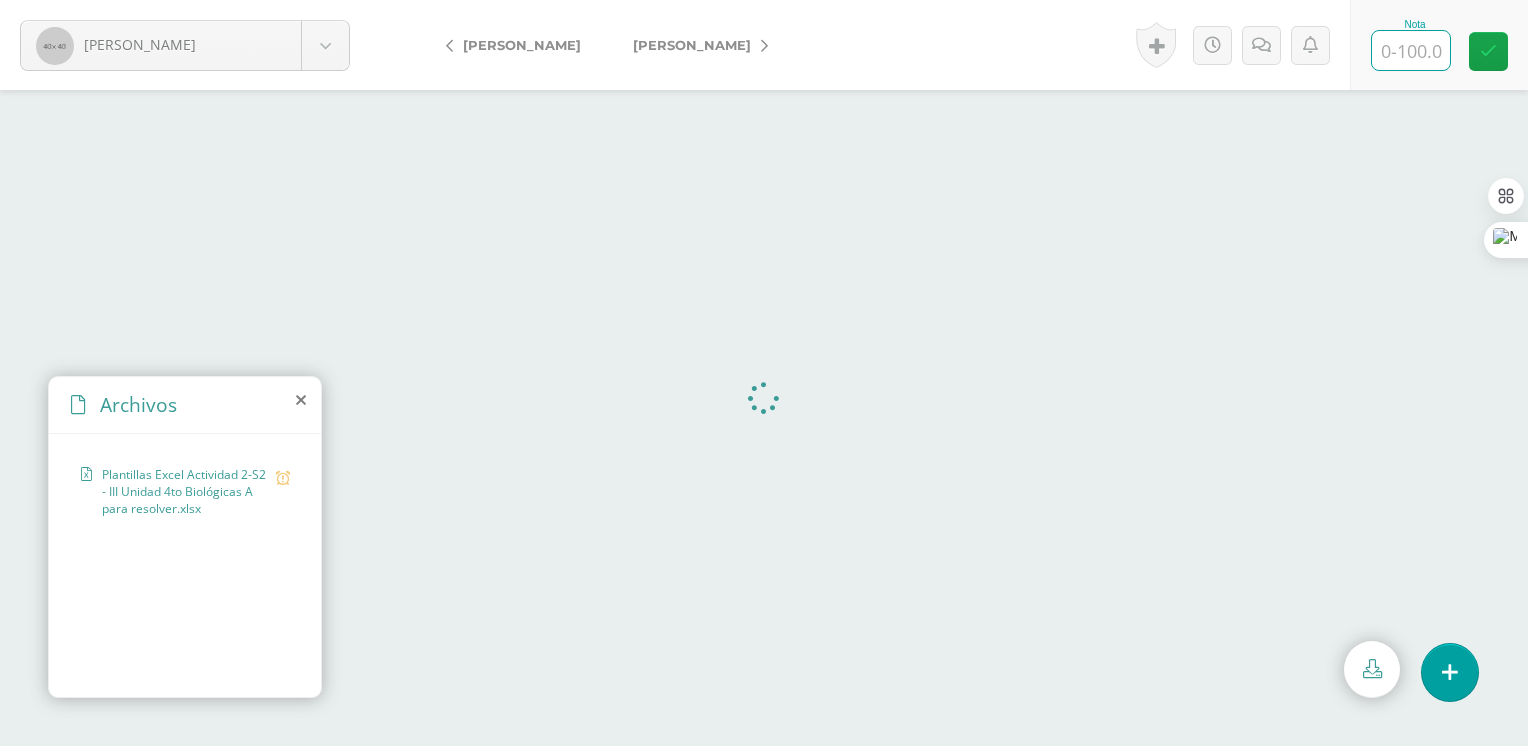 click at bounding box center [1411, 50] 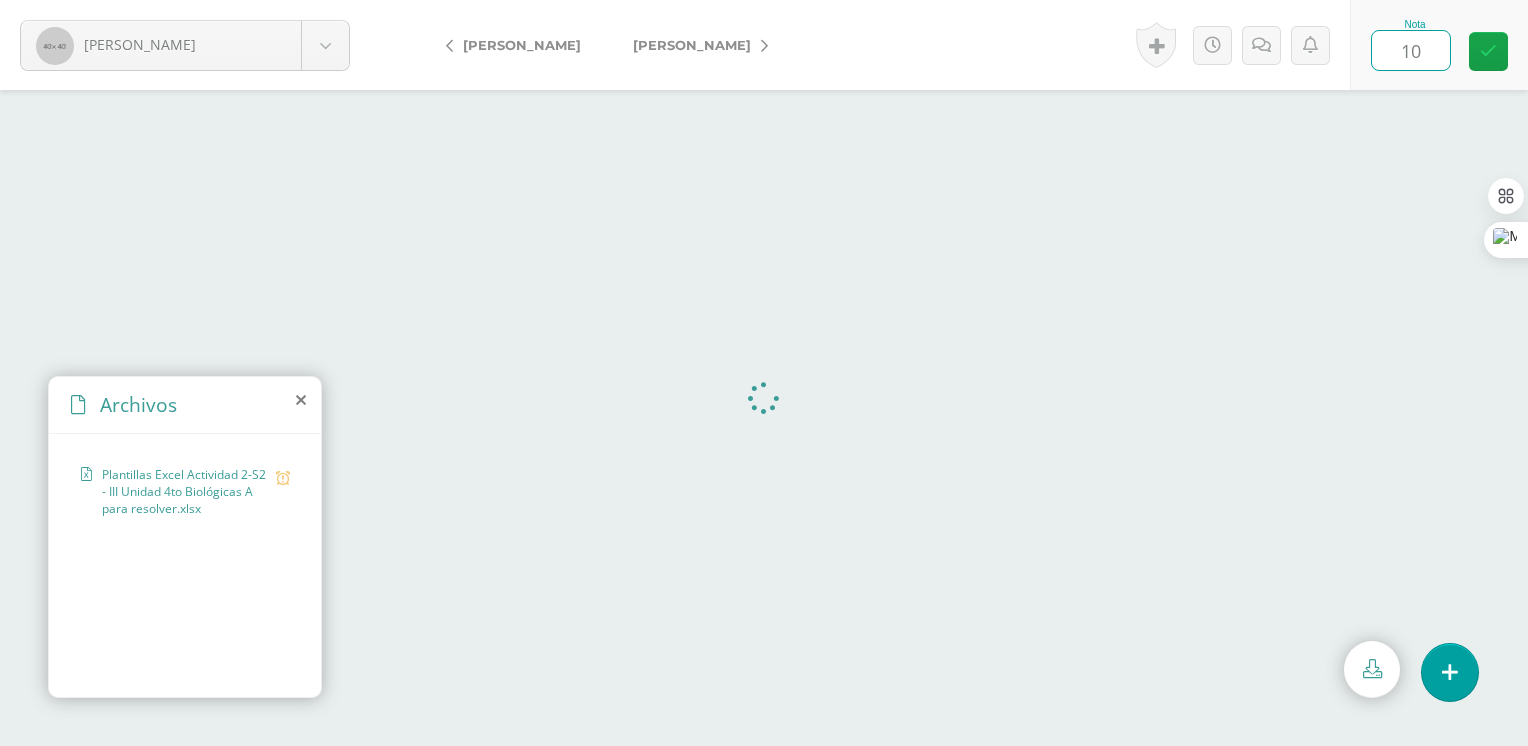 type on "100" 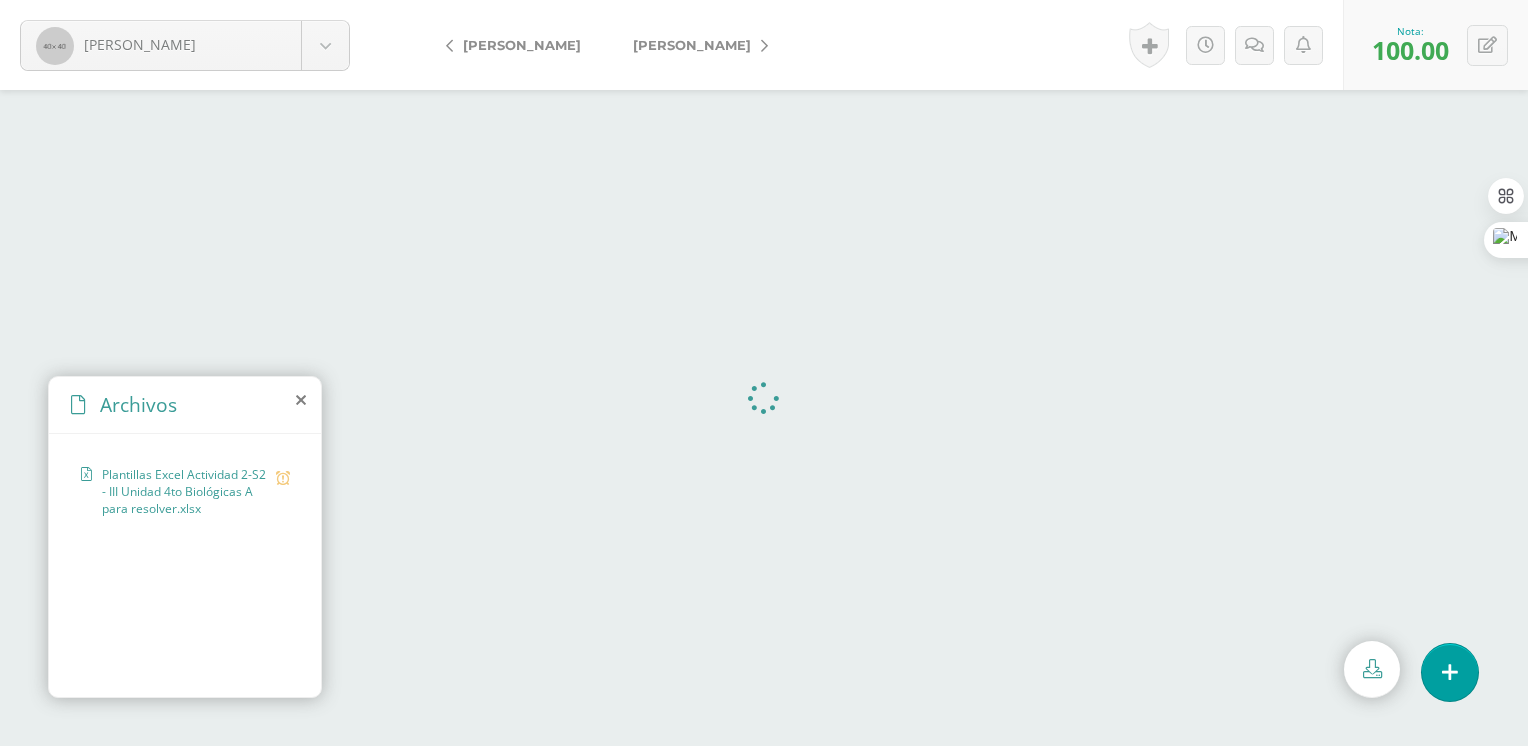 click at bounding box center [764, 46] 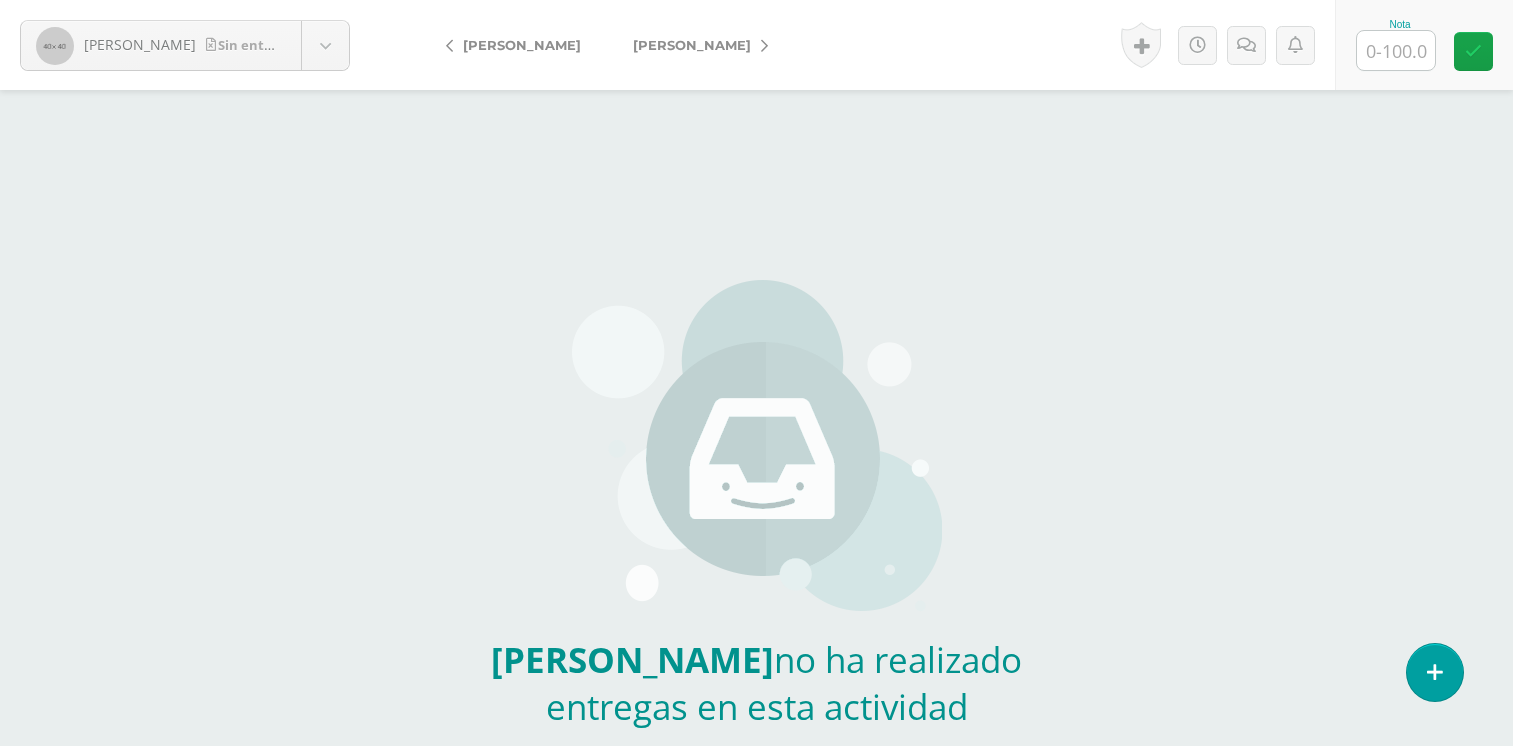 scroll, scrollTop: 0, scrollLeft: 0, axis: both 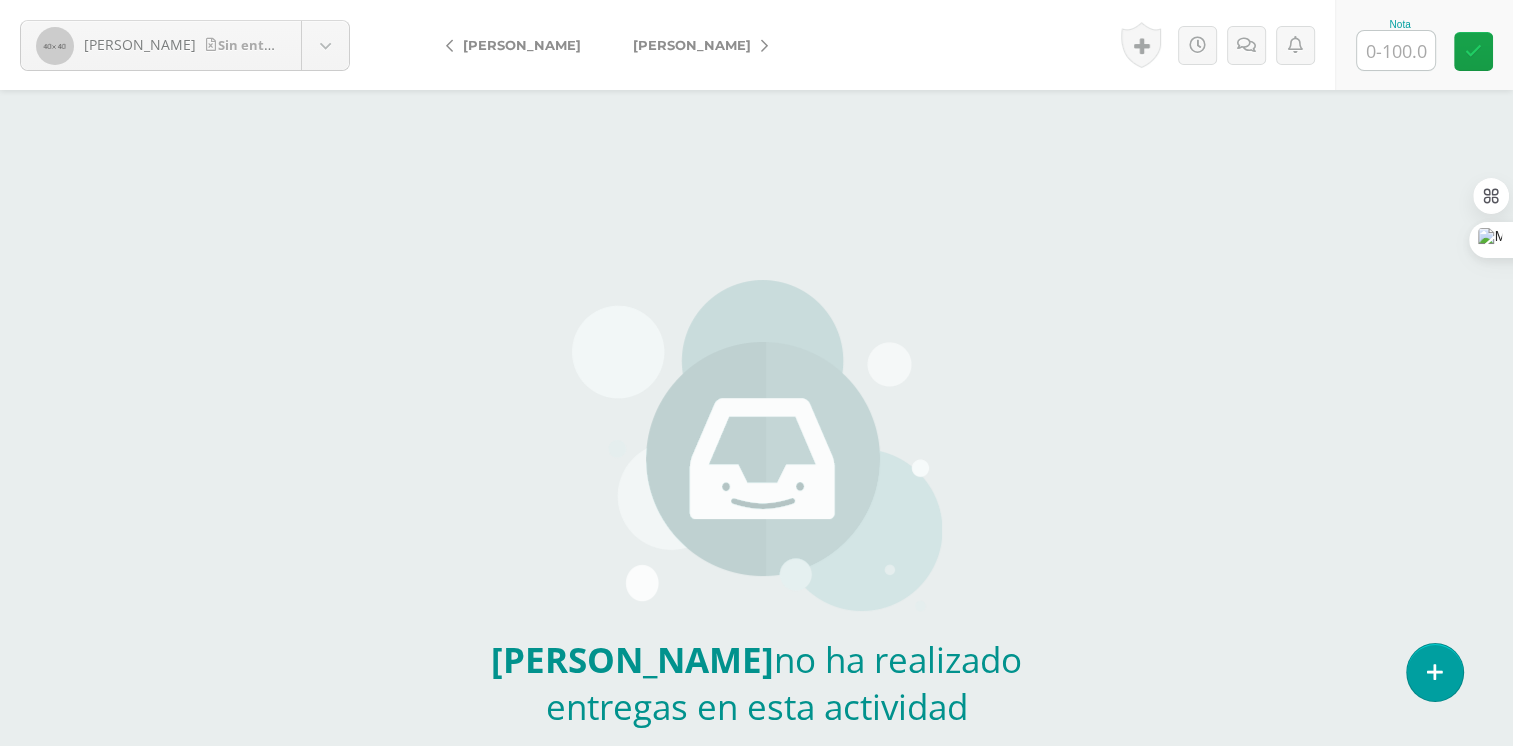 click at bounding box center (1396, 50) 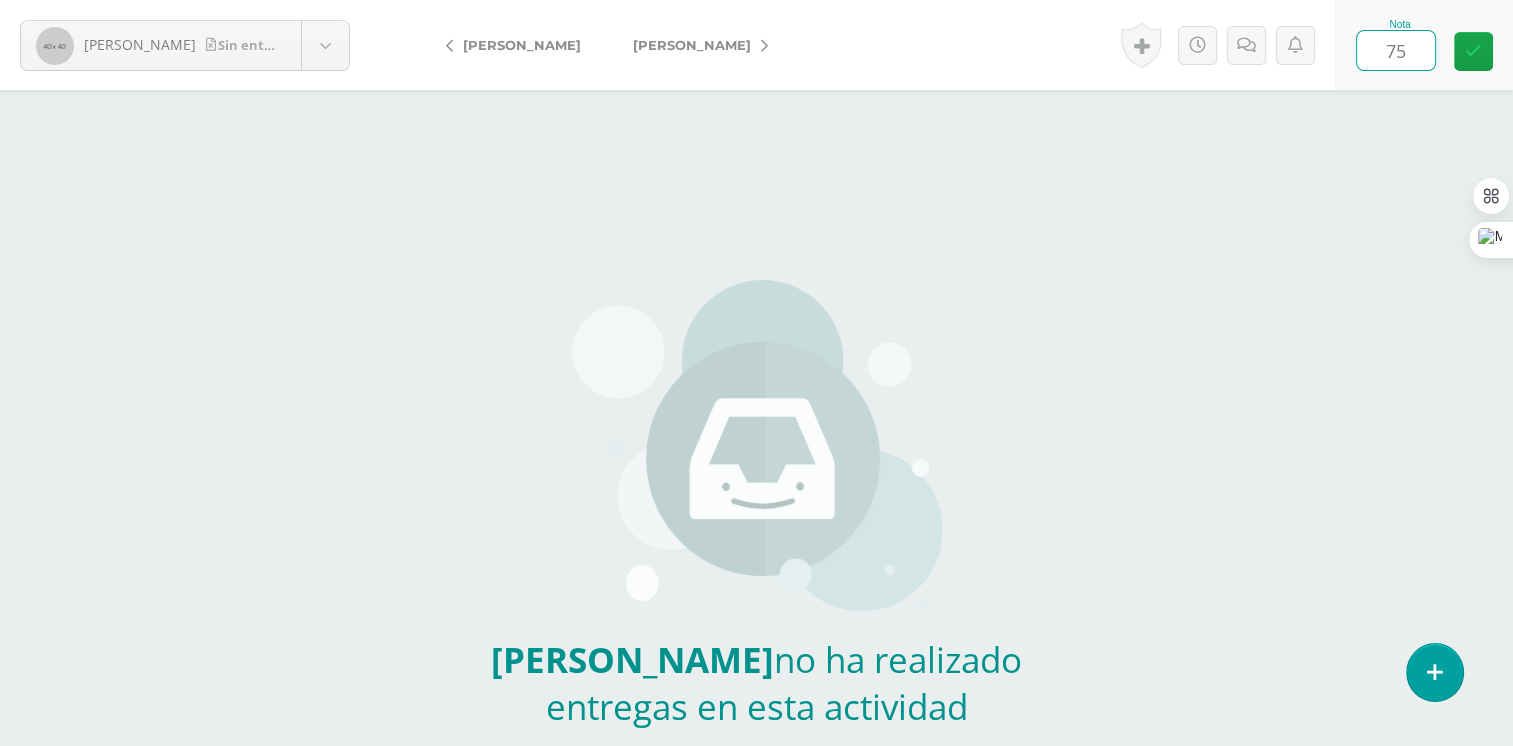 type on "7" 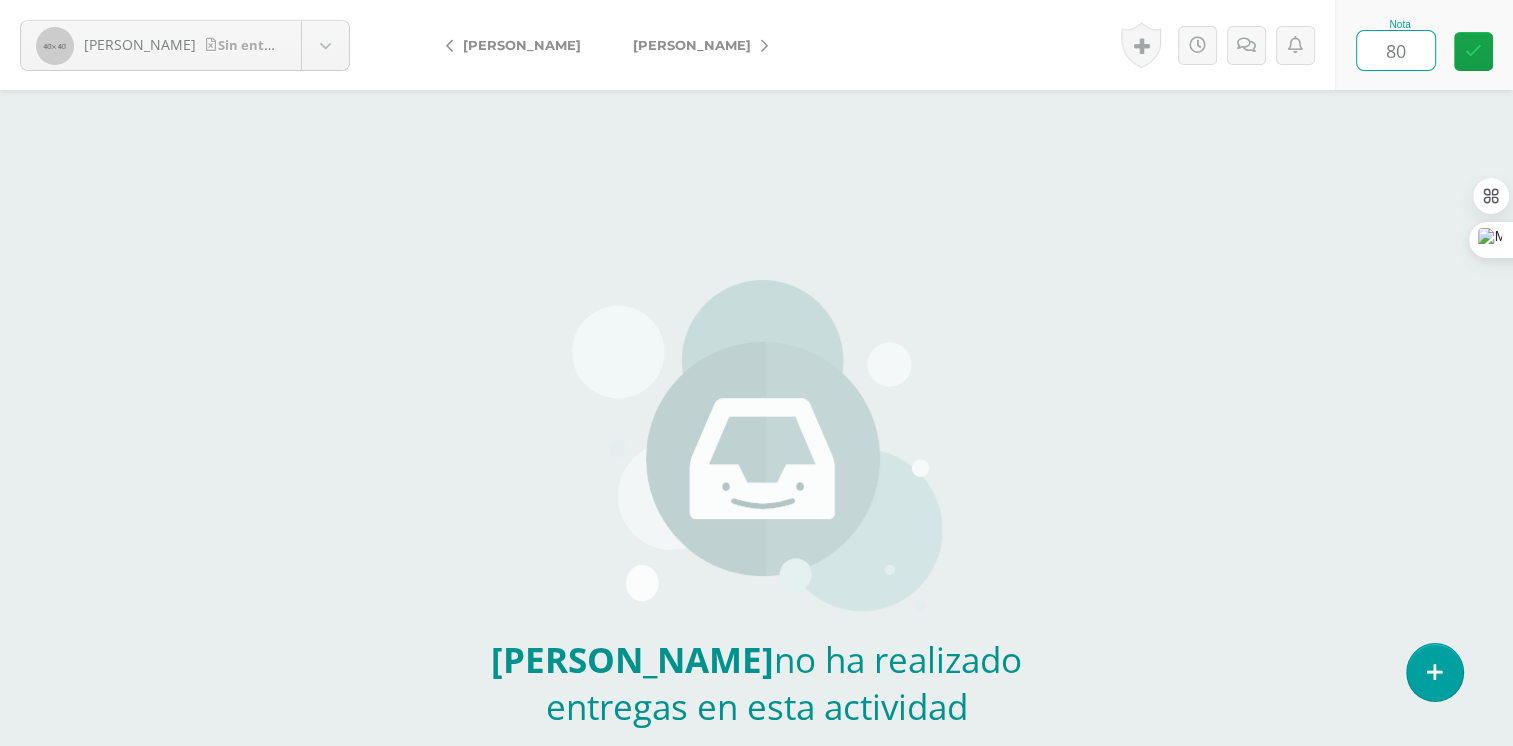 type on "80" 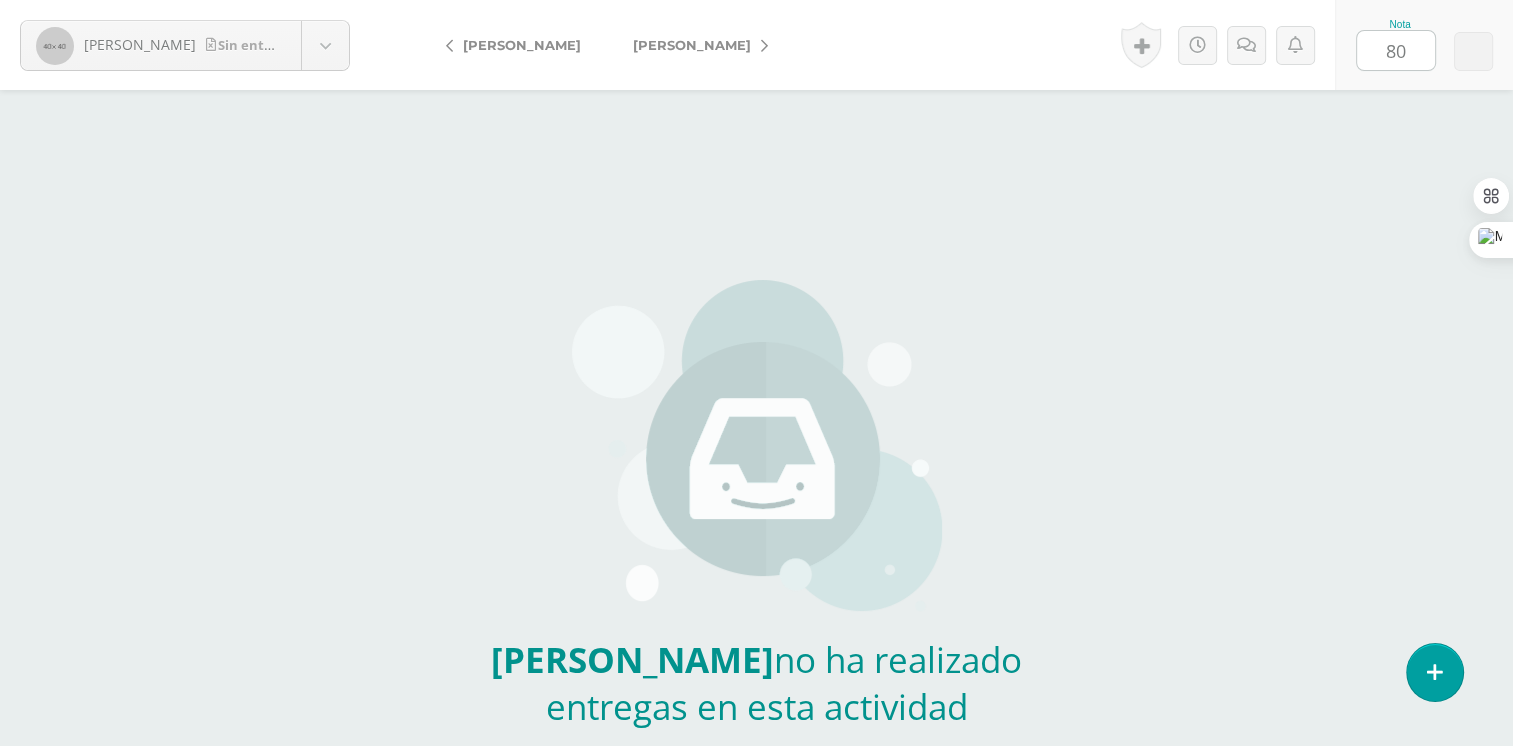 click on "Cividanis, Nathalie
Sin entrega
Aguilar, Damaris
Alvarado, Reyna
Apén, Heidy
Aragón, Stephanie
Barillas, Alison
Cividanis, Nathalie
Espinoza, Edelain
Estrada, Diana
Estrada, Mariana
Gomez, Angie
Guerra, Antony
Nota
80" at bounding box center (756, 45) 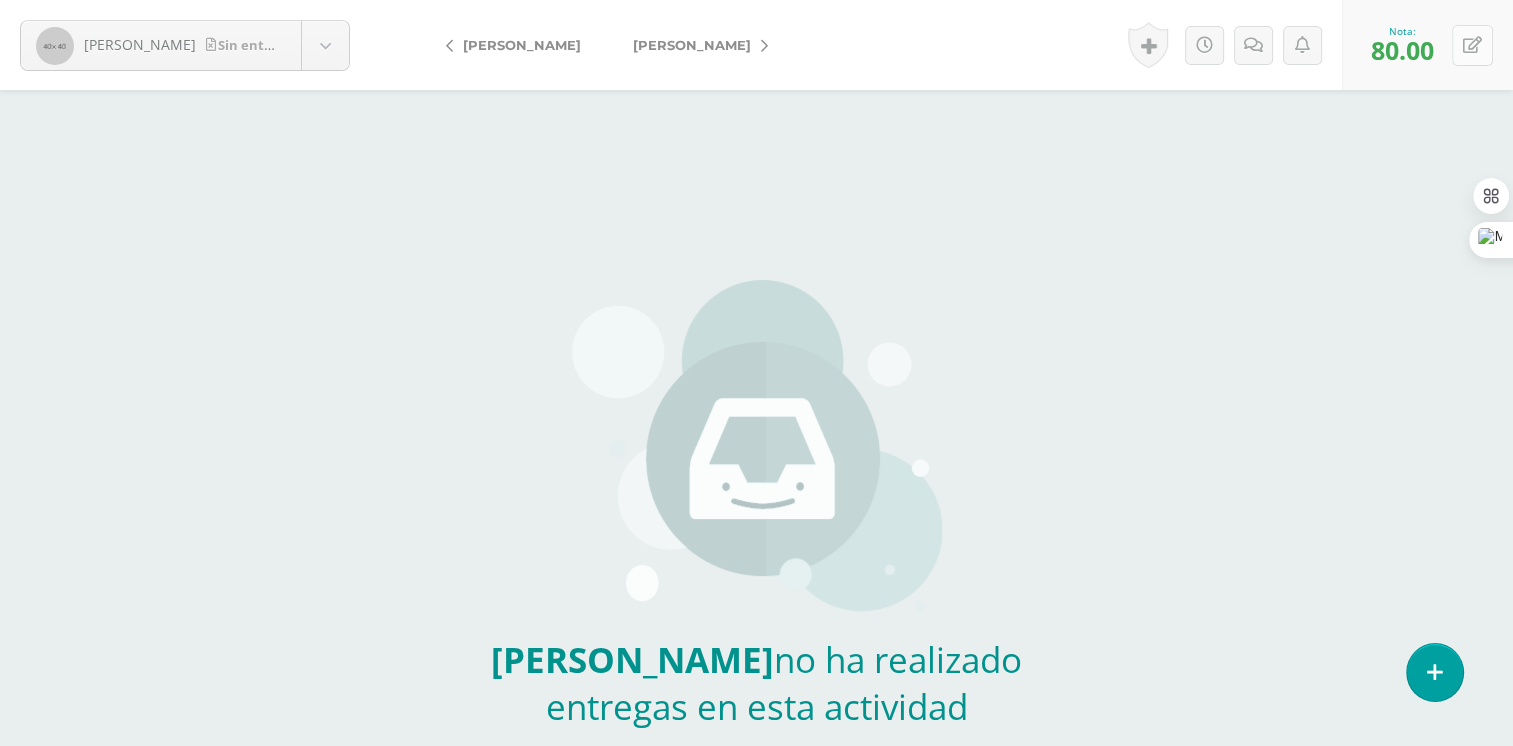 click at bounding box center [1472, 45] 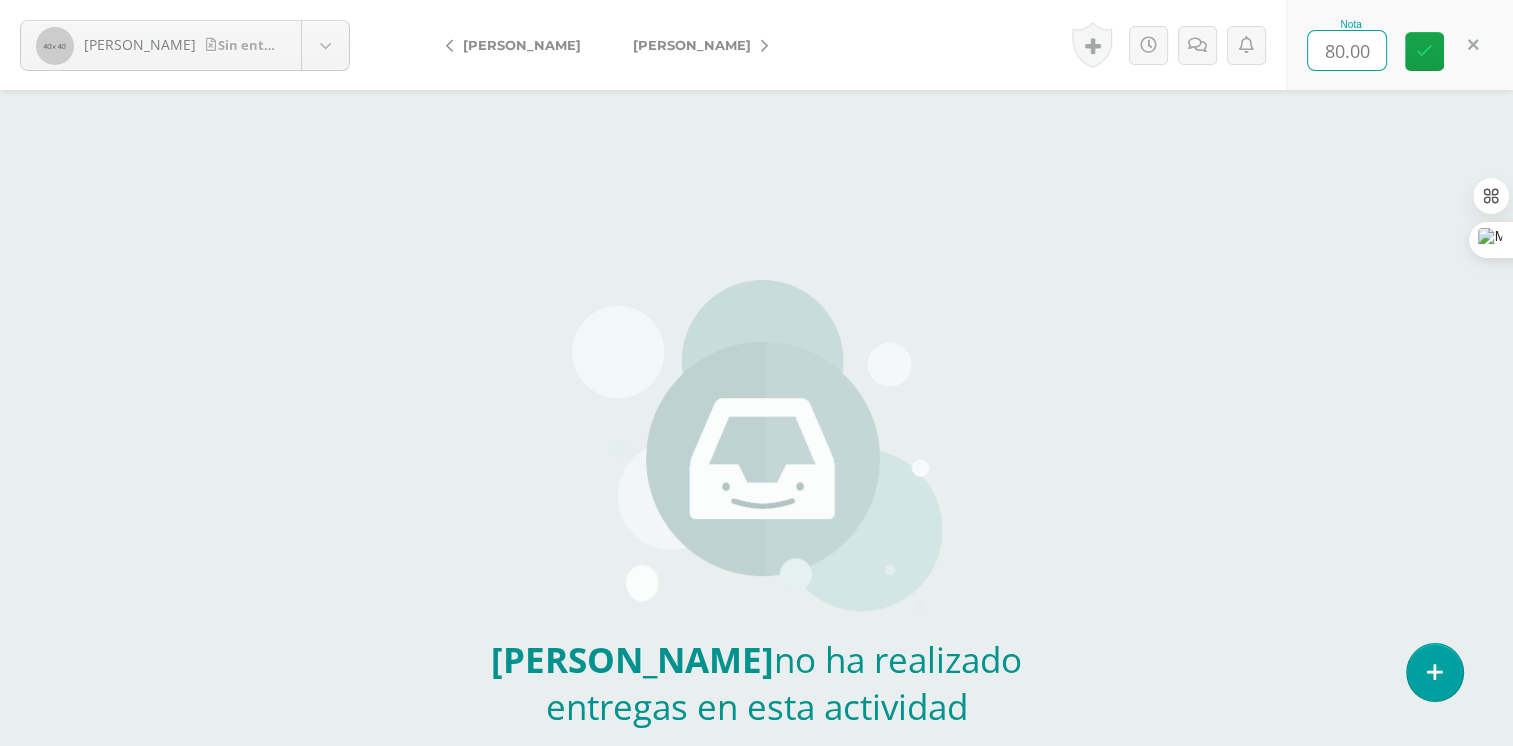 click on "Cividanis, Nathalie
Sin entrega
Aguilar, Damaris
Alvarado, Reyna
Apén, Heidy
Aragón, Stephanie
Barillas, Alison
Cividanis, Nathalie
Espinoza, Edelain
Estrada, Diana
Estrada, Mariana
Gomez, Angie
Guerra, Antony
Nota" at bounding box center [756, 416] 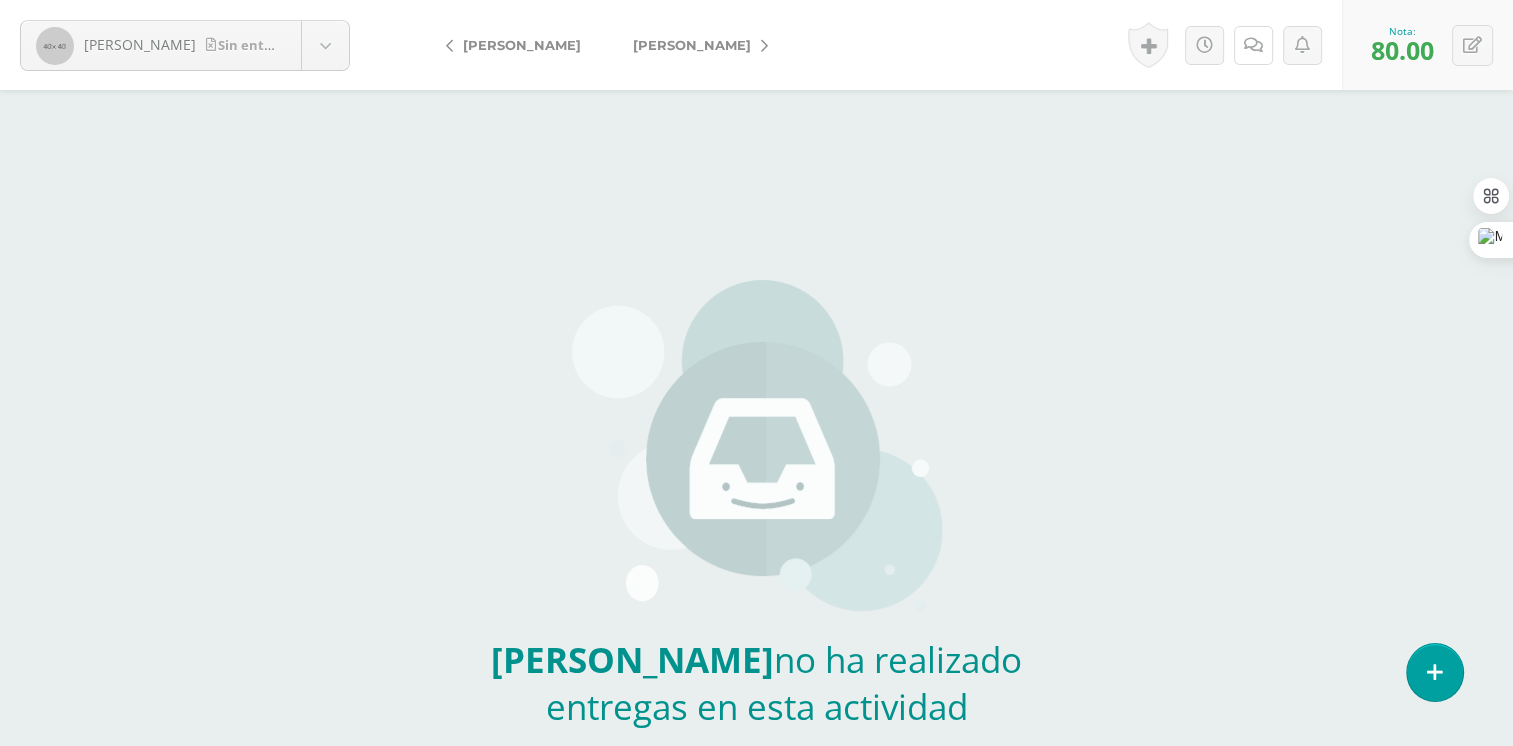 drag, startPoint x: 1244, startPoint y: 43, endPoint x: 1214, endPoint y: 118, distance: 80.77747 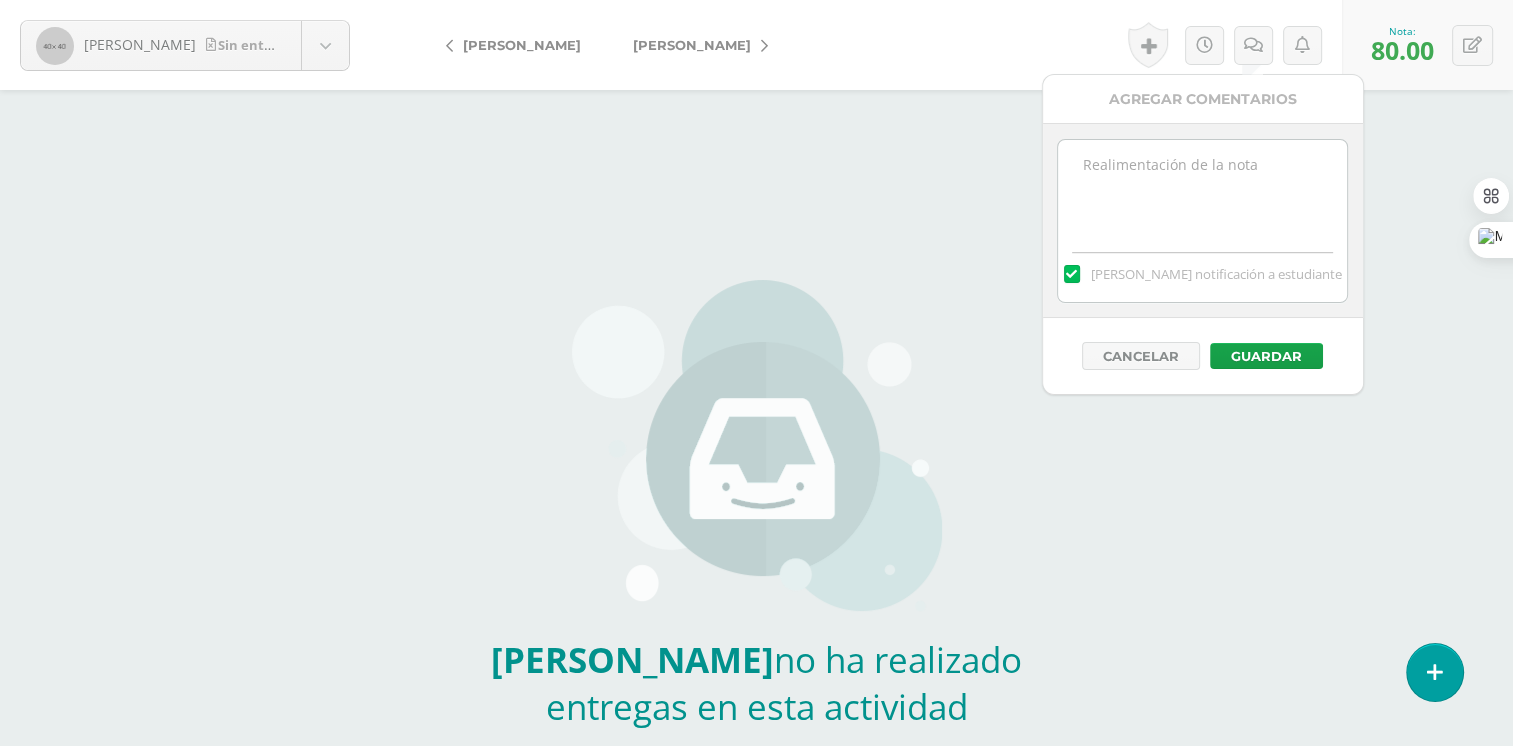 click on "[PERSON_NAME] notificación a estudiante" at bounding box center [1202, 271] 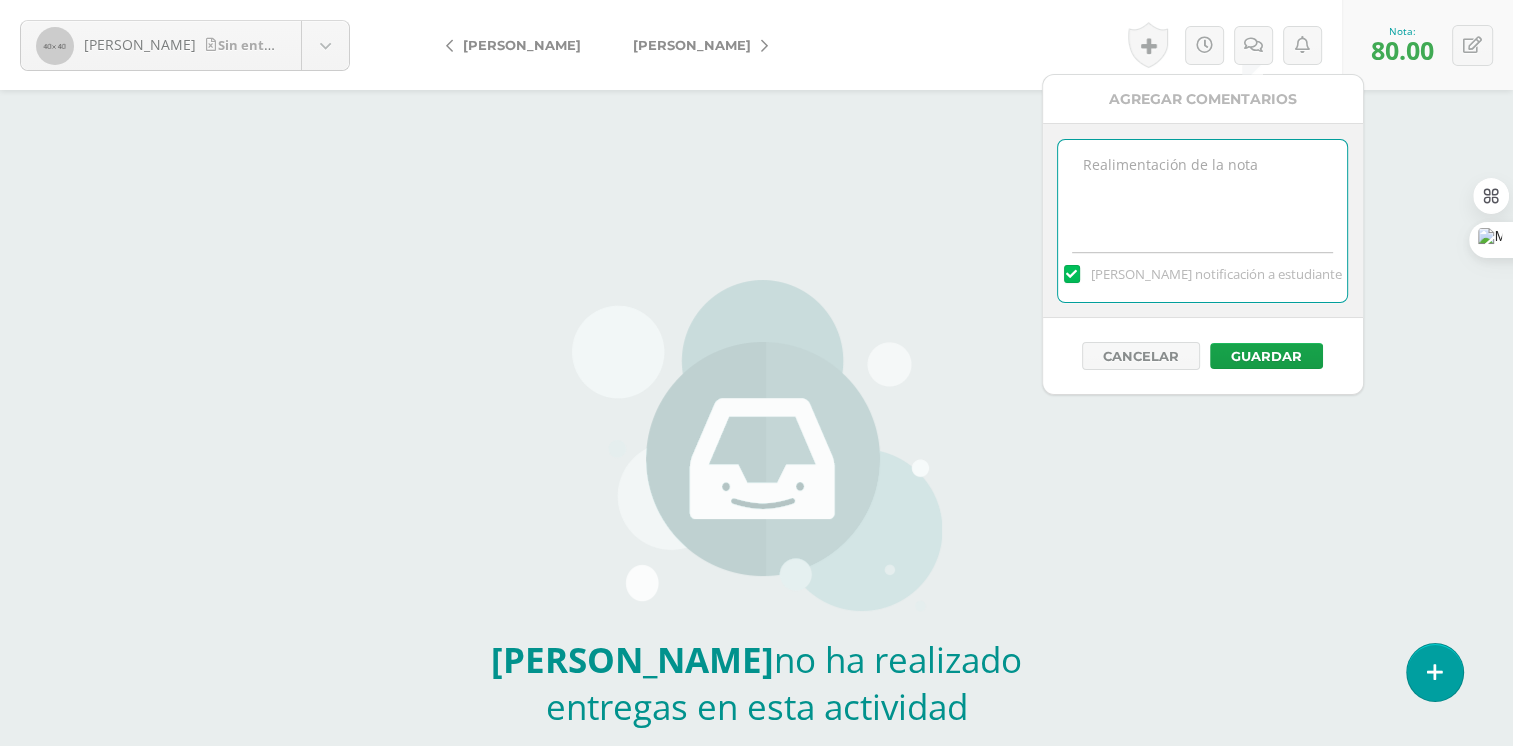 click at bounding box center (1202, 190) 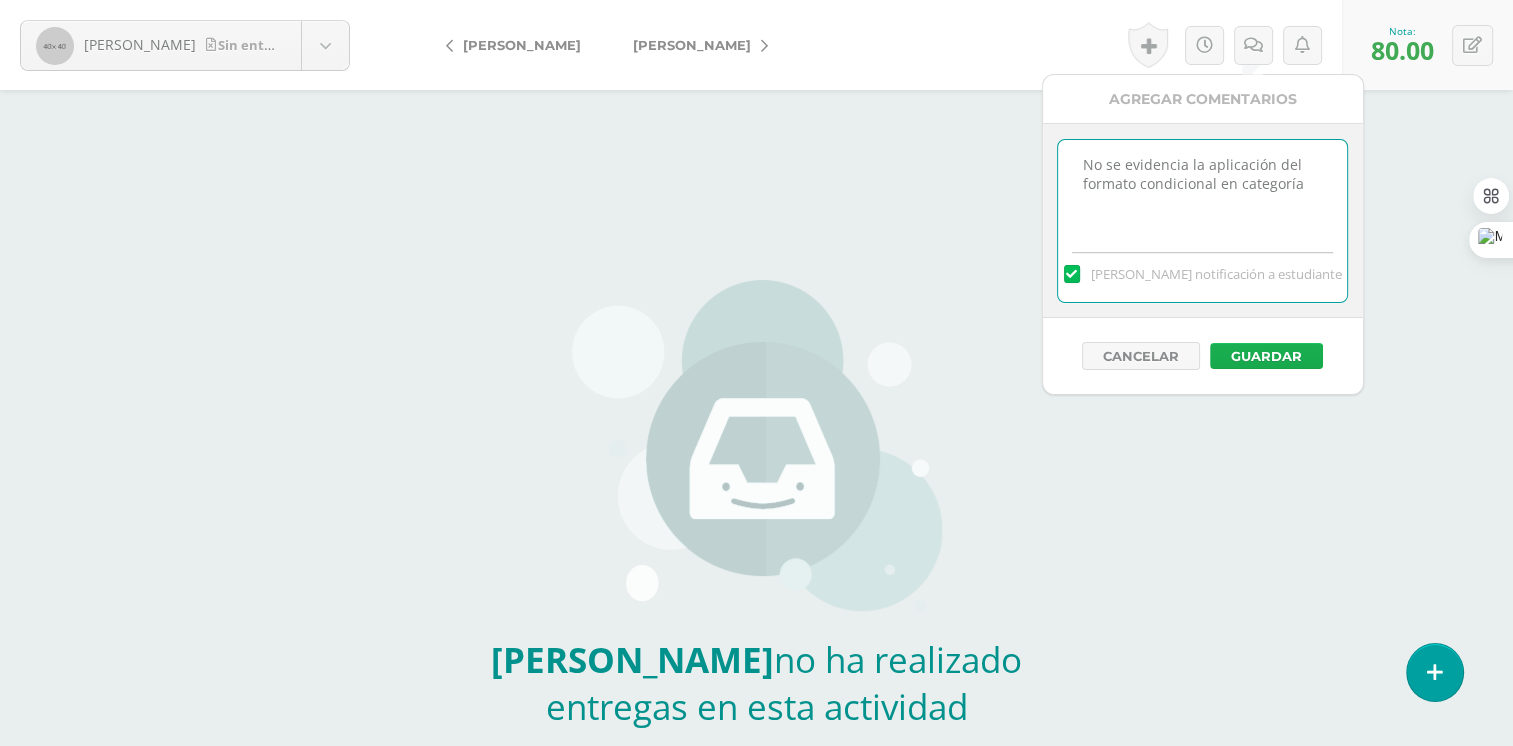type on "No se evidencia la aplicación del formato condicional en categoría" 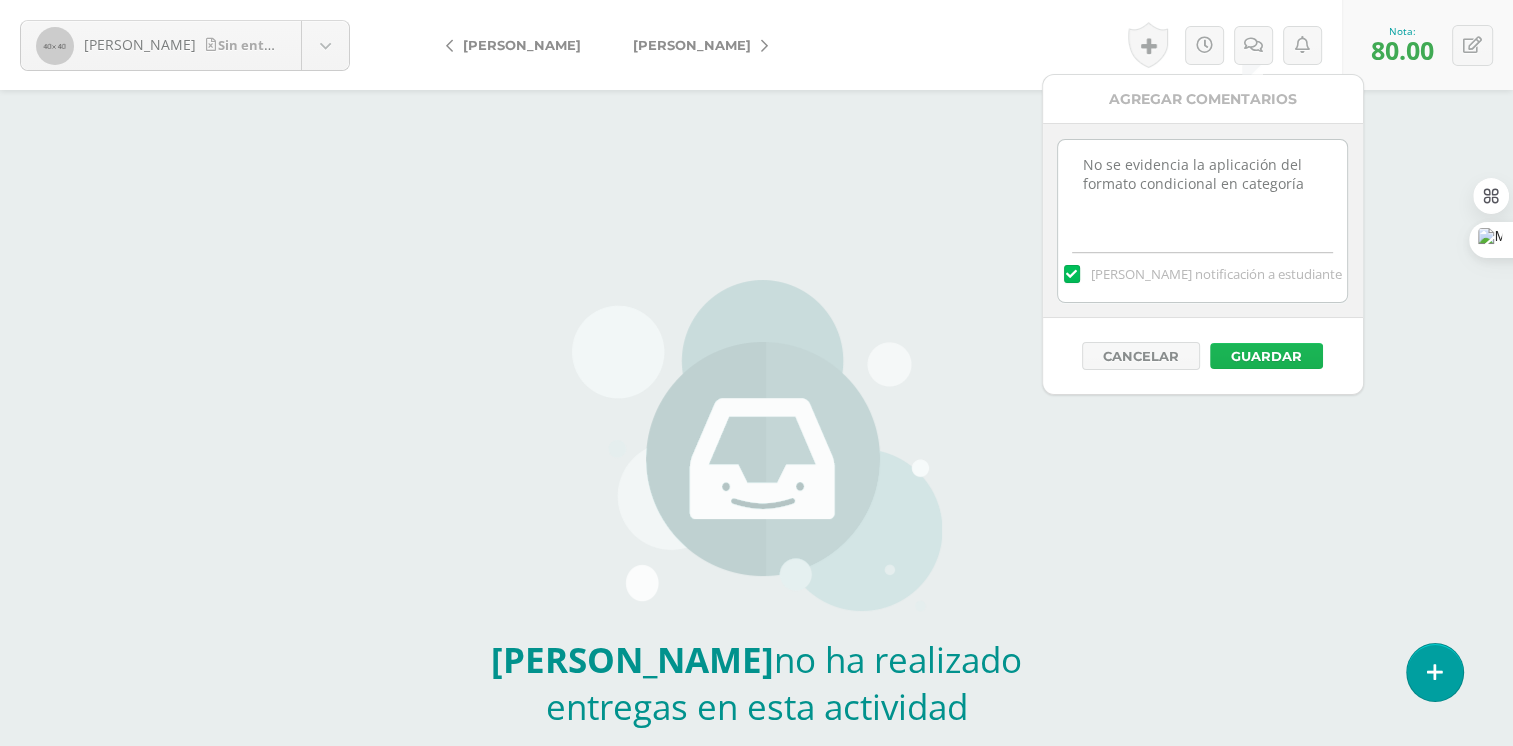 click on "Guardar" at bounding box center [1266, 356] 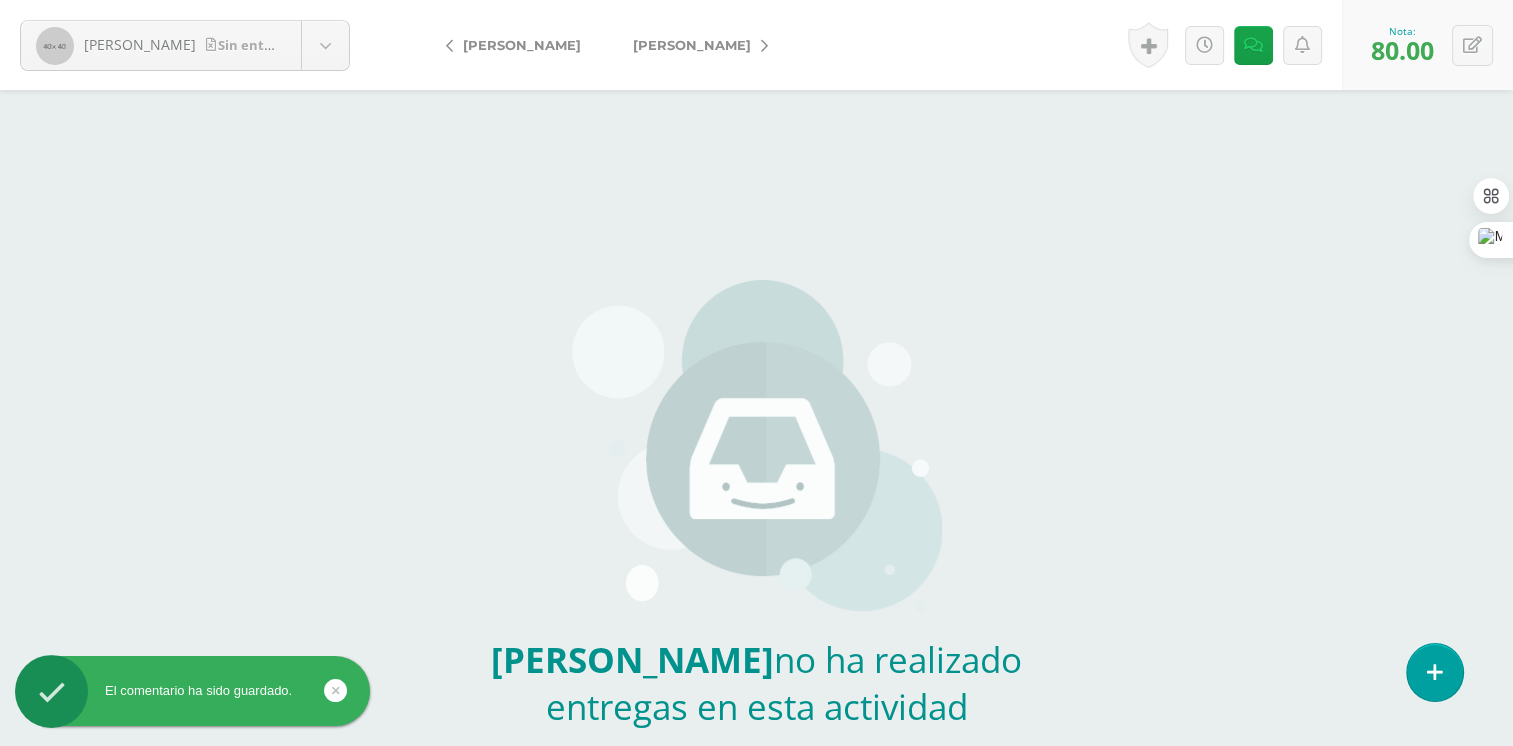 click on "[PERSON_NAME]" at bounding box center [695, 45] 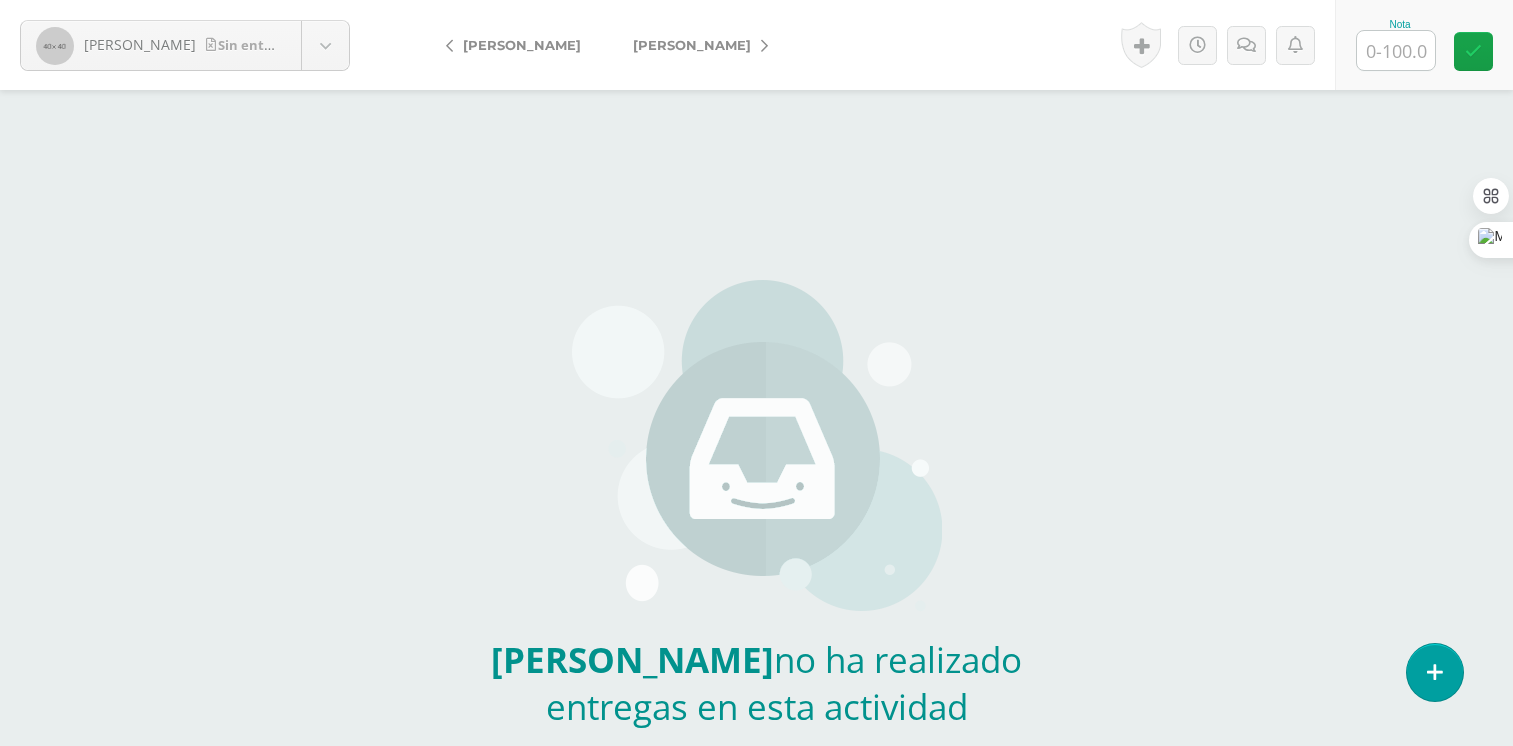 scroll, scrollTop: 0, scrollLeft: 0, axis: both 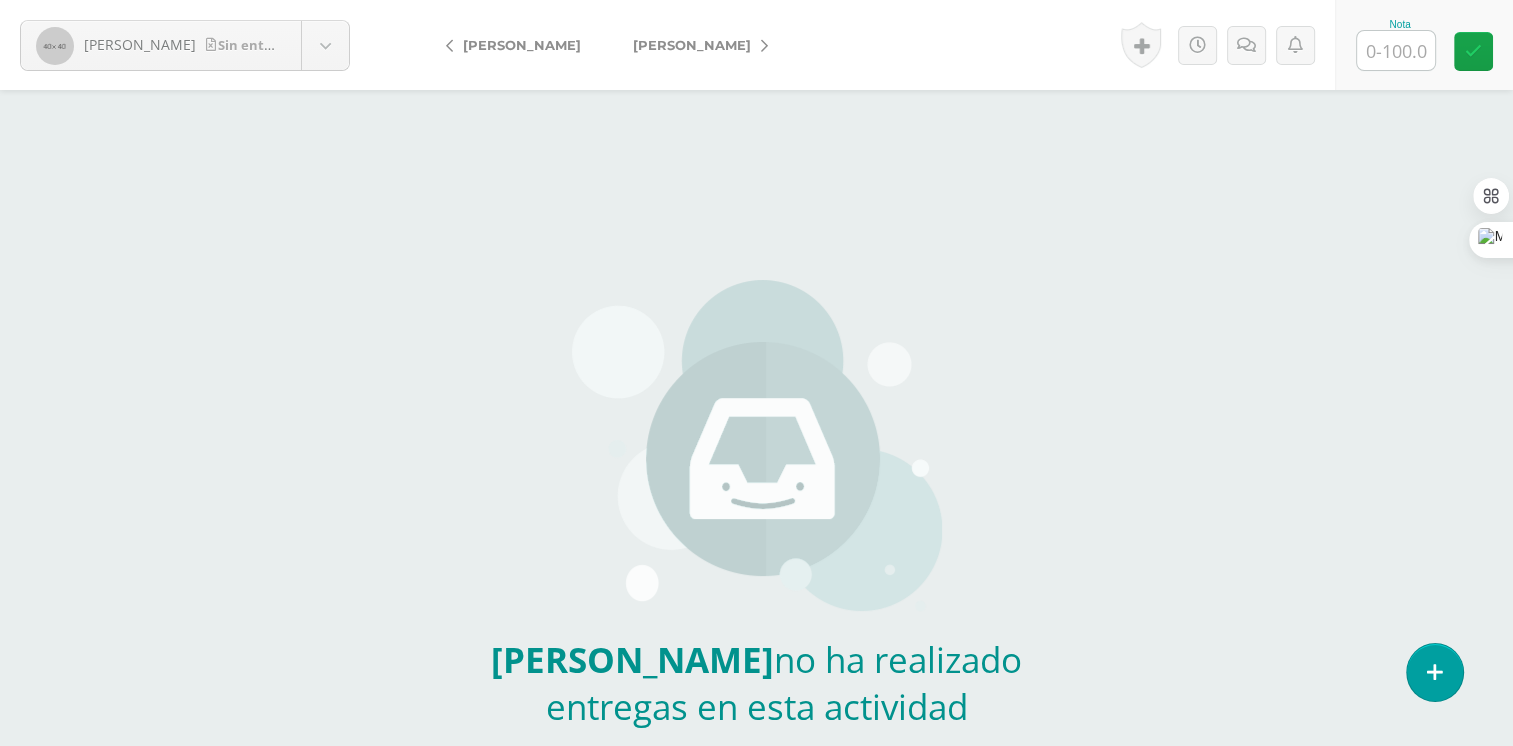 click on "[PERSON_NAME]" at bounding box center [518, 45] 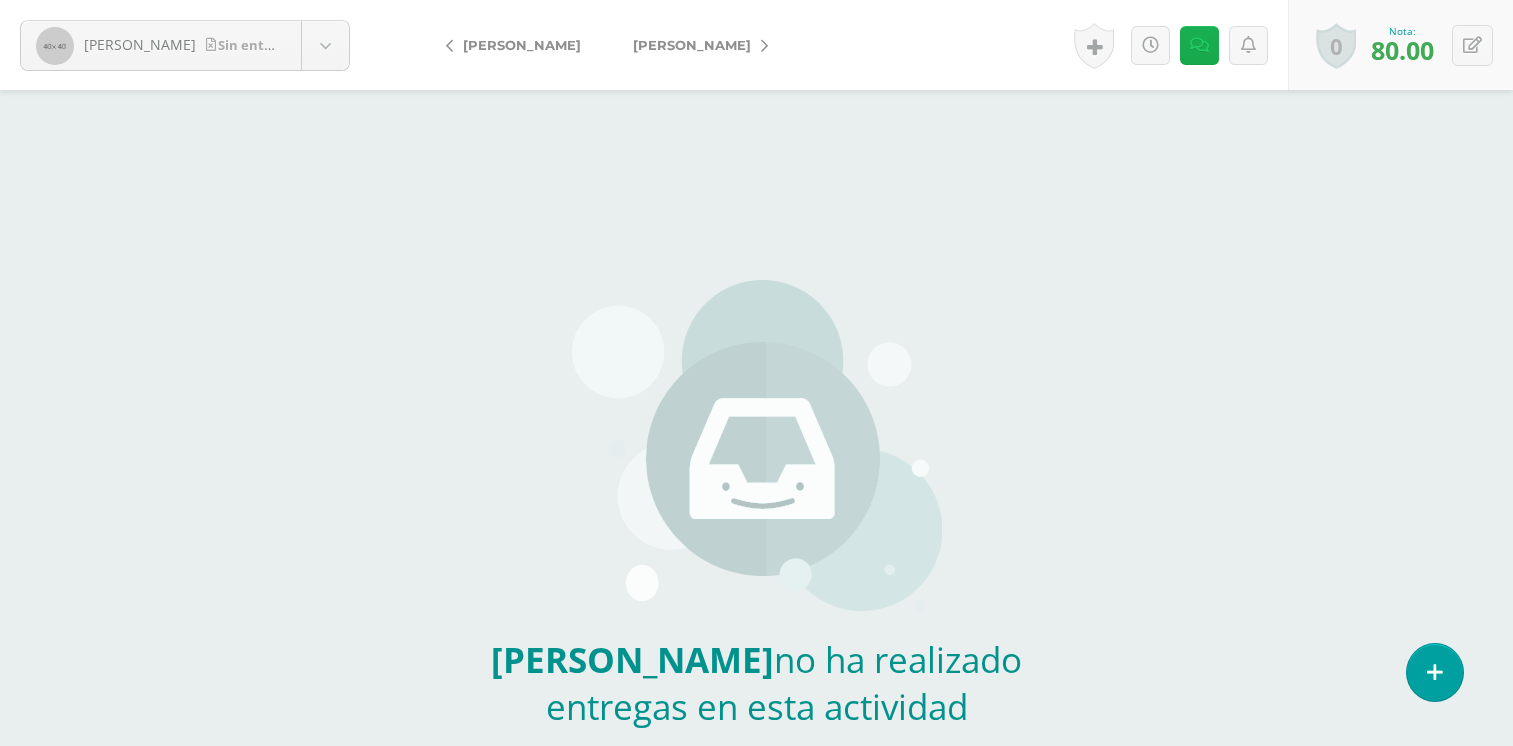 click at bounding box center (1199, 45) 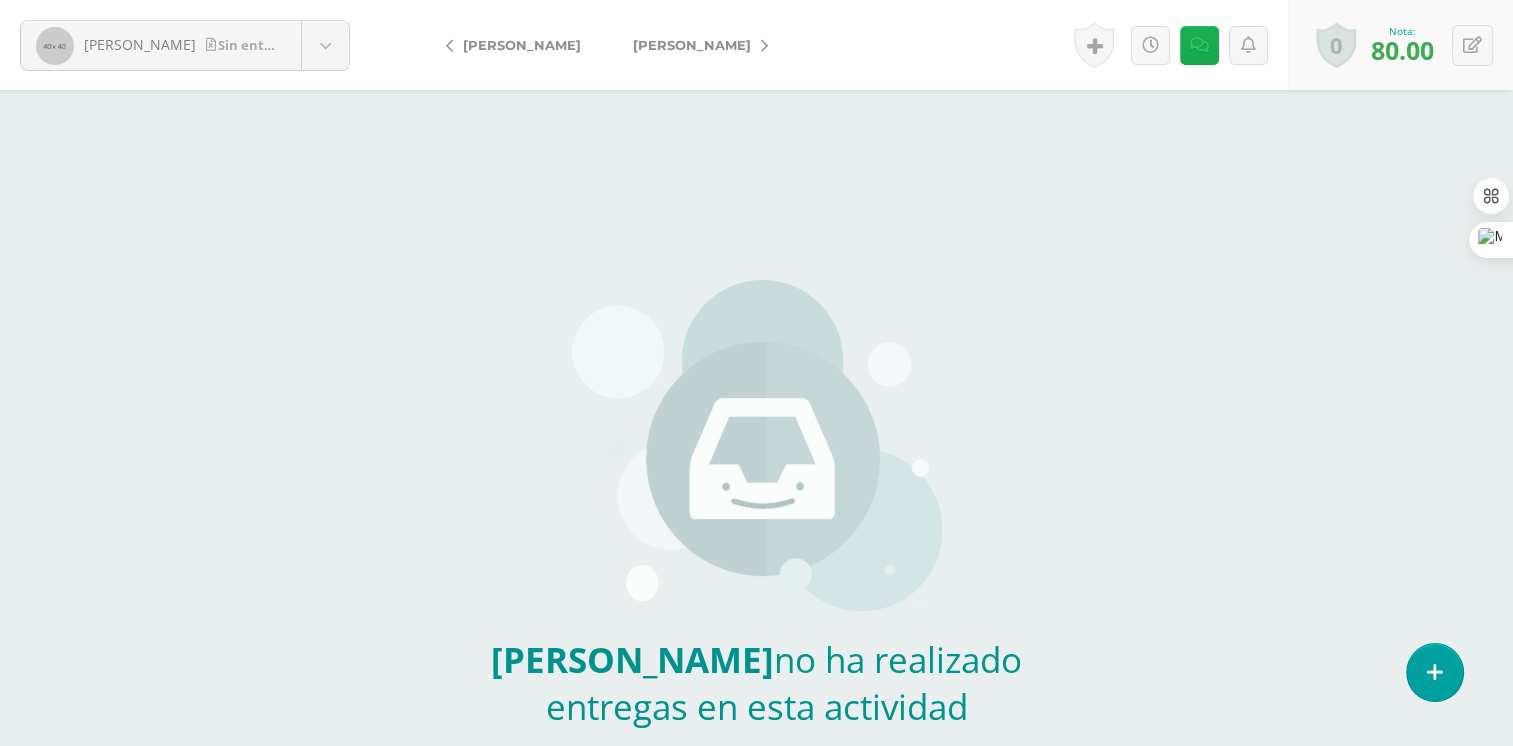 click at bounding box center [1199, 45] 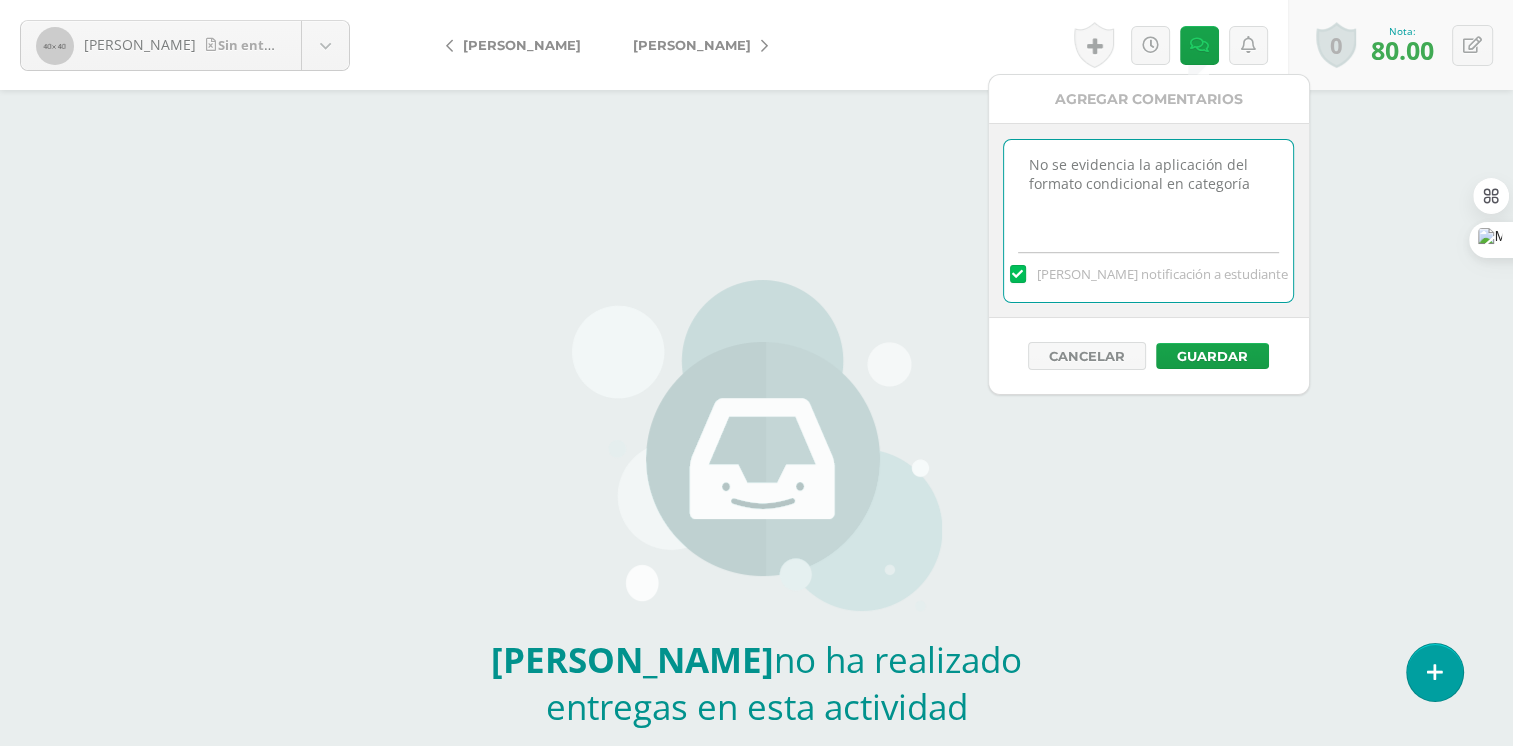 drag, startPoint x: 1027, startPoint y: 163, endPoint x: 1330, endPoint y: 197, distance: 304.9016 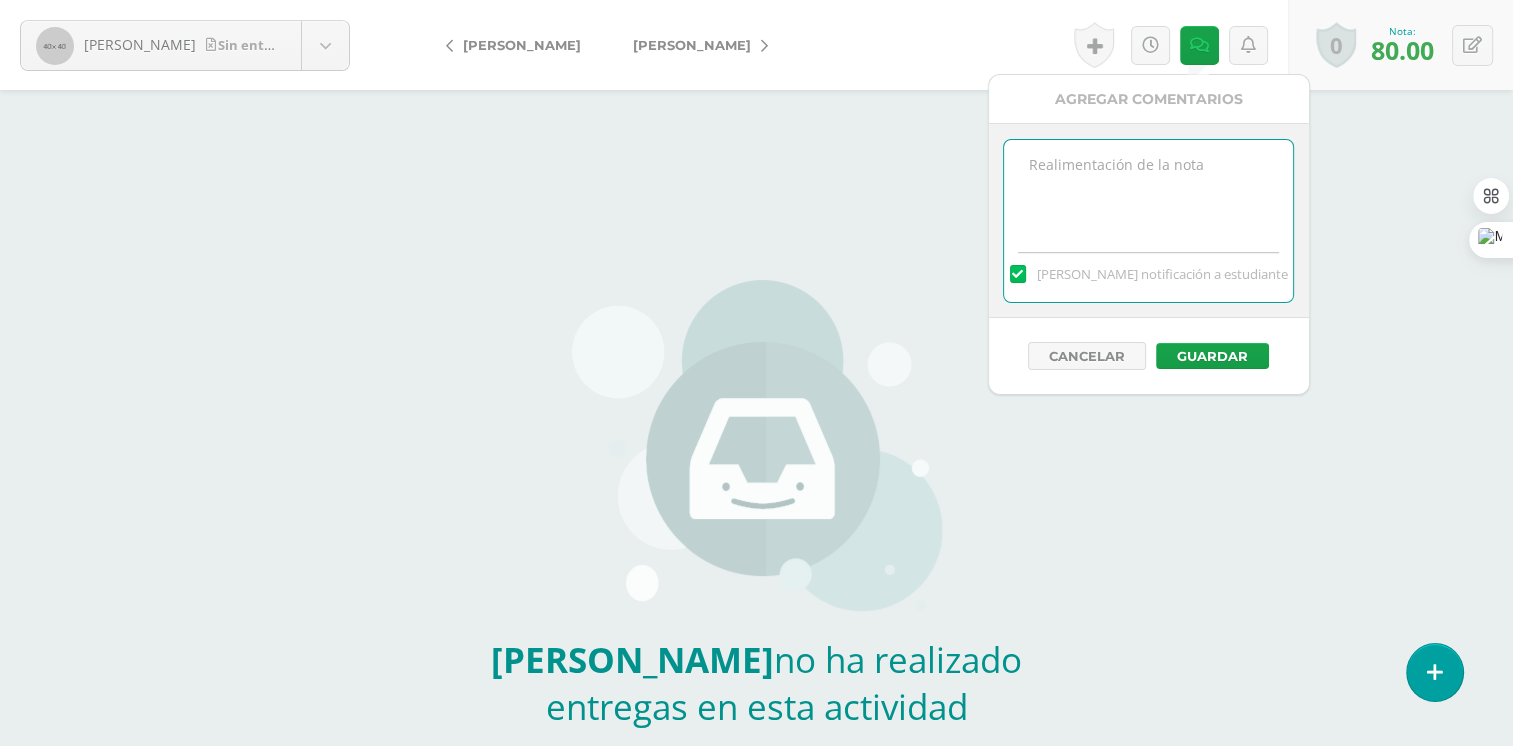 paste on "No se evidencia el agregado de los gráficos solicitados." 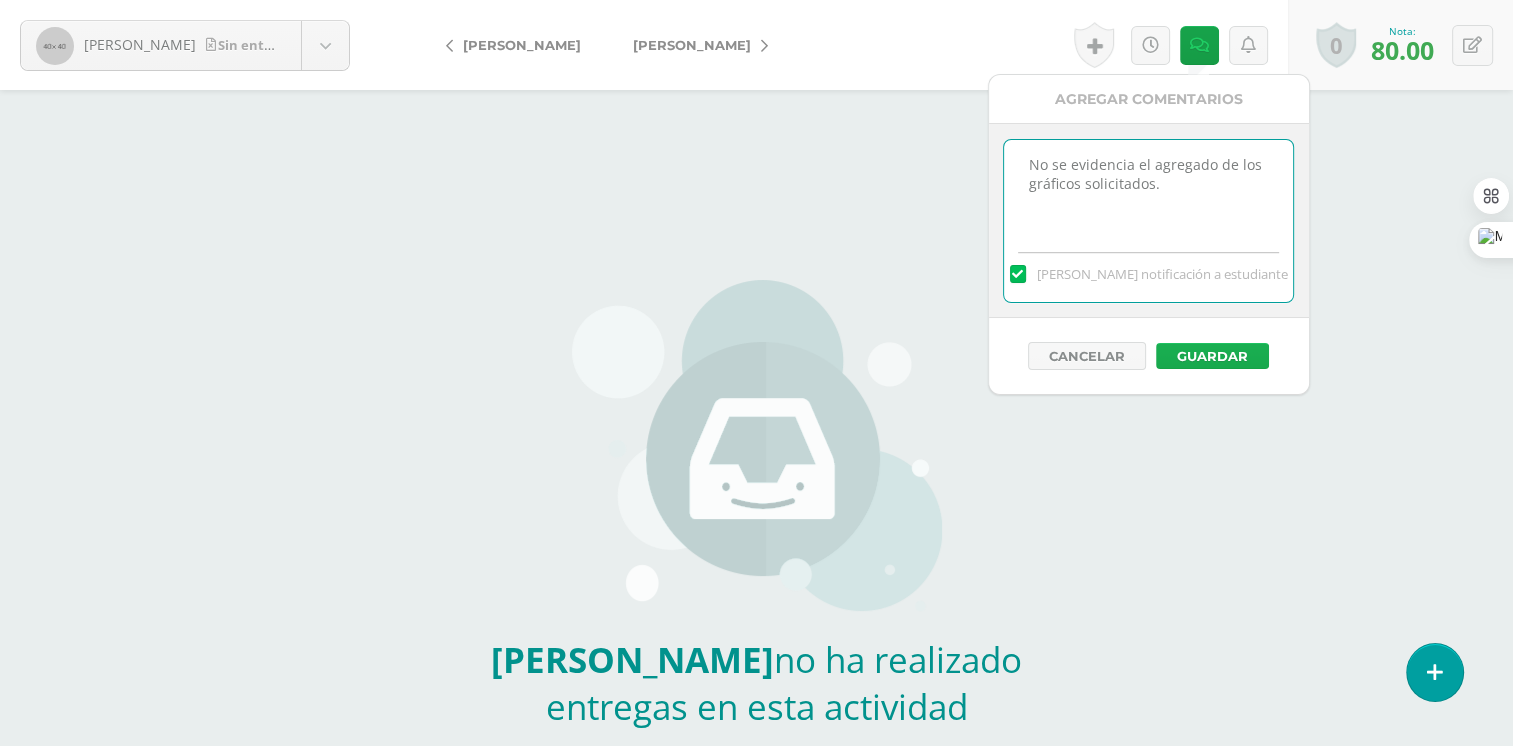 type on "No se evidencia el agregado de los gráficos solicitados." 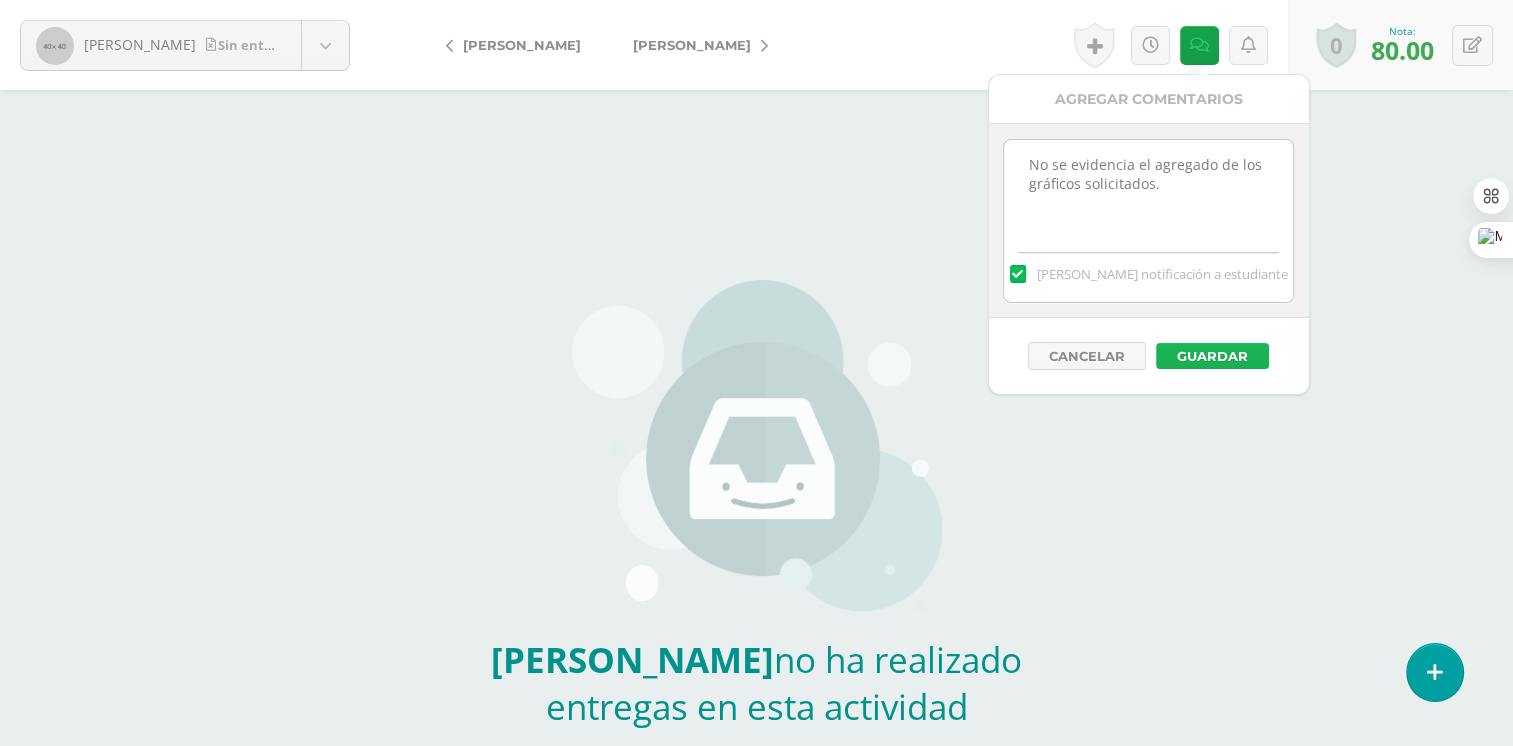 click on "Guardar" at bounding box center (1212, 356) 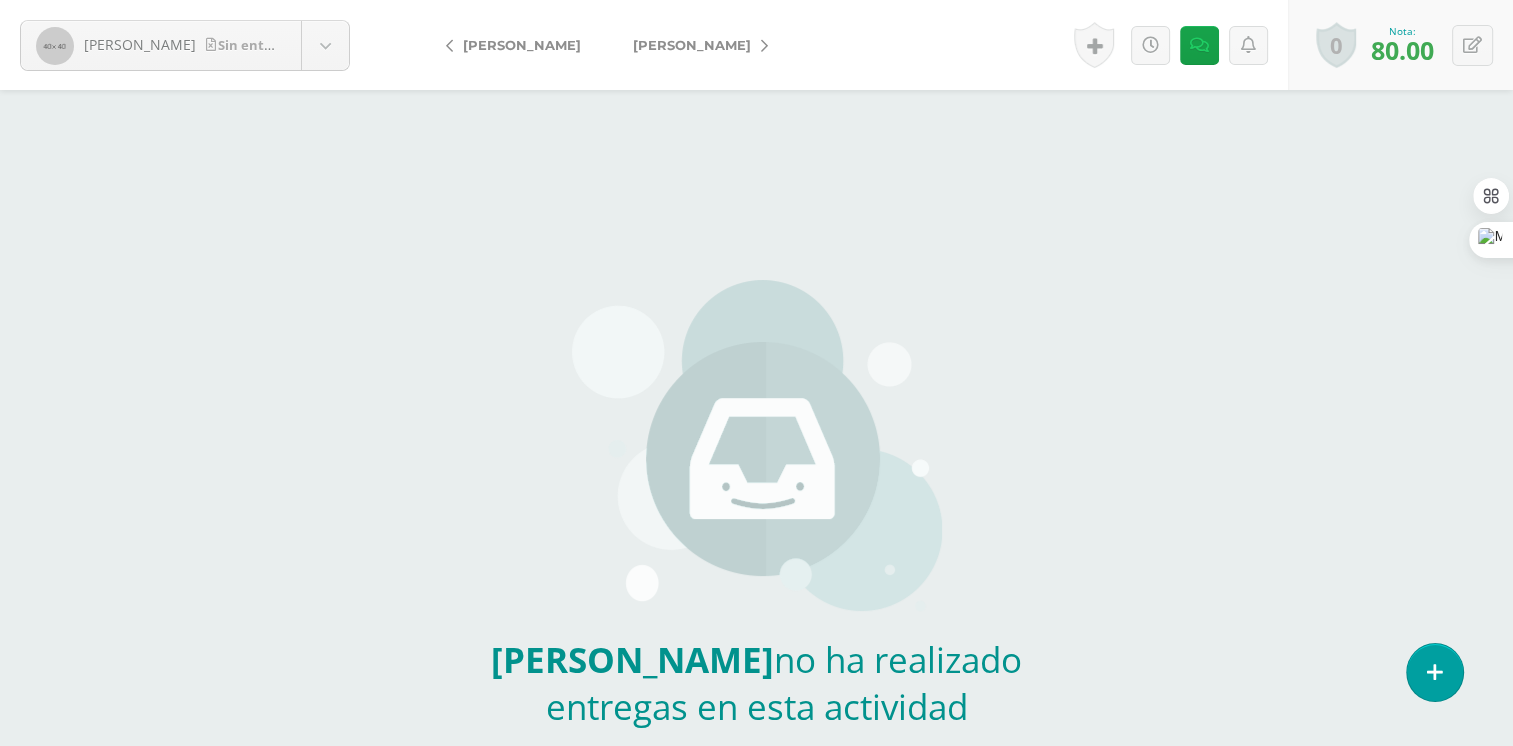click on "[PERSON_NAME]" at bounding box center (695, 45) 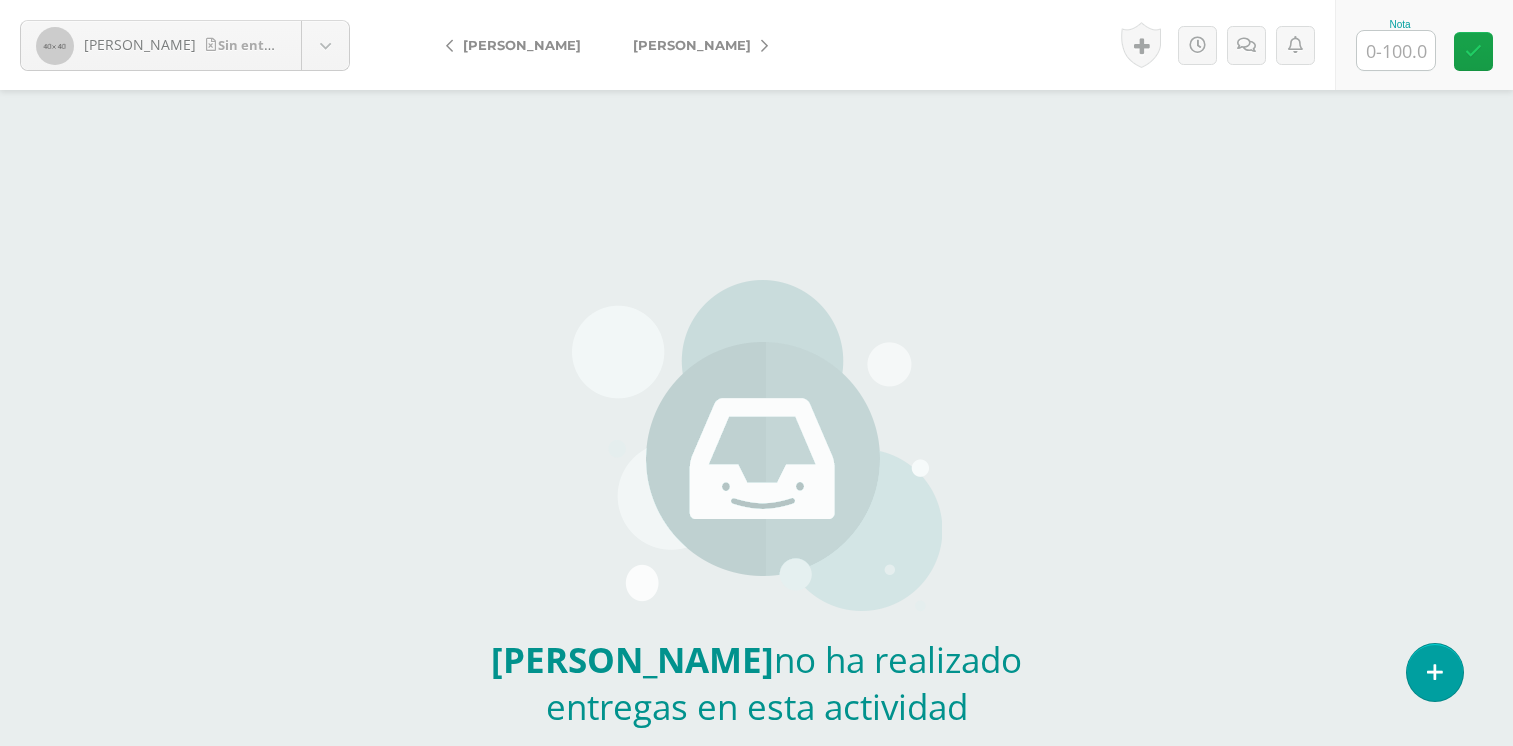 scroll, scrollTop: 0, scrollLeft: 0, axis: both 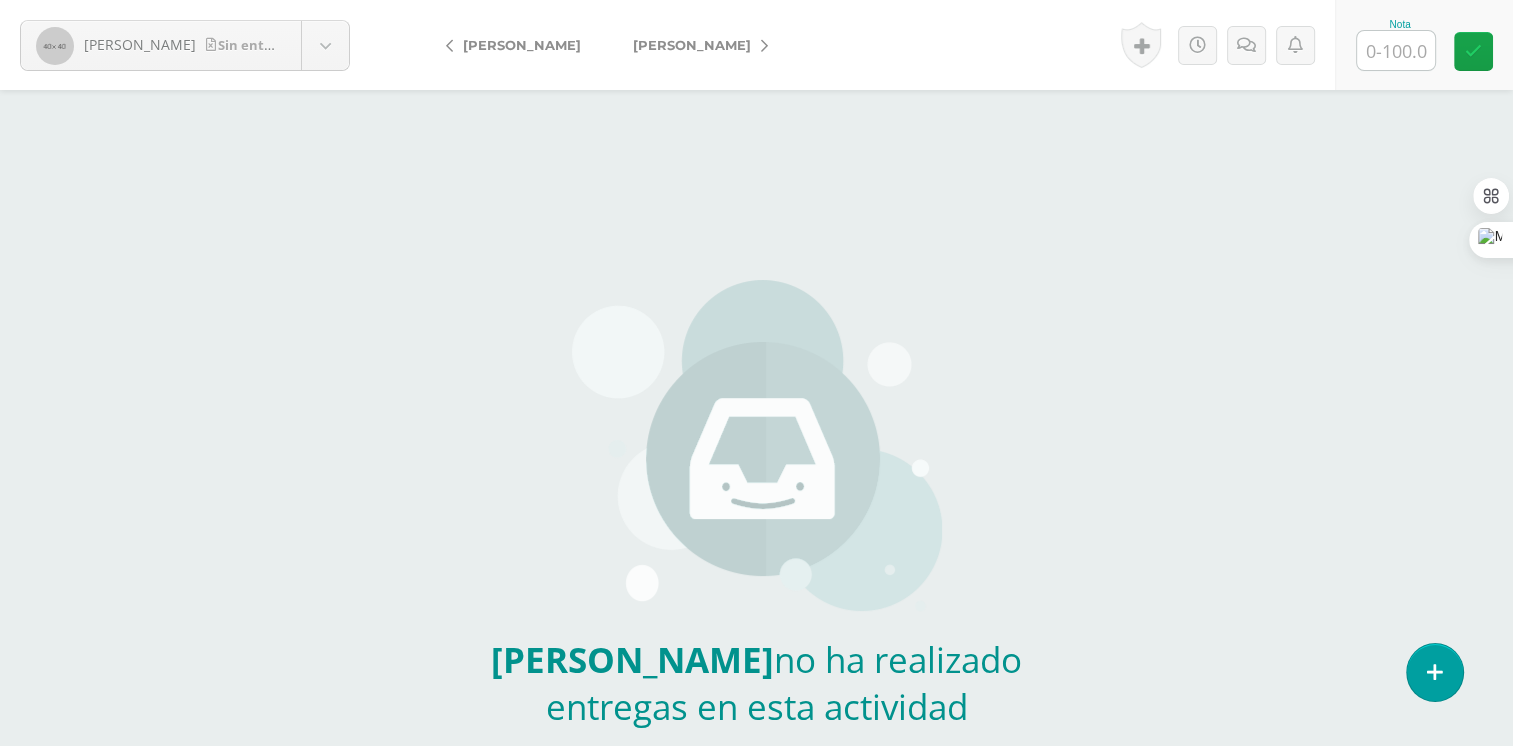 click at bounding box center [1396, 50] 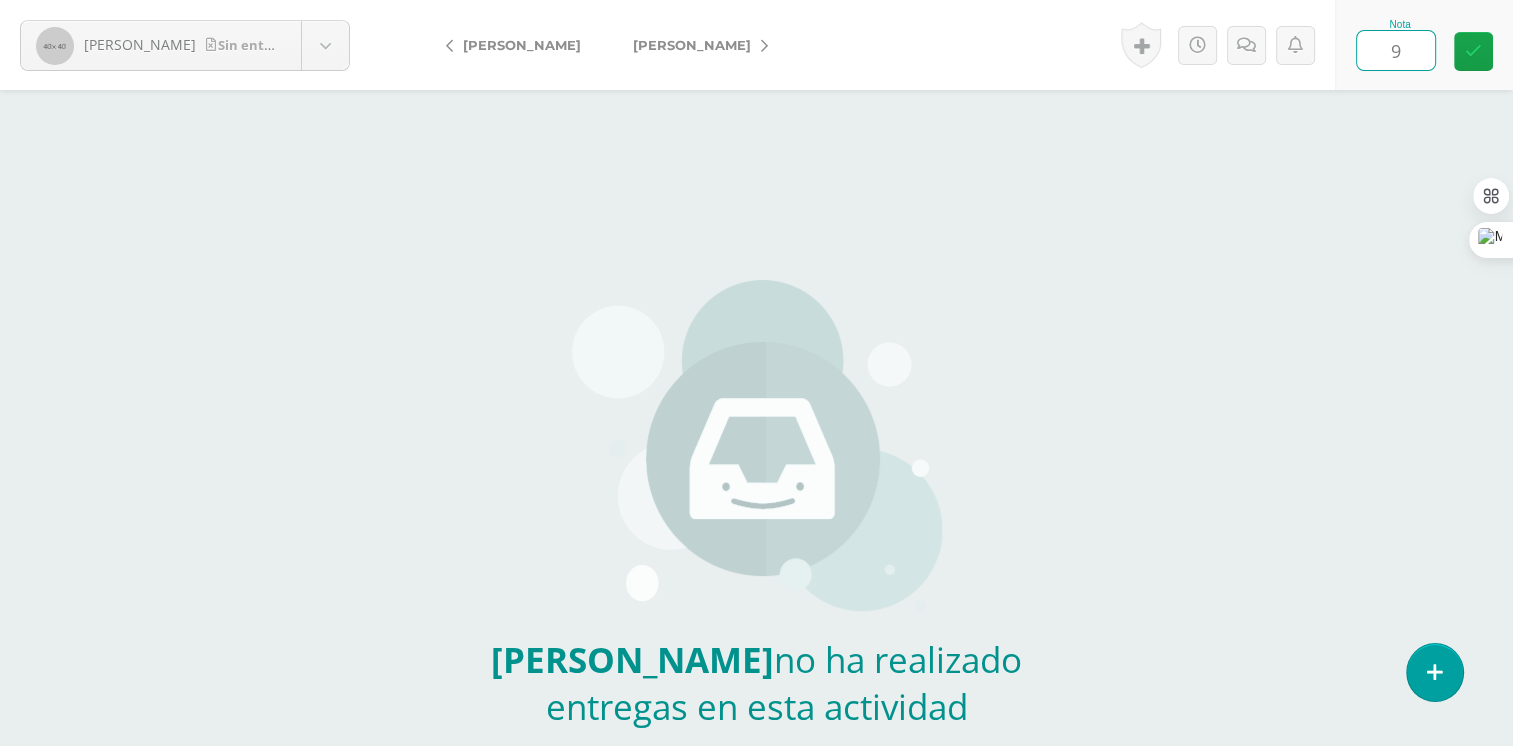 type on "90" 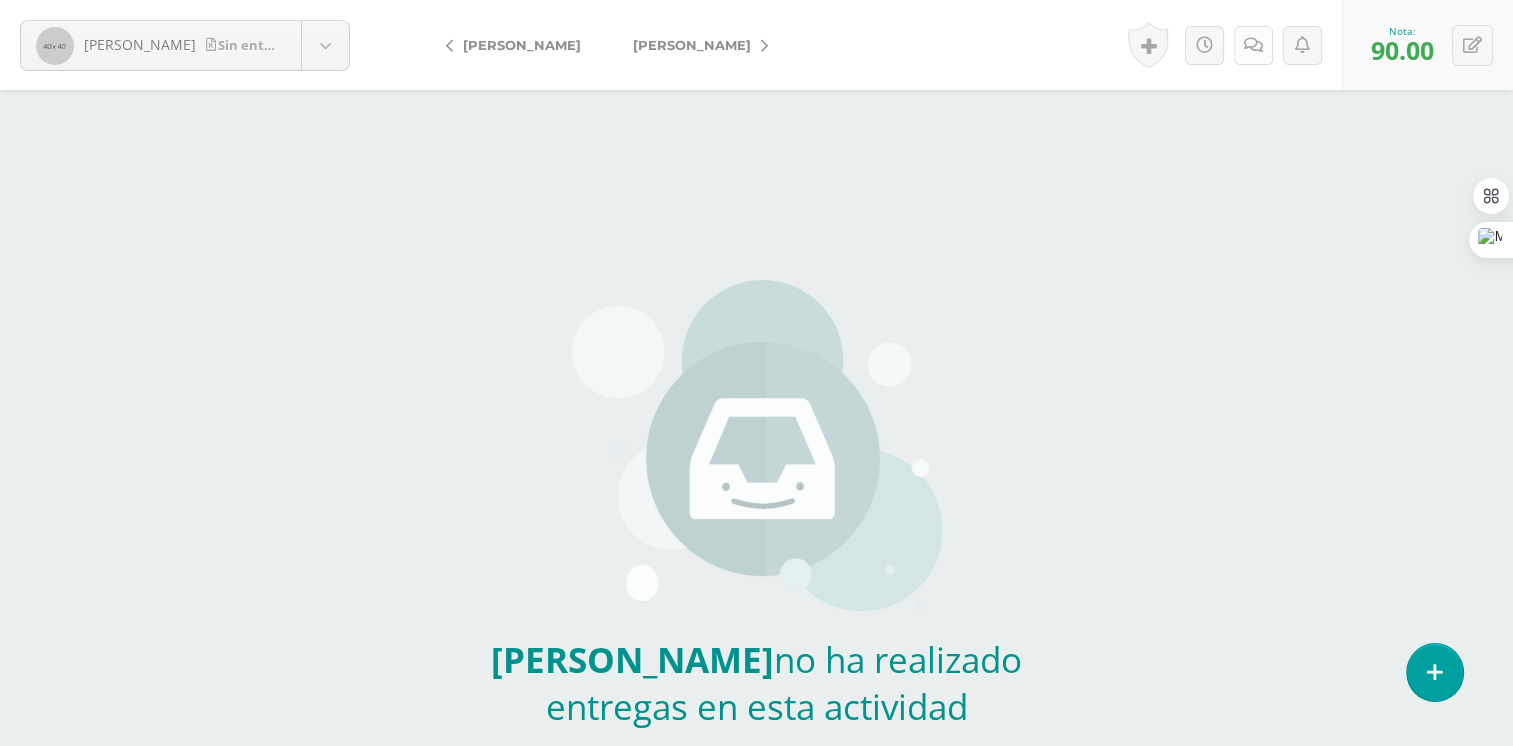 click at bounding box center [1253, 45] 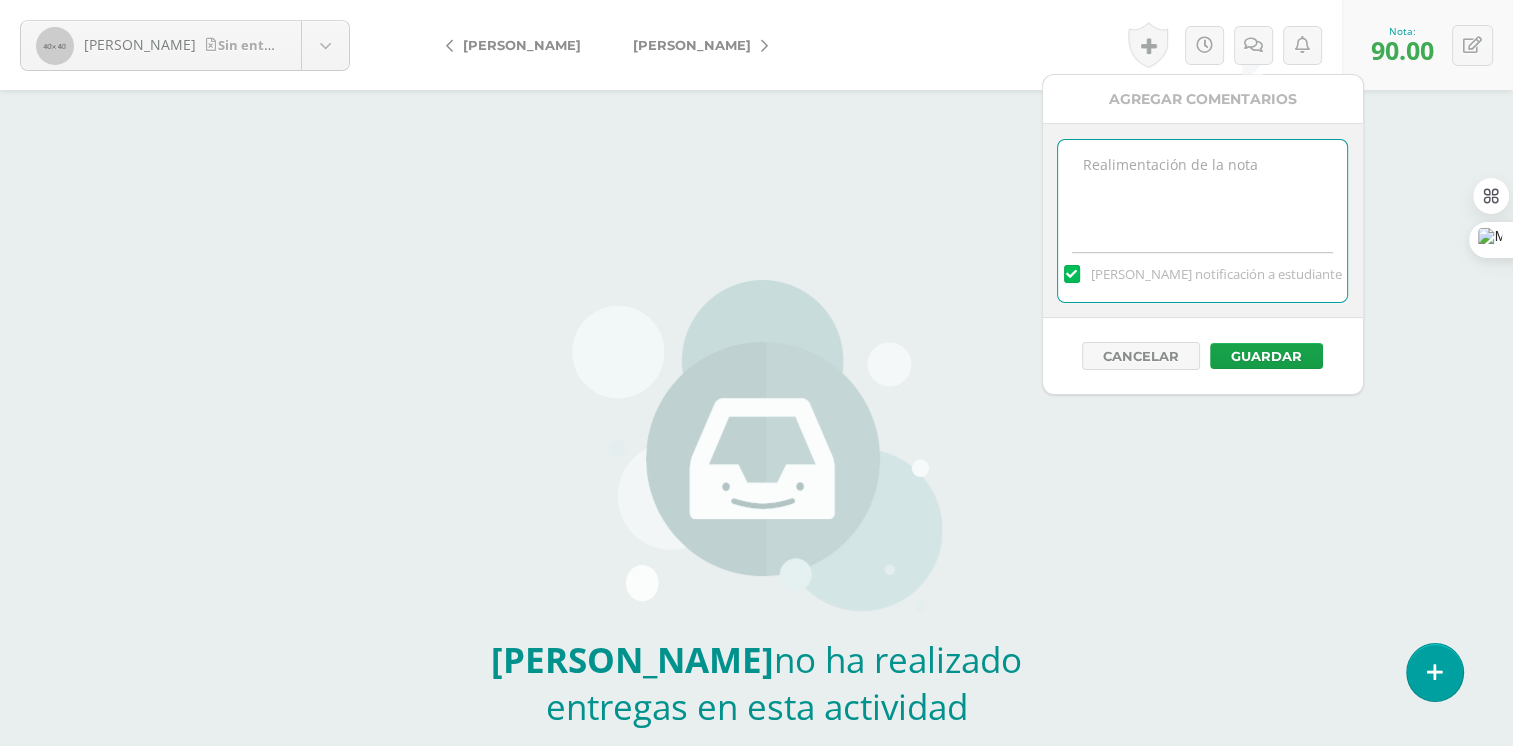 click at bounding box center (1202, 190) 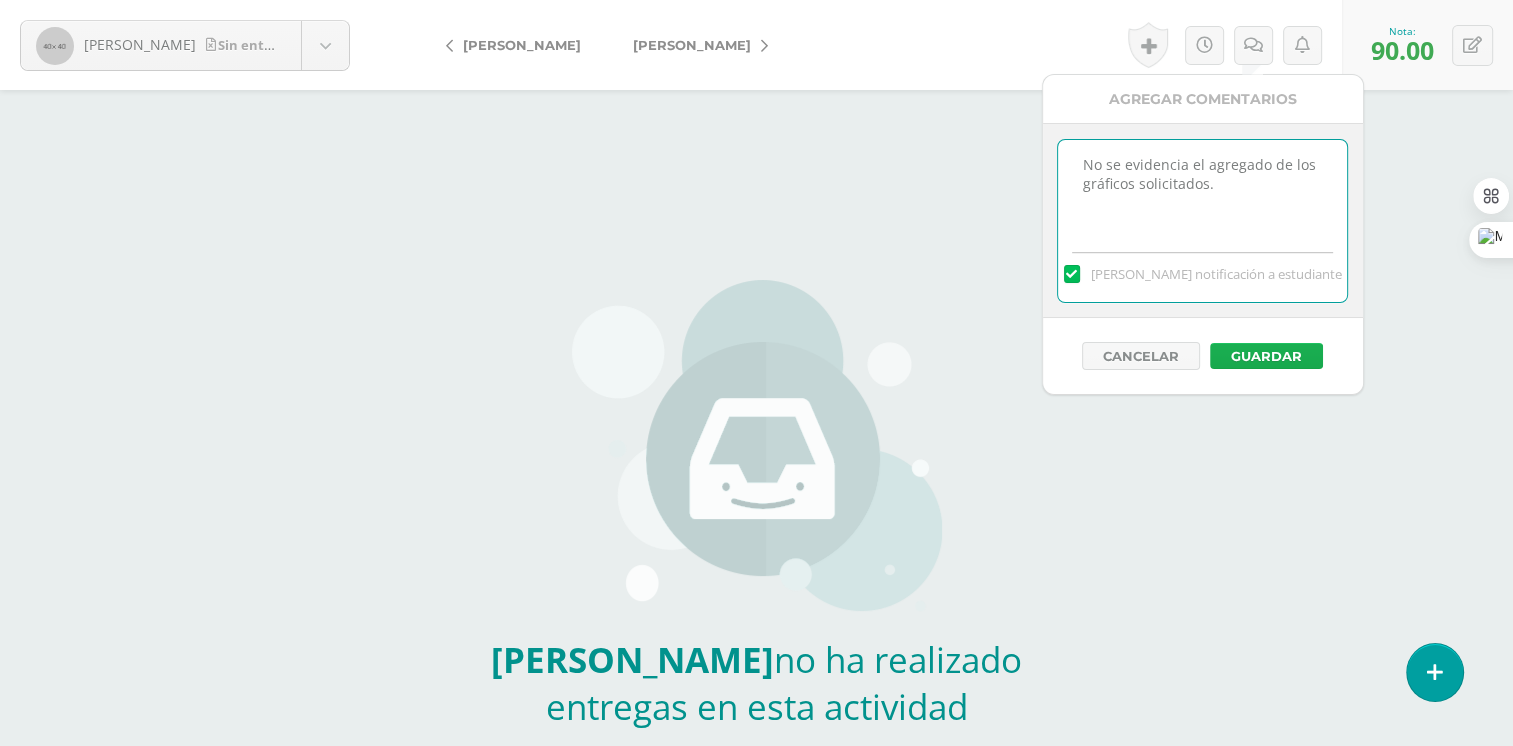 type on "No se evidencia el agregado de los gráficos solicitados." 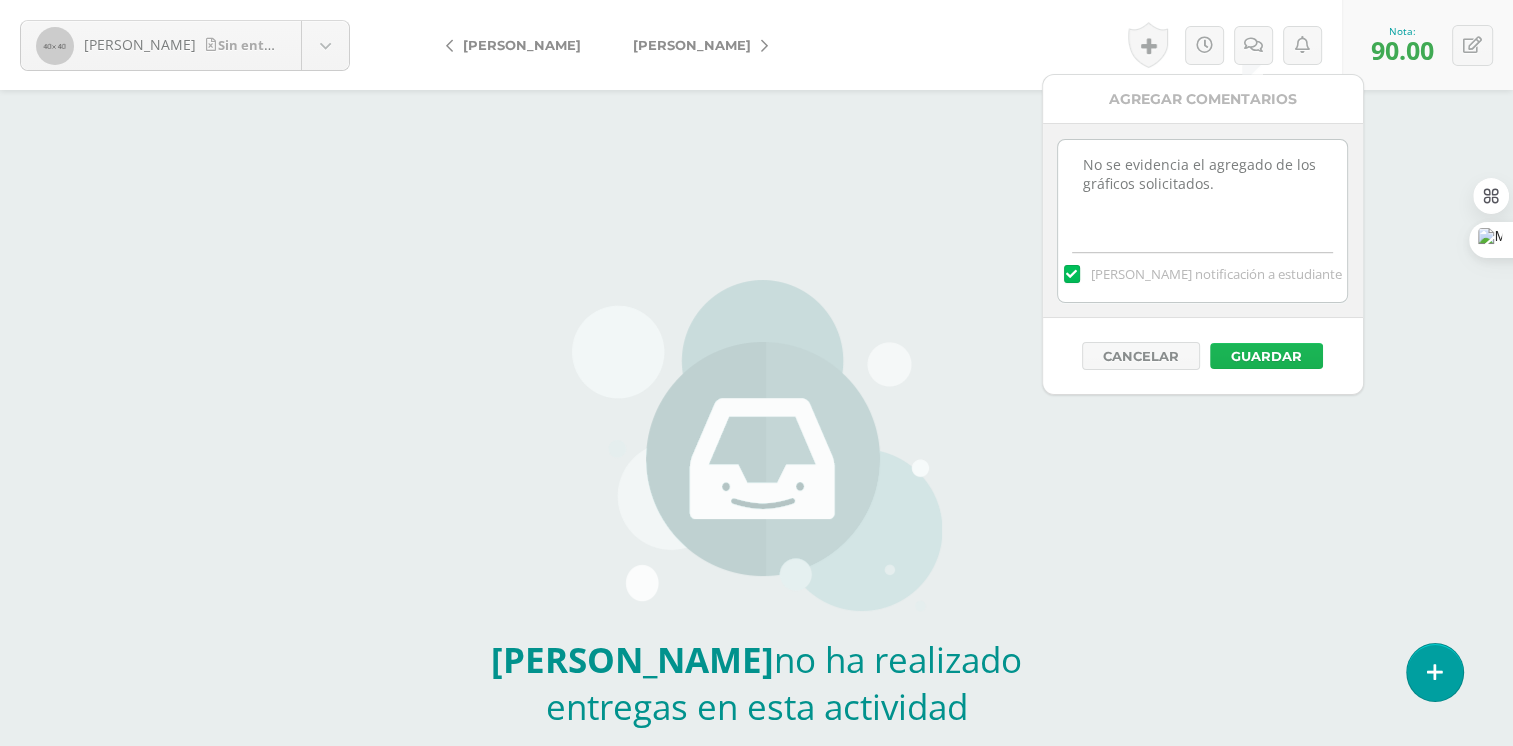 click on "Guardar" at bounding box center [1266, 356] 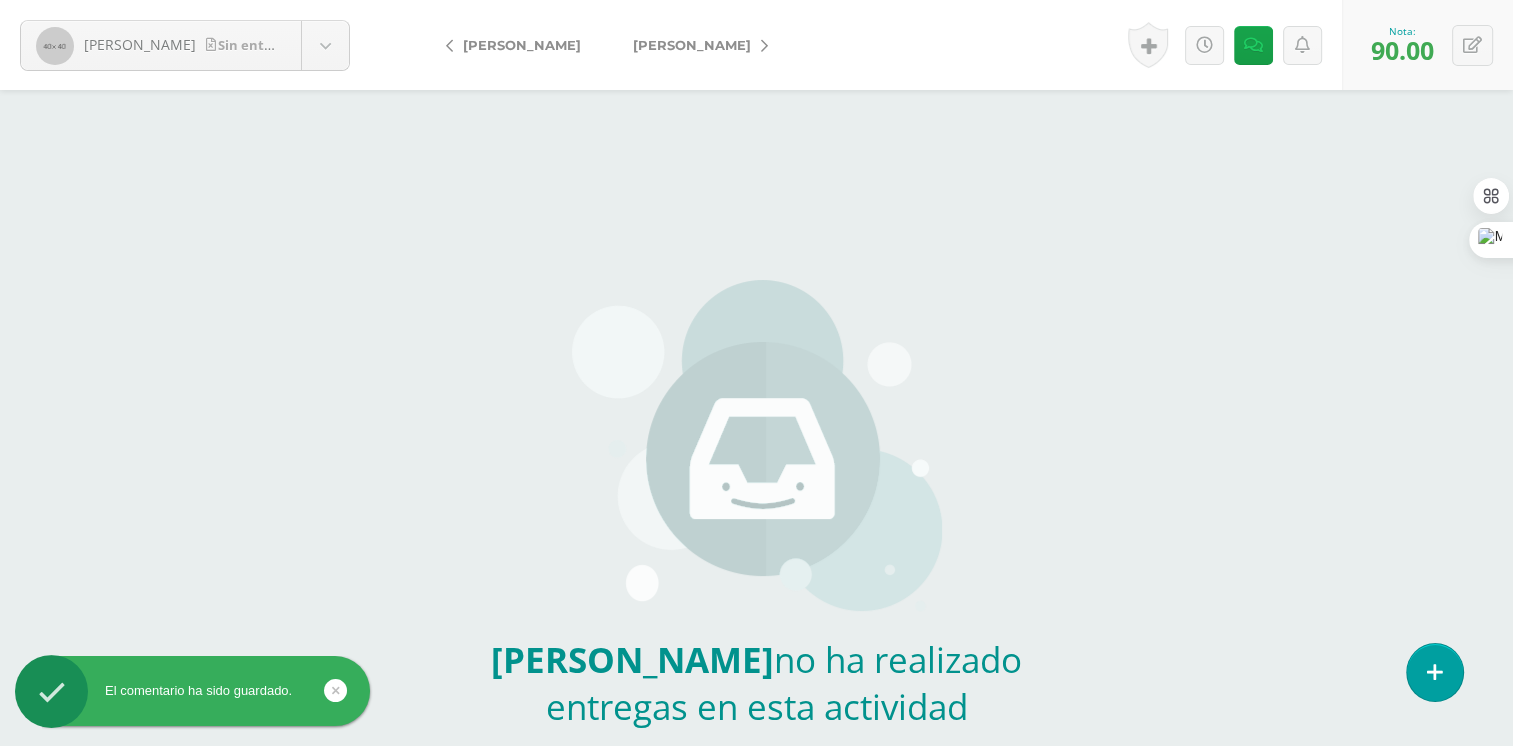 click on "[PERSON_NAME]" at bounding box center [695, 45] 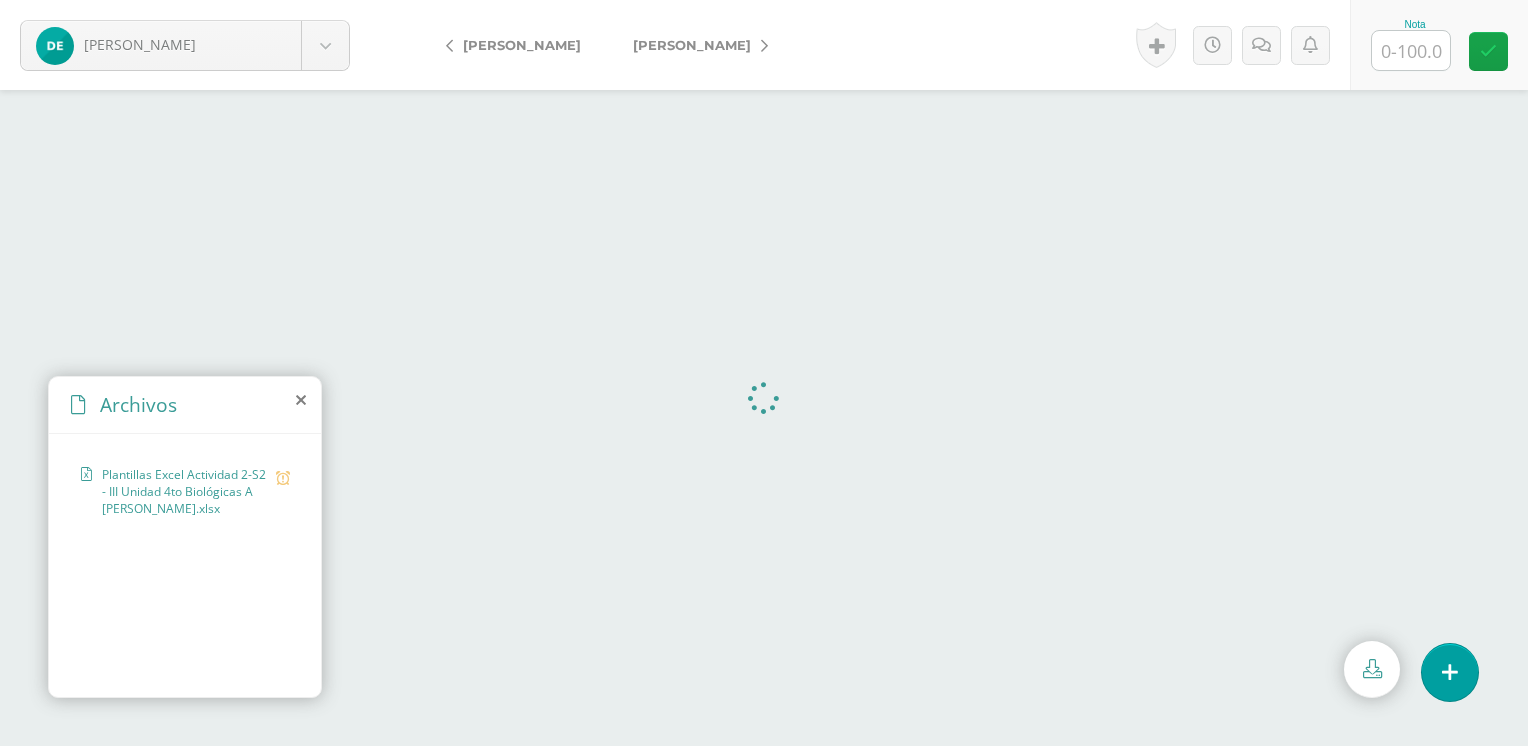 scroll, scrollTop: 0, scrollLeft: 0, axis: both 